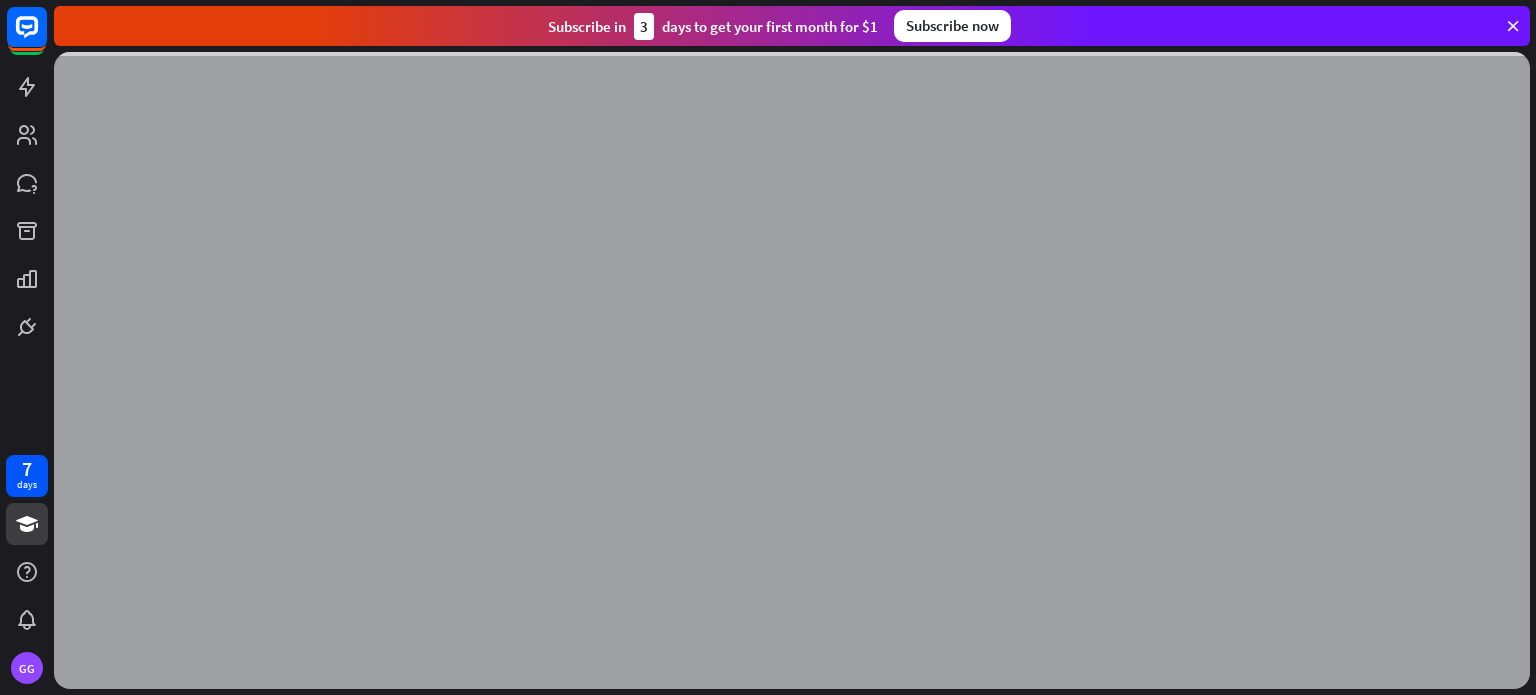 scroll, scrollTop: 0, scrollLeft: 0, axis: both 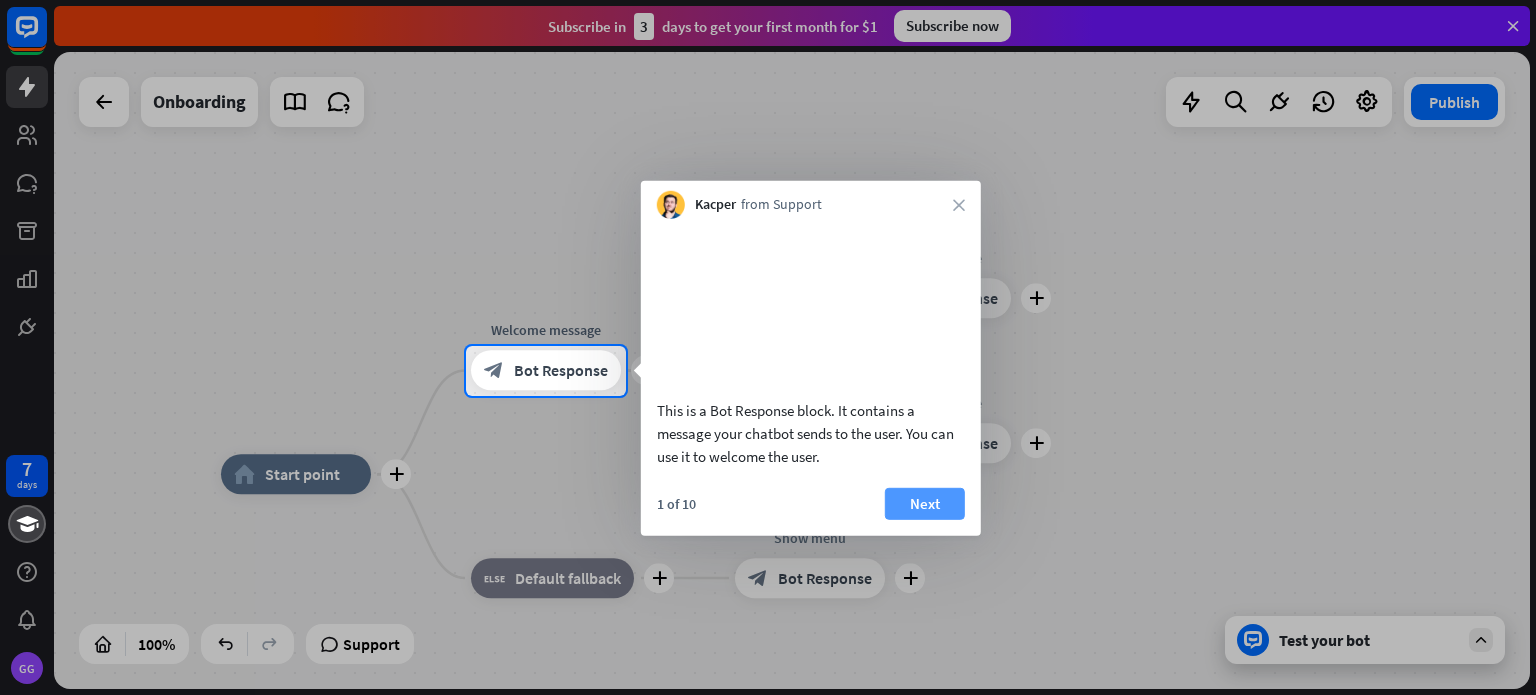 click on "Next" at bounding box center [925, 503] 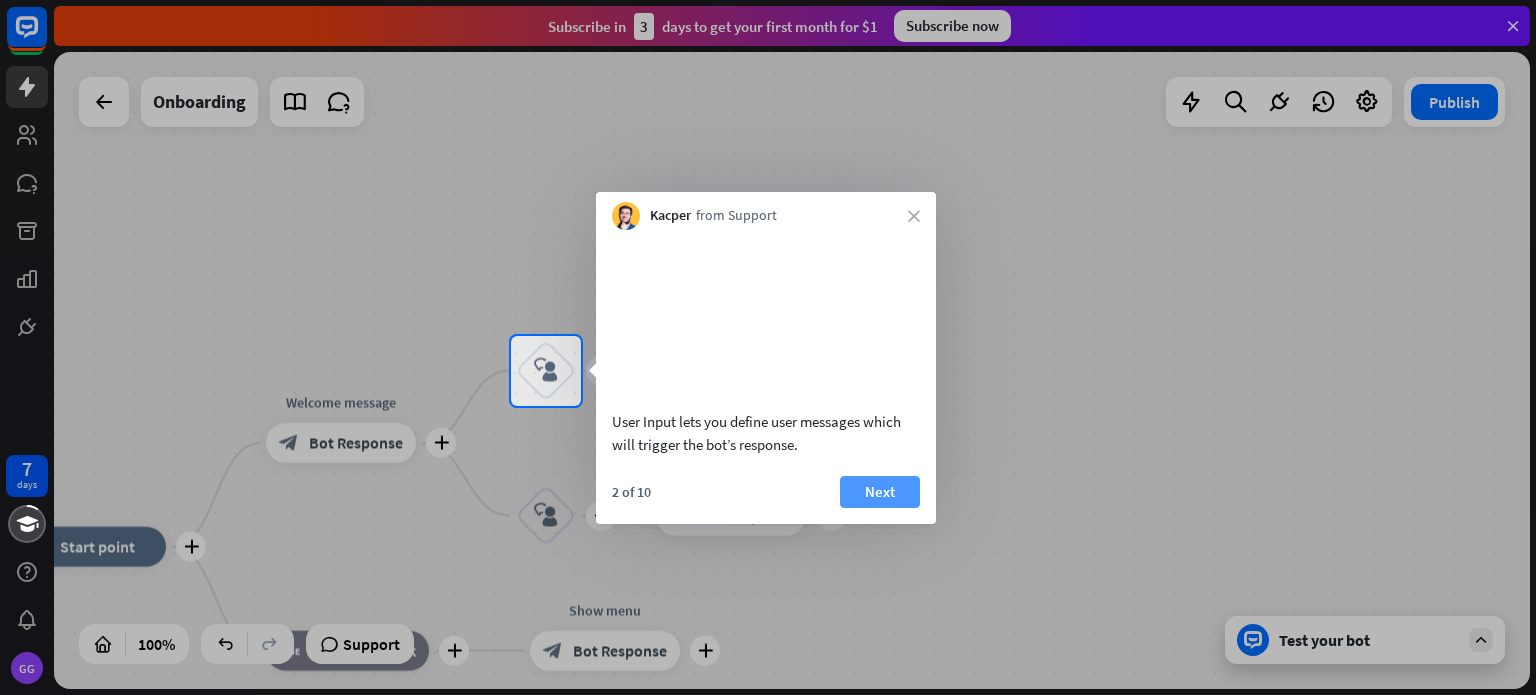 click on "Next" at bounding box center (880, 492) 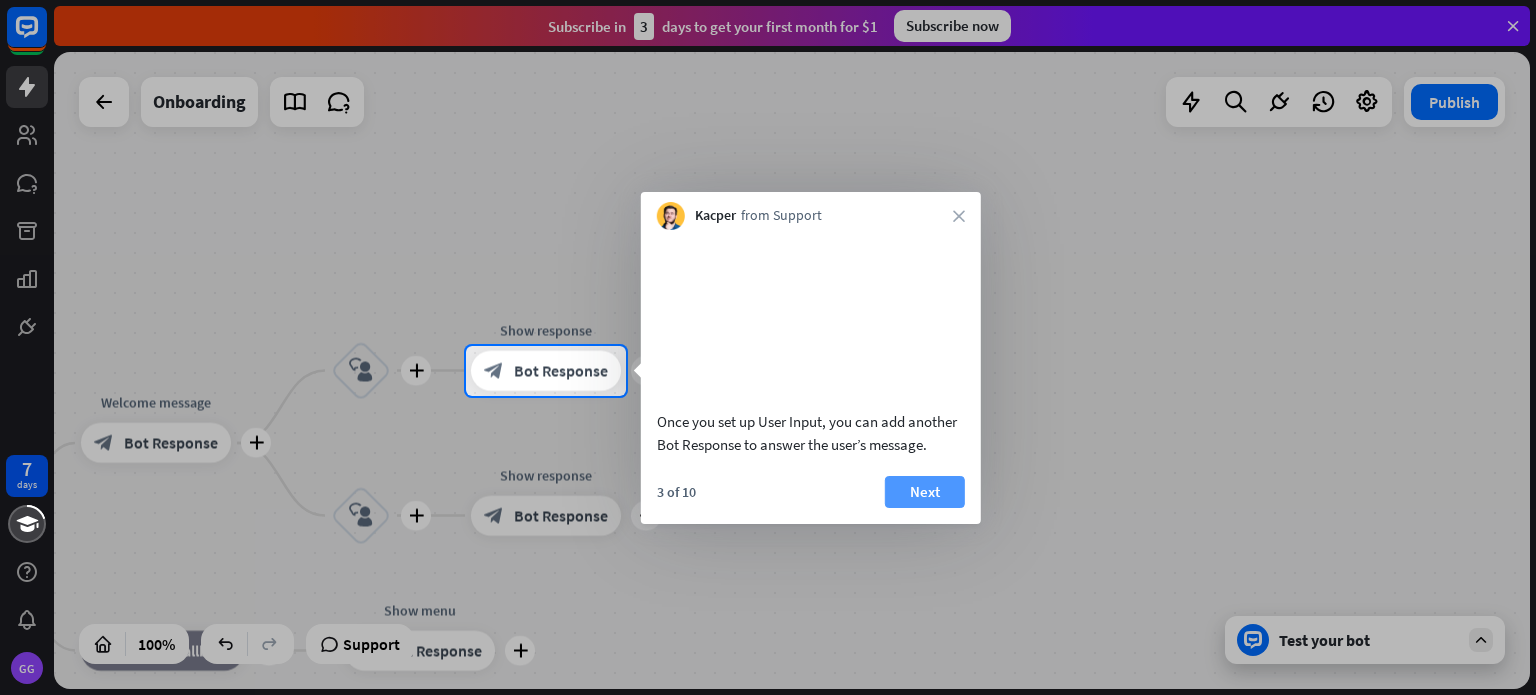 click on "Next" at bounding box center (925, 492) 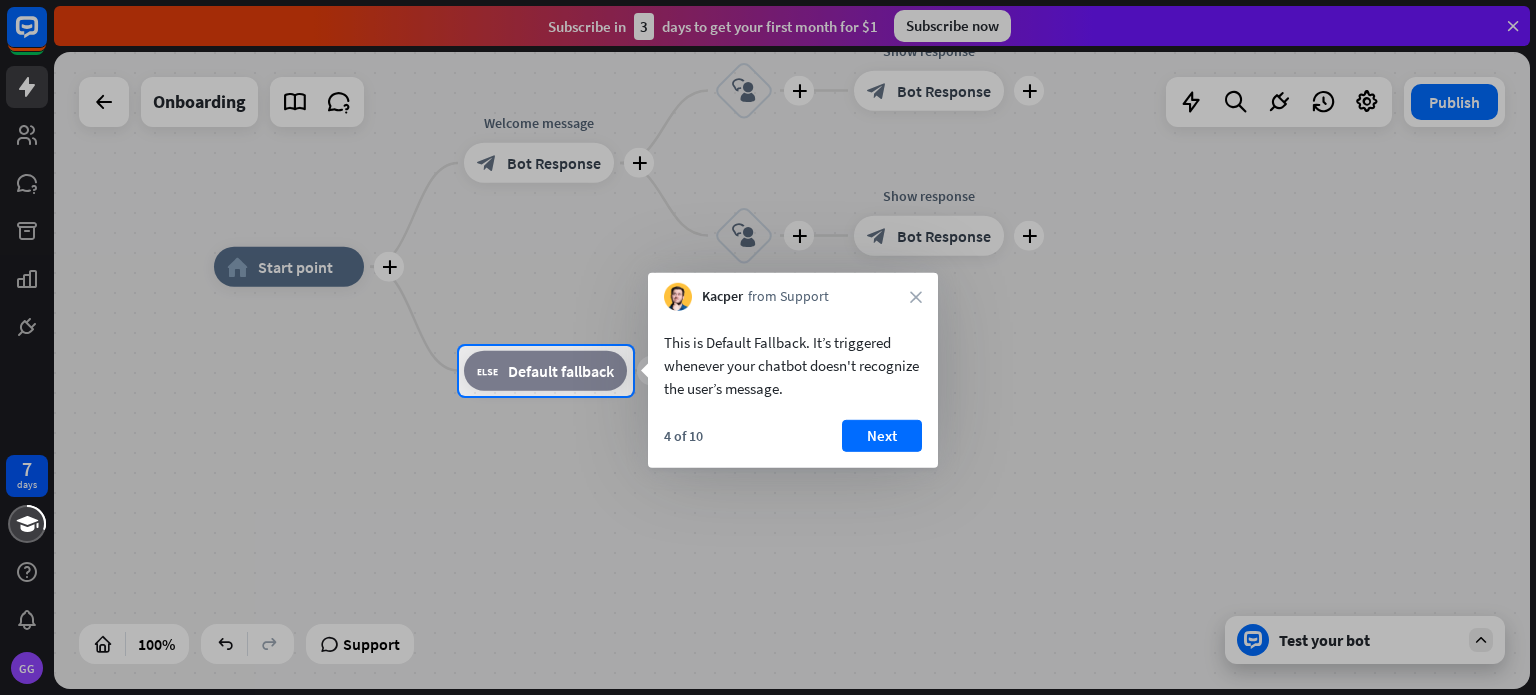 scroll, scrollTop: 0, scrollLeft: 0, axis: both 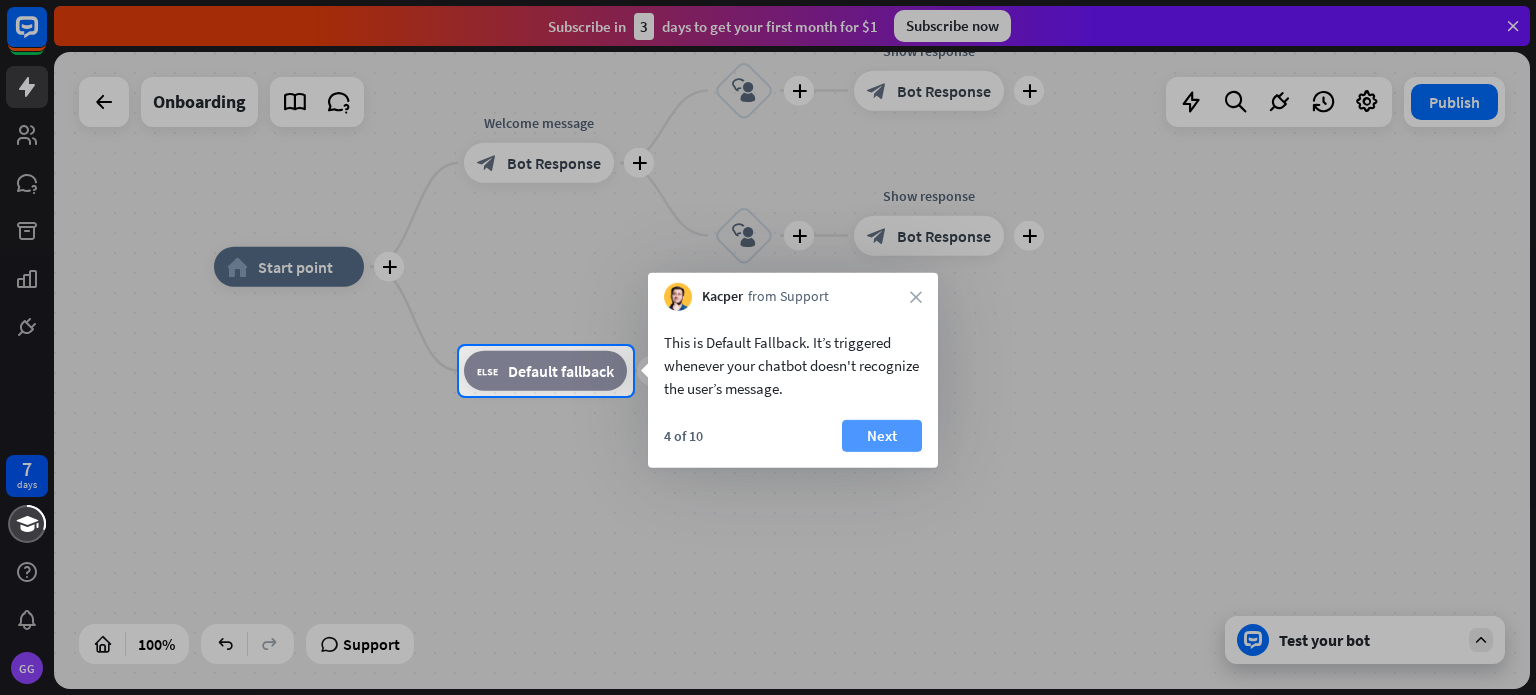 click on "Next" at bounding box center (882, 436) 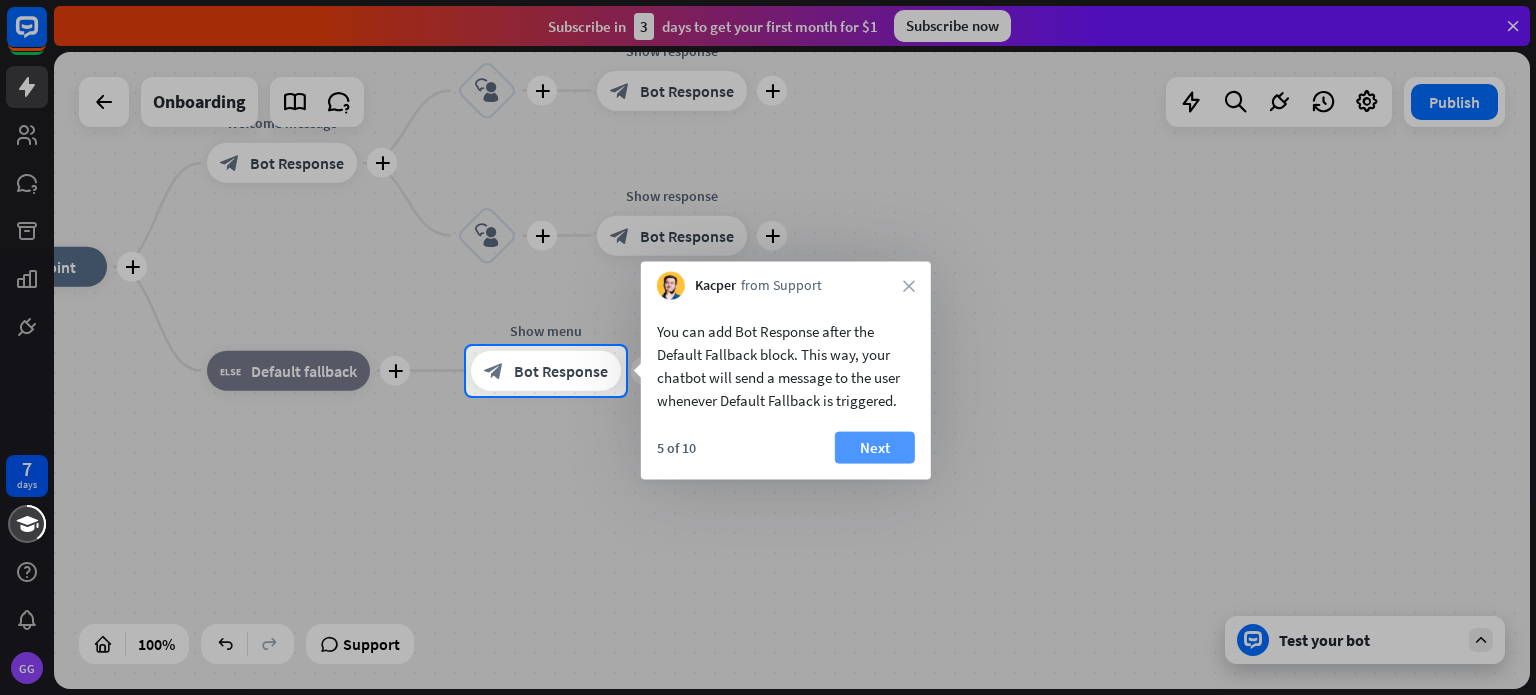 click on "Next" at bounding box center [875, 448] 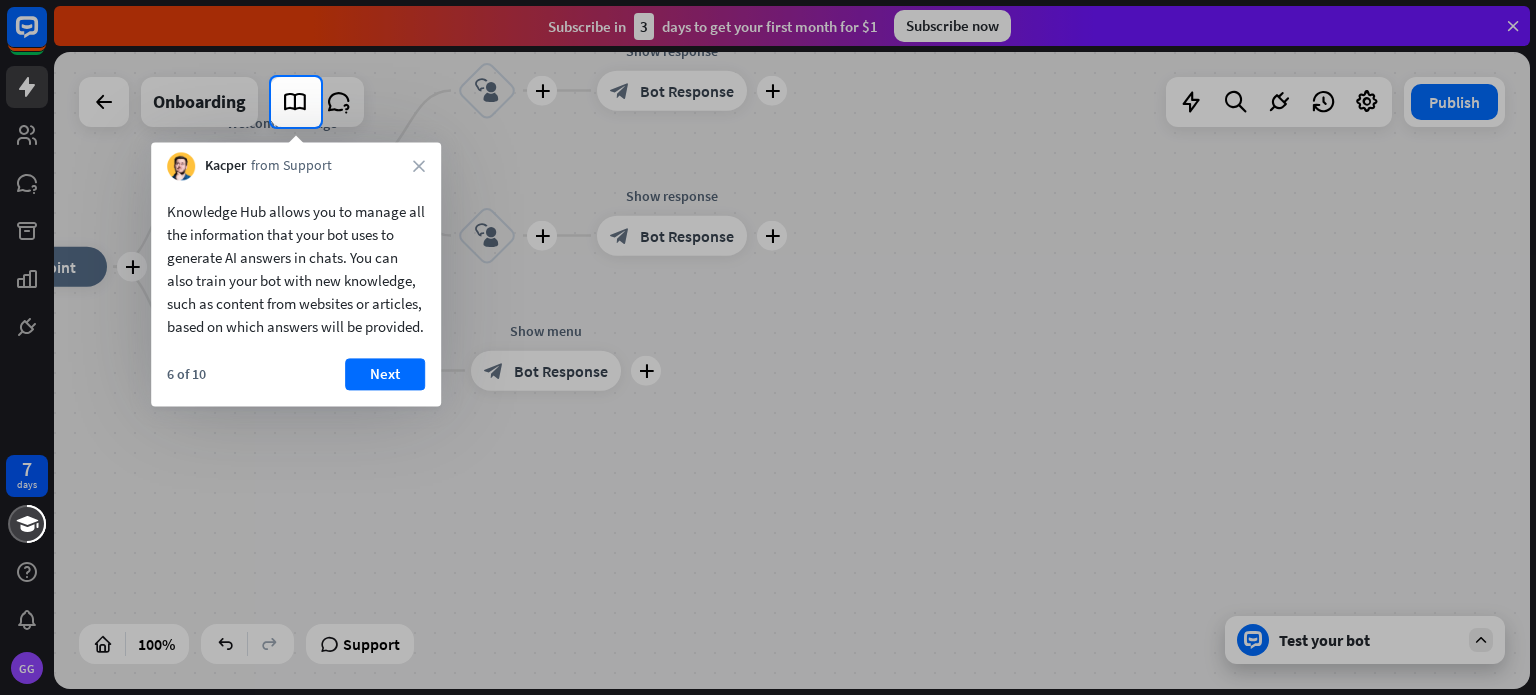 drag, startPoint x: 411, startPoint y: 400, endPoint x: 423, endPoint y: 397, distance: 12.369317 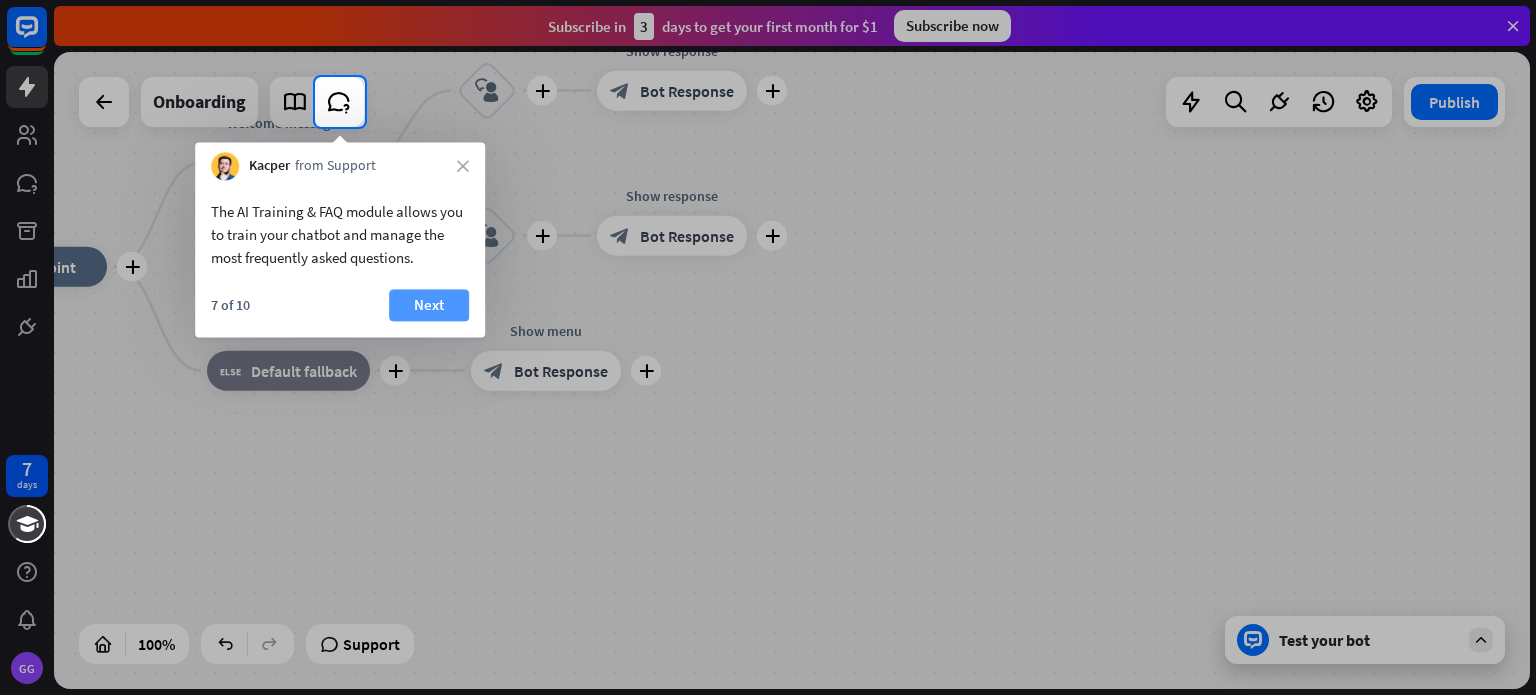 click on "Next" at bounding box center (429, 305) 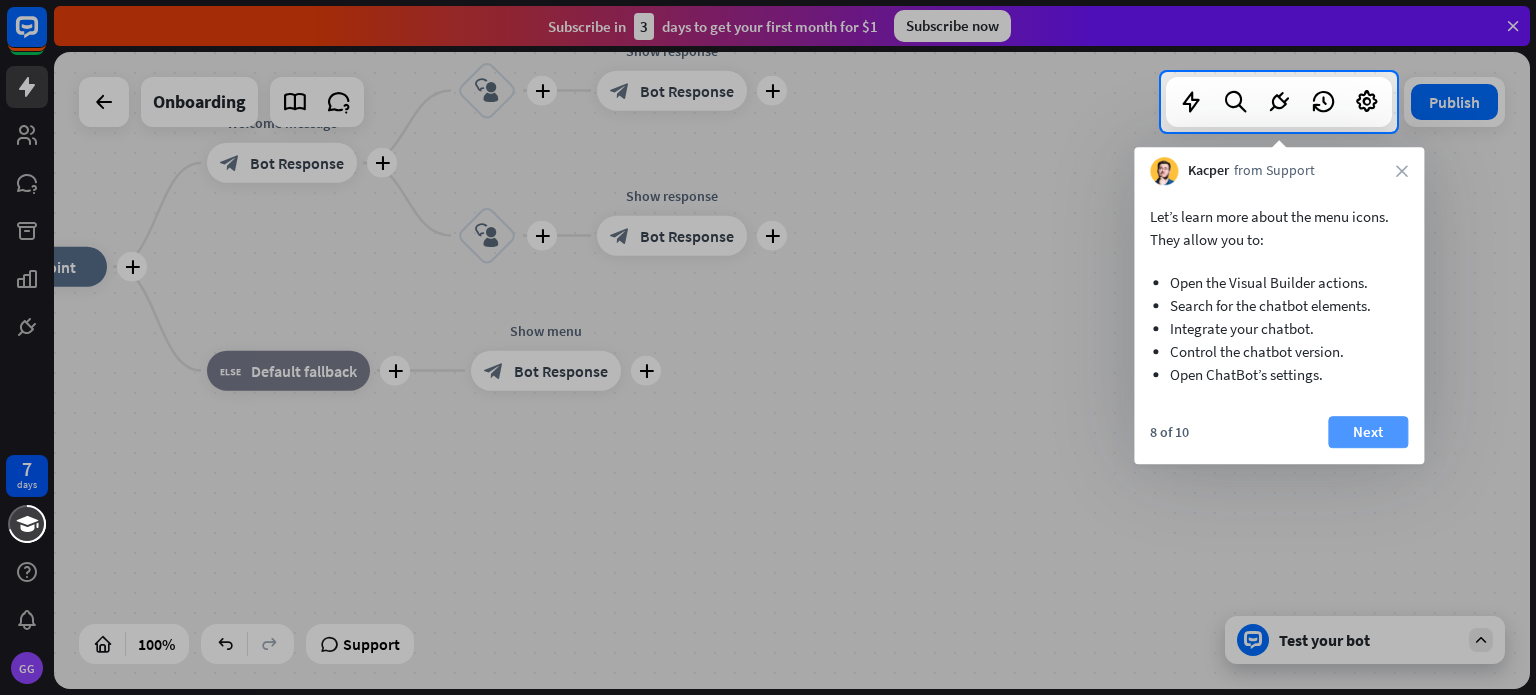 click on "Next" at bounding box center (1368, 432) 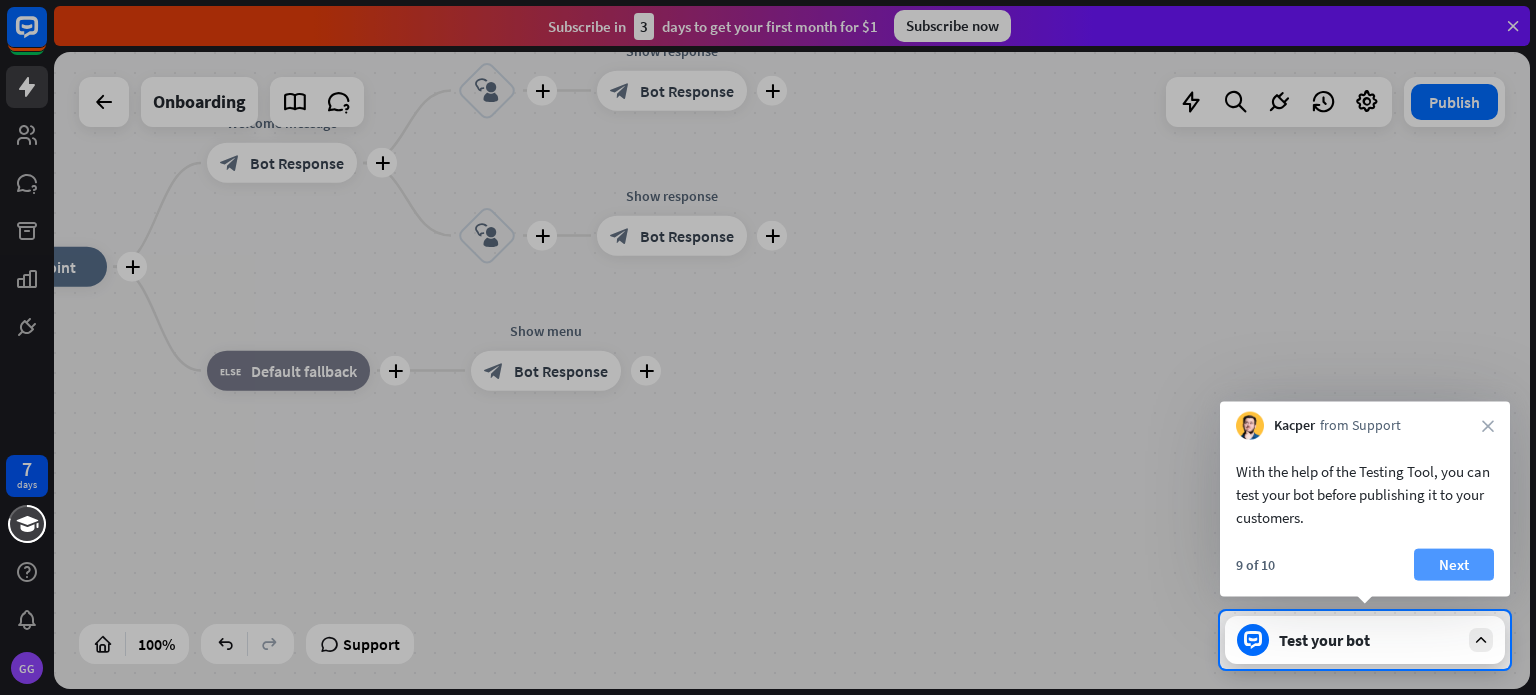click on "Next" at bounding box center (1454, 565) 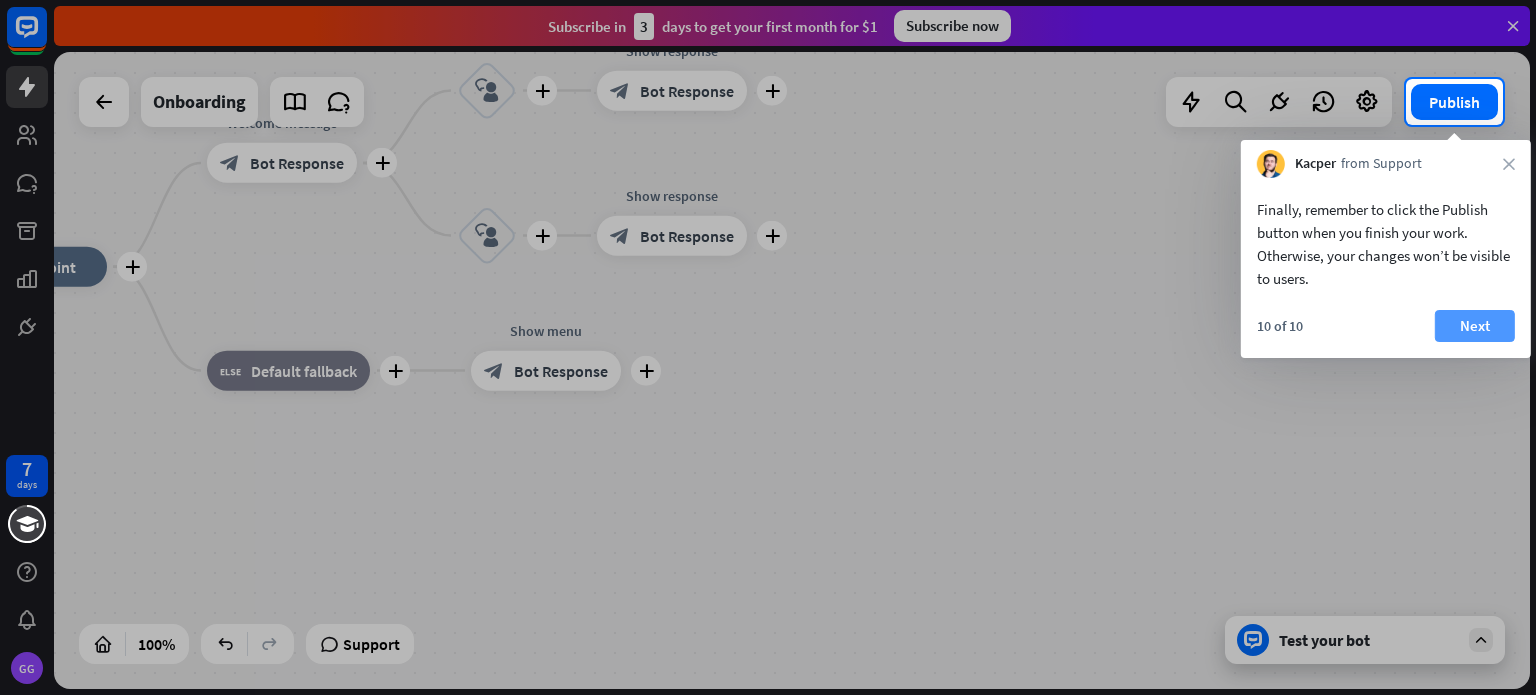 click on "Next" at bounding box center [1475, 326] 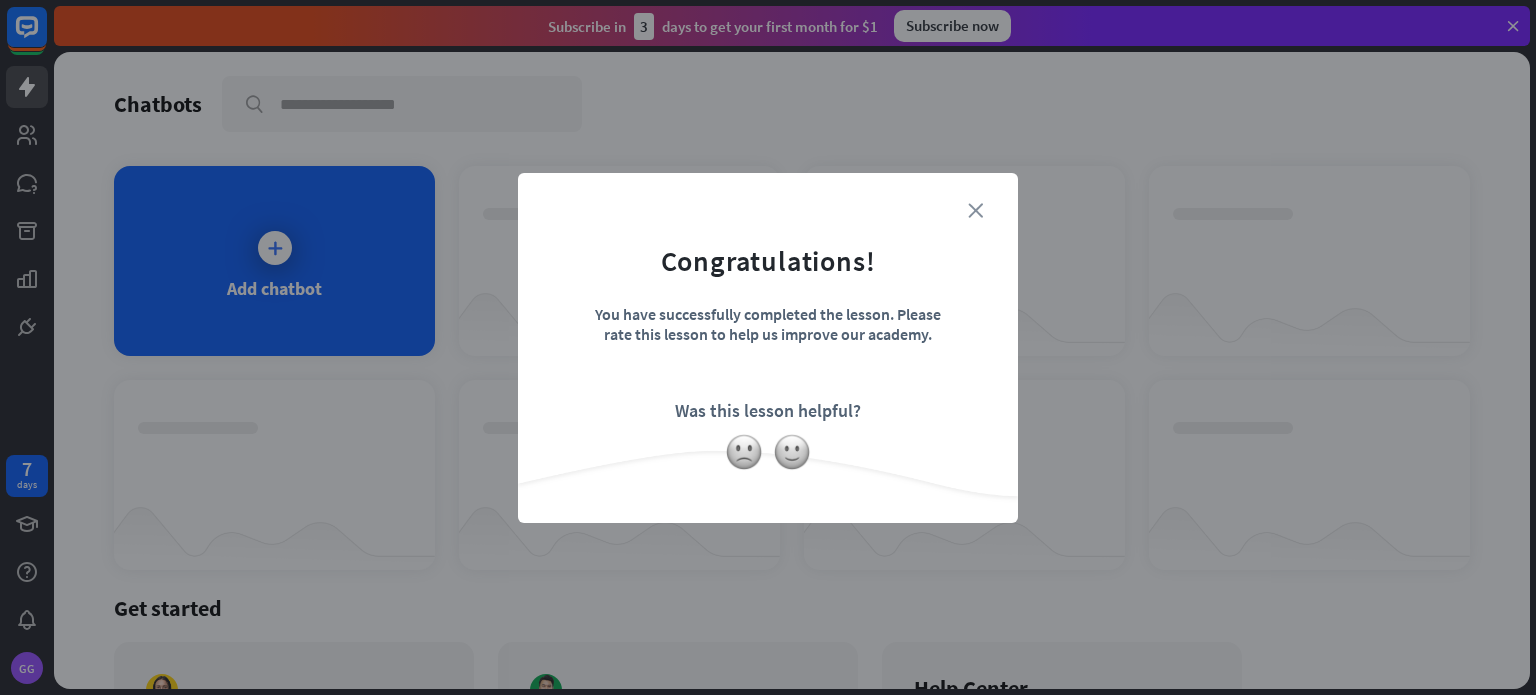 click on "close" at bounding box center [975, 210] 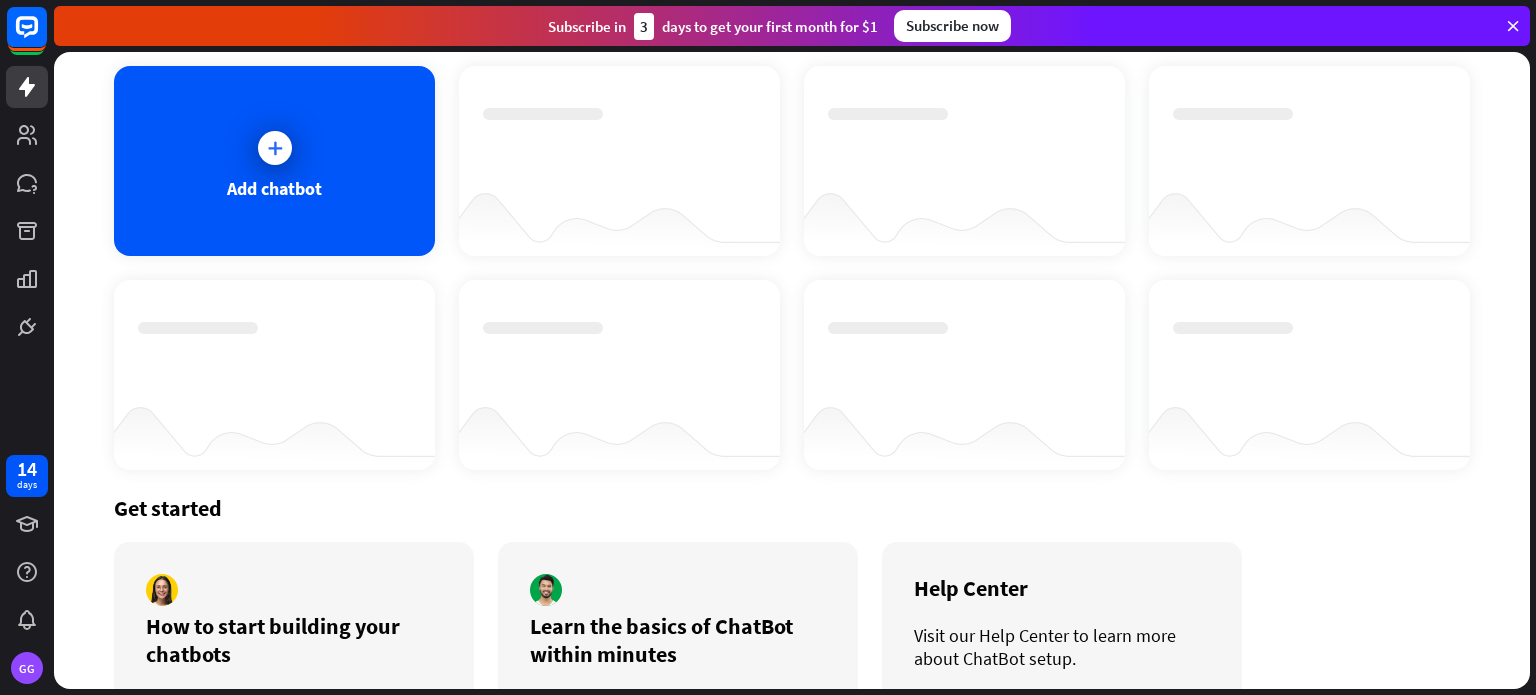 scroll, scrollTop: 0, scrollLeft: 0, axis: both 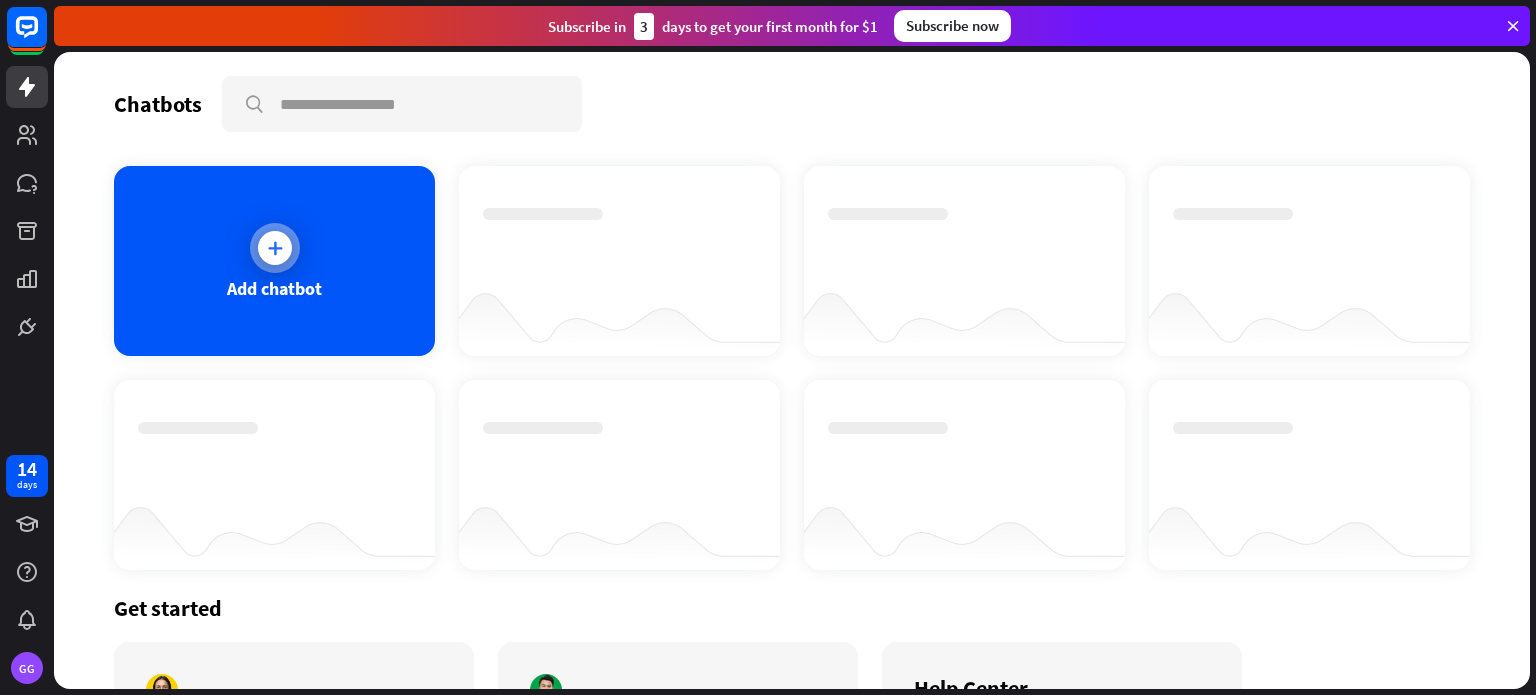 click at bounding box center (275, 248) 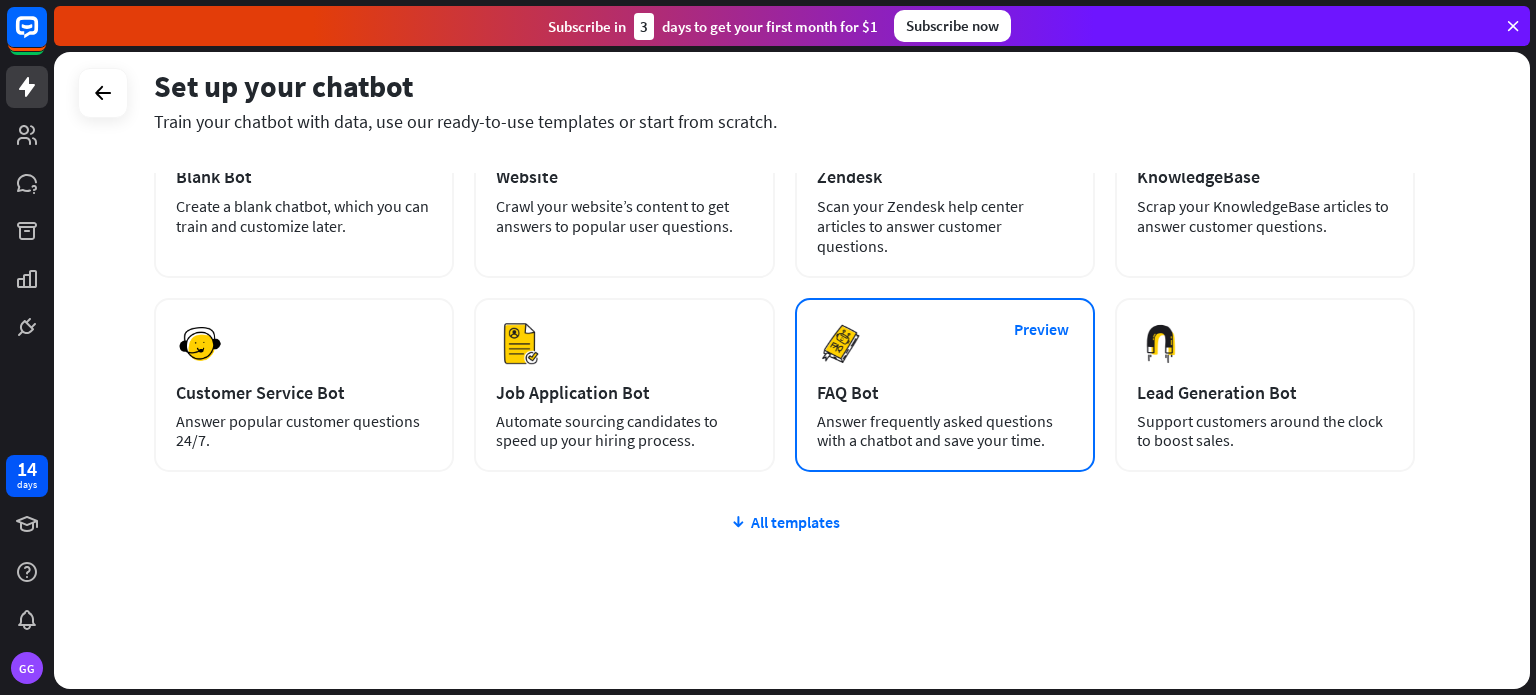 scroll, scrollTop: 168, scrollLeft: 0, axis: vertical 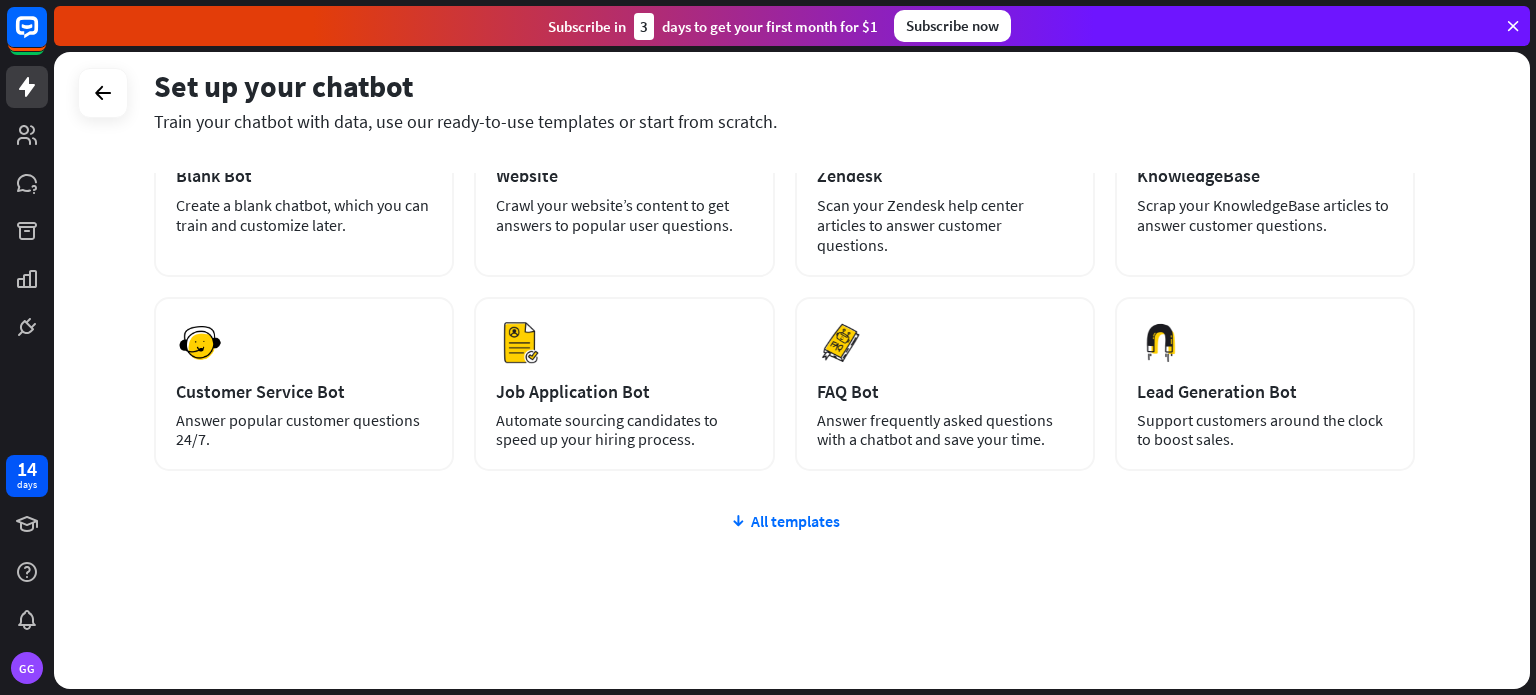 click on "plus   Blank Bot
Create a blank chatbot, which you can train and
customize later.
AI     Website
Crawl your website’s content to get answers to
popular user questions.
AI               Zendesk
Scan your Zendesk help center articles to answer
customer questions.
AI         KnowledgeBase
Scrap your KnowledgeBase articles to answer customer
questions.
[GEOGRAPHIC_DATA]
Customer Service Bot
Answer popular customer questions 24/7.
[GEOGRAPHIC_DATA]" at bounding box center [784, 403] 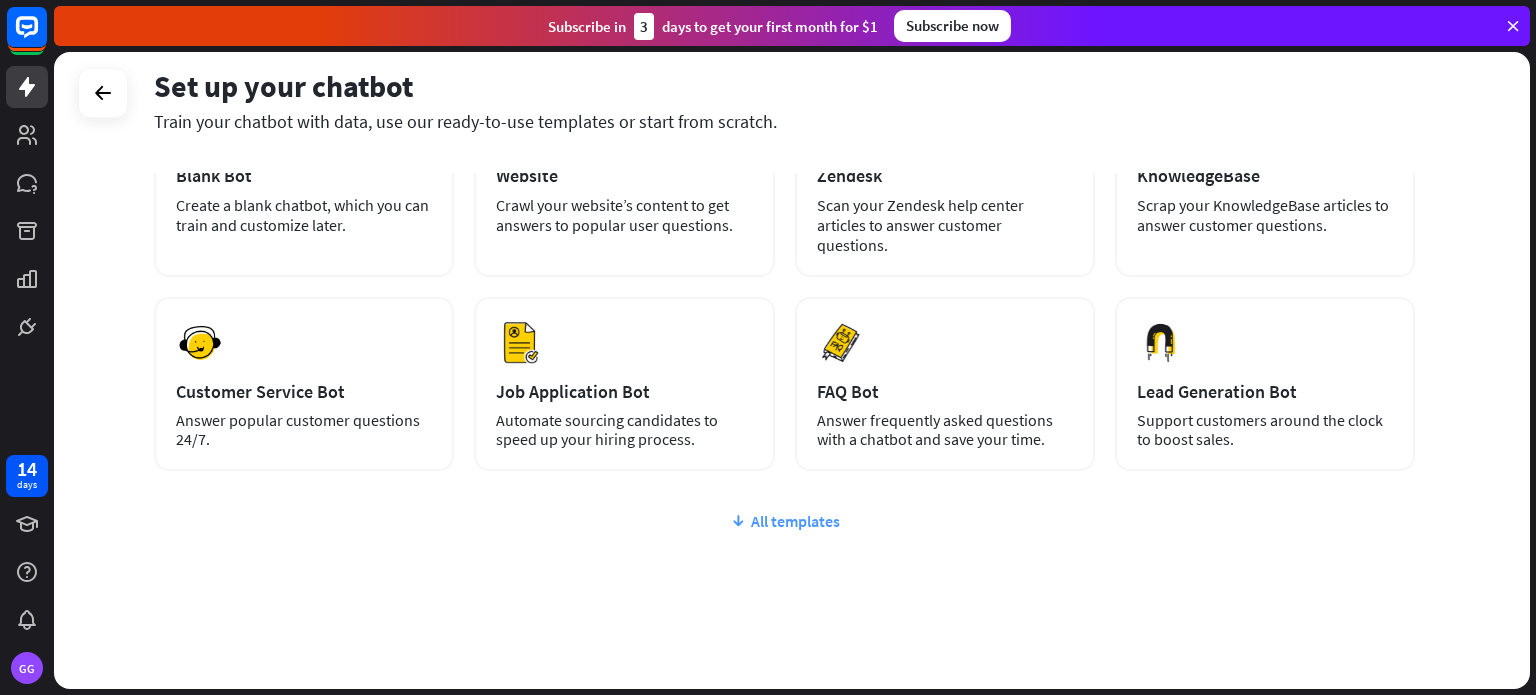 click on "All templates" at bounding box center (784, 521) 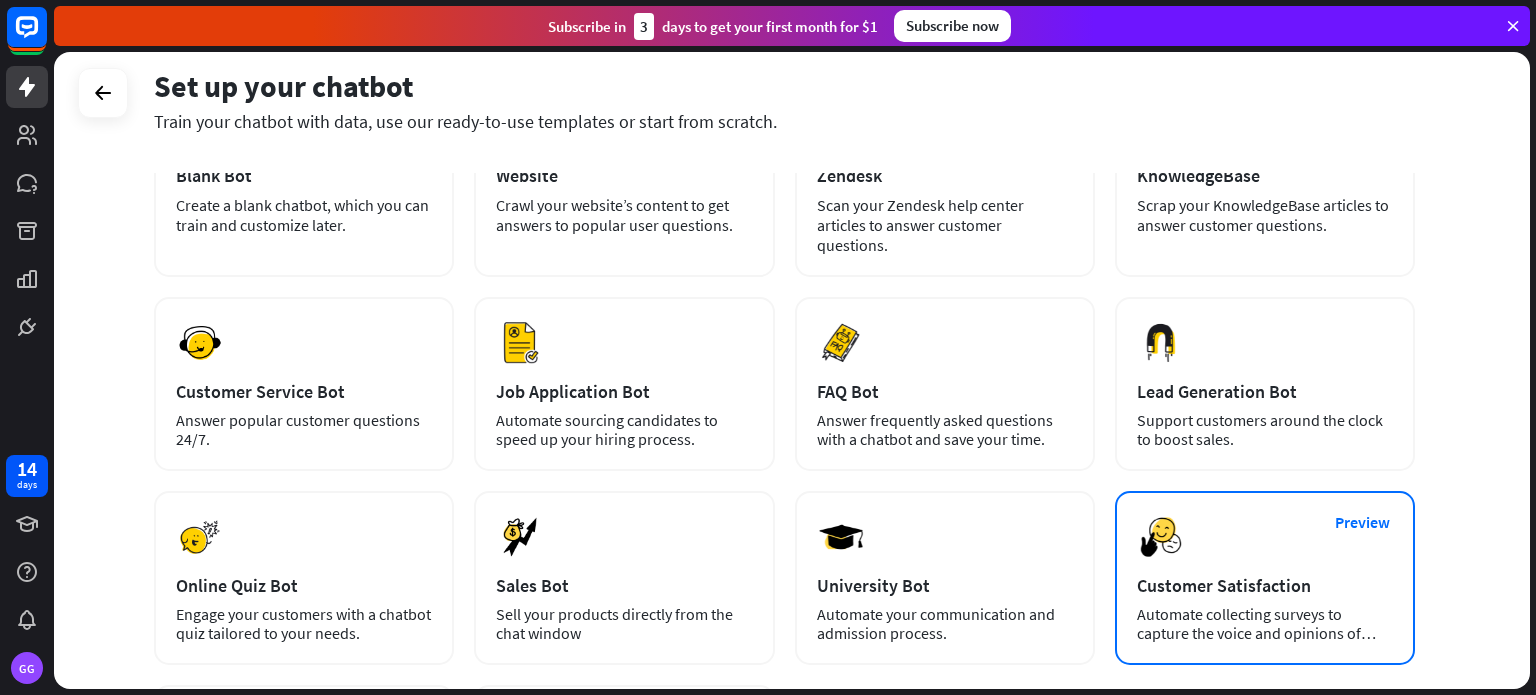 click on "Automate collecting surveys to capture the voice and opinions of your customers." at bounding box center (1265, 624) 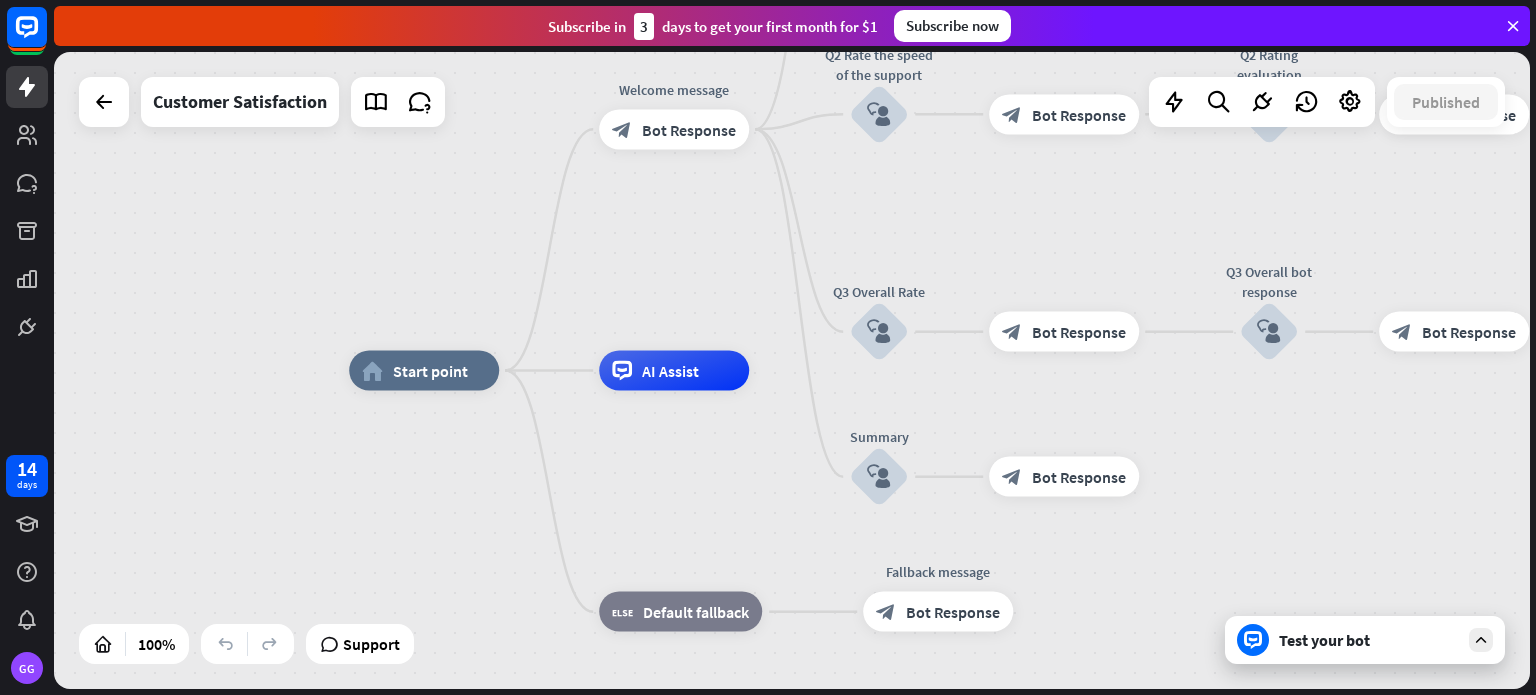 click at bounding box center [1481, 640] 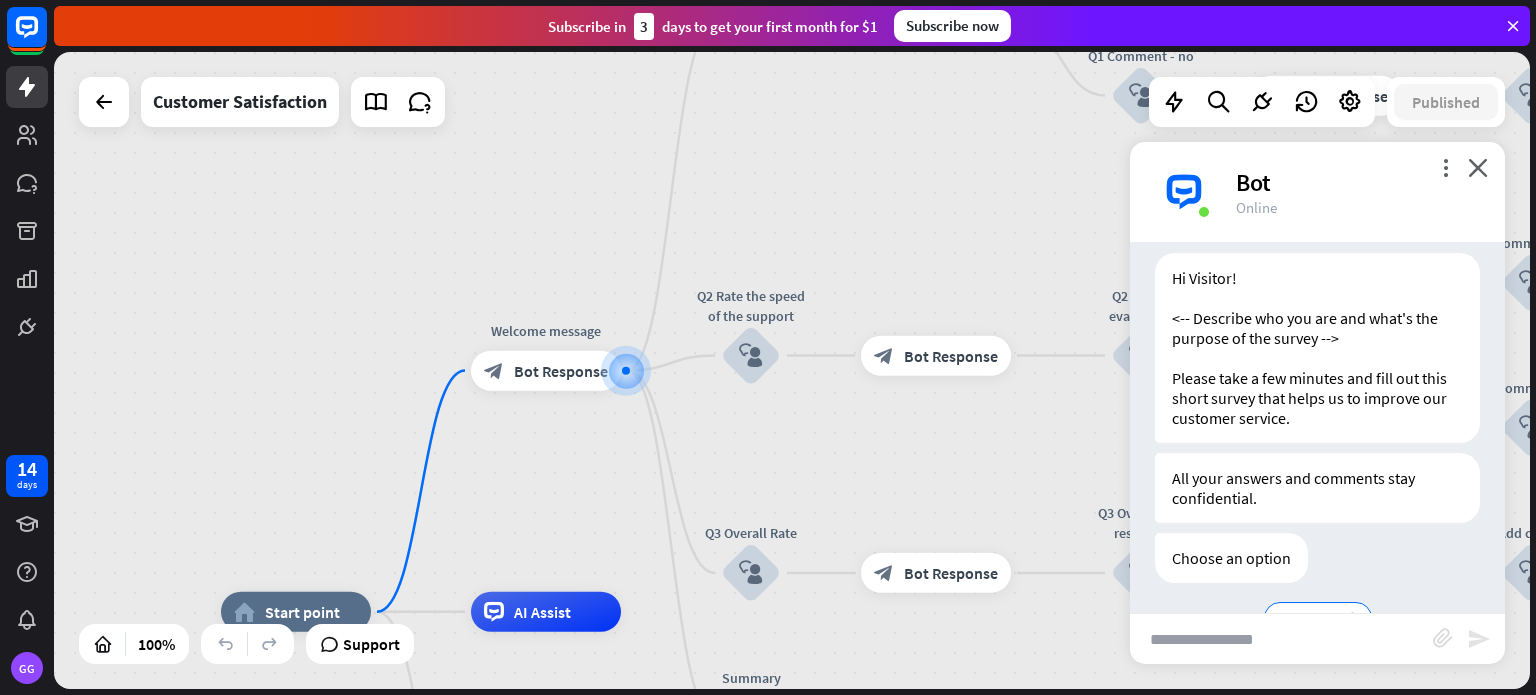 scroll, scrollTop: 101, scrollLeft: 0, axis: vertical 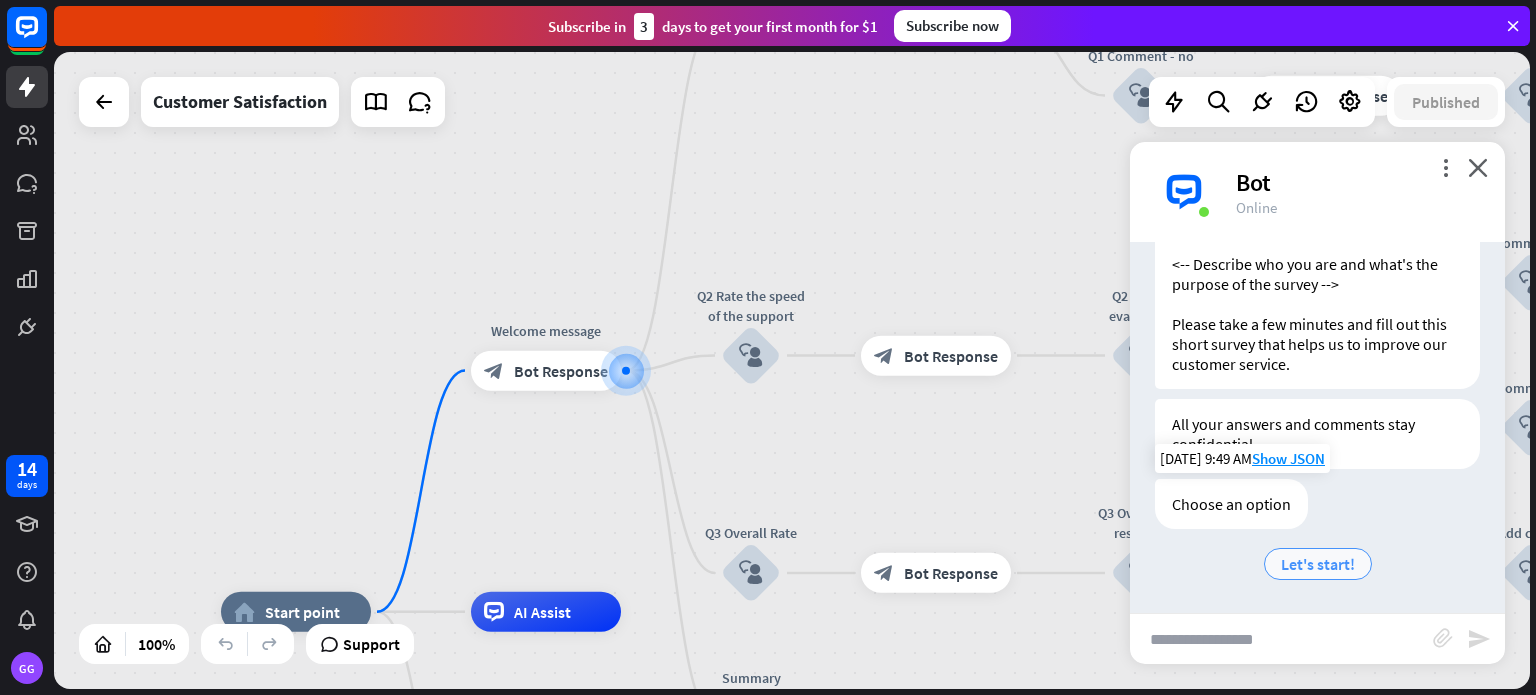 click on "Let's start!" at bounding box center (1318, 564) 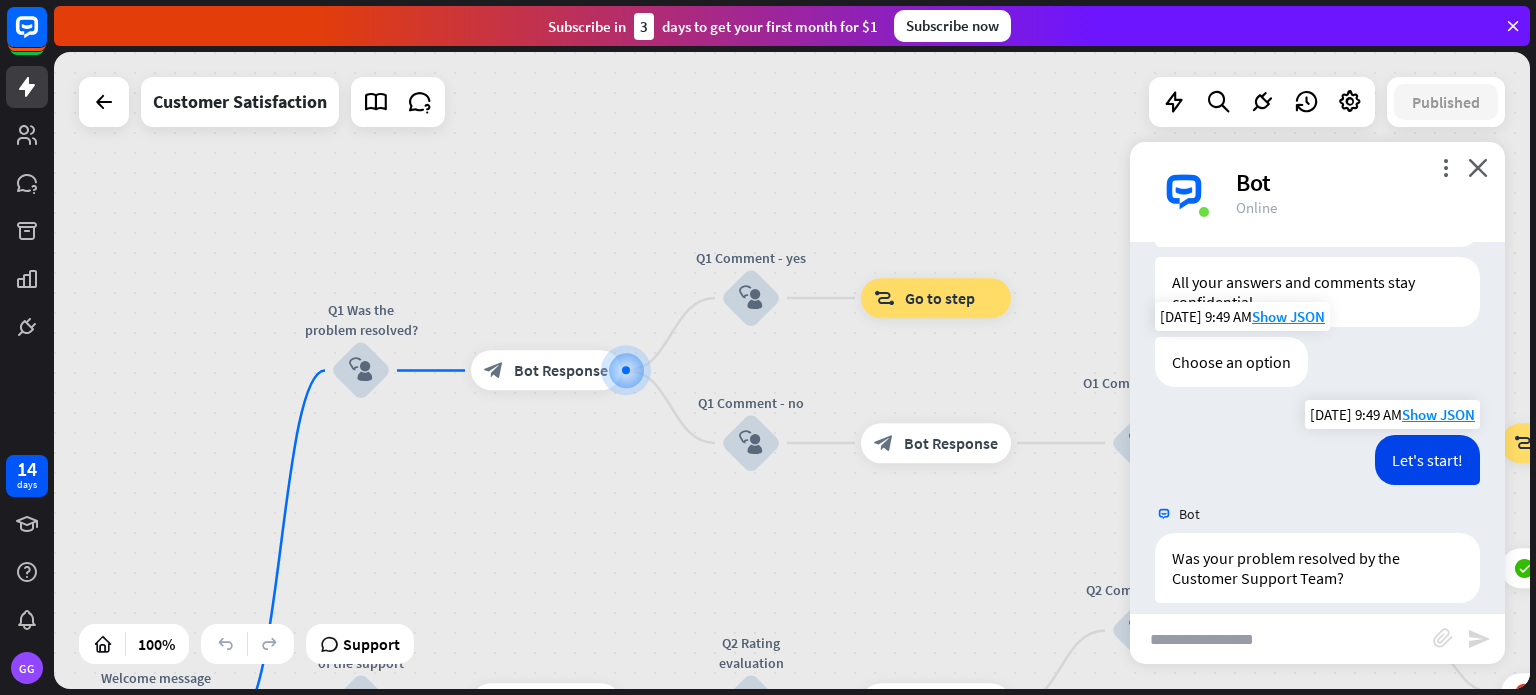 scroll, scrollTop: 317, scrollLeft: 0, axis: vertical 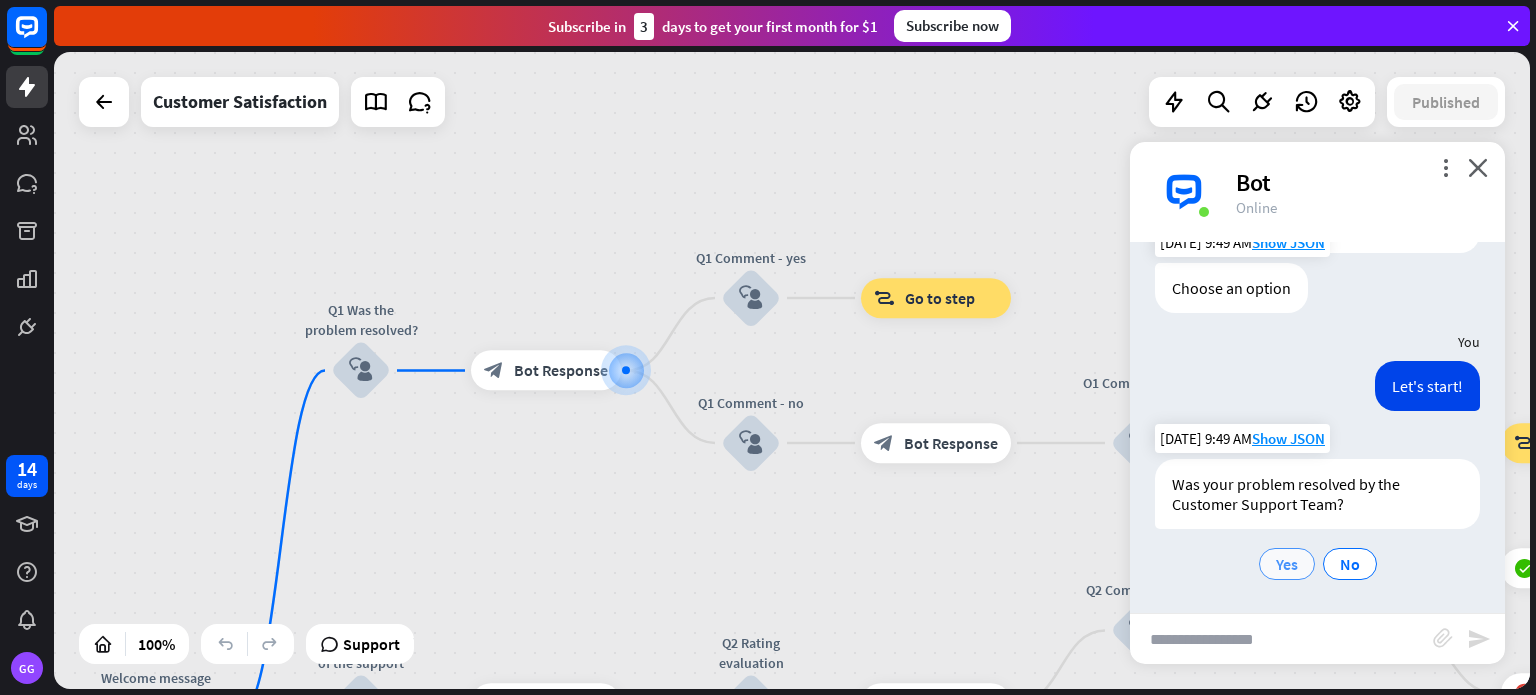 click on "Yes" at bounding box center [1287, 564] 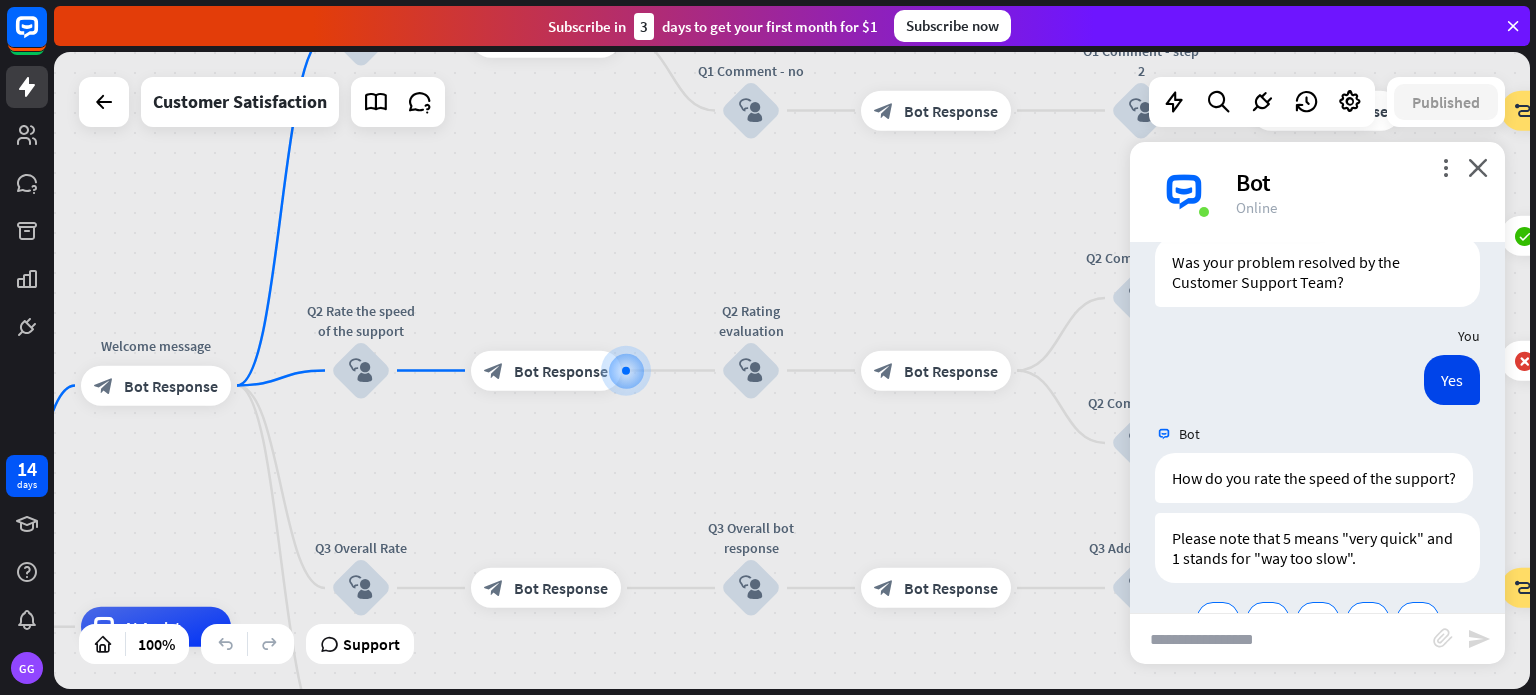 scroll, scrollTop: 613, scrollLeft: 0, axis: vertical 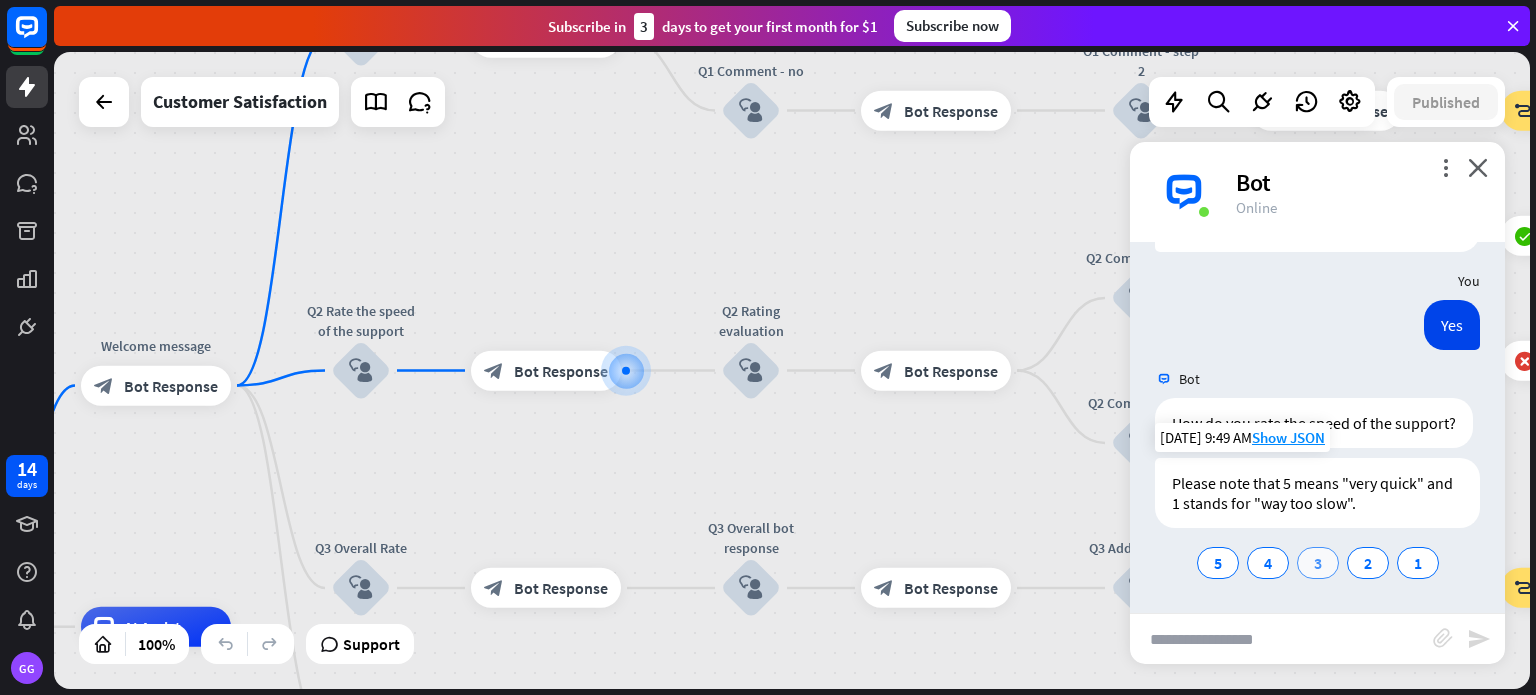 click on "3" at bounding box center (1318, 563) 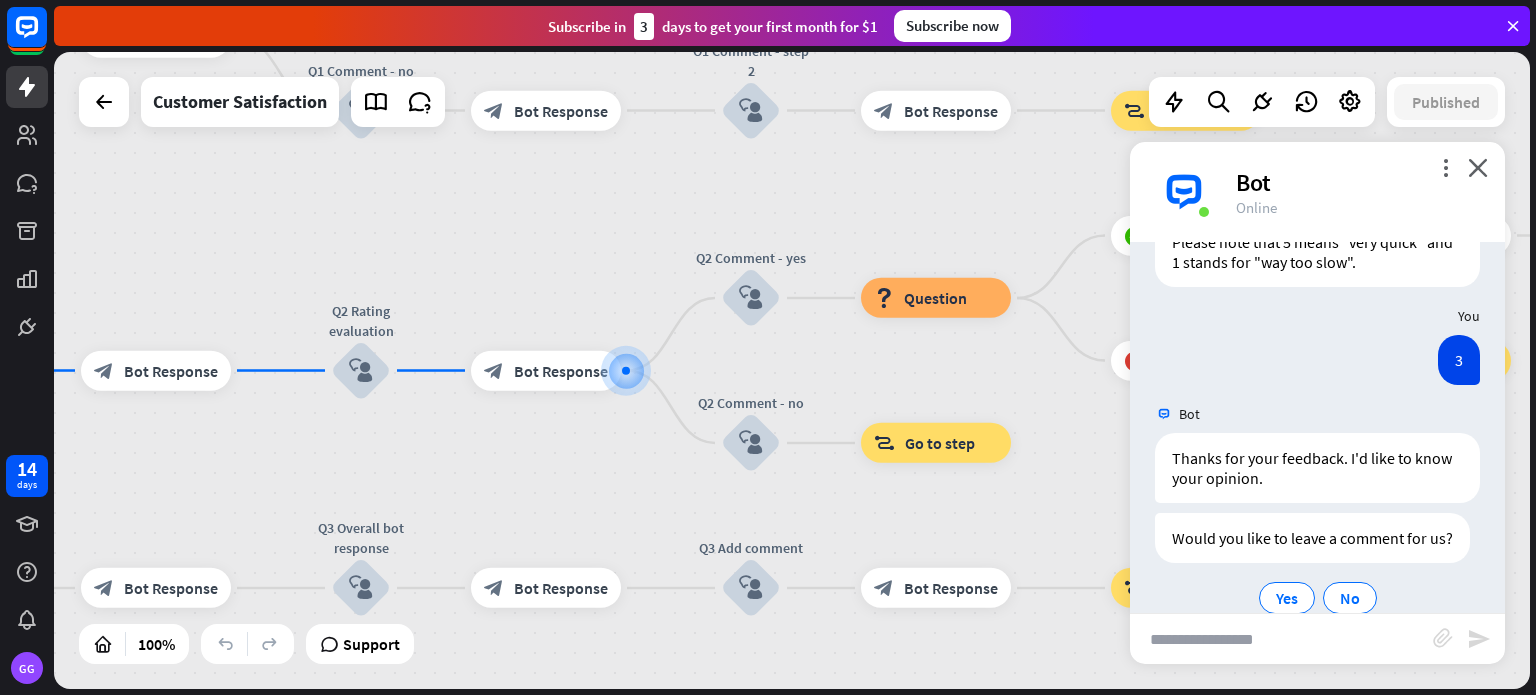 scroll, scrollTop: 909, scrollLeft: 0, axis: vertical 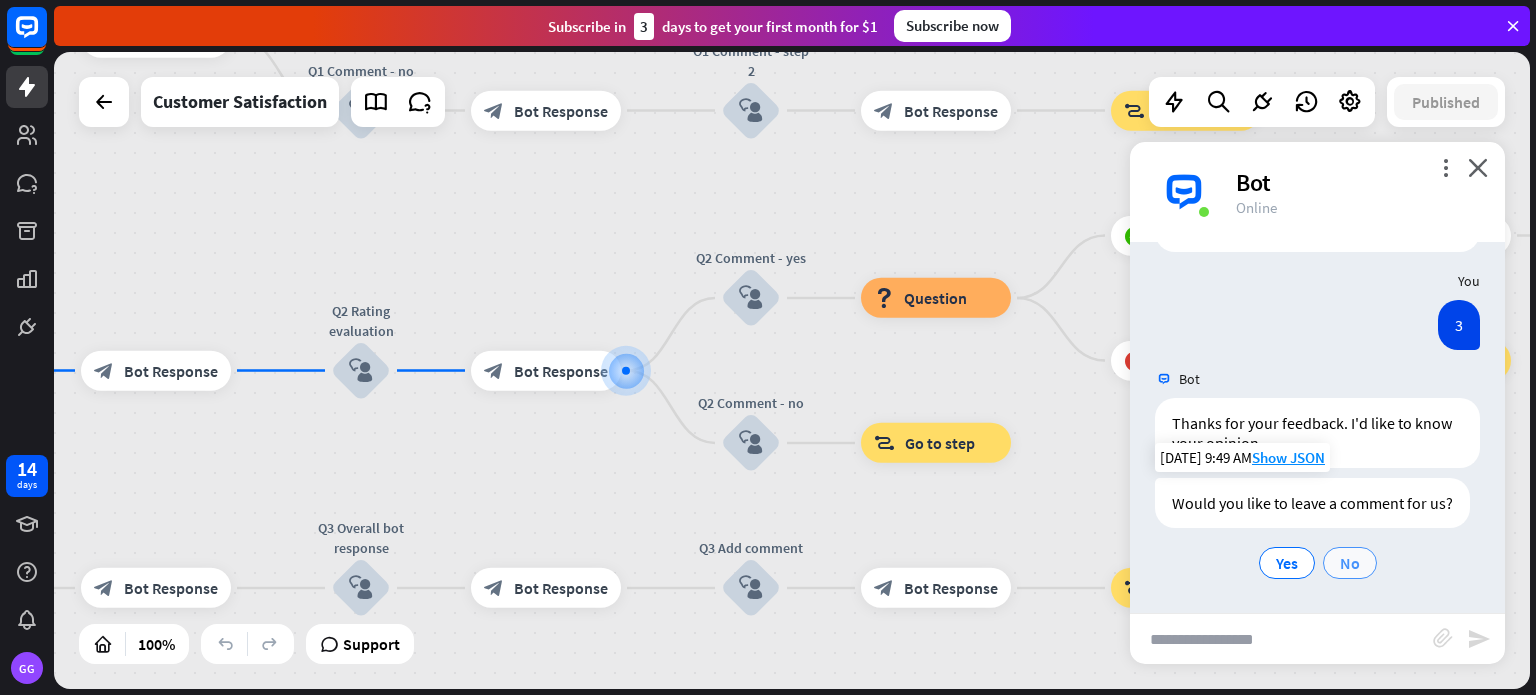click on "No" at bounding box center (1350, 563) 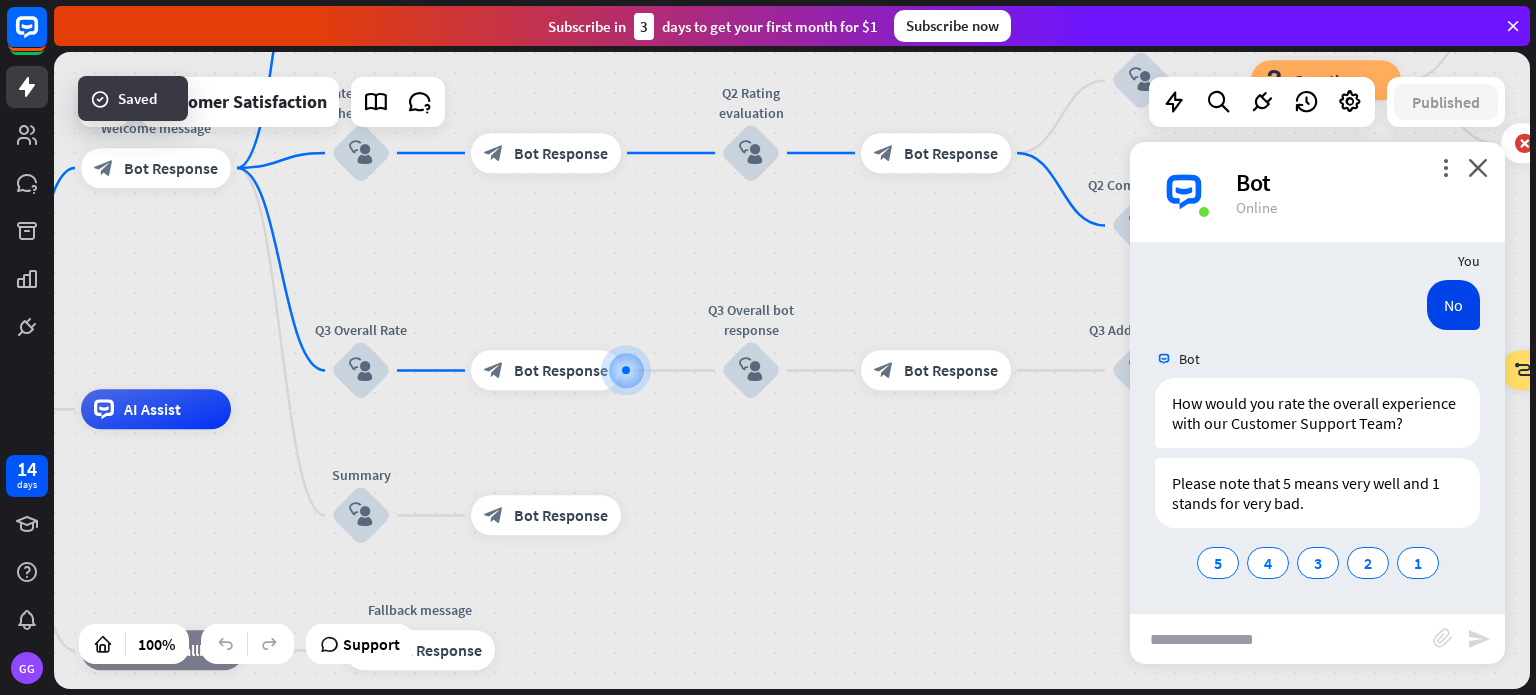 scroll, scrollTop: 1225, scrollLeft: 0, axis: vertical 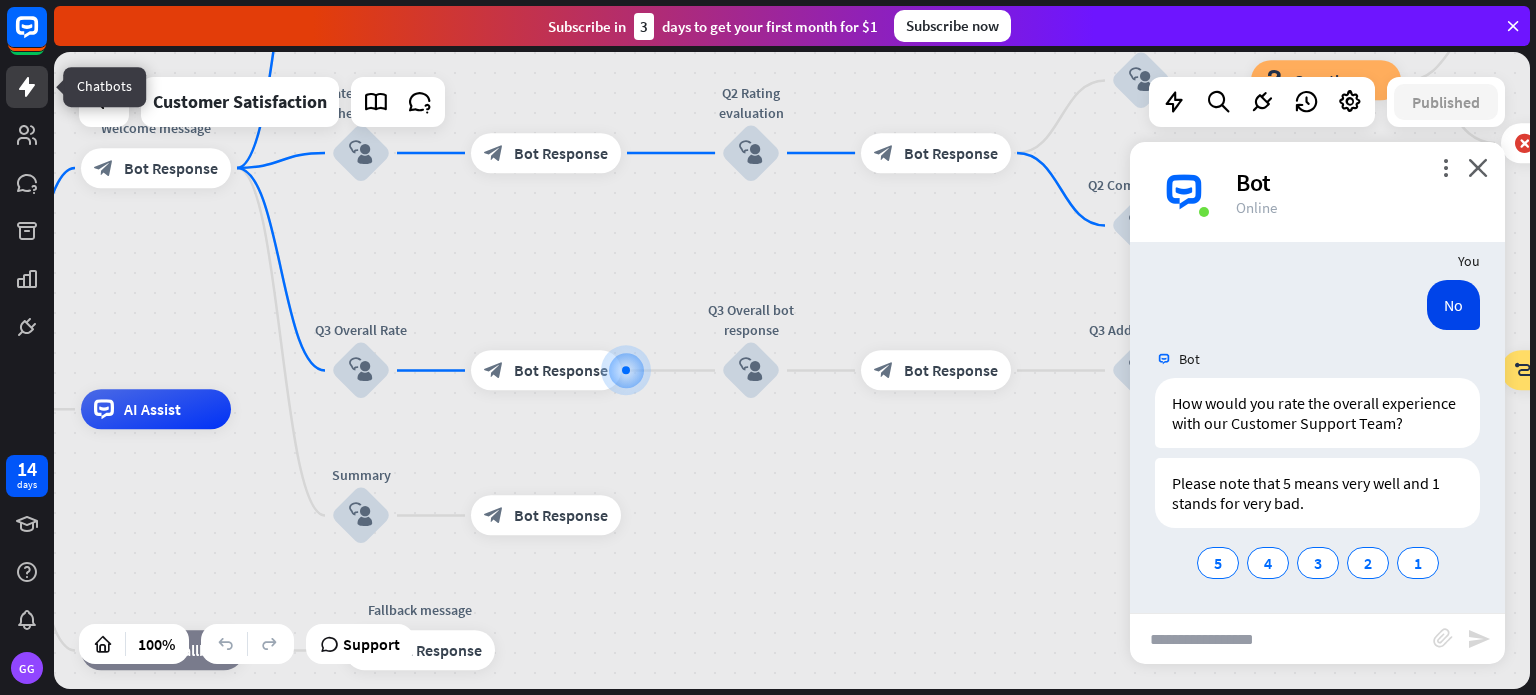 click 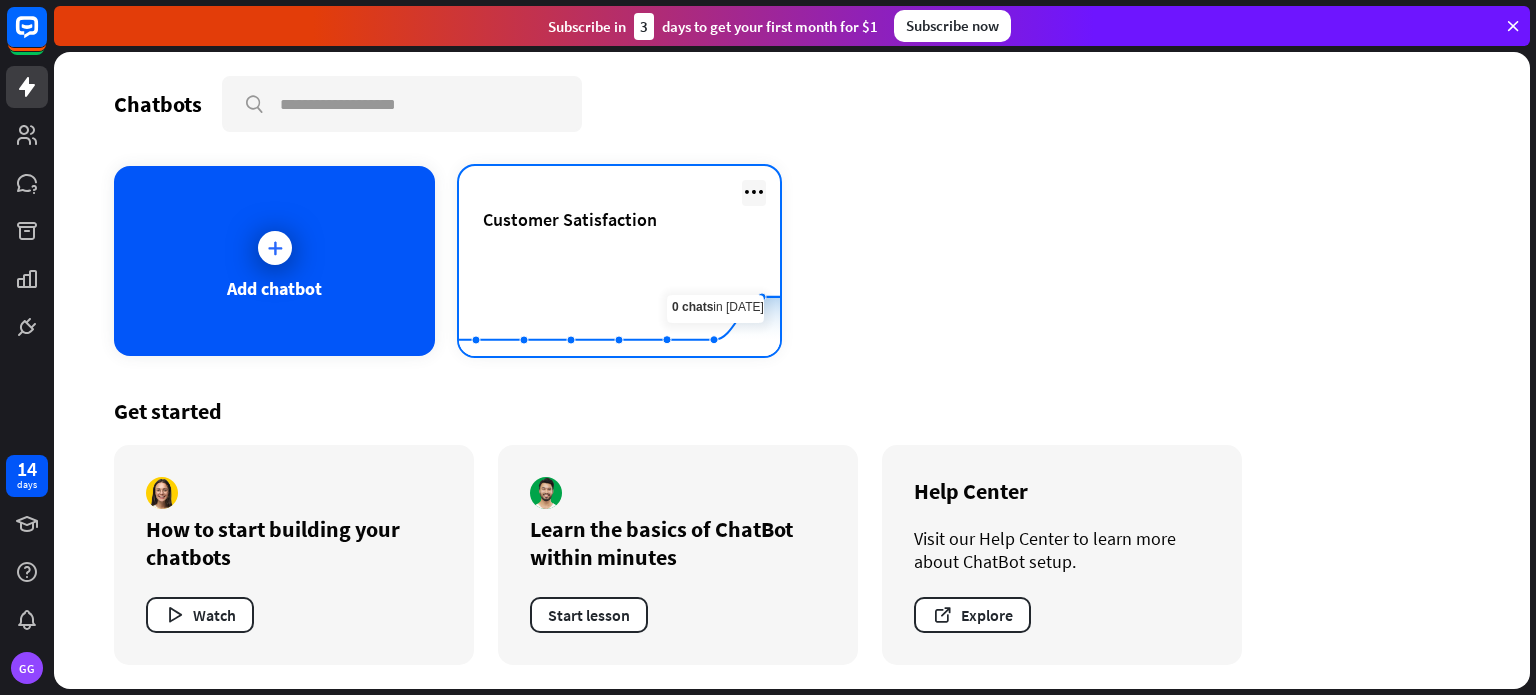 click at bounding box center (754, 192) 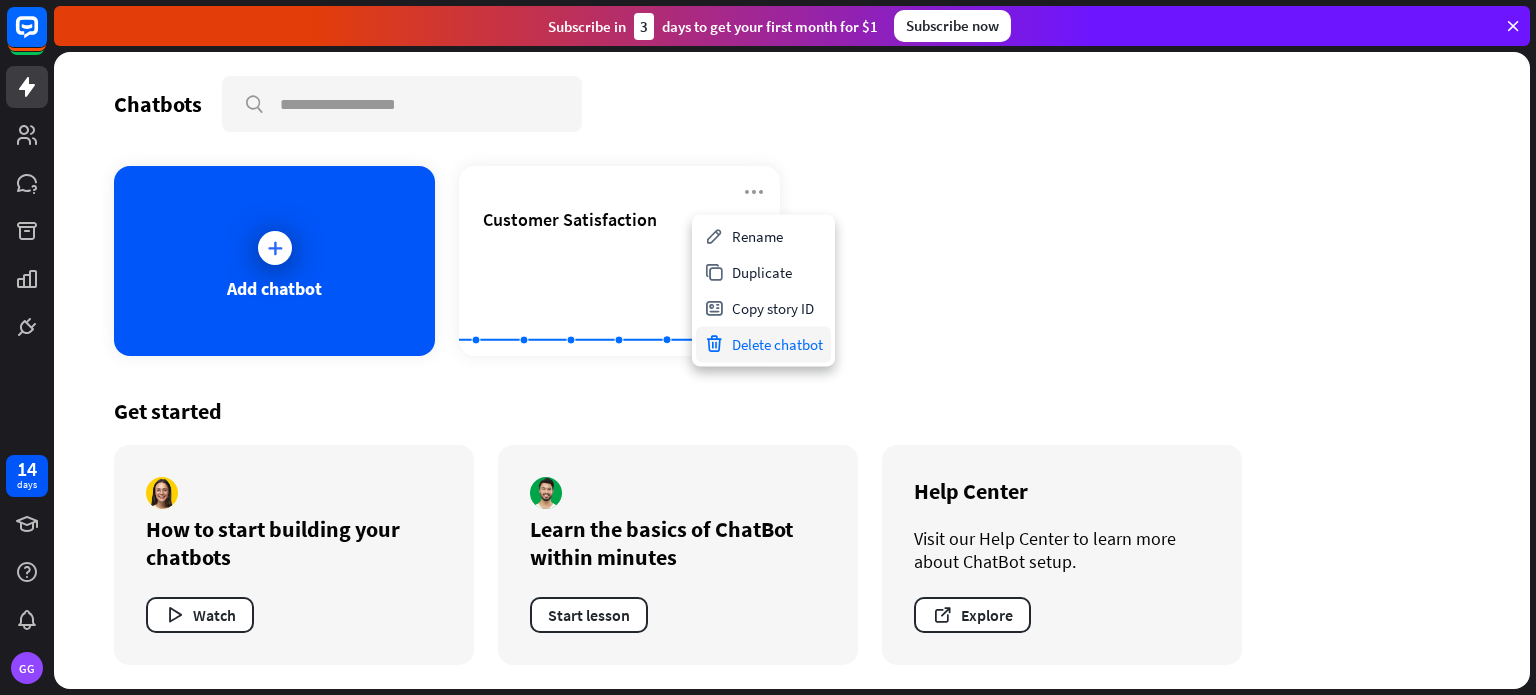 click on "Delete chatbot" at bounding box center [763, 344] 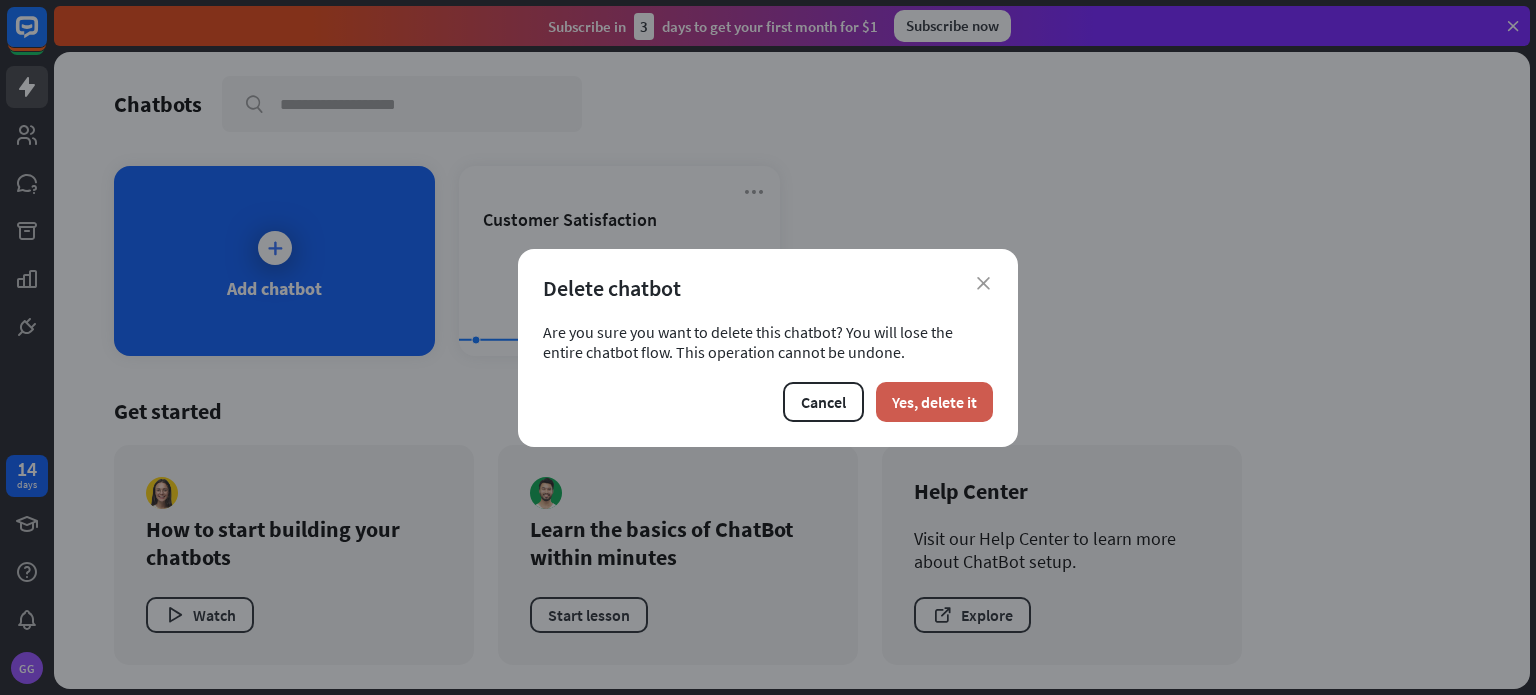 click on "Yes, delete it" at bounding box center (934, 402) 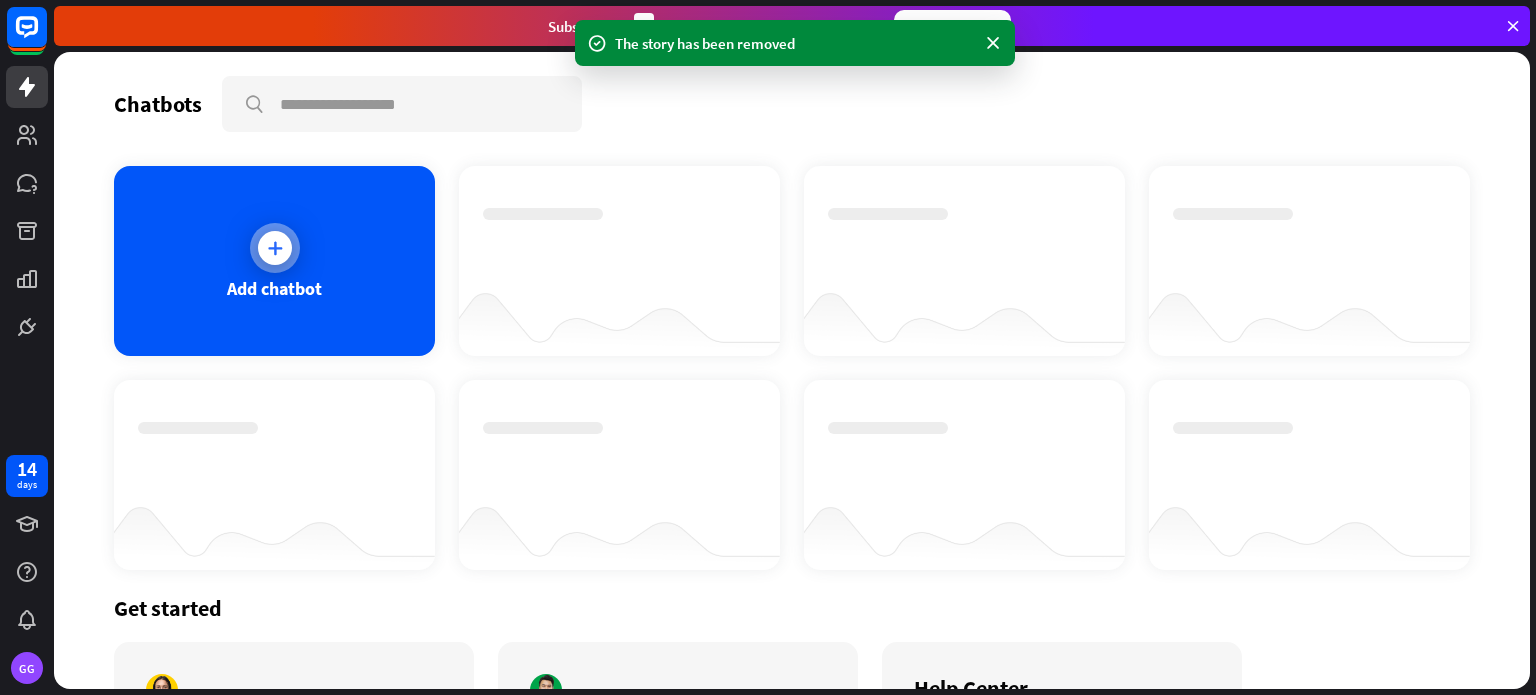 click at bounding box center (275, 248) 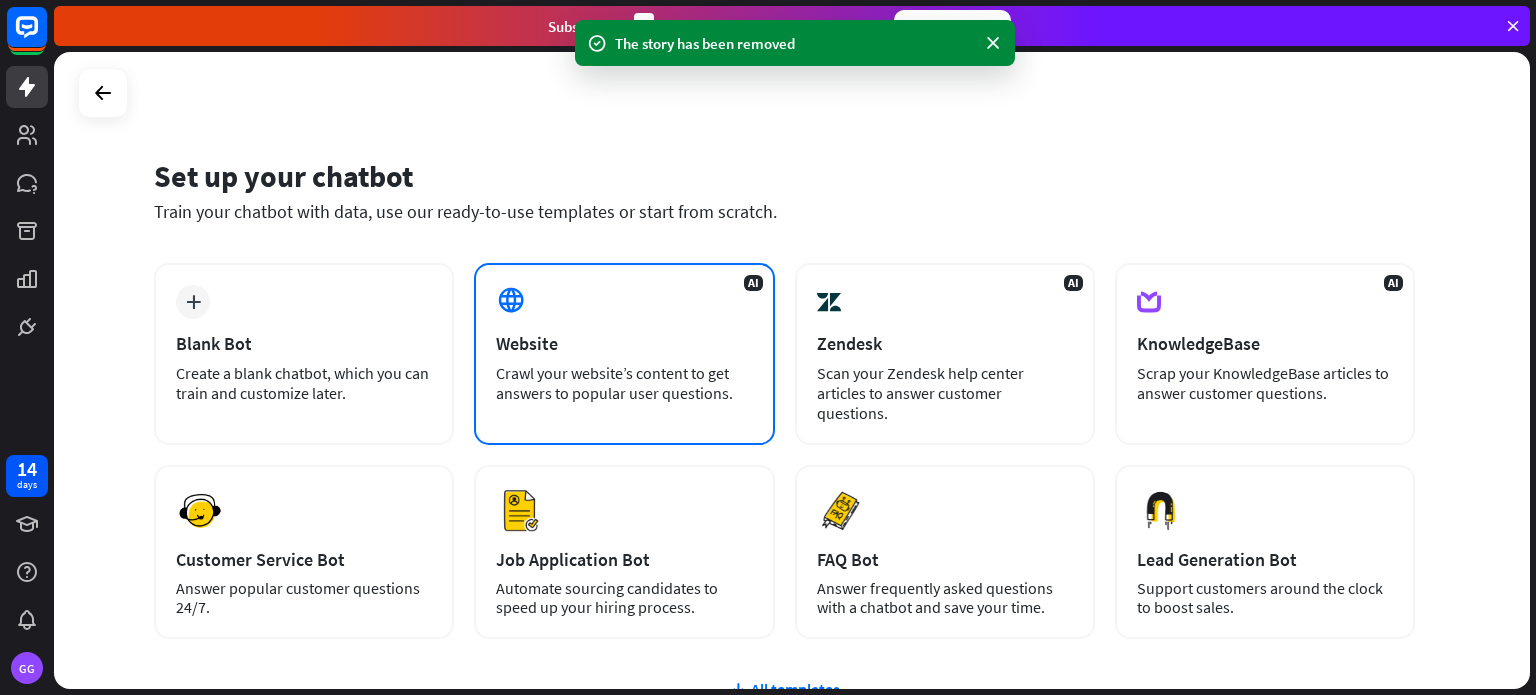 click on "AI     Website
Crawl your website’s content to get answers to
popular user questions." at bounding box center (624, 354) 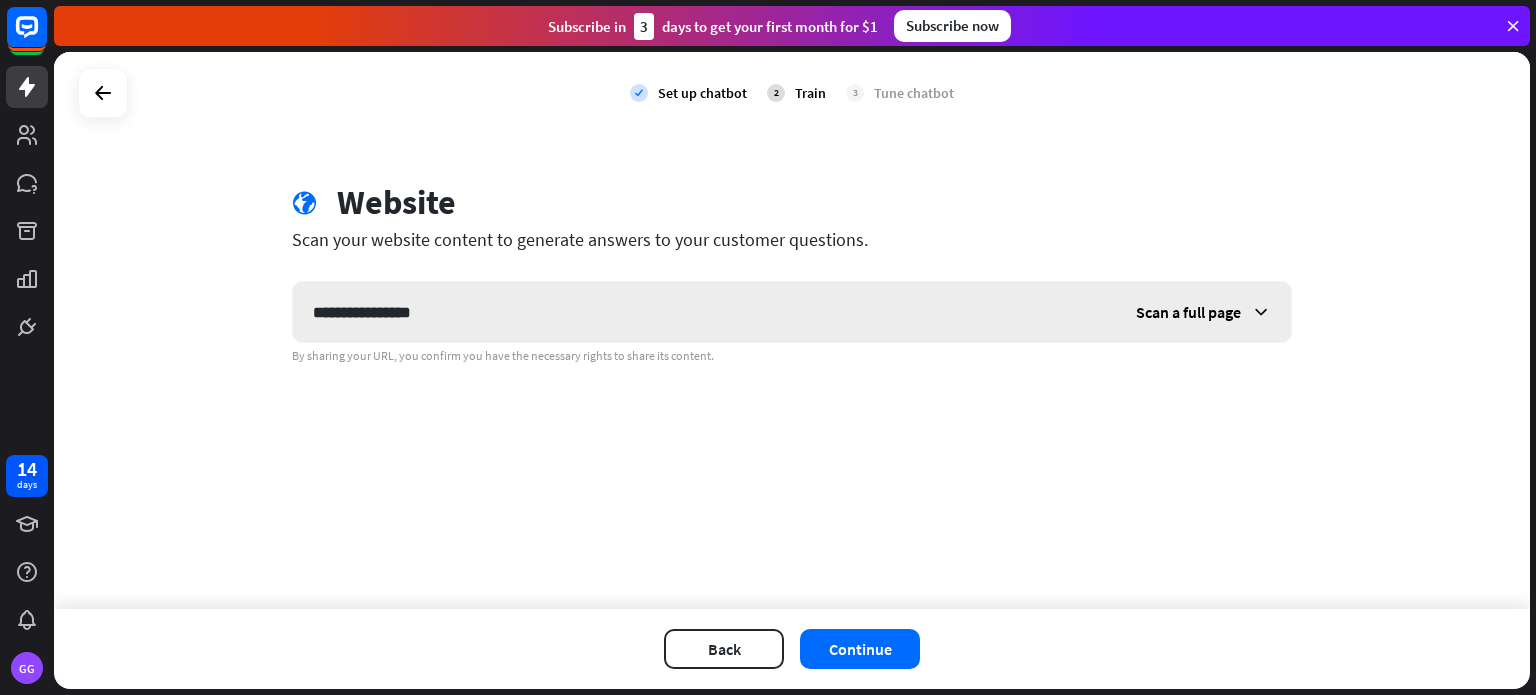 drag, startPoint x: 436, startPoint y: 314, endPoint x: 508, endPoint y: 307, distance: 72.33948 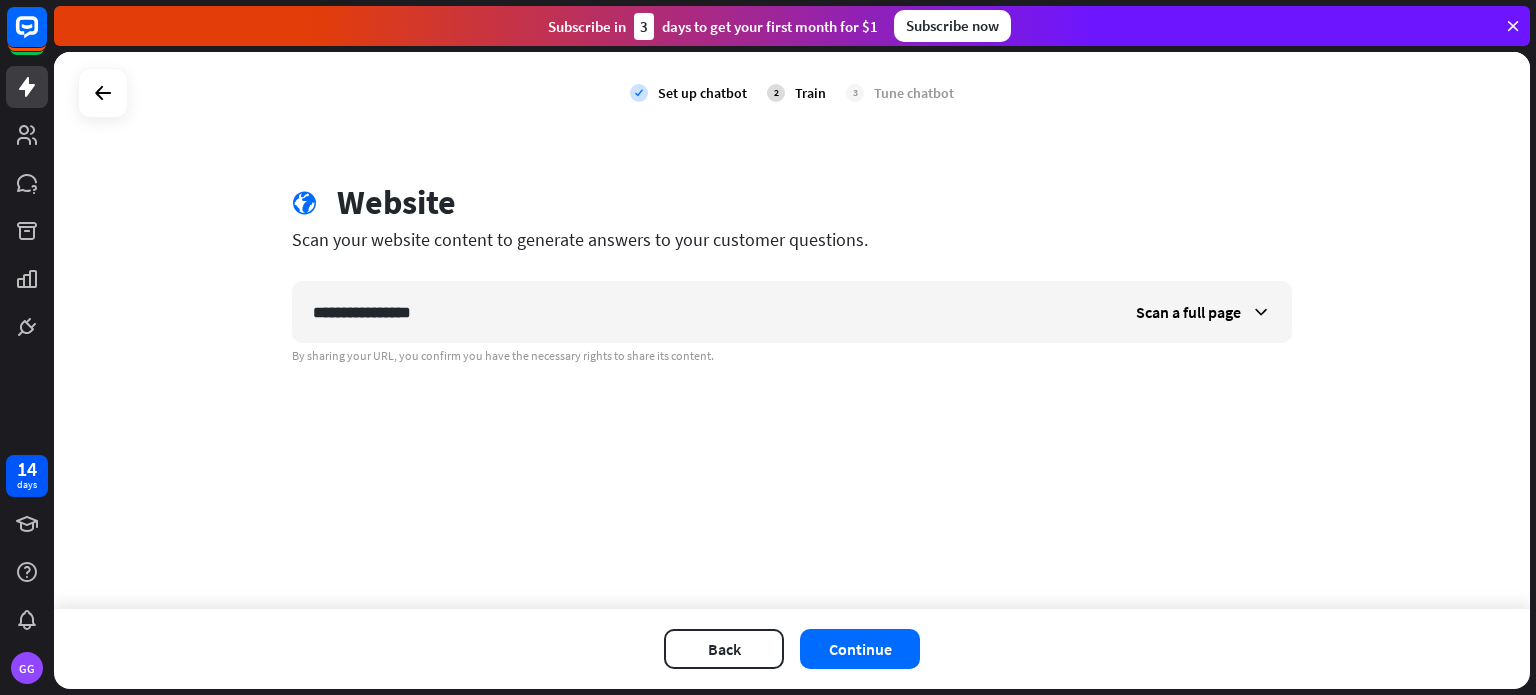 type on "**********" 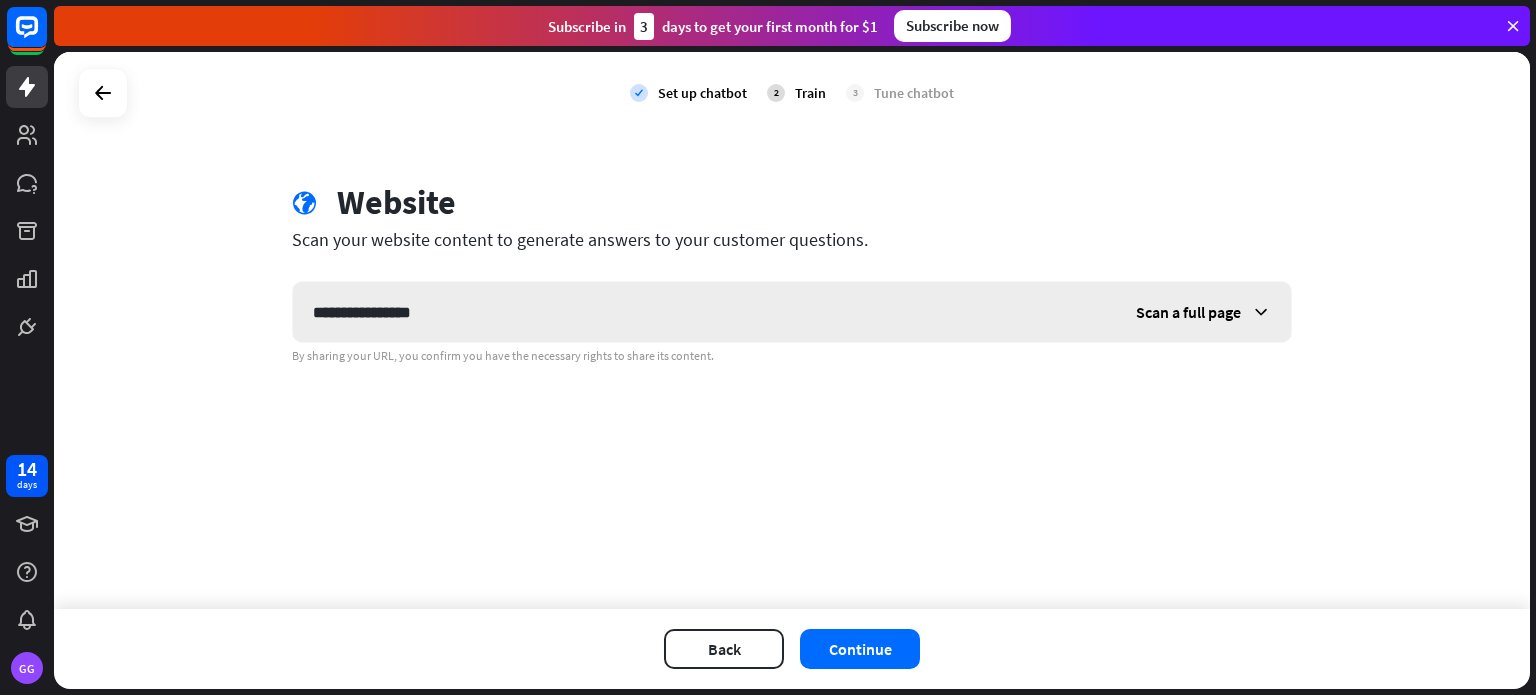 click at bounding box center [1261, 312] 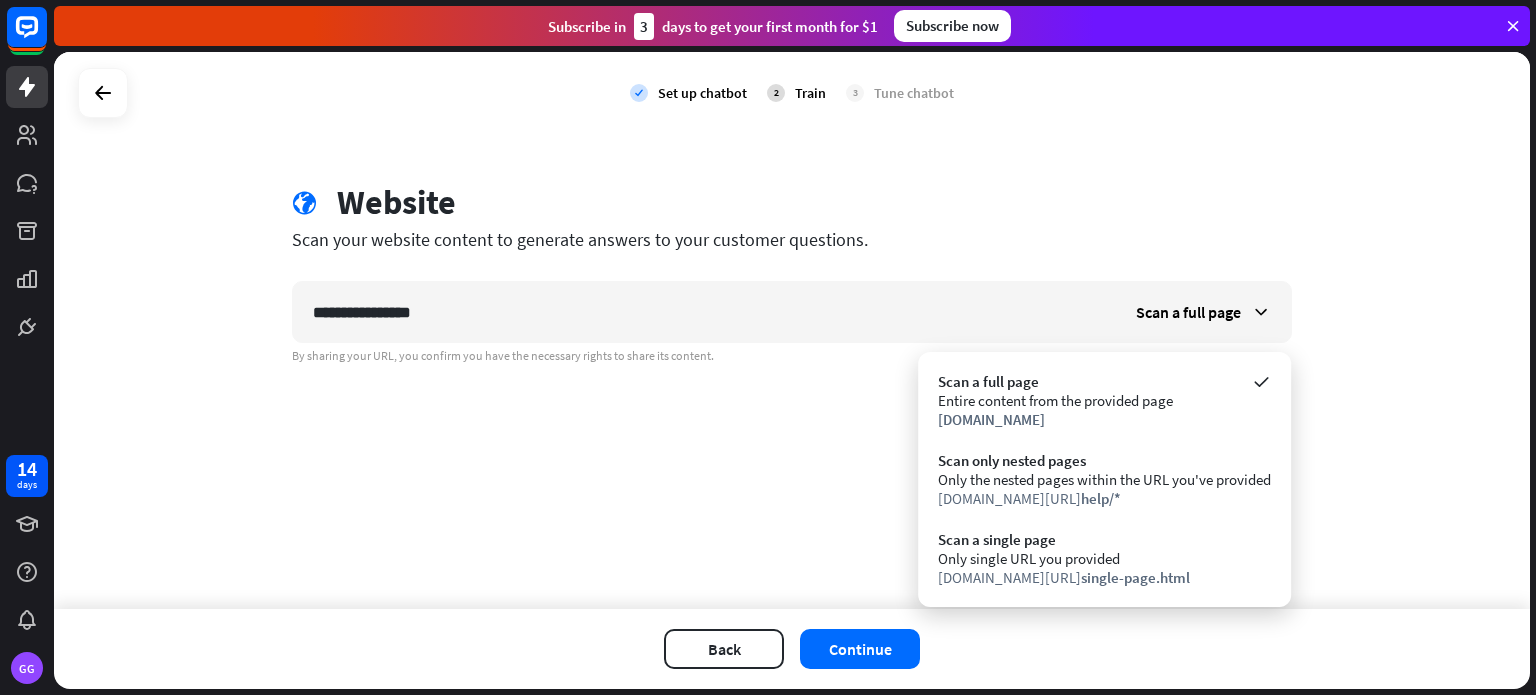 click on "**********" at bounding box center (792, 330) 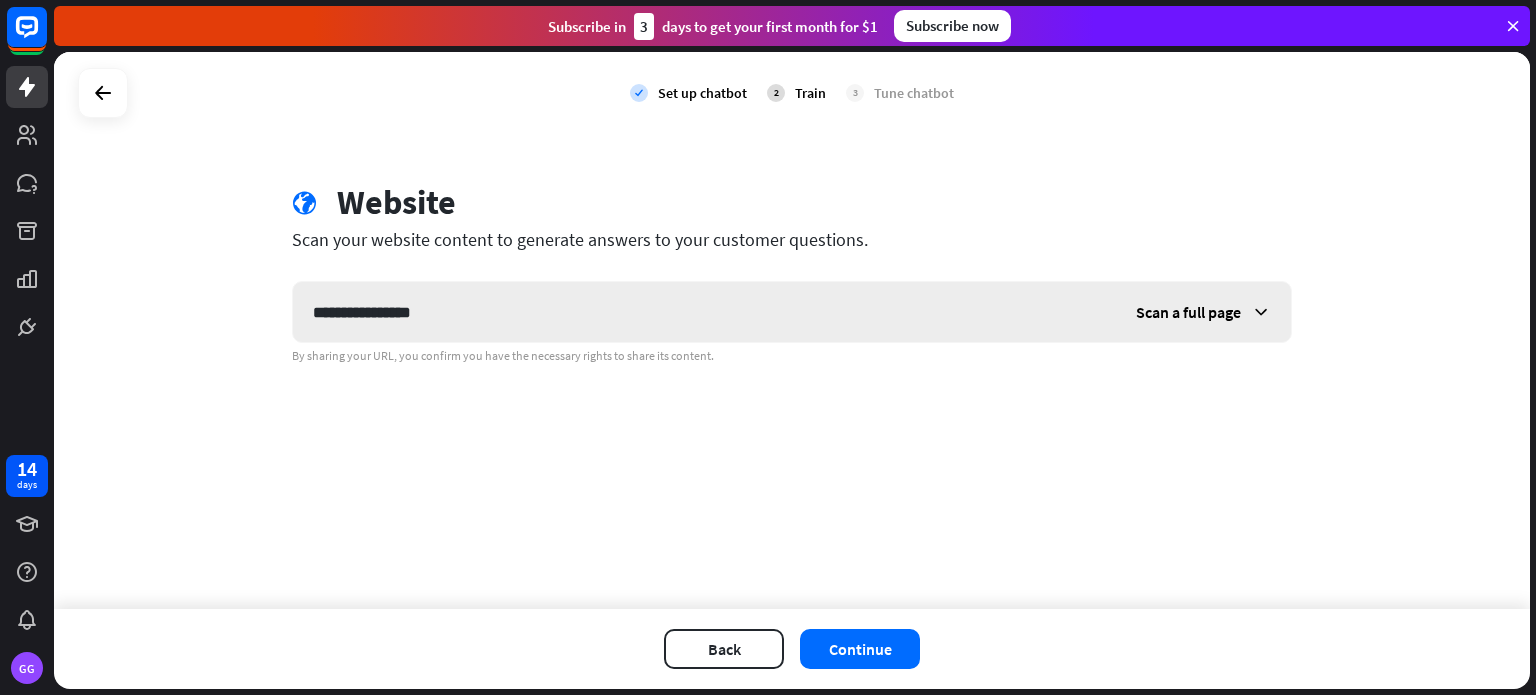 click at bounding box center (1261, 312) 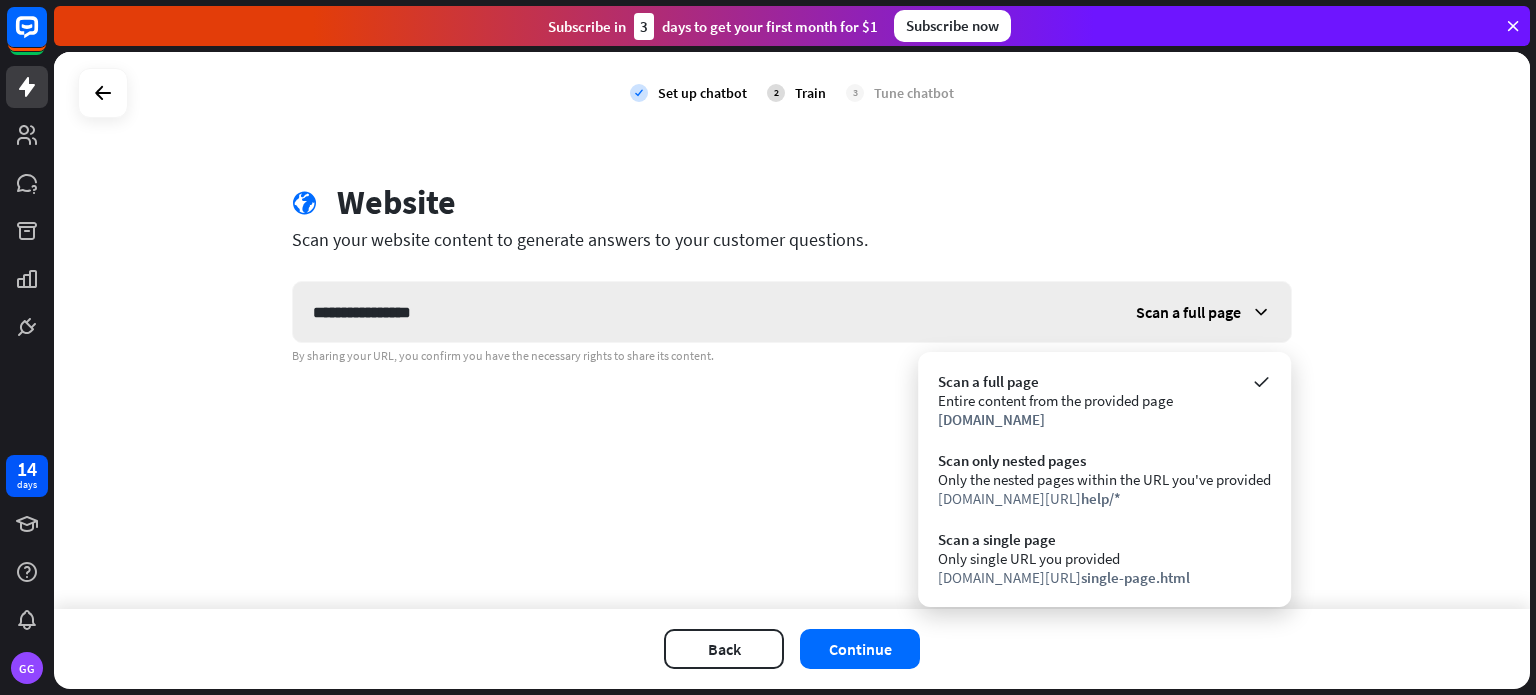 click at bounding box center [1261, 312] 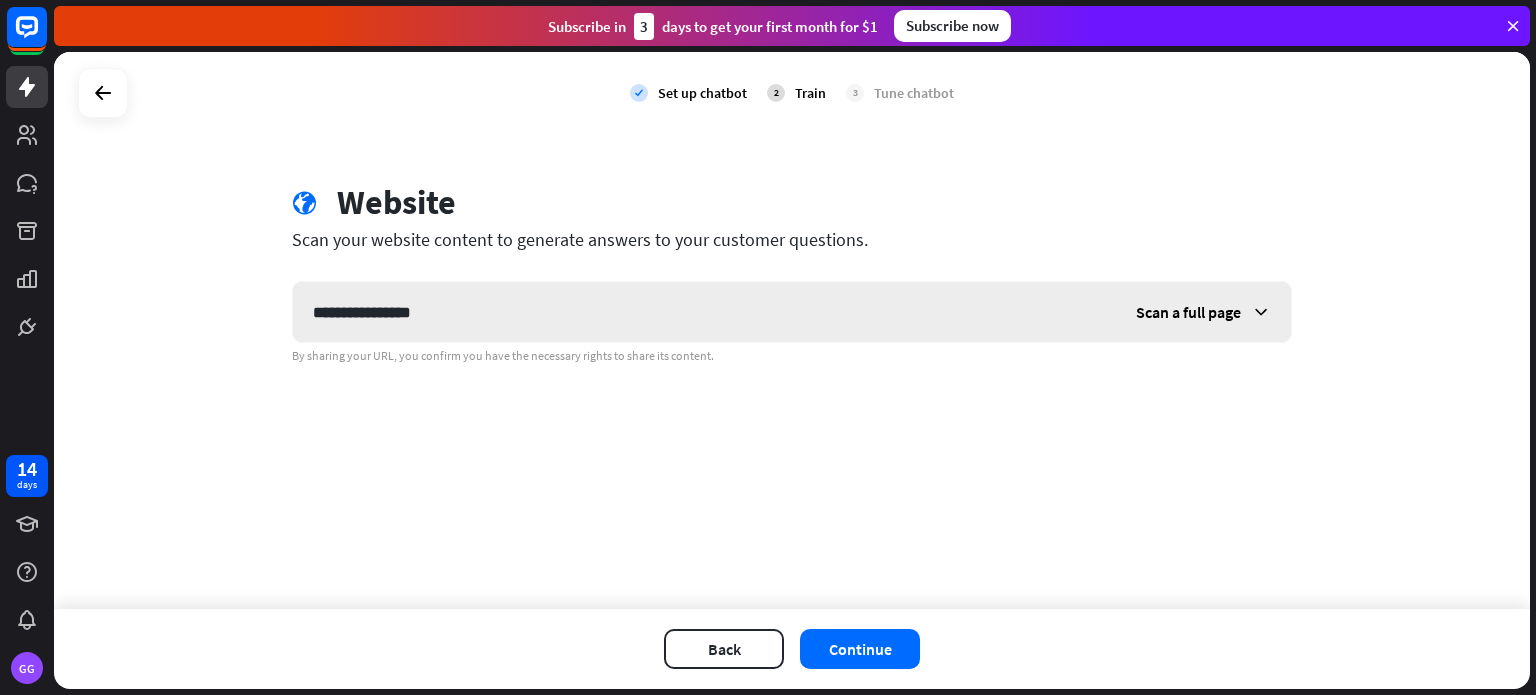 click at bounding box center [1261, 312] 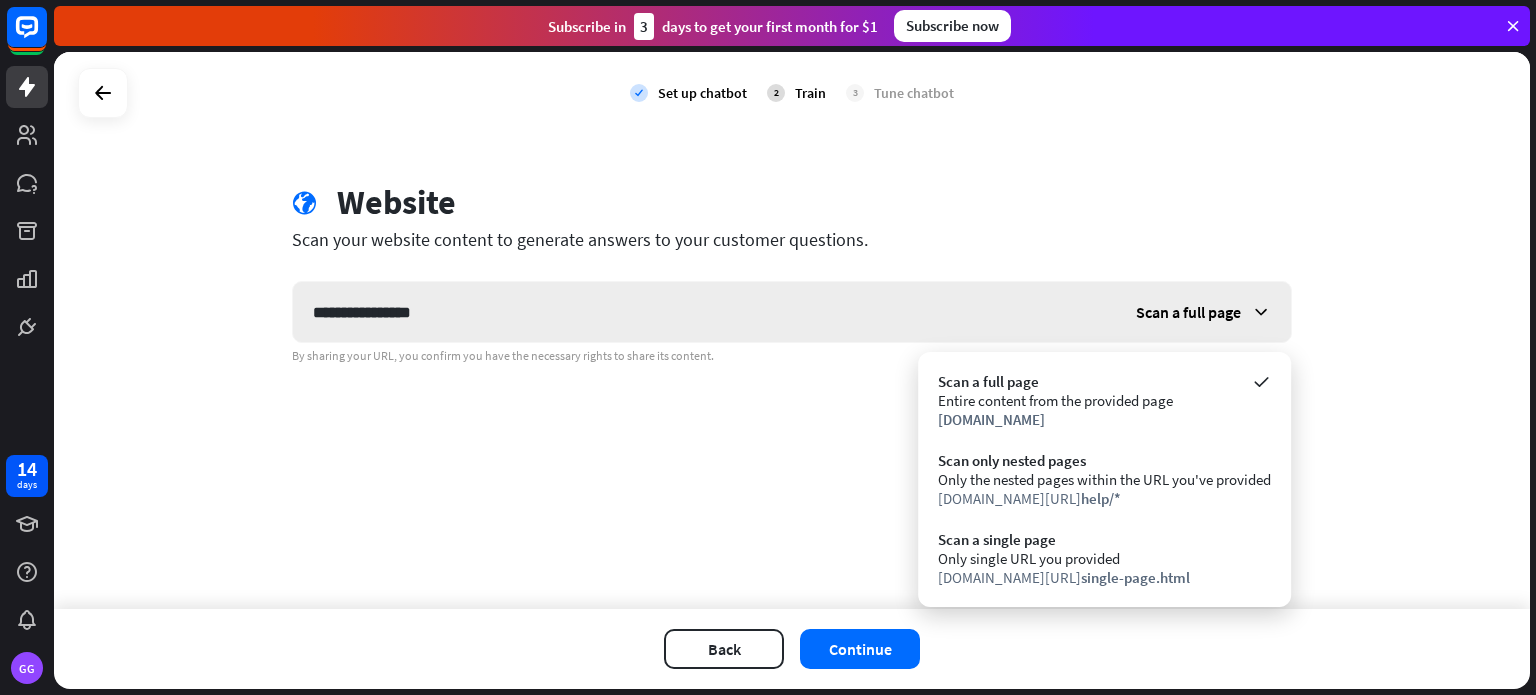 click at bounding box center [1261, 312] 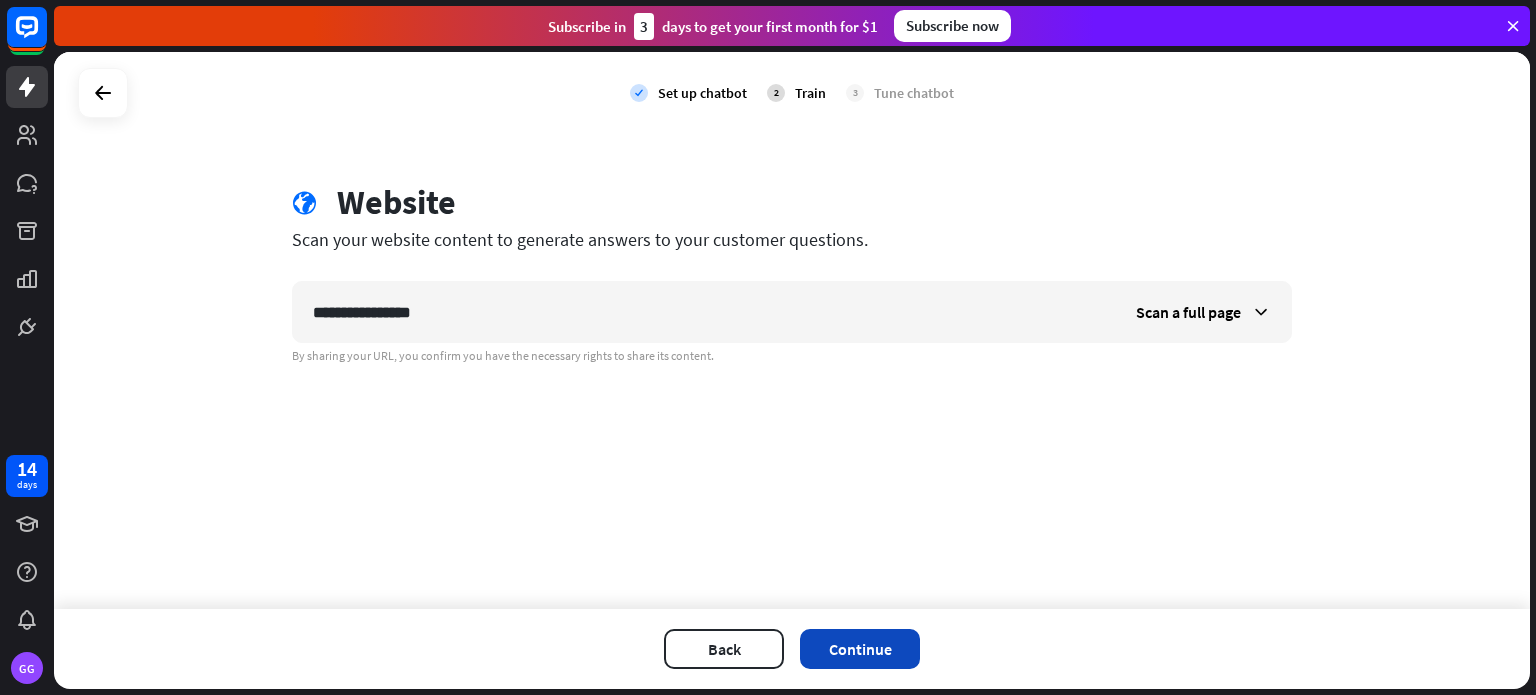 click on "Continue" at bounding box center (860, 649) 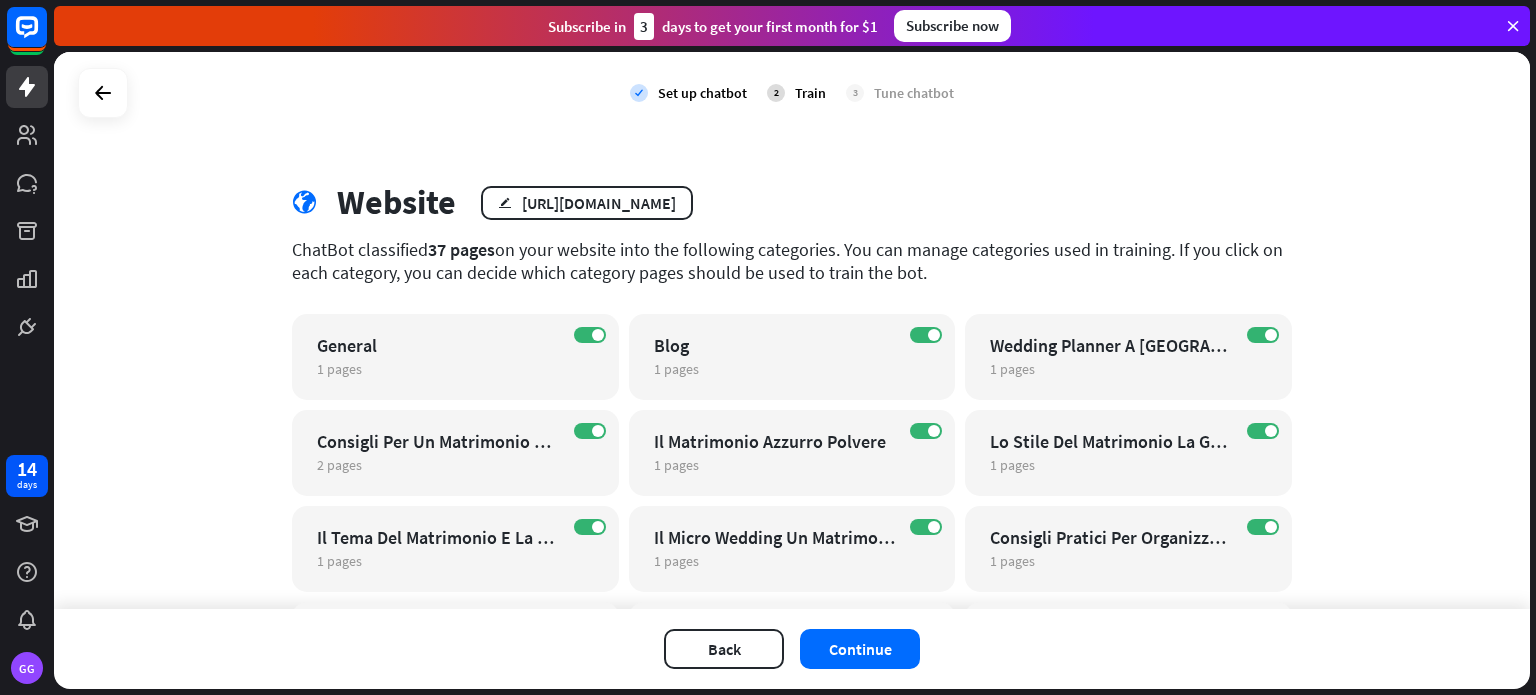 scroll, scrollTop: 200, scrollLeft: 0, axis: vertical 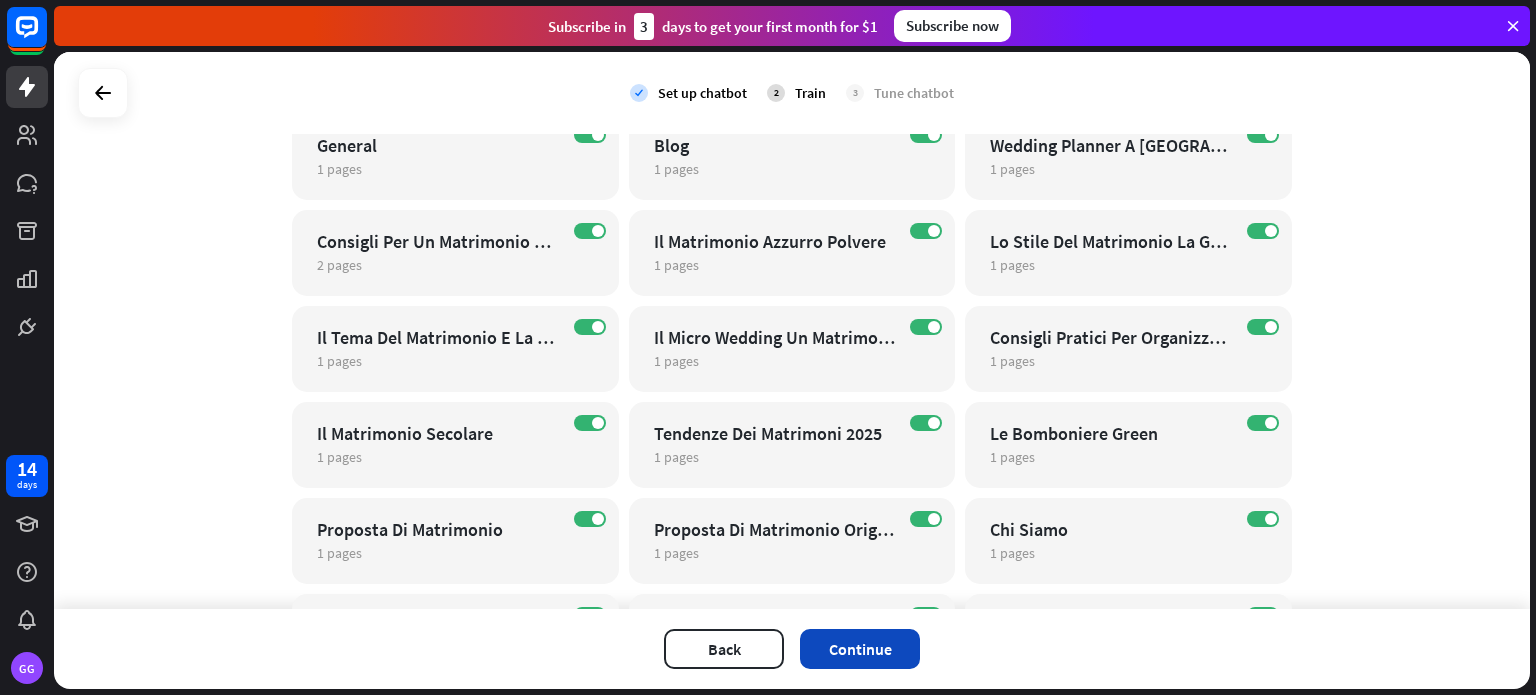 click on "Continue" at bounding box center [860, 649] 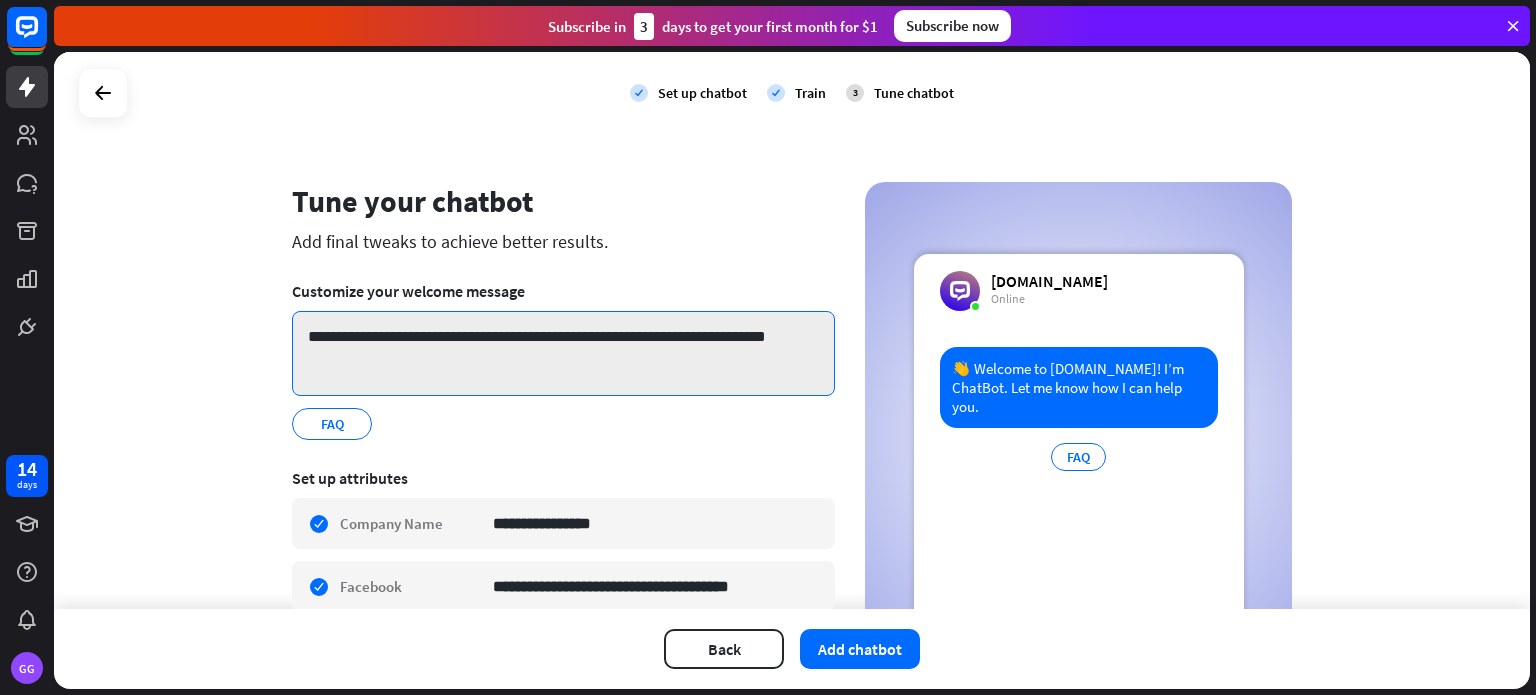 click on "**********" at bounding box center [563, 353] 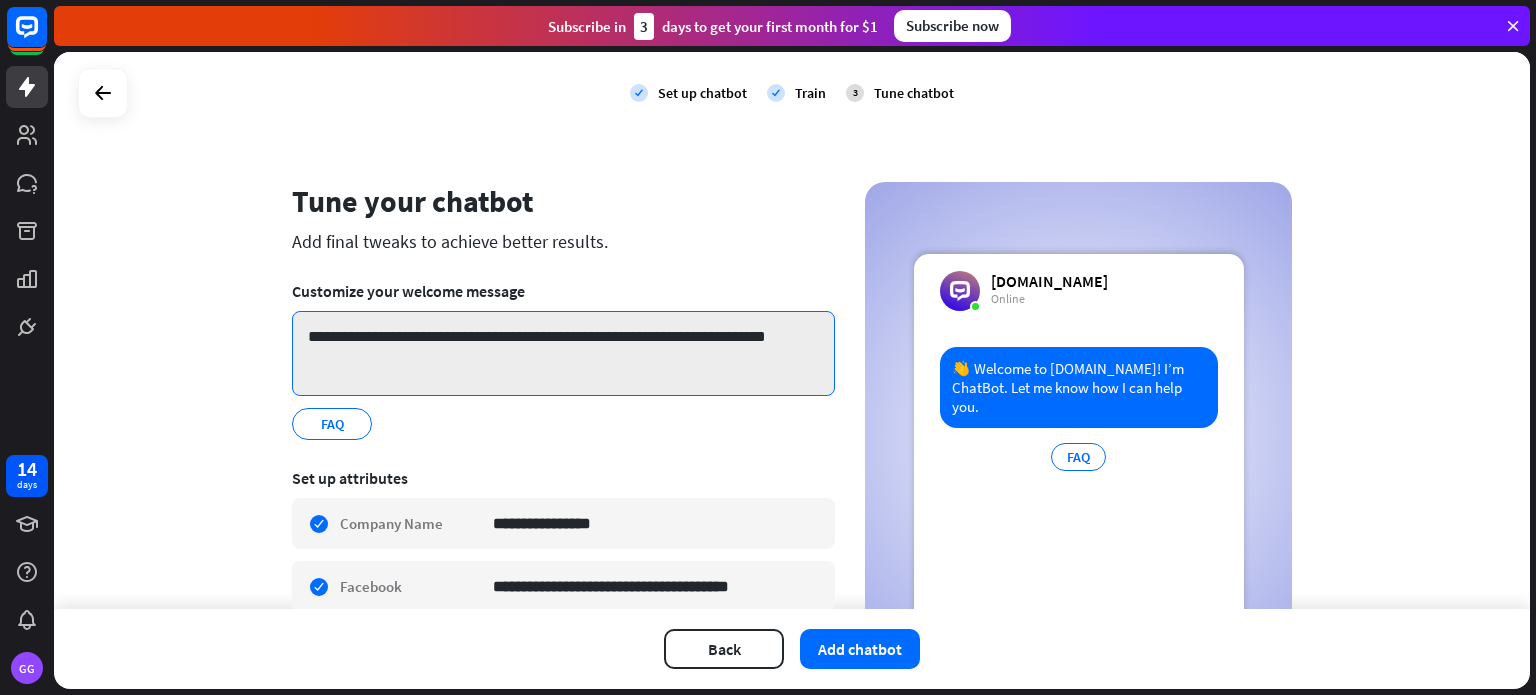 click on "**********" at bounding box center [563, 353] 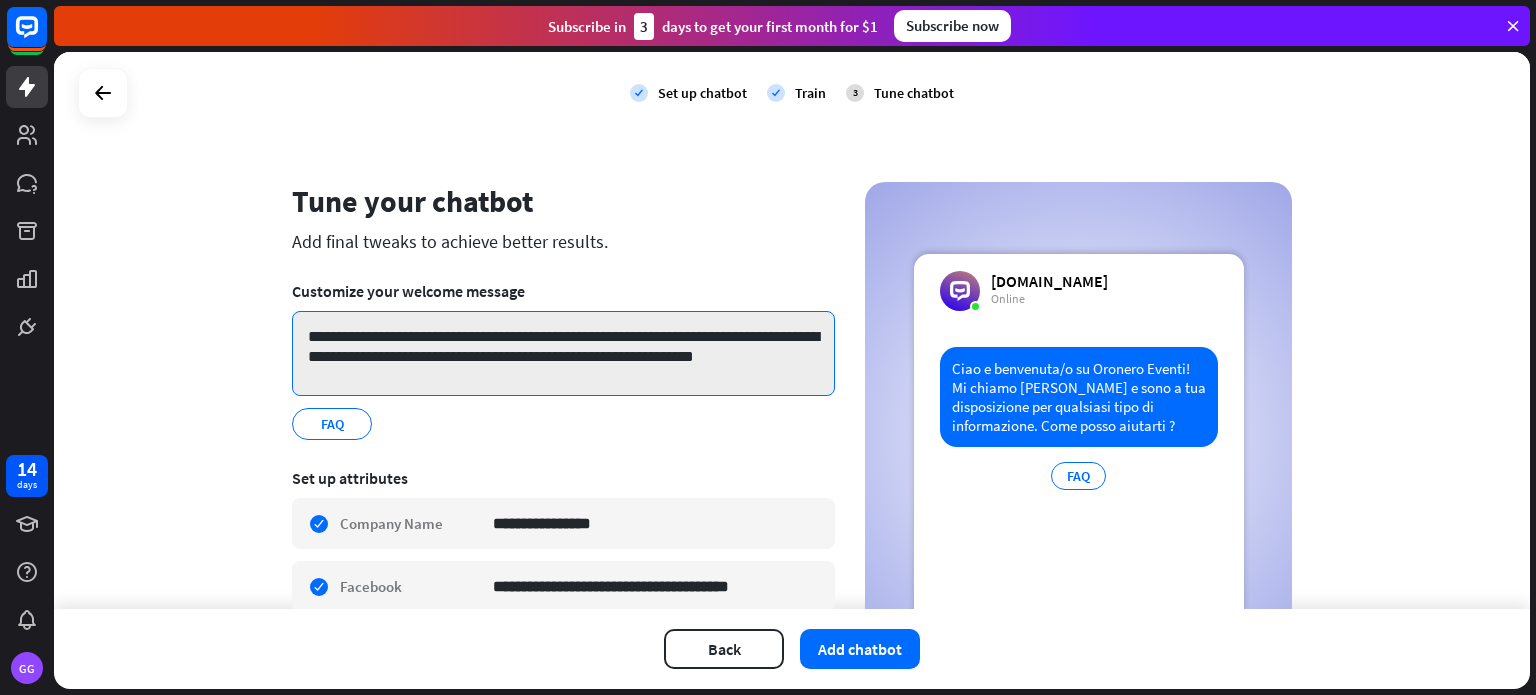 scroll, scrollTop: 7, scrollLeft: 0, axis: vertical 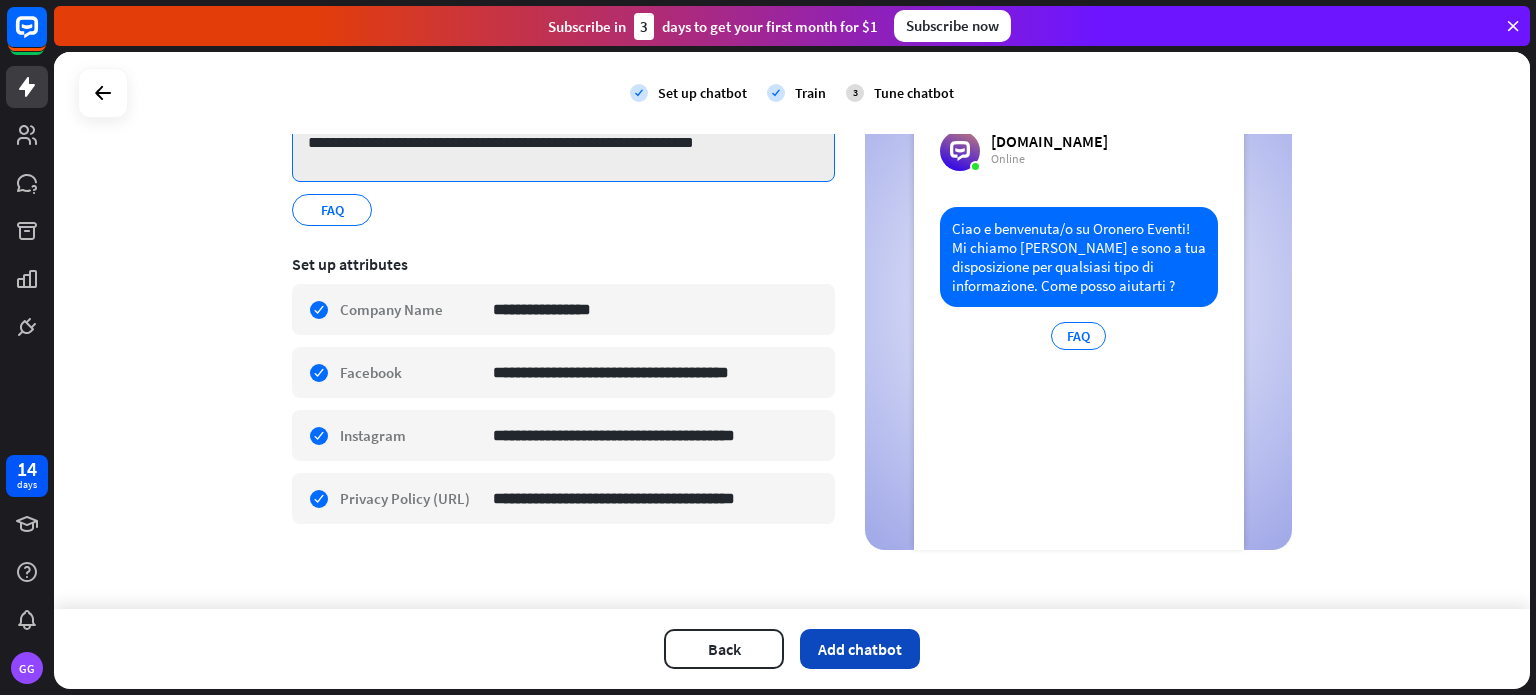 type on "**********" 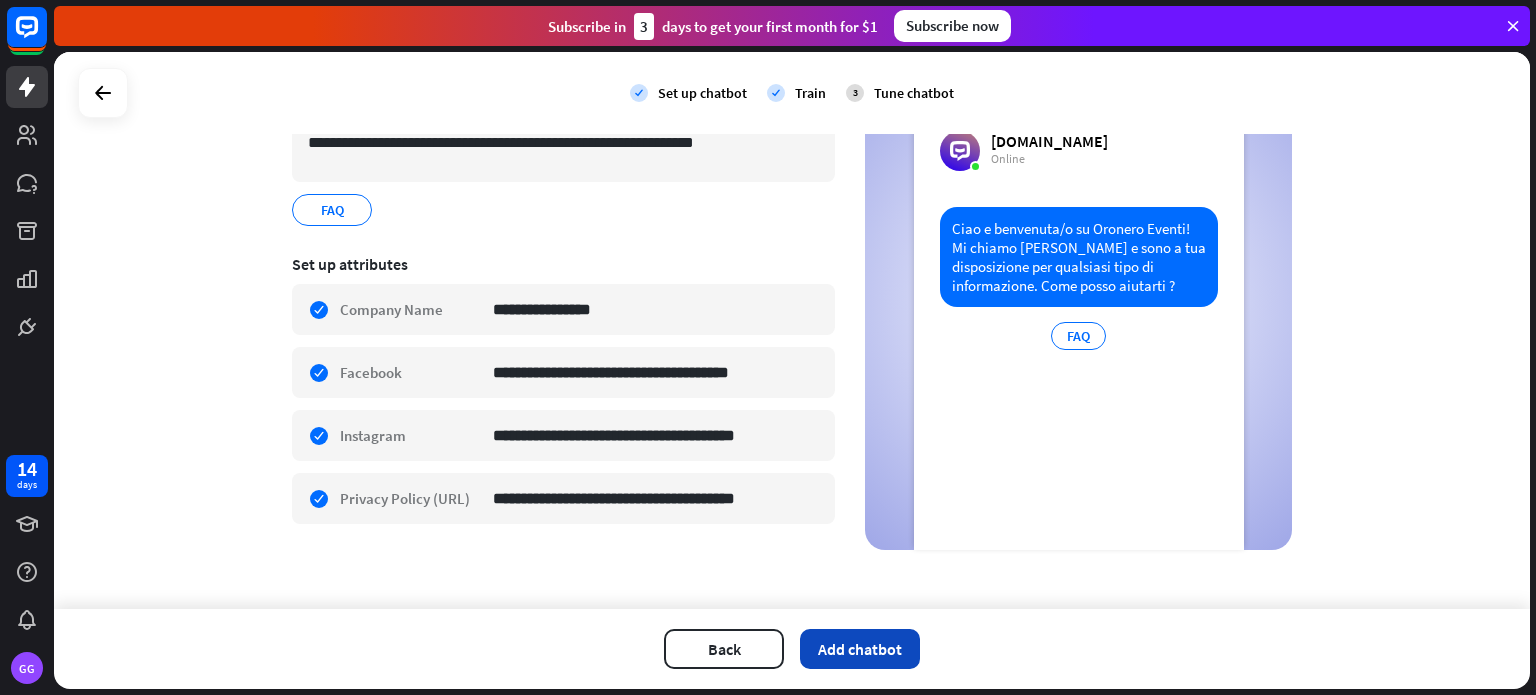 click on "Add chatbot" at bounding box center (860, 649) 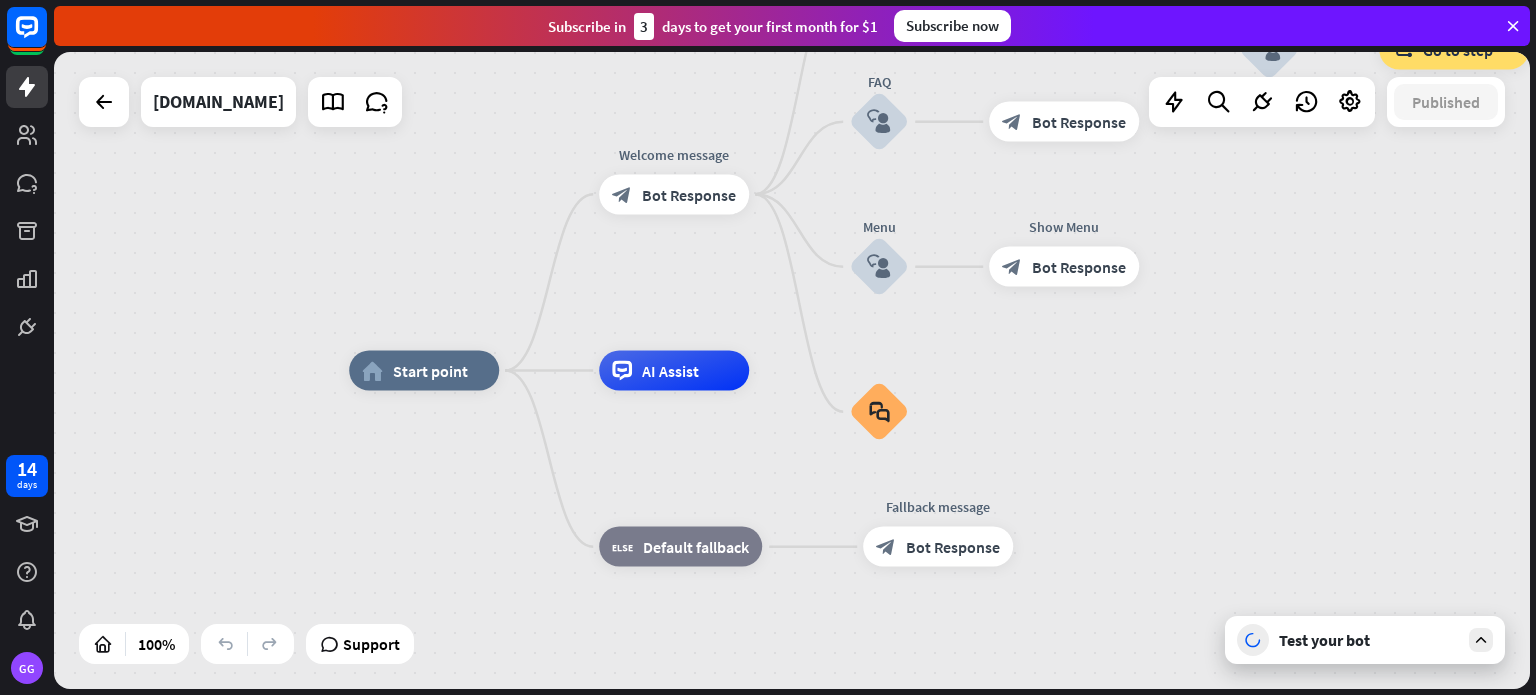 click at bounding box center (1481, 640) 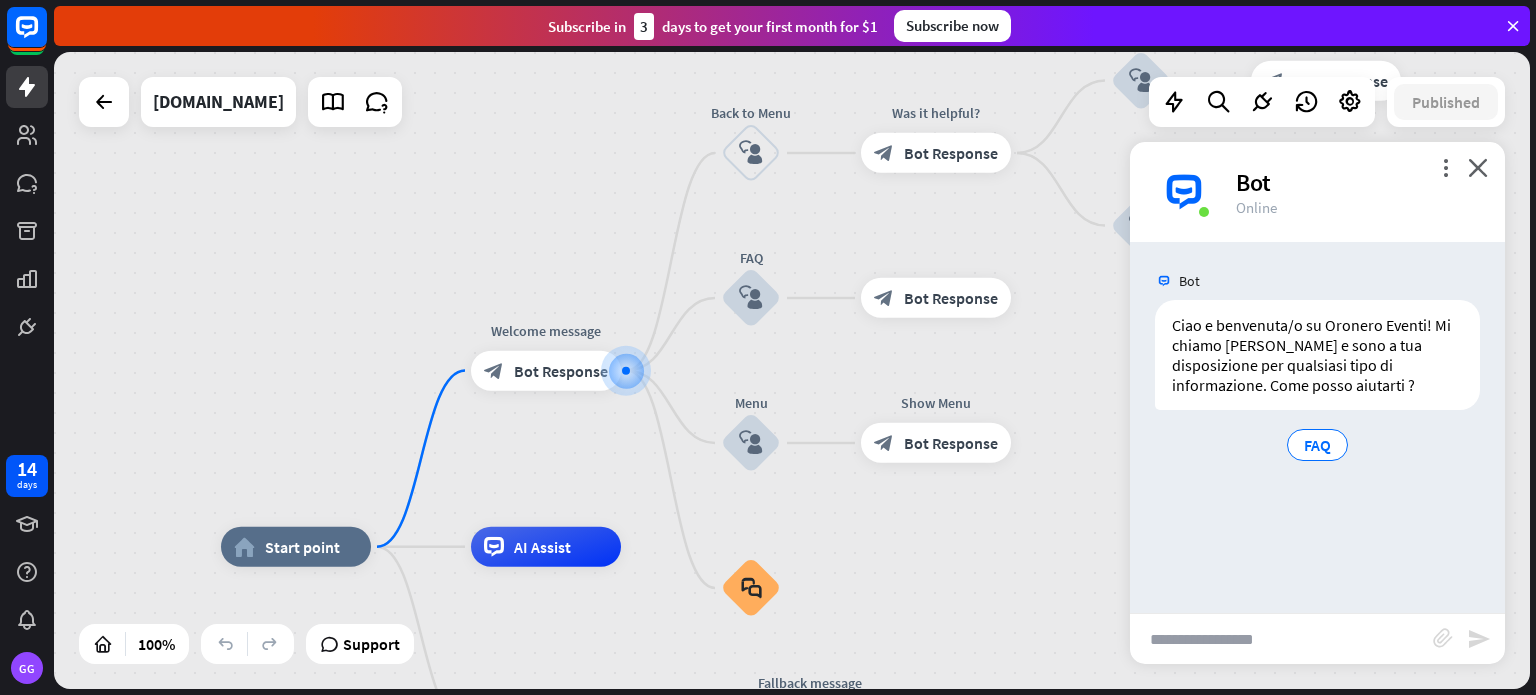 click at bounding box center (1281, 639) 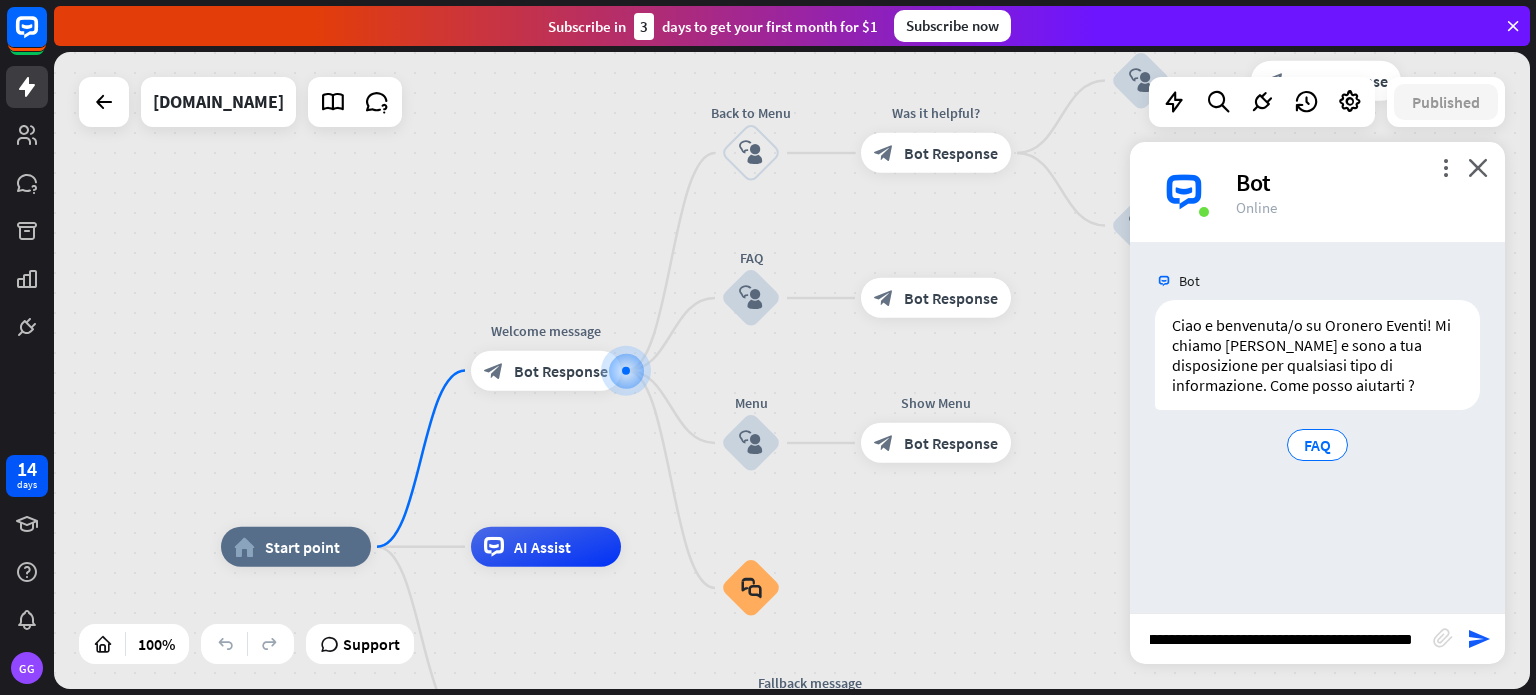 type on "**********" 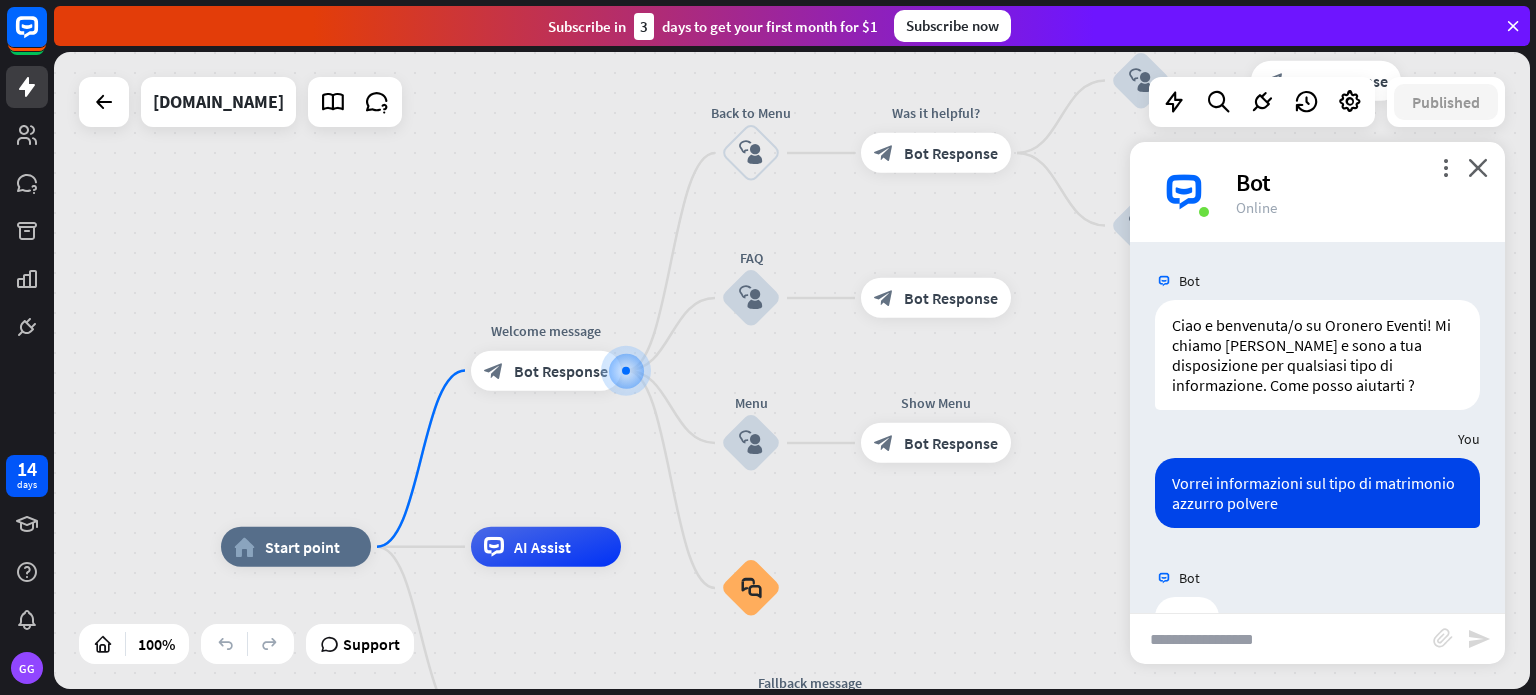 scroll, scrollTop: 0, scrollLeft: 0, axis: both 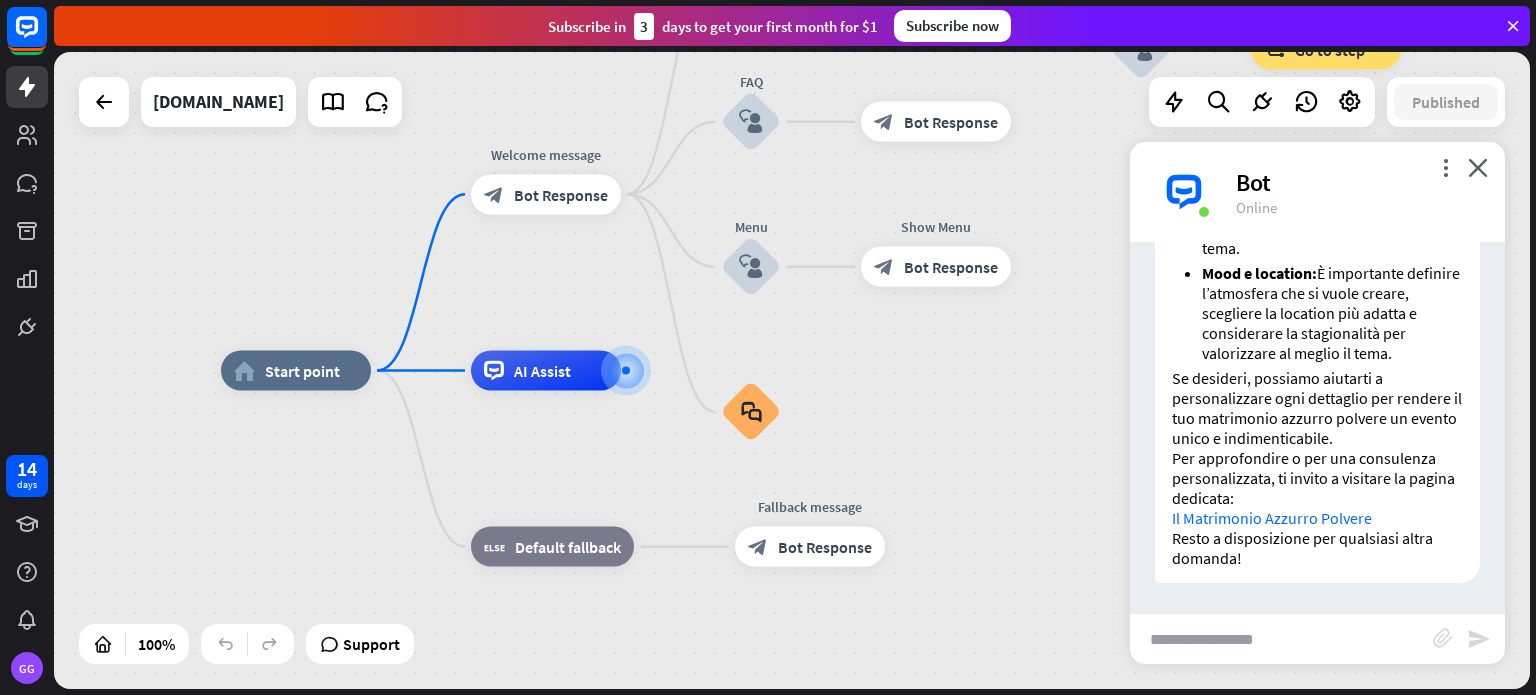 click on "Il Matrimonio Azzurro Polvere" at bounding box center [1272, 518] 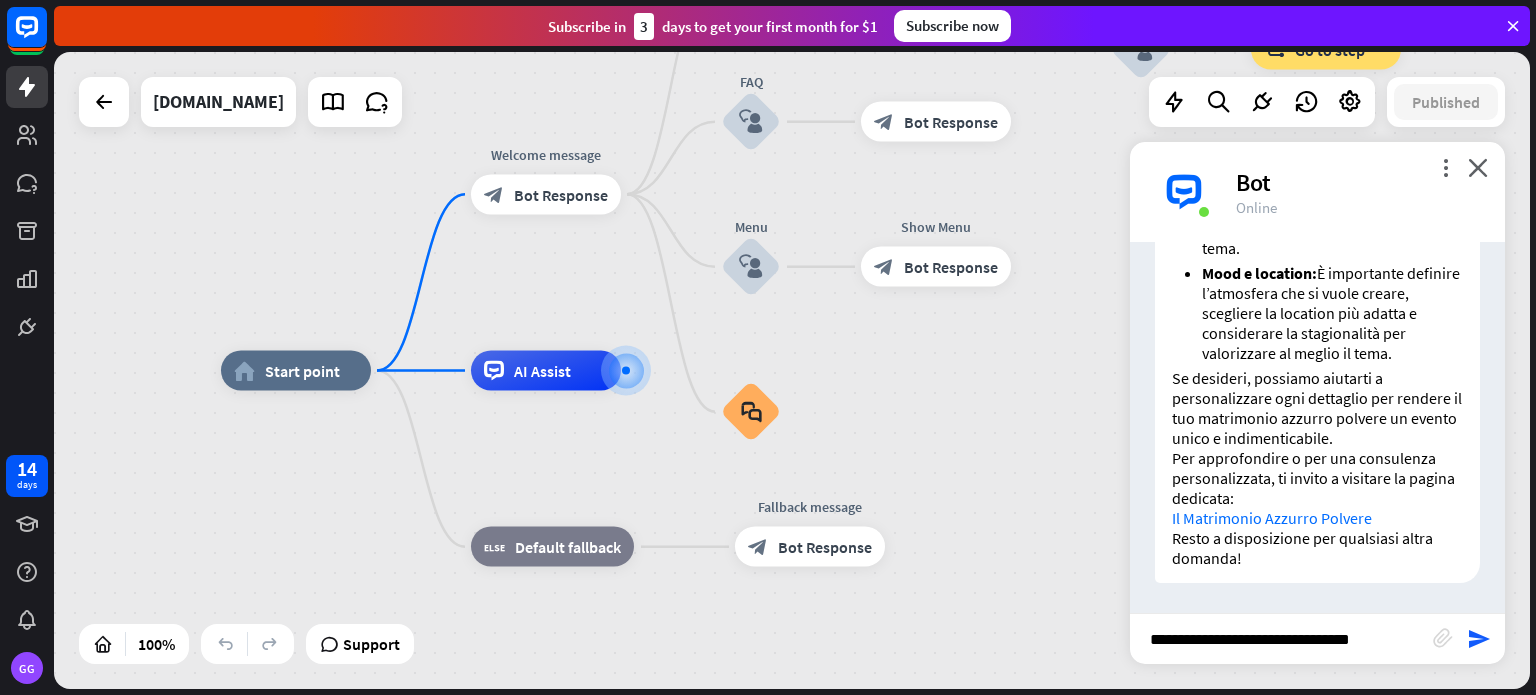 type on "**********" 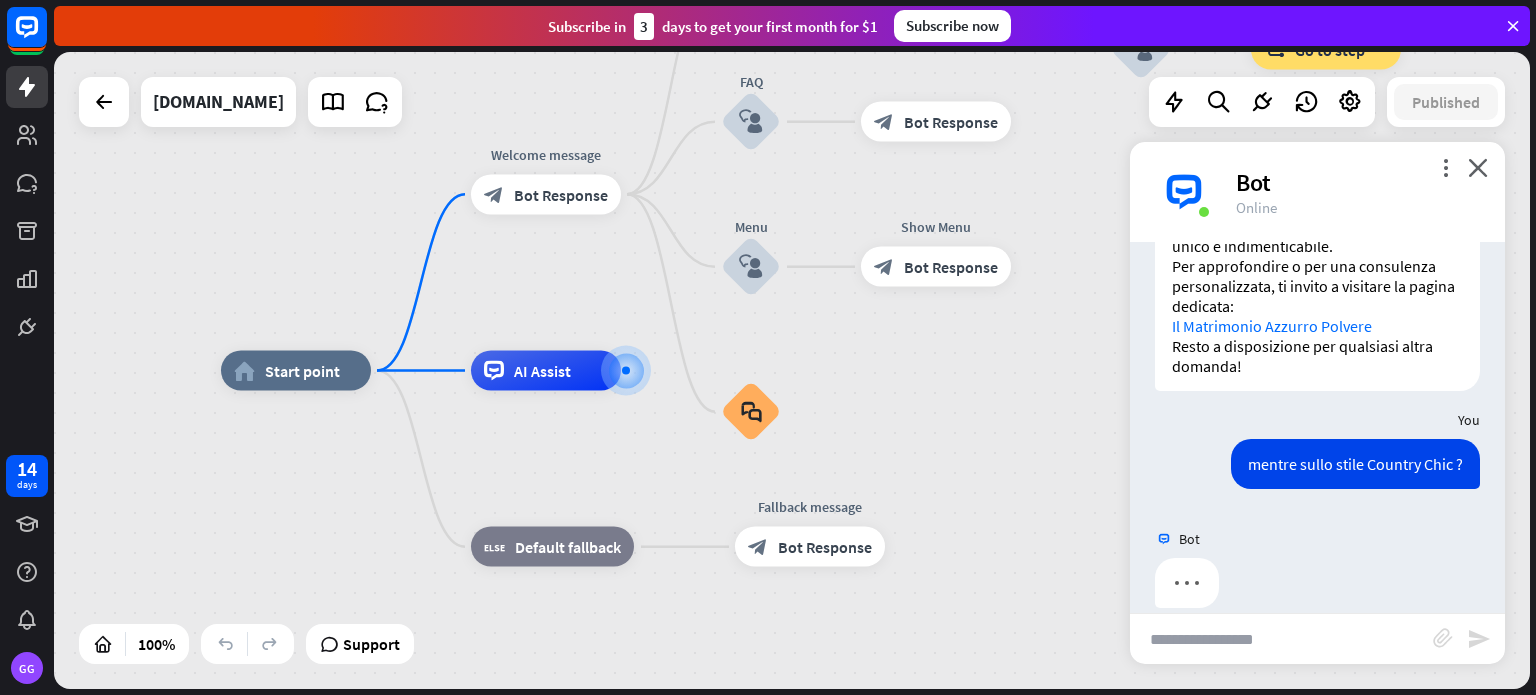 scroll, scrollTop: 1124, scrollLeft: 0, axis: vertical 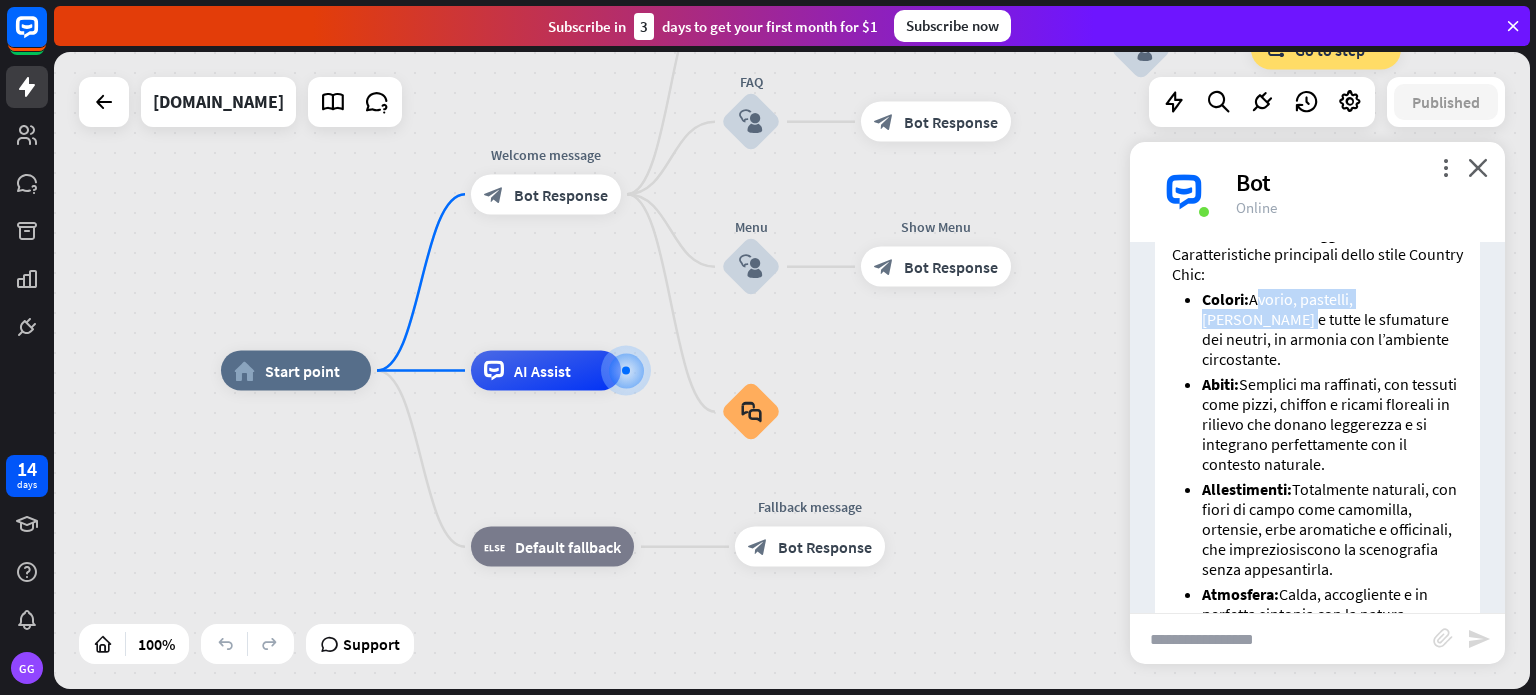 drag, startPoint x: 1254, startPoint y: 337, endPoint x: 1431, endPoint y: 339, distance: 177.01129 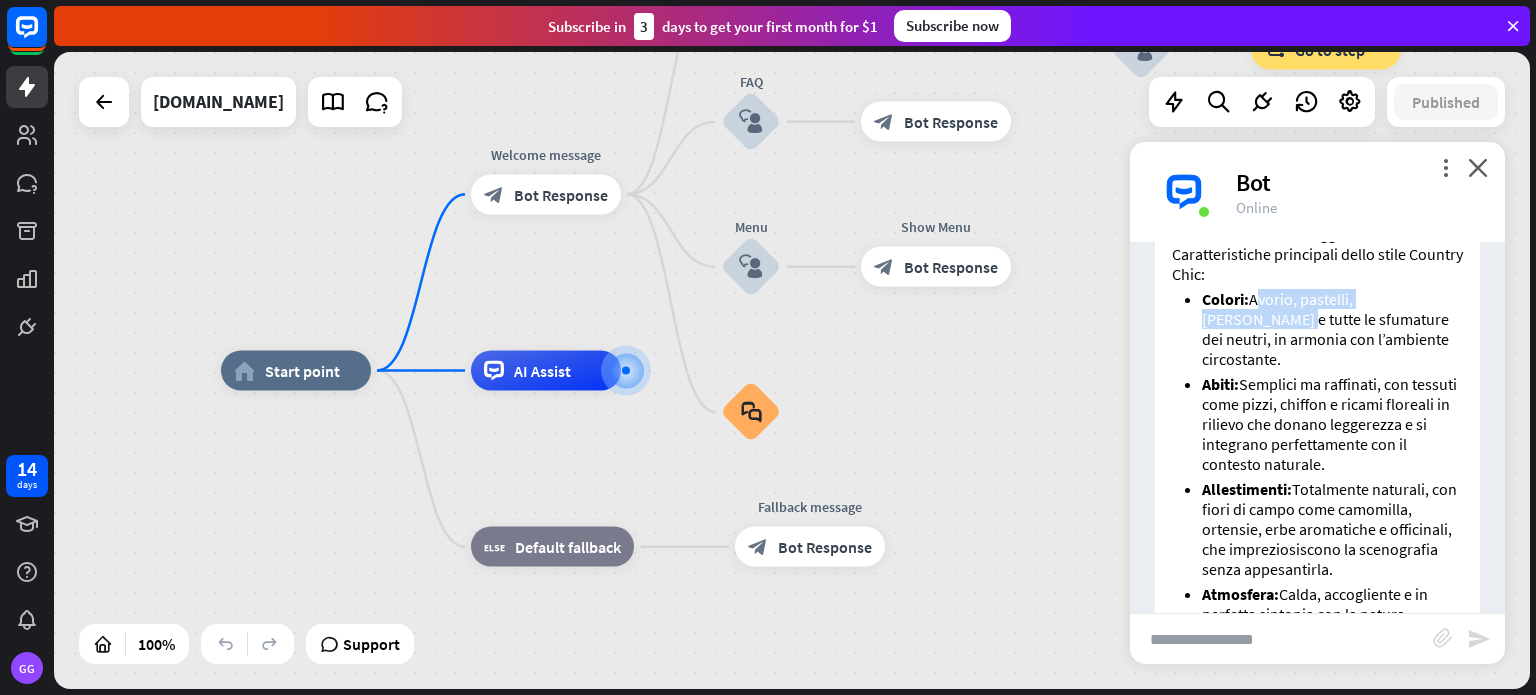 click on "Colori:  Avorio, pastelli, [PERSON_NAME] e tutte le sfumature dei neutri, in armonia con l’ambiente circostante." at bounding box center (1332, 329) 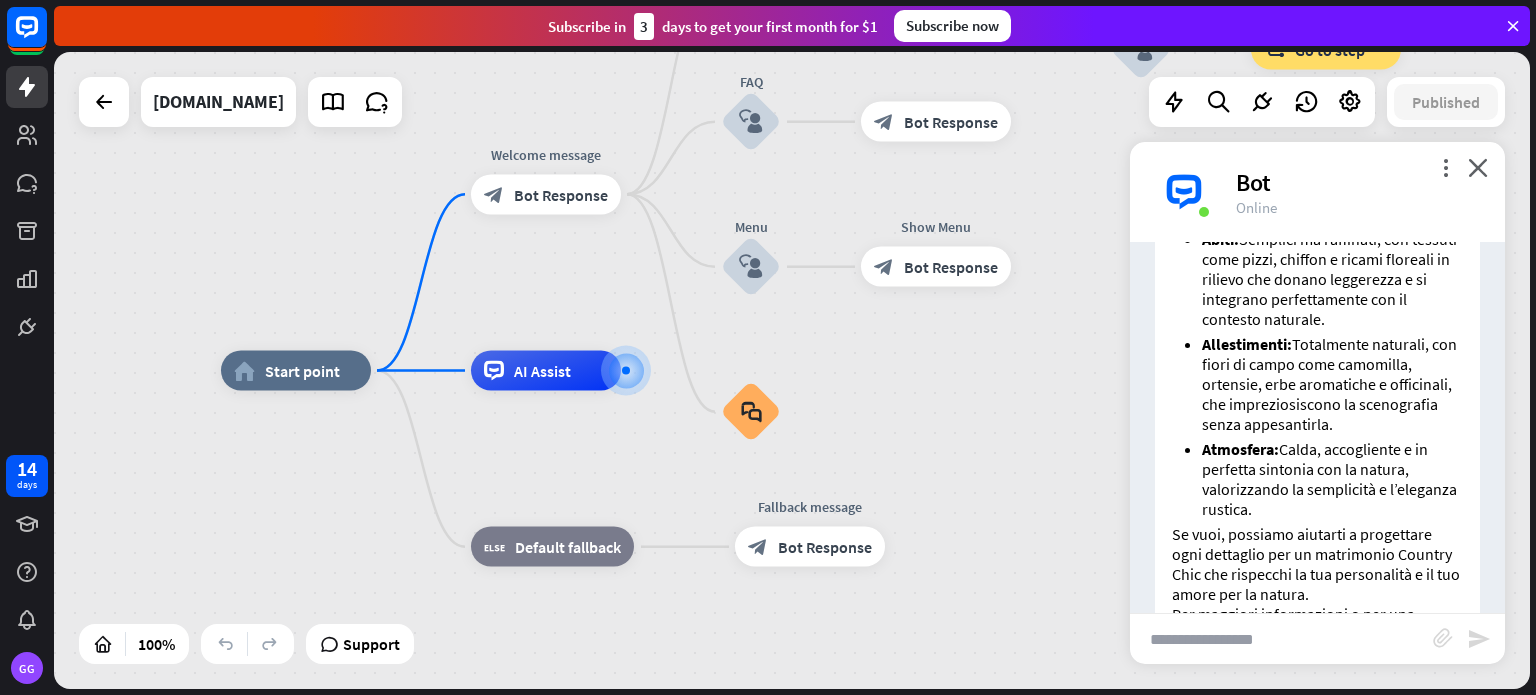 scroll, scrollTop: 1728, scrollLeft: 0, axis: vertical 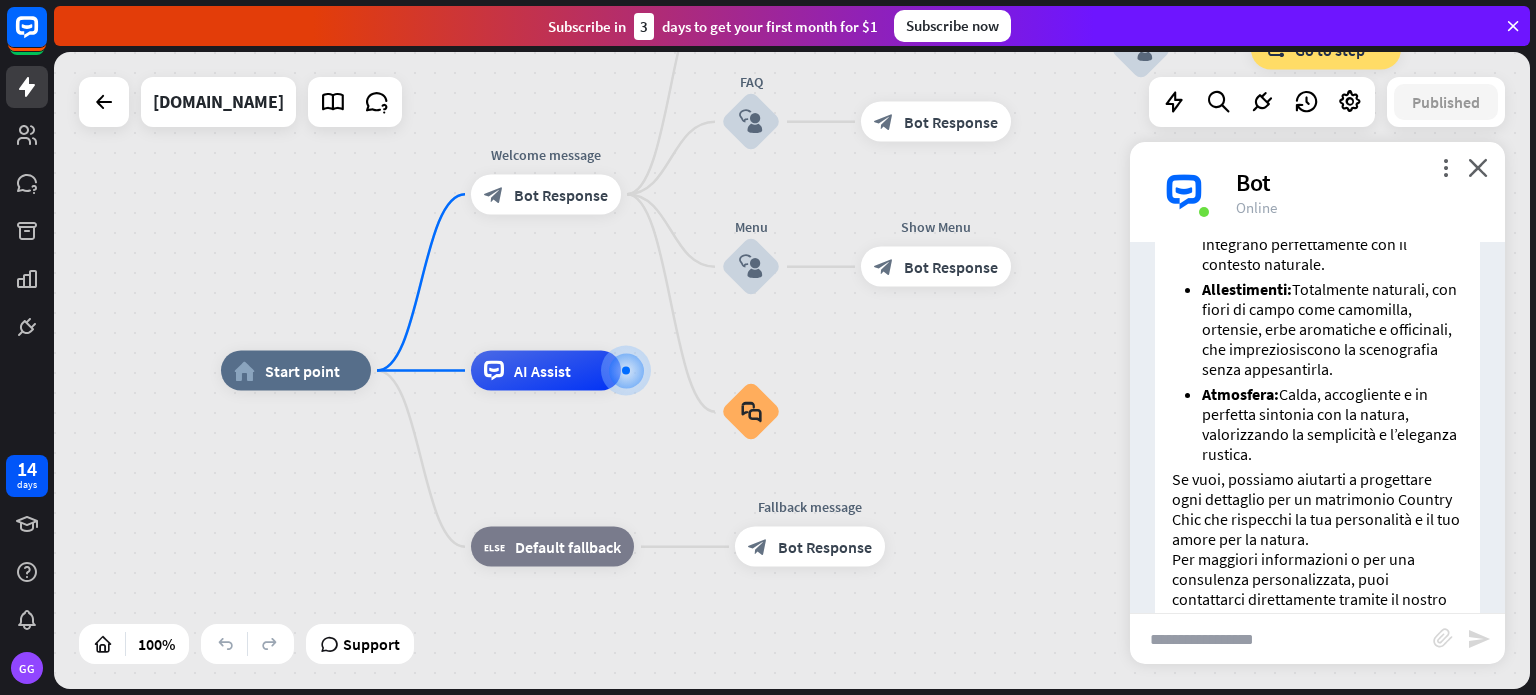 drag, startPoint x: 1203, startPoint y: 325, endPoint x: 1429, endPoint y: 409, distance: 241.10579 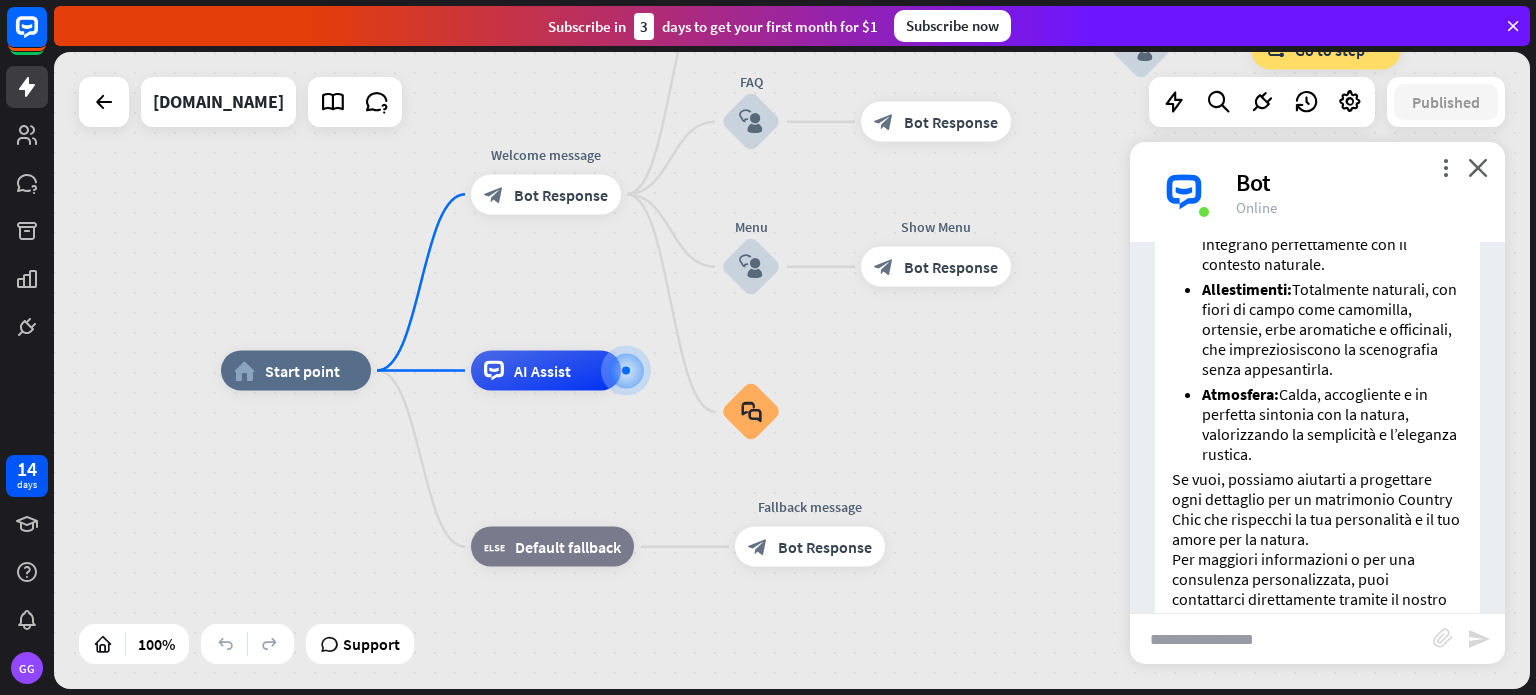 click on "Allestimenti:  Totalmente naturali, con fiori di campo come camomilla, ortensie, erbe aromatiche e officinali, che impreziosiscono la scenografia senza appesantirla." at bounding box center (1332, 329) 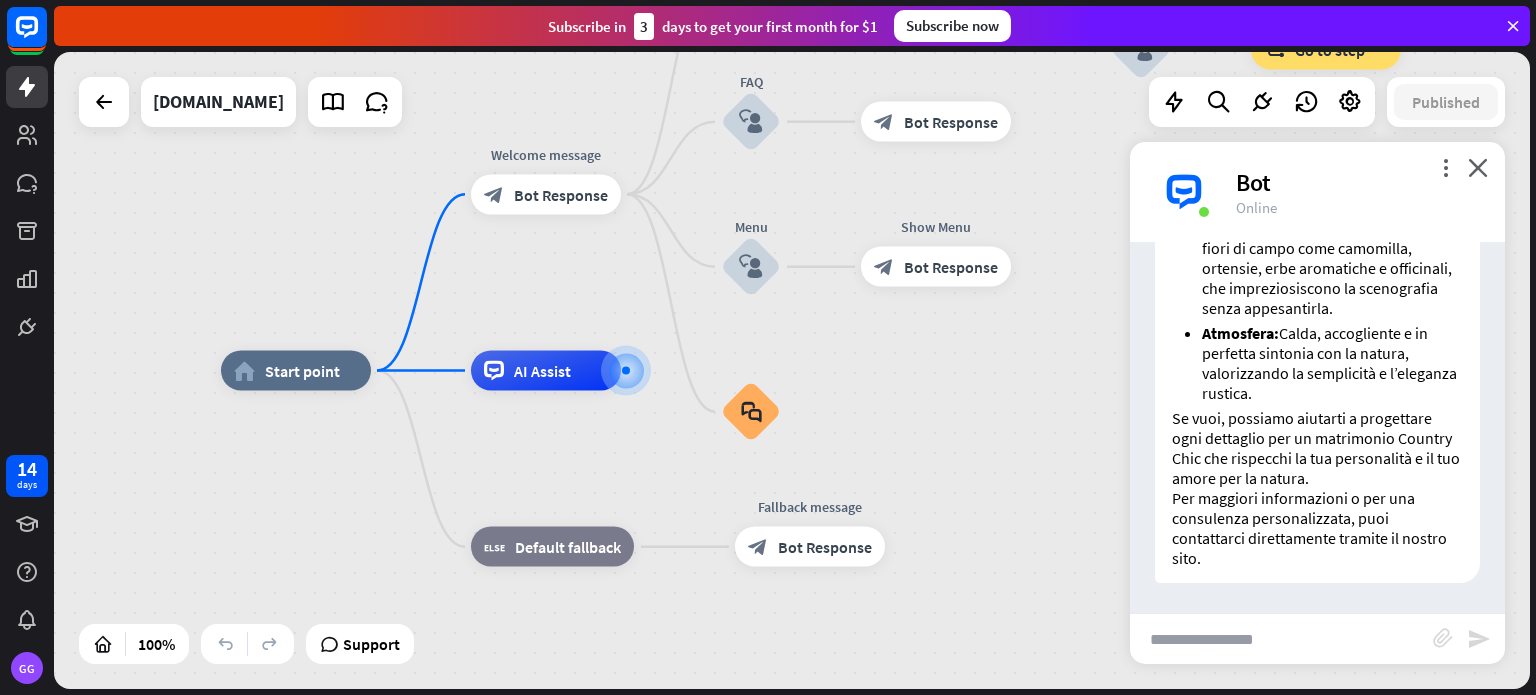 scroll, scrollTop: 1828, scrollLeft: 0, axis: vertical 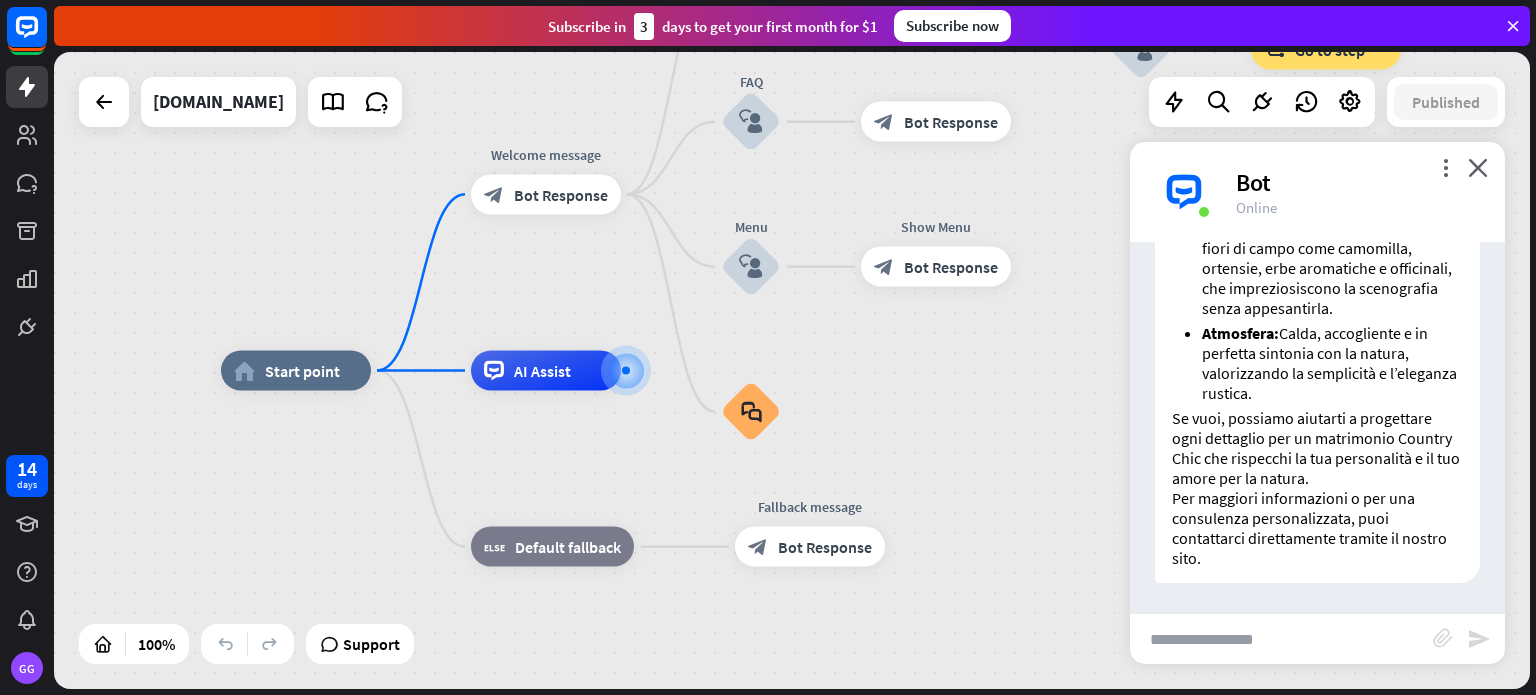click at bounding box center [1281, 639] 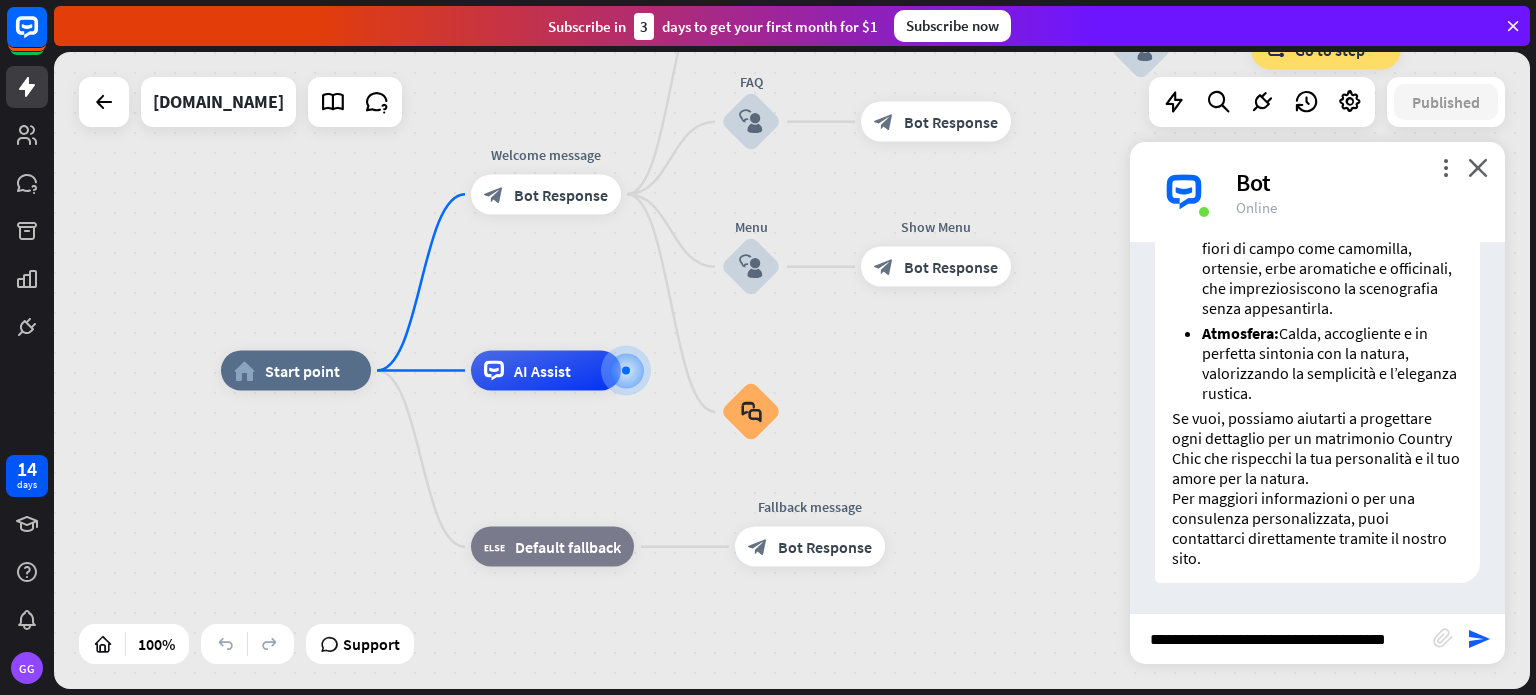 scroll, scrollTop: 0, scrollLeft: 0, axis: both 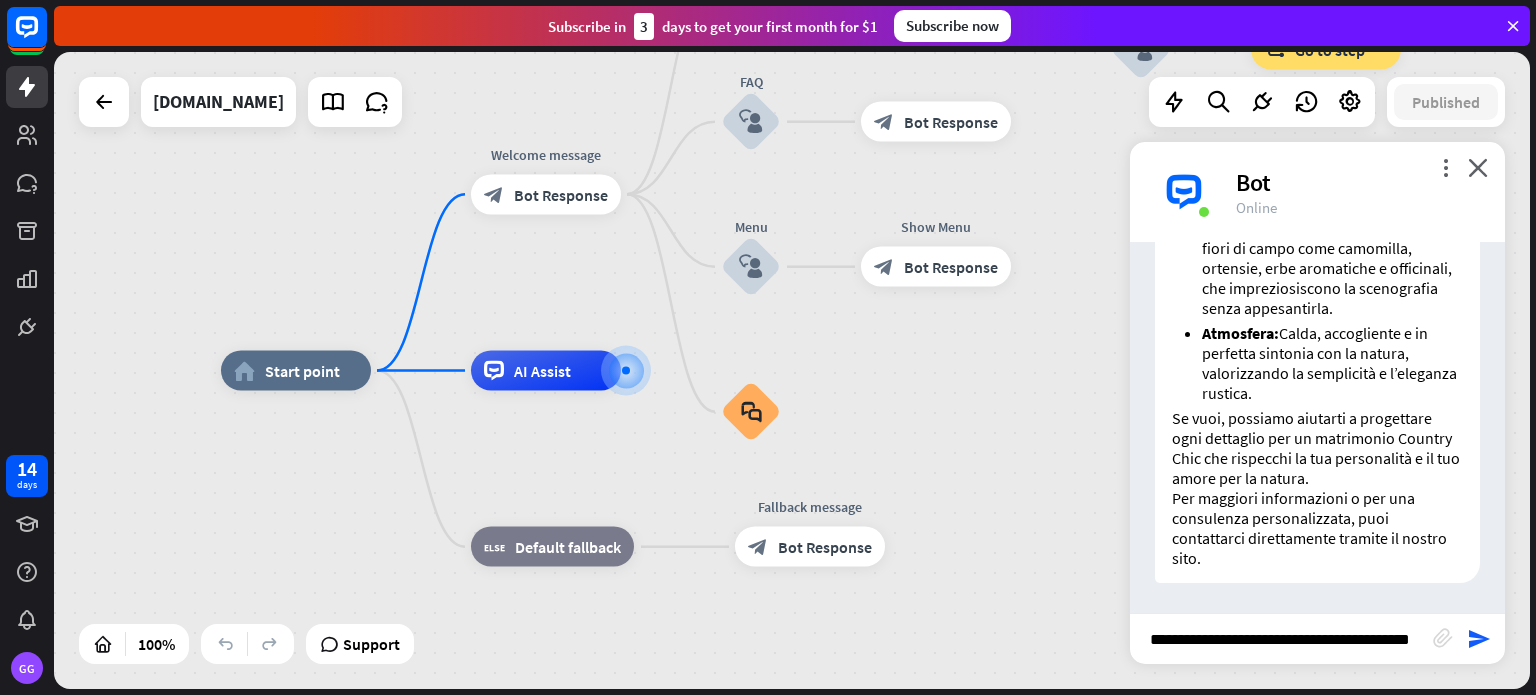 type on "**********" 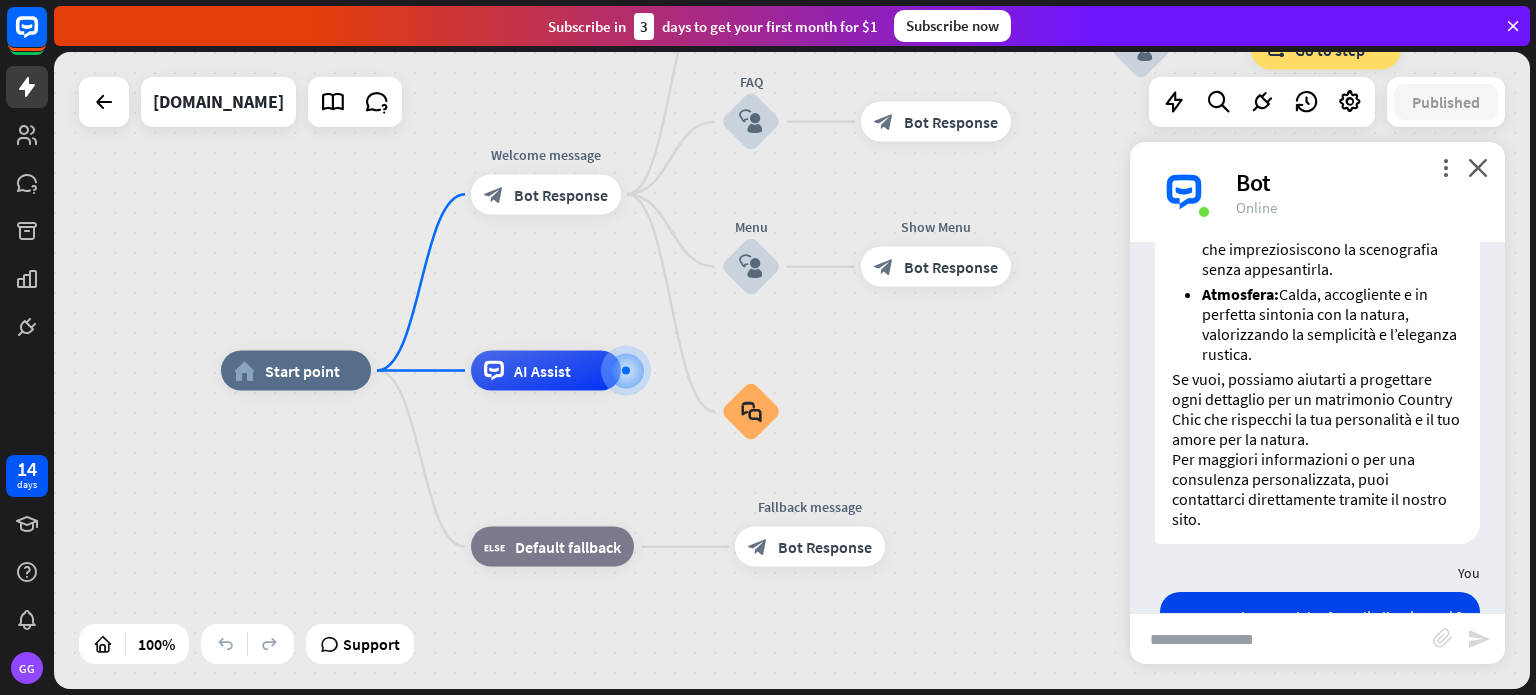 scroll, scrollTop: 0, scrollLeft: 0, axis: both 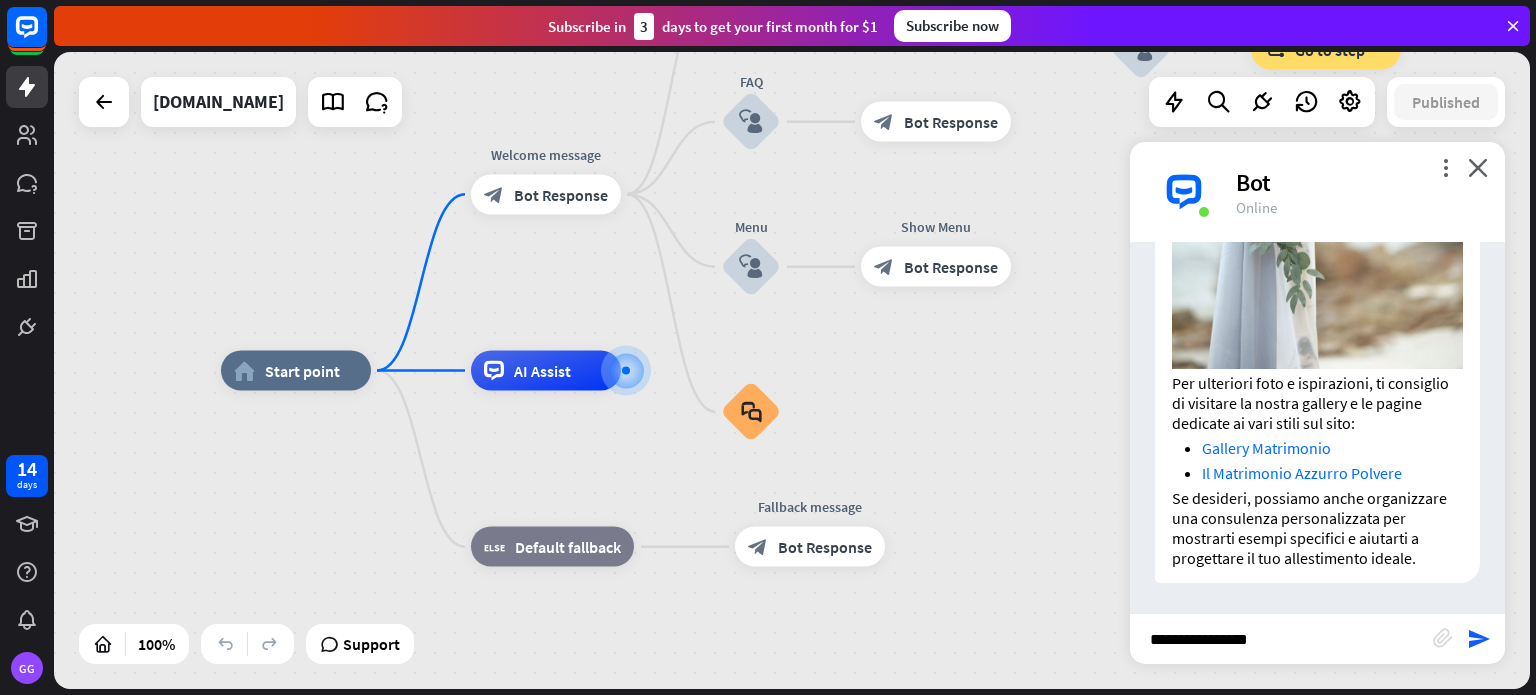type on "**********" 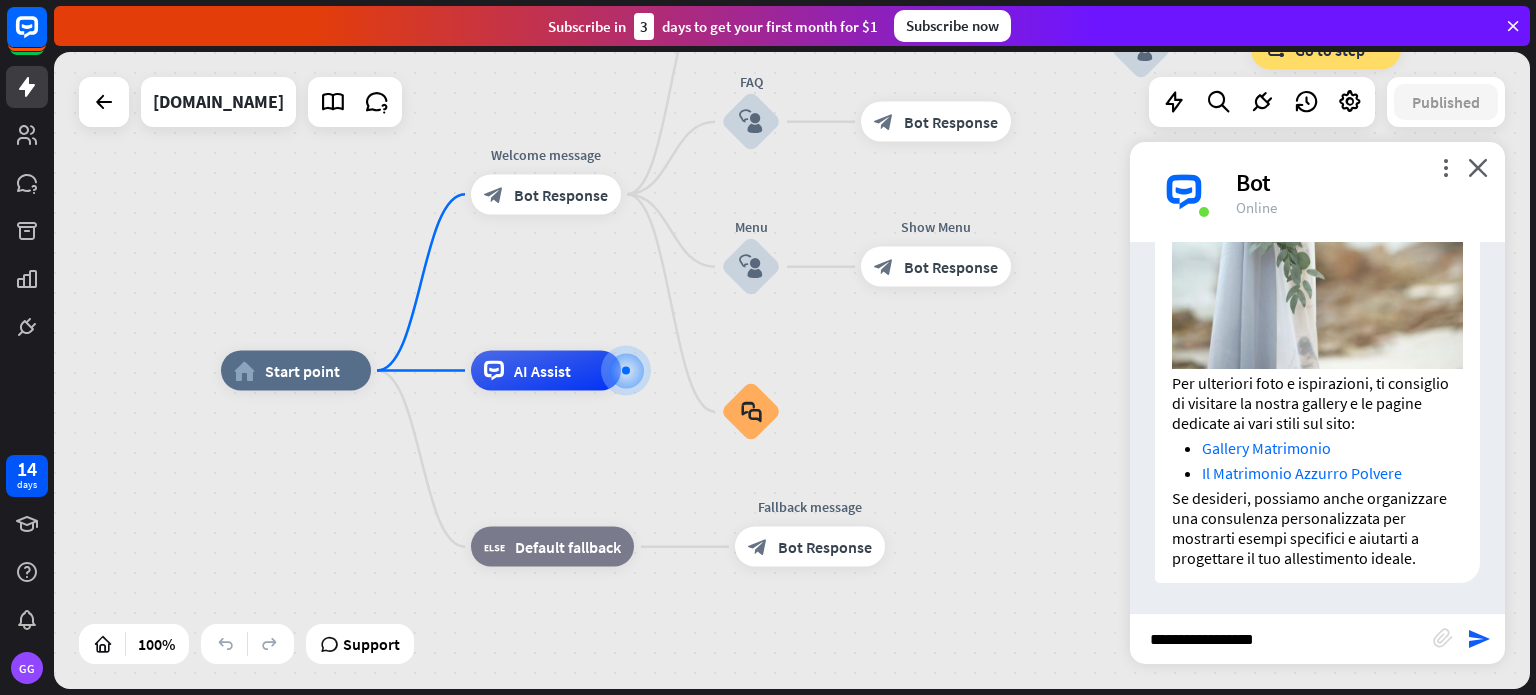 type 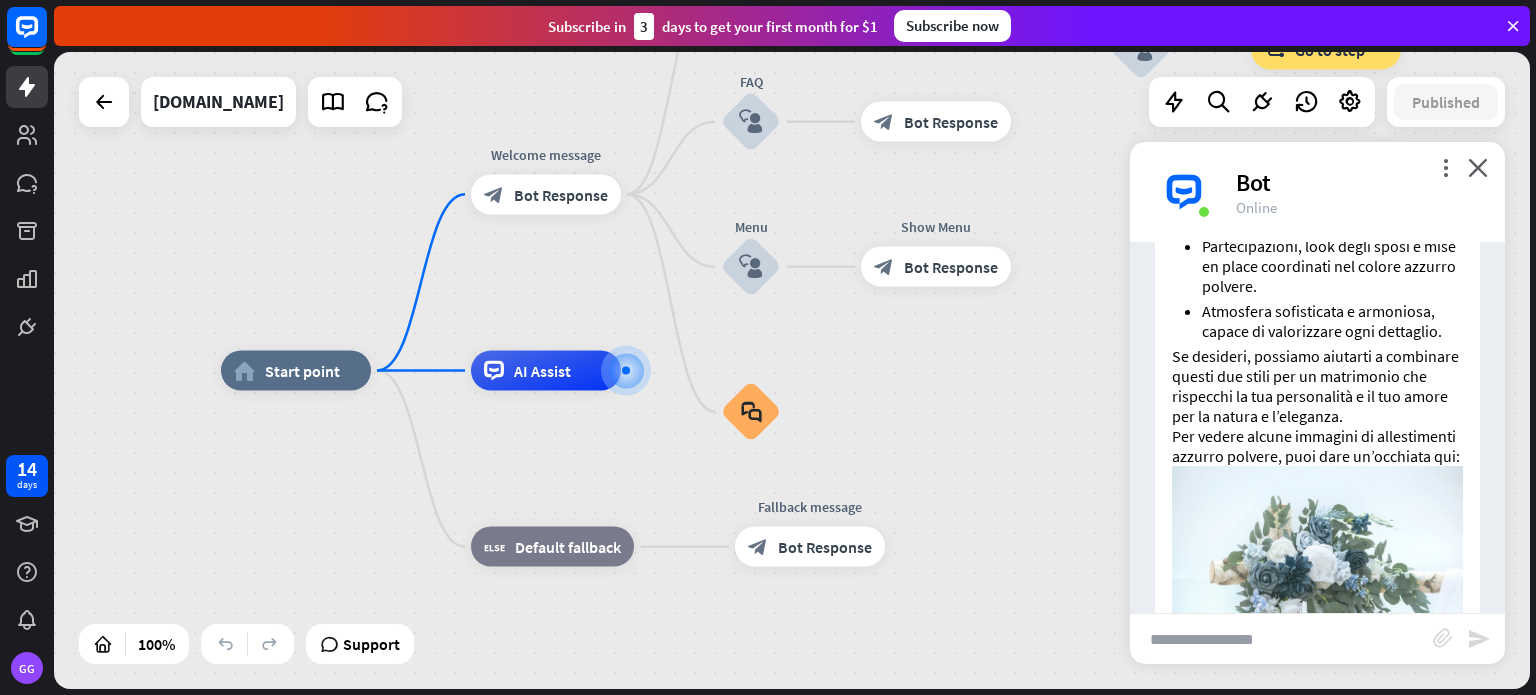 scroll, scrollTop: 4416, scrollLeft: 0, axis: vertical 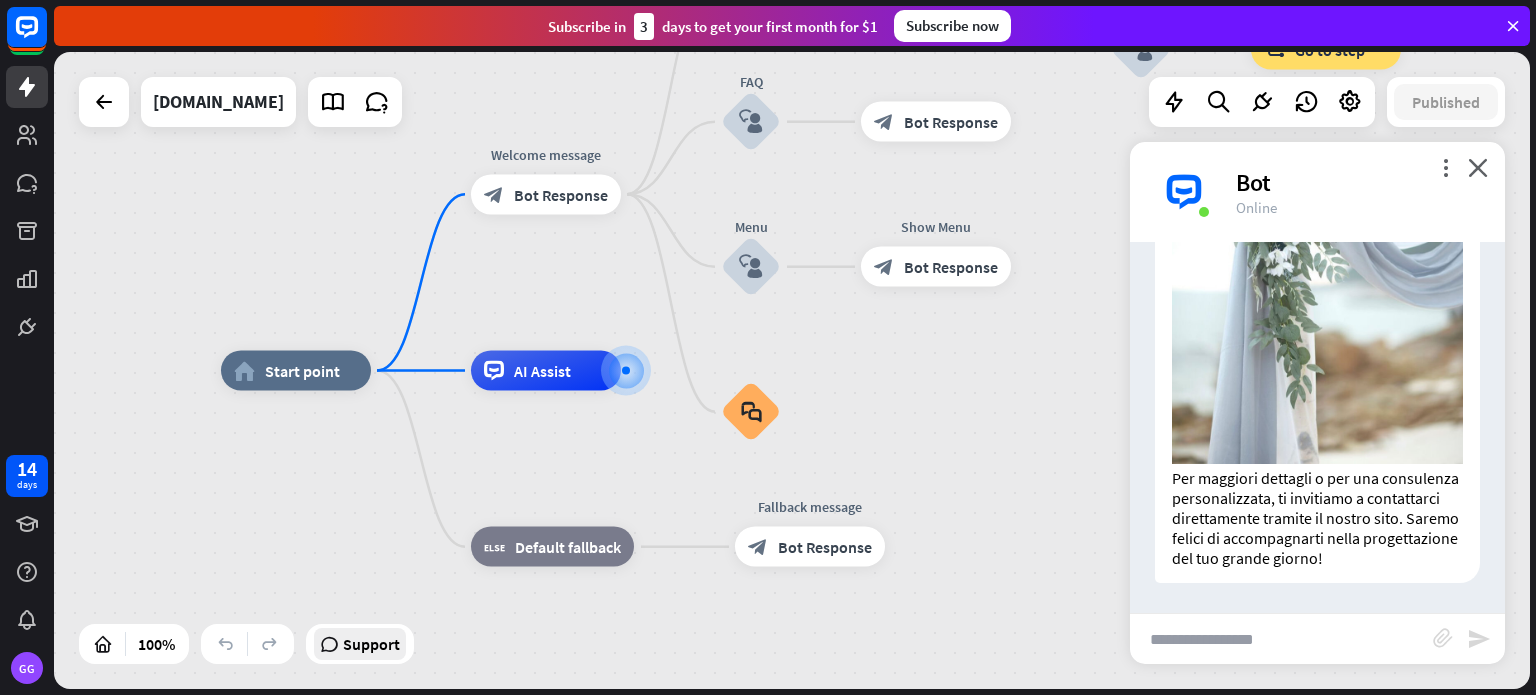 click on "Support" at bounding box center [371, 644] 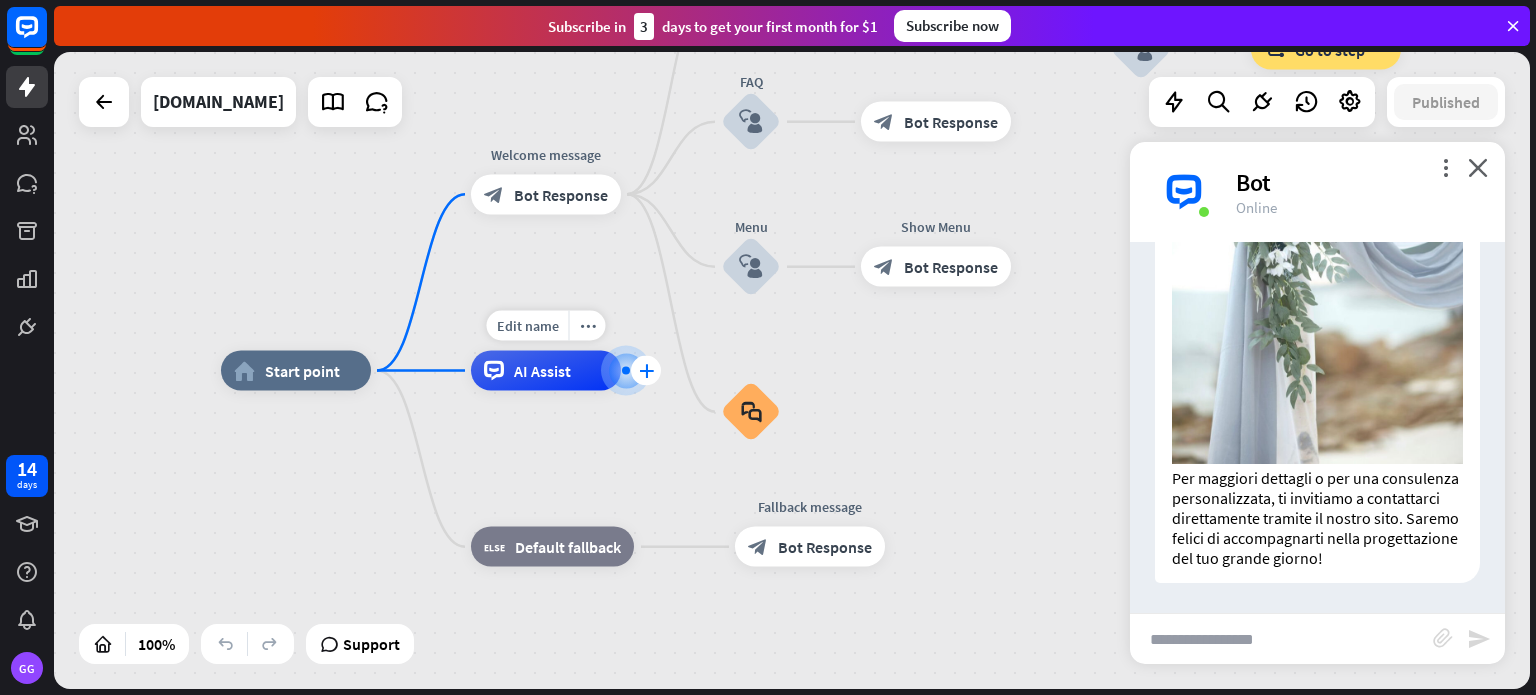 click on "plus" at bounding box center [646, 371] 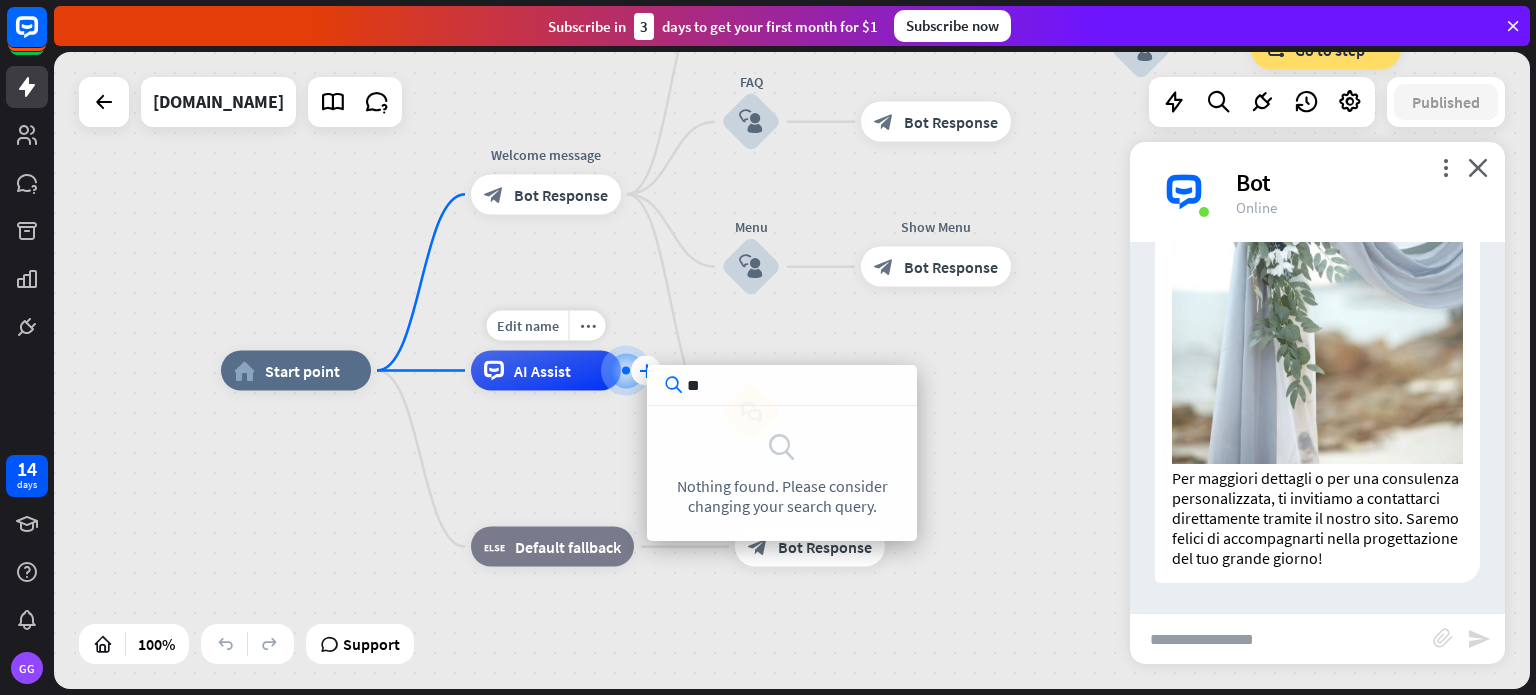 type on "*" 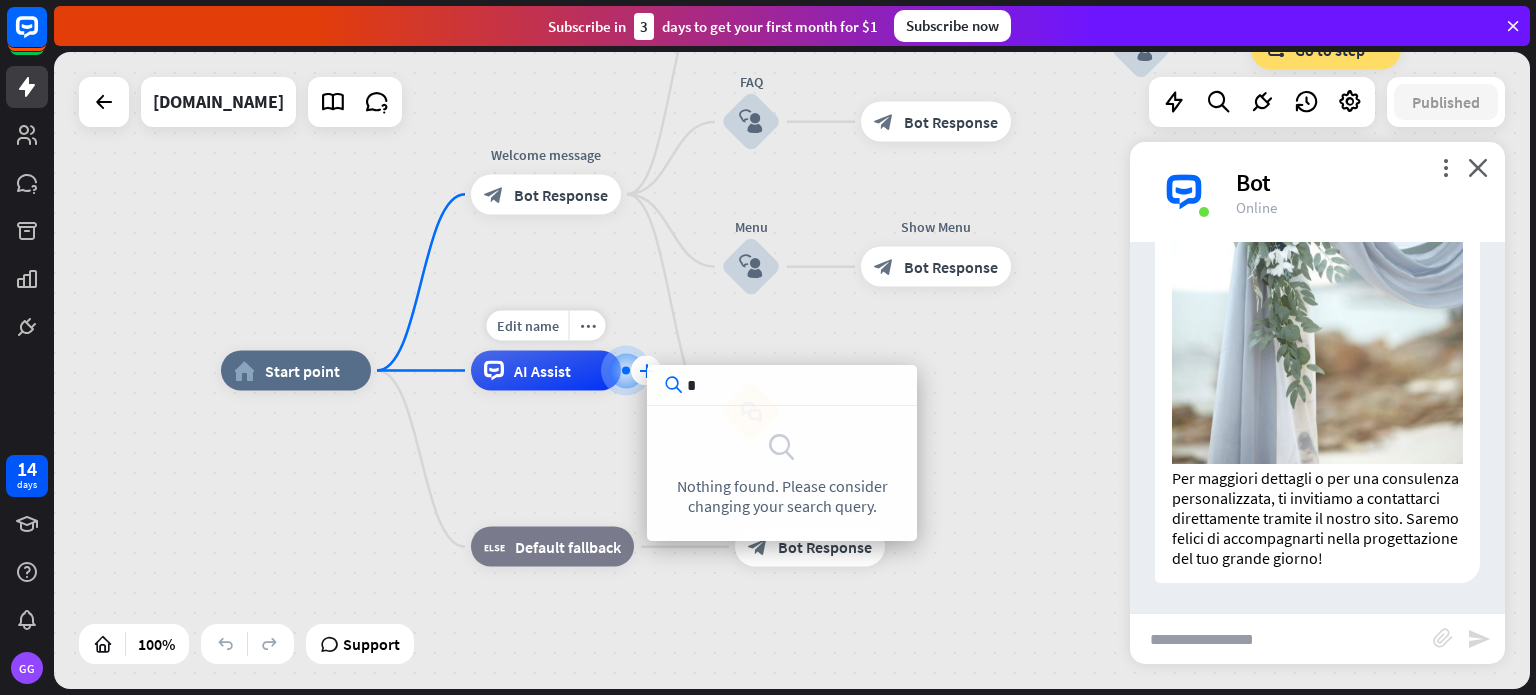type 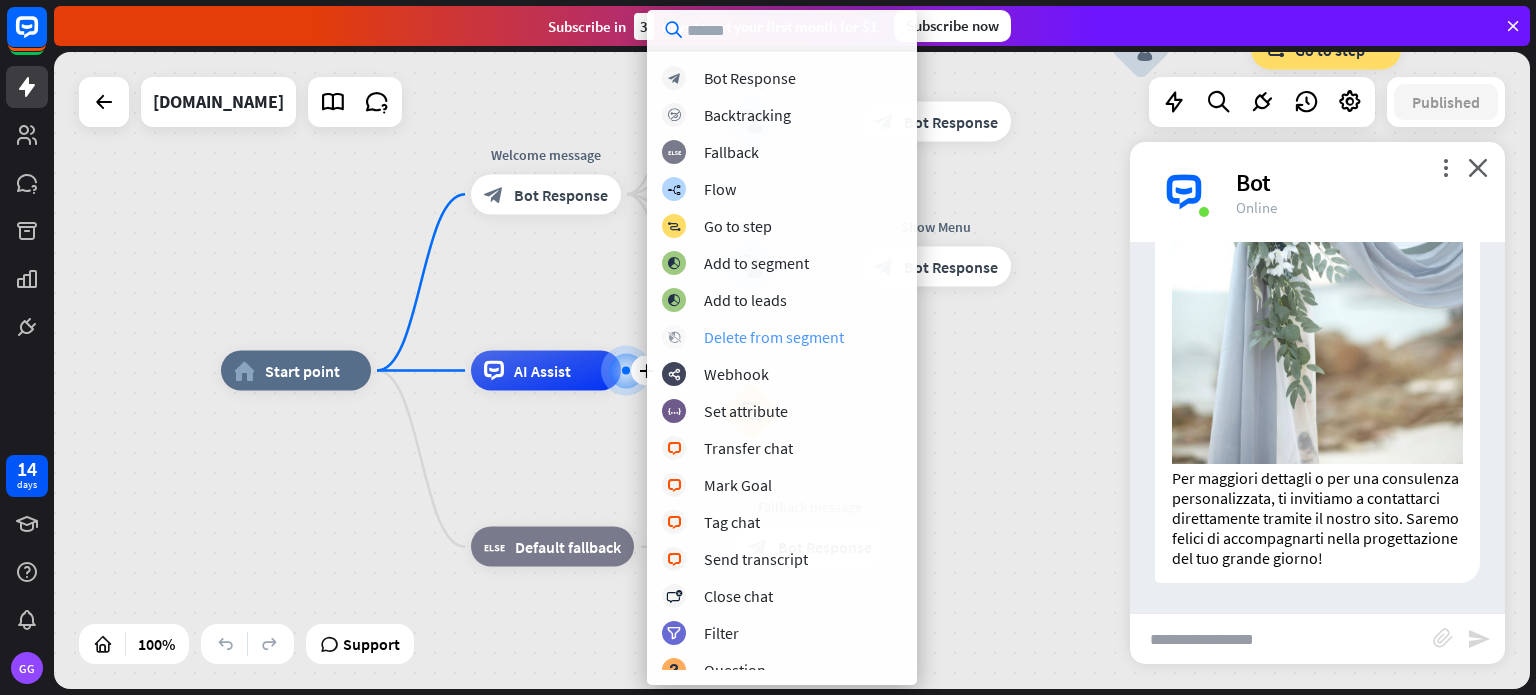 scroll, scrollTop: 300, scrollLeft: 0, axis: vertical 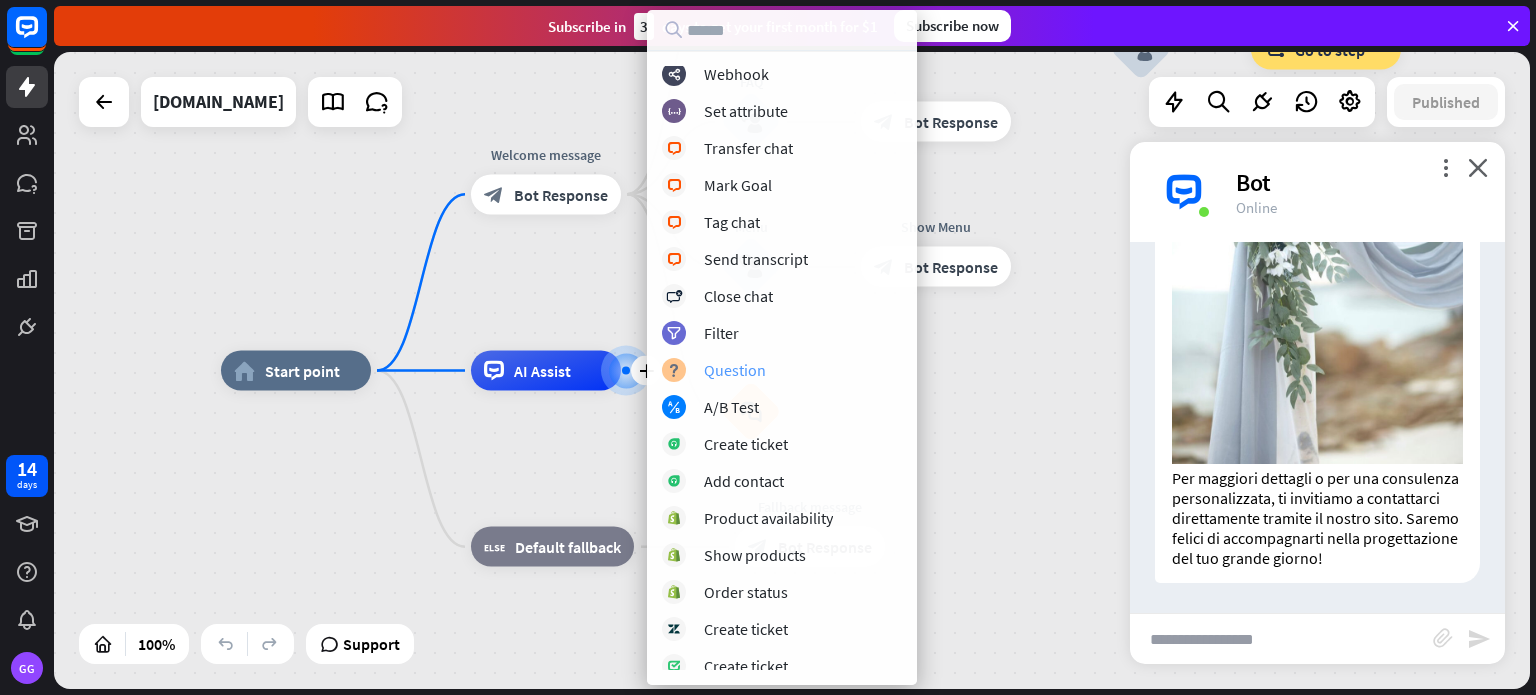 click on "Question" at bounding box center [735, 370] 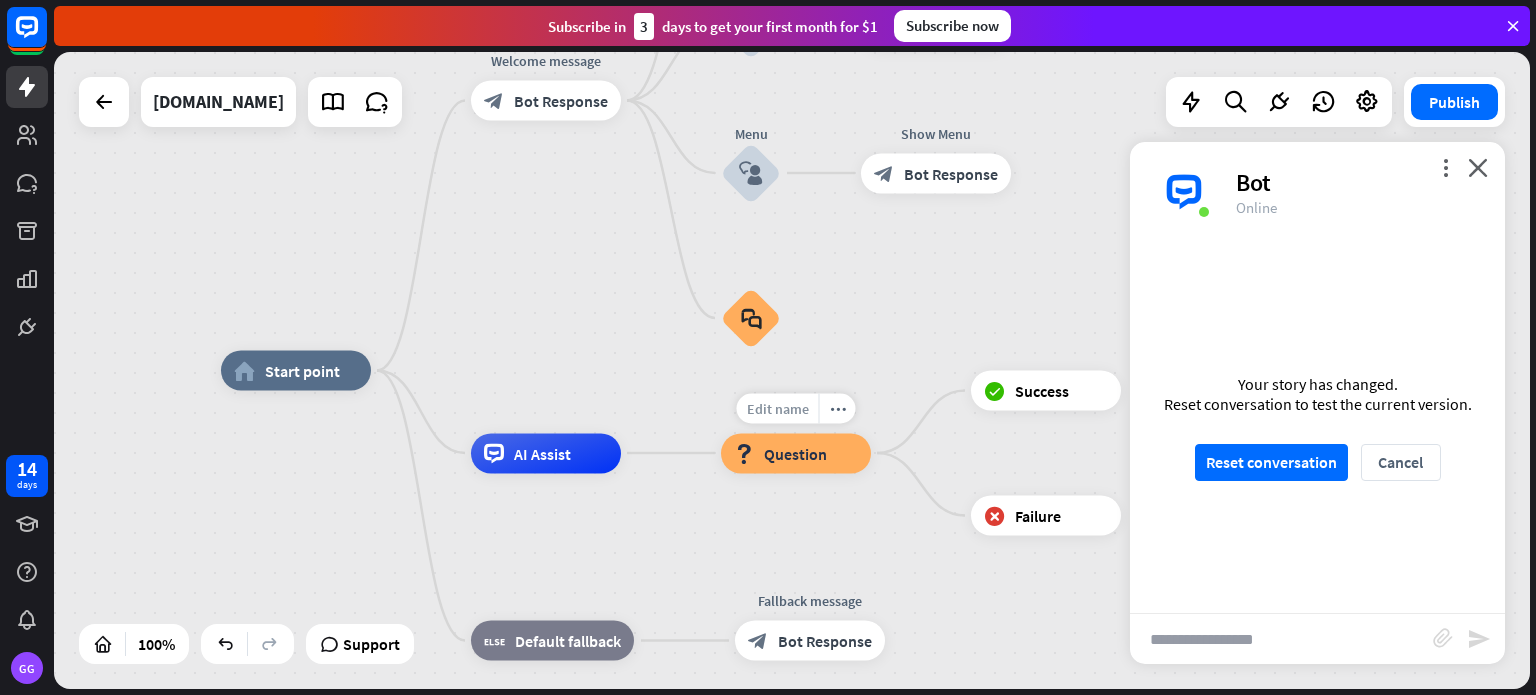 click on "Edit name" at bounding box center (778, 408) 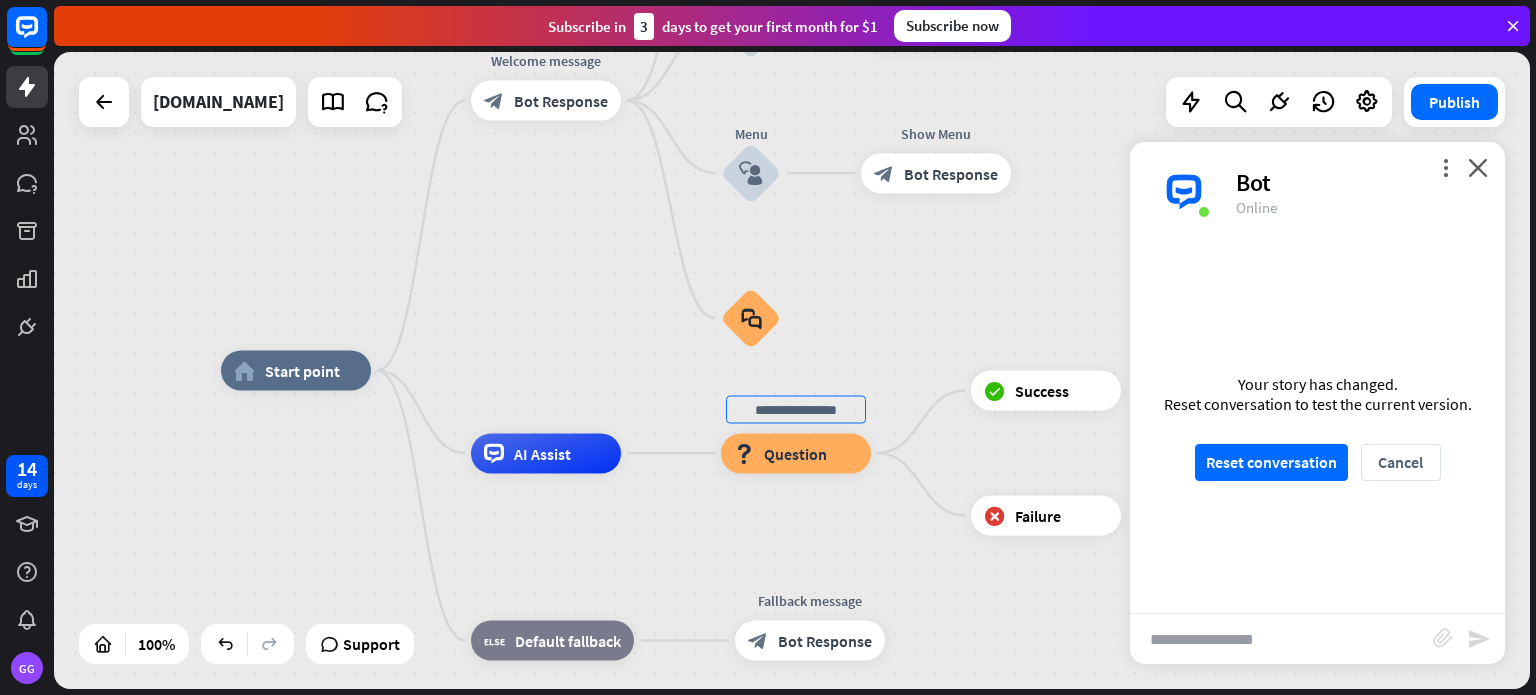 click on "Question" at bounding box center [795, 453] 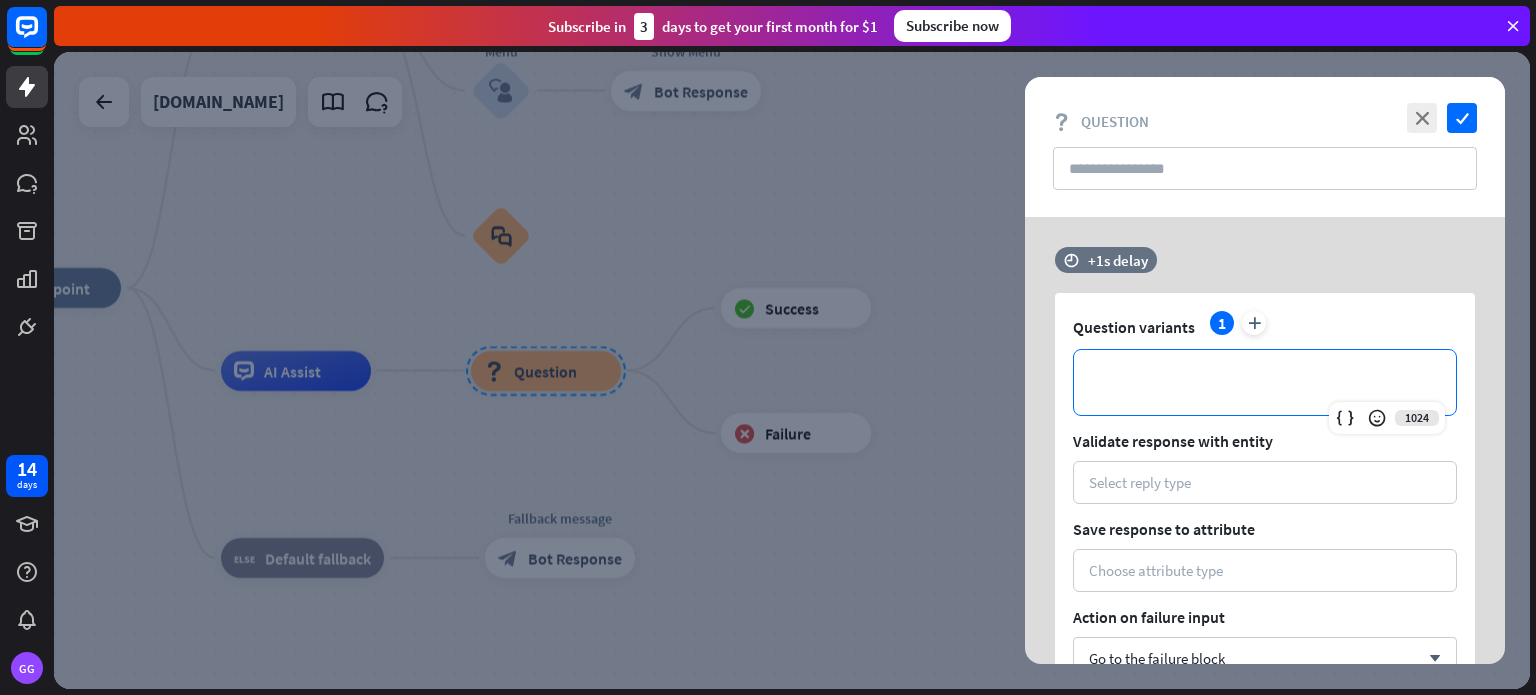 click on "**********" at bounding box center [1265, 382] 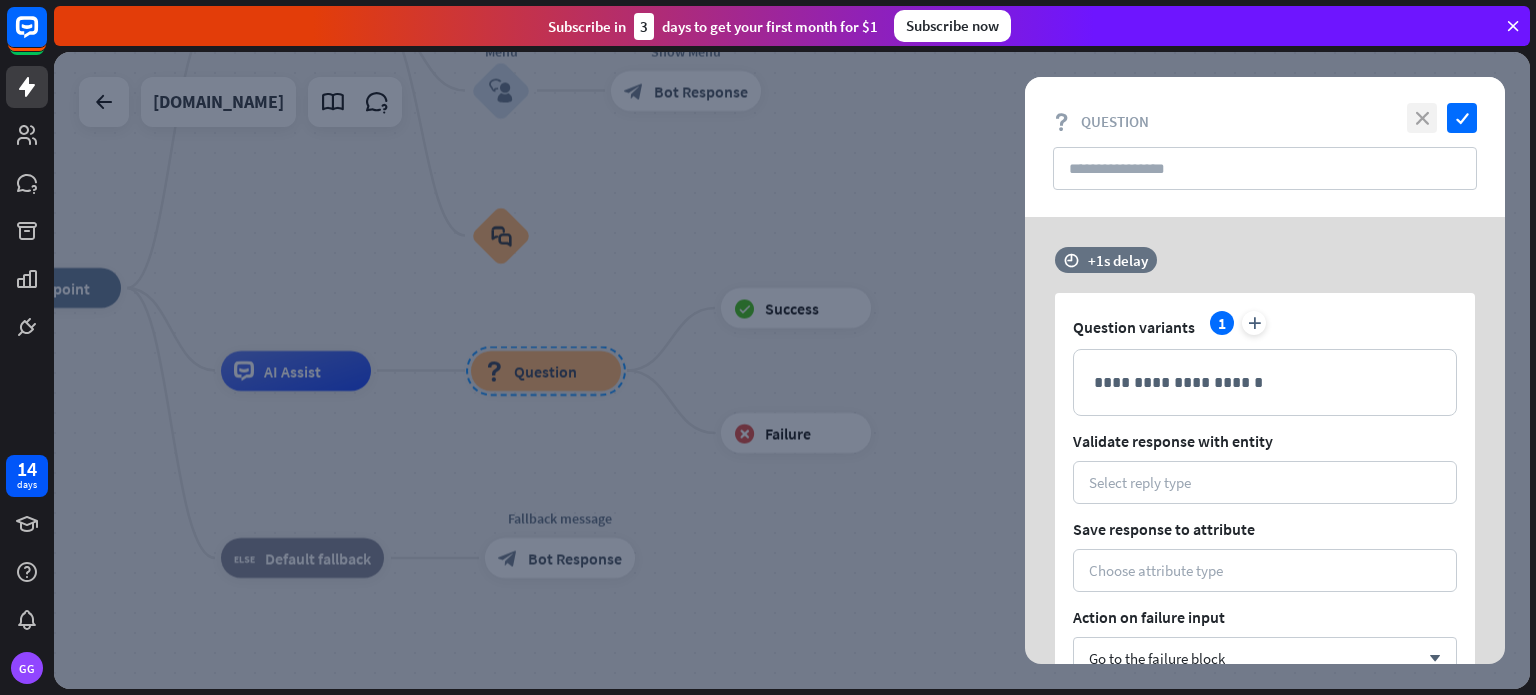 click on "close" at bounding box center (1422, 118) 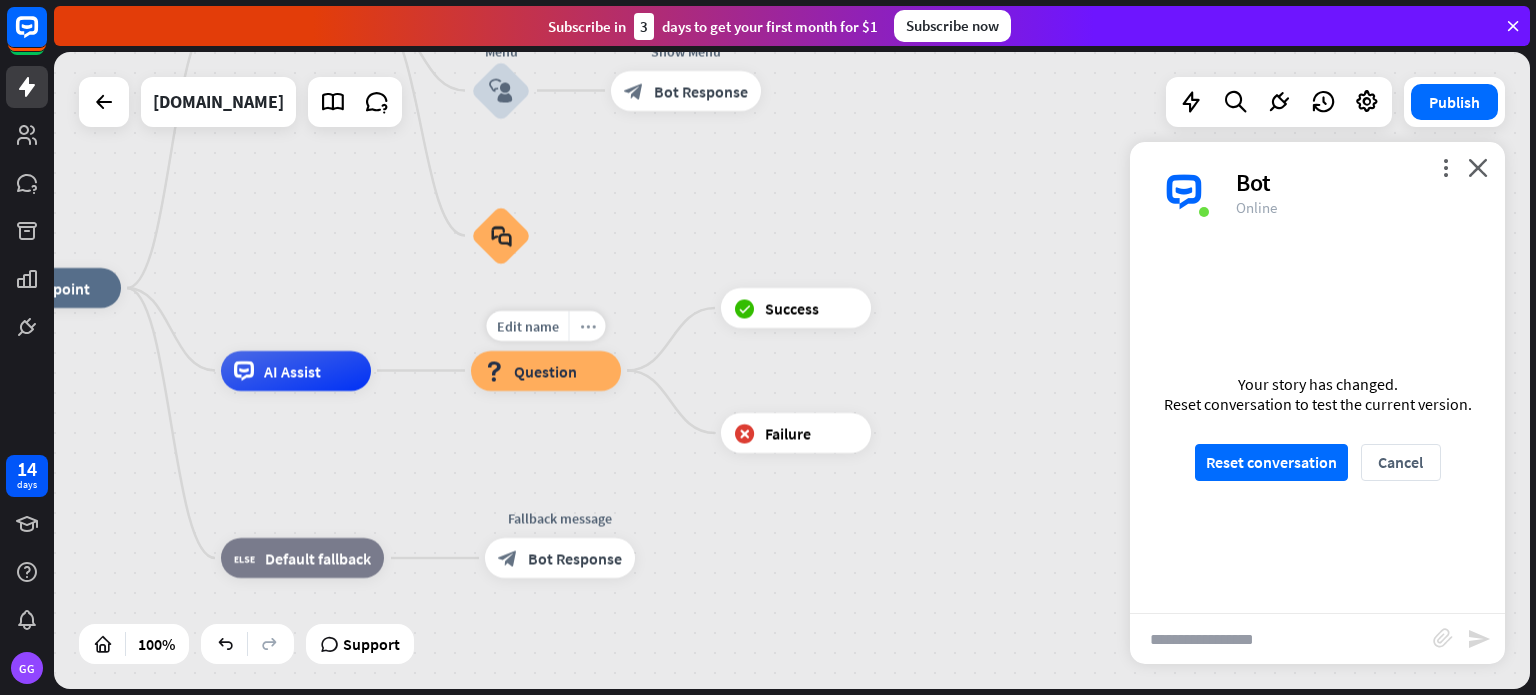 click on "more_horiz" at bounding box center [587, 326] 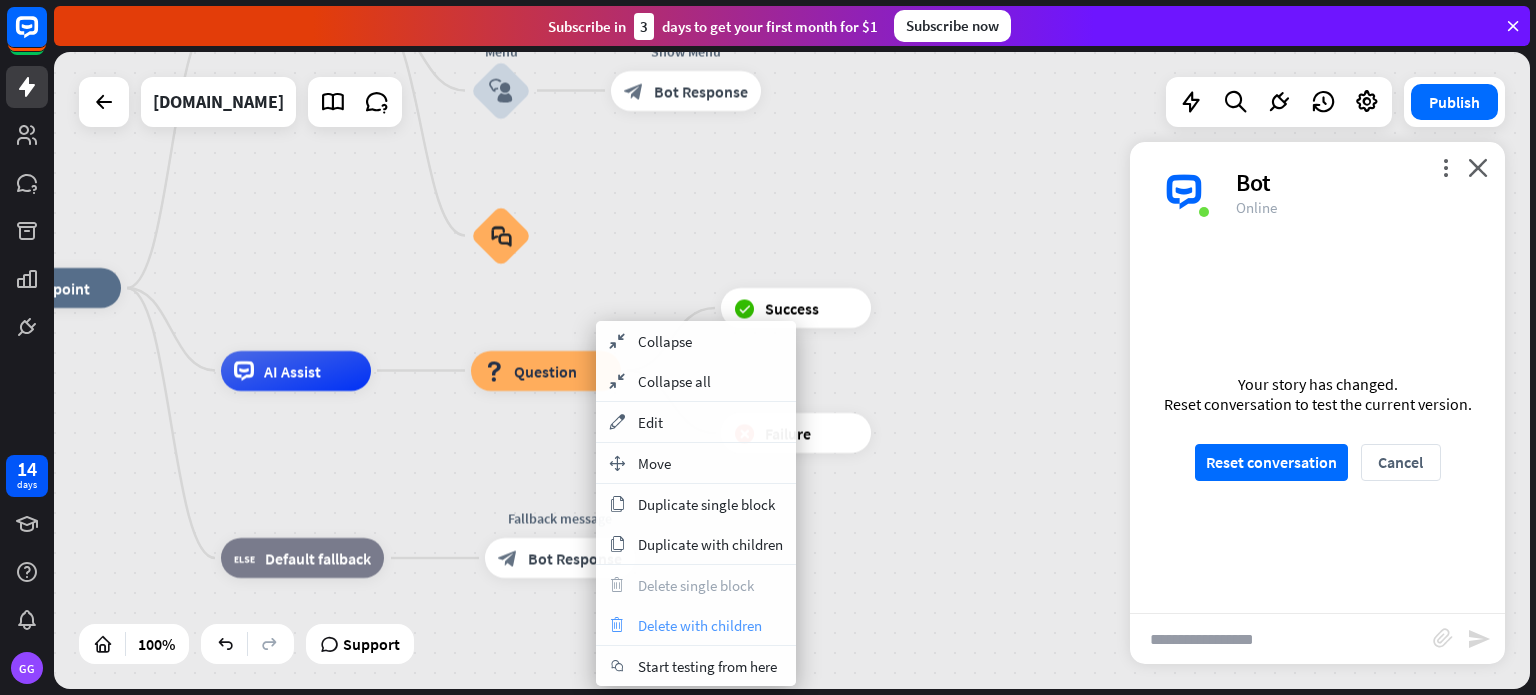 click on "Delete with children" at bounding box center (700, 625) 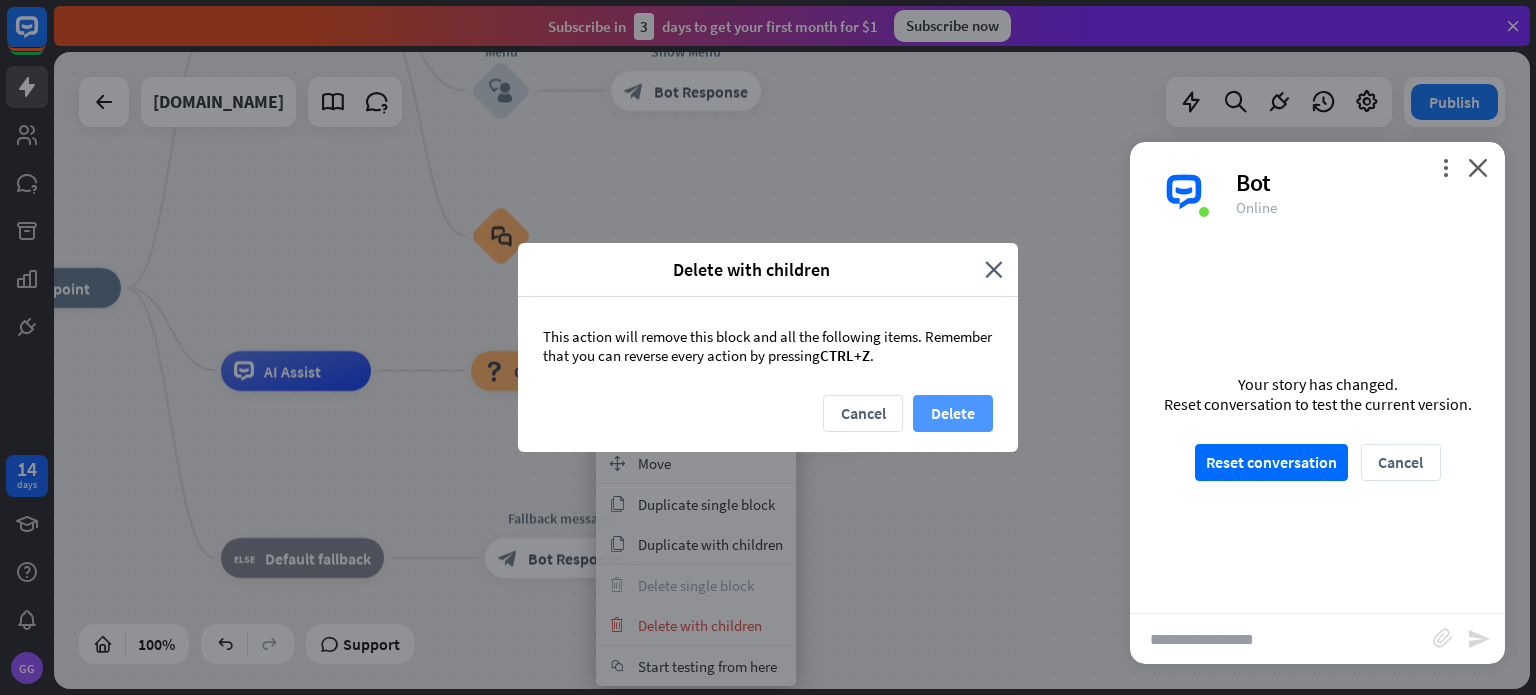 click on "Delete" at bounding box center (953, 413) 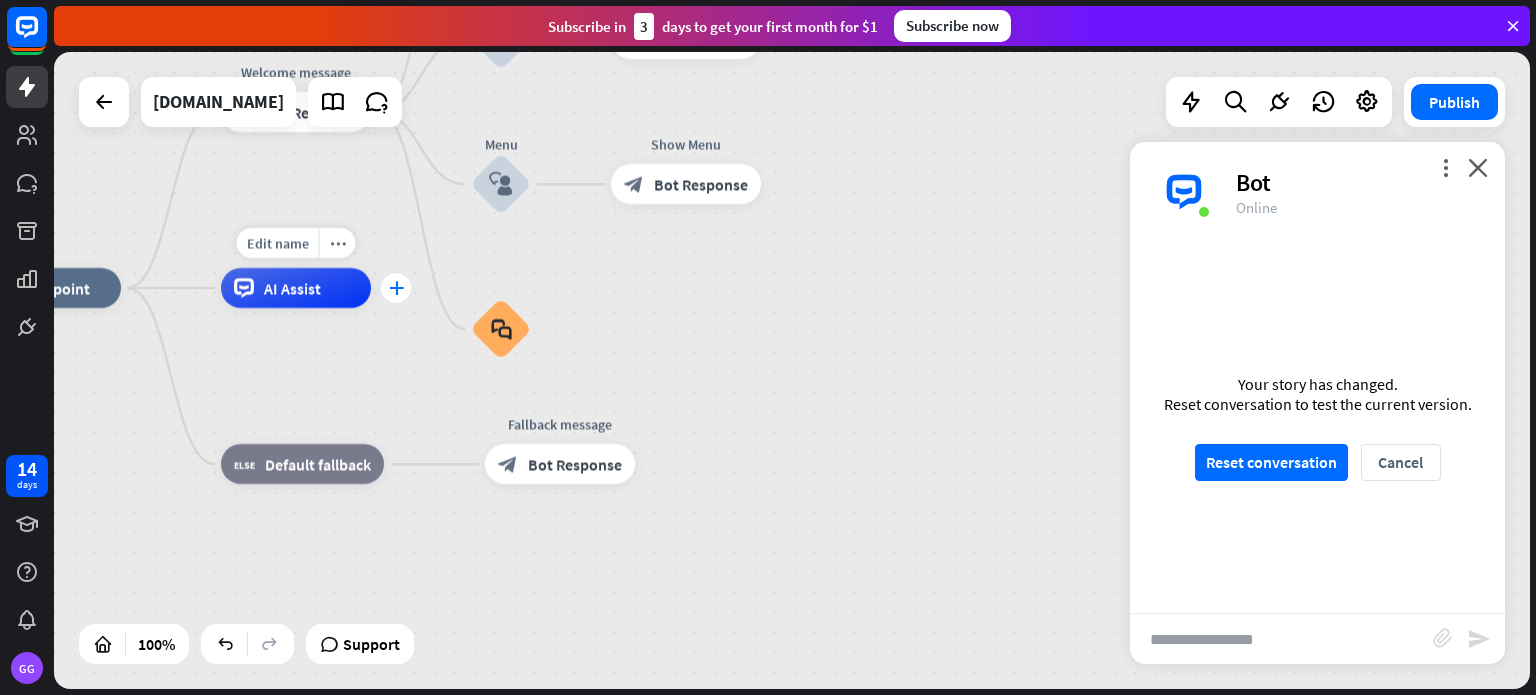 click on "plus" at bounding box center (396, 288) 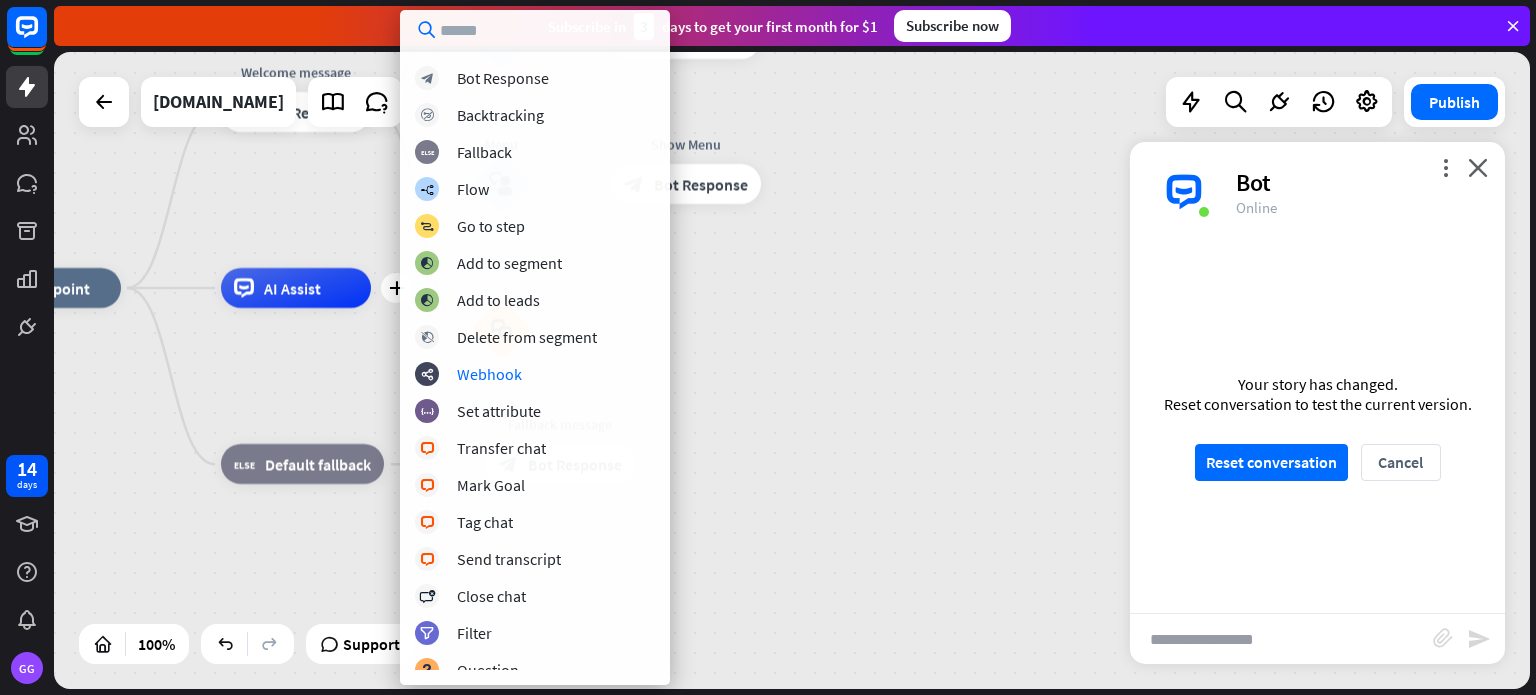 click on "home_2   Start point                 Welcome message   block_bot_response   Bot Response                 Back to Menu   block_user_input                 Was it helpful?   block_bot_response   Bot Response                 Yes   block_user_input                 Thank you!   block_bot_response   Bot Response                 No   block_user_input                 Back to Menu   block_goto   Go to step                 FAQ   block_user_input                   block_bot_response   Bot Response                 Menu   block_user_input                 Show Menu   block_bot_response   Bot Response                   block_faq               plus       AI Assist                   block_fallback   Default fallback                 Fallback message   block_bot_response   Bot Response" at bounding box center [709, 606] 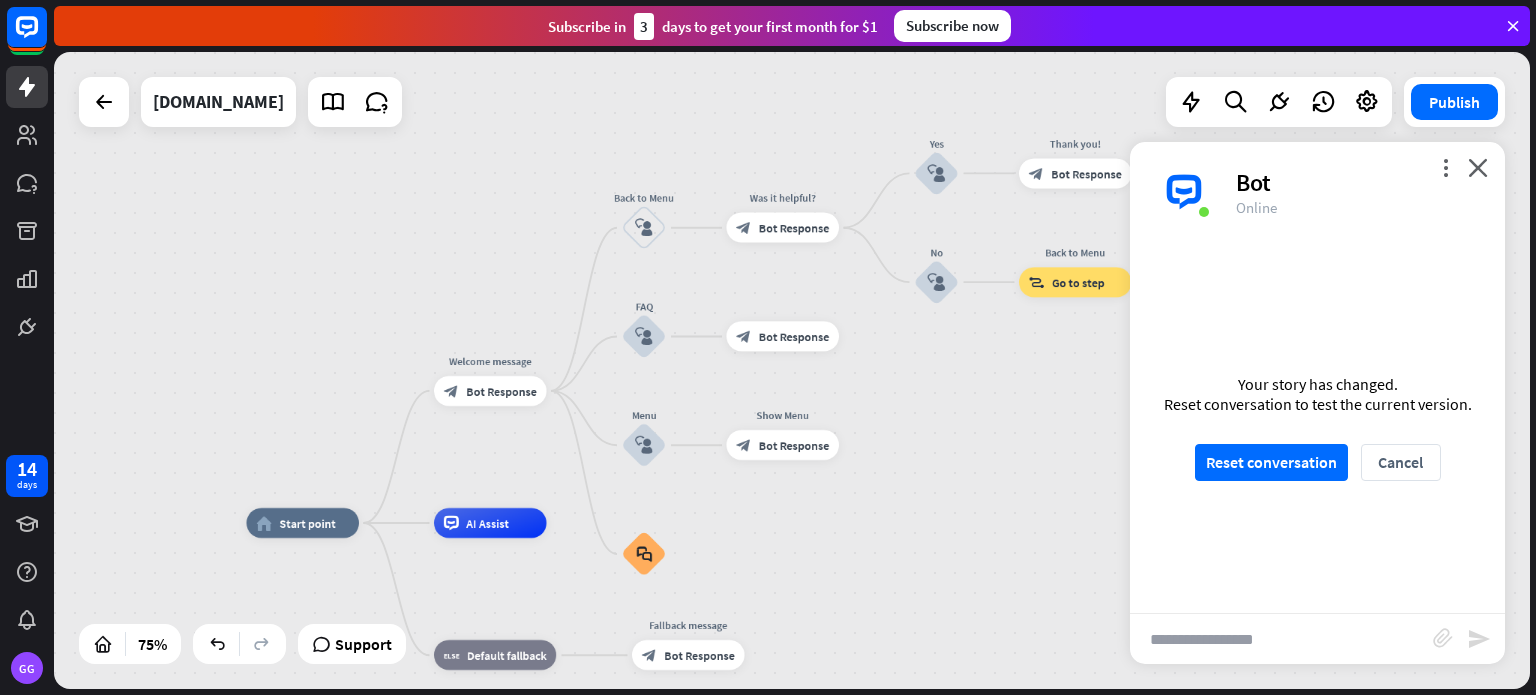 drag, startPoint x: 853, startPoint y: 159, endPoint x: 901, endPoint y: 386, distance: 232.0194 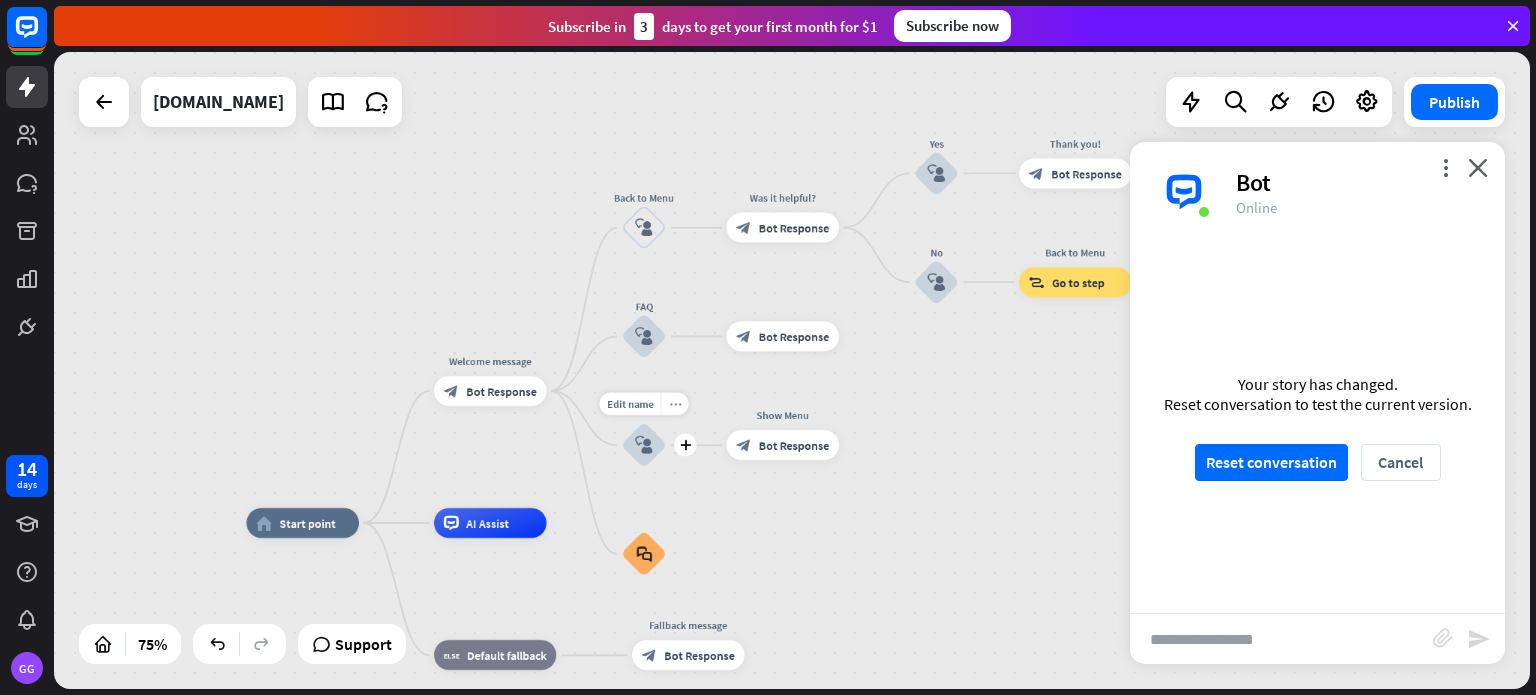 click on "more_horiz" at bounding box center (675, 403) 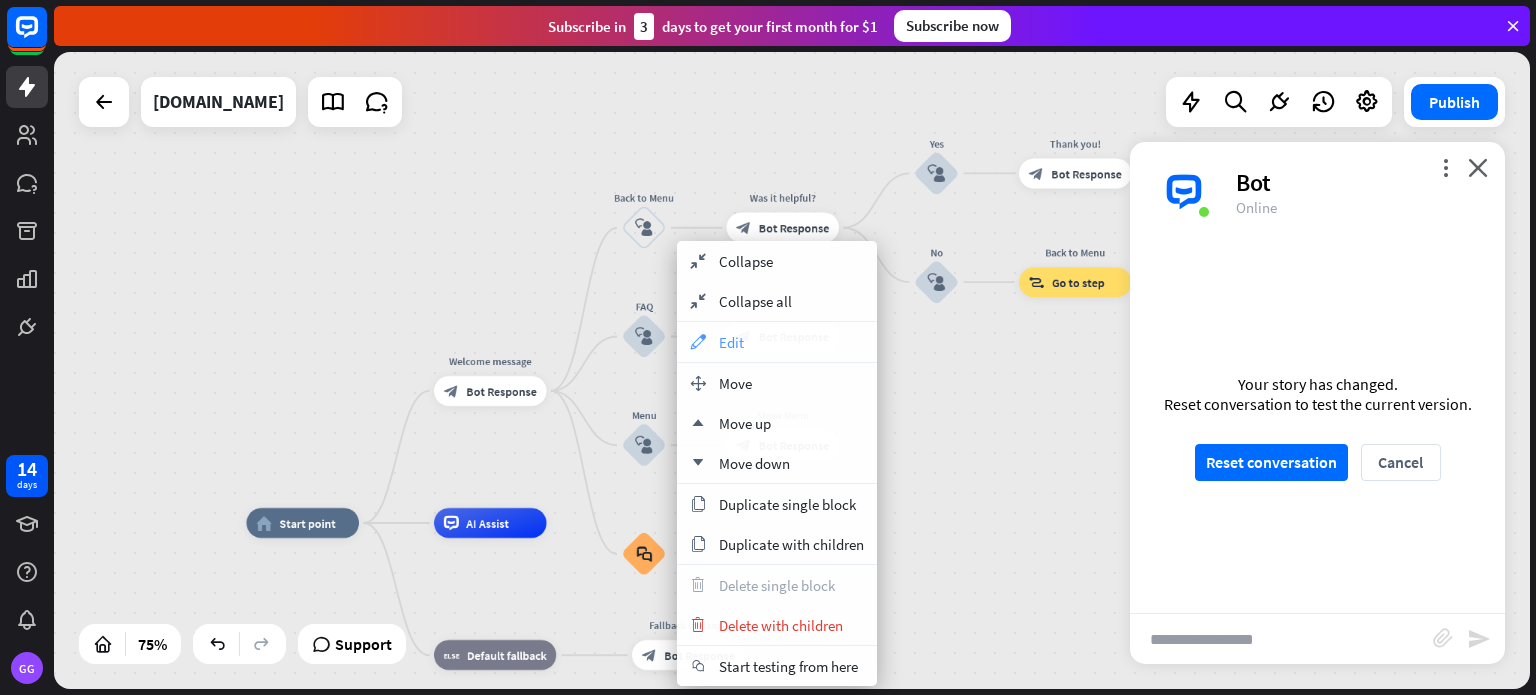 click on "Edit" at bounding box center (731, 342) 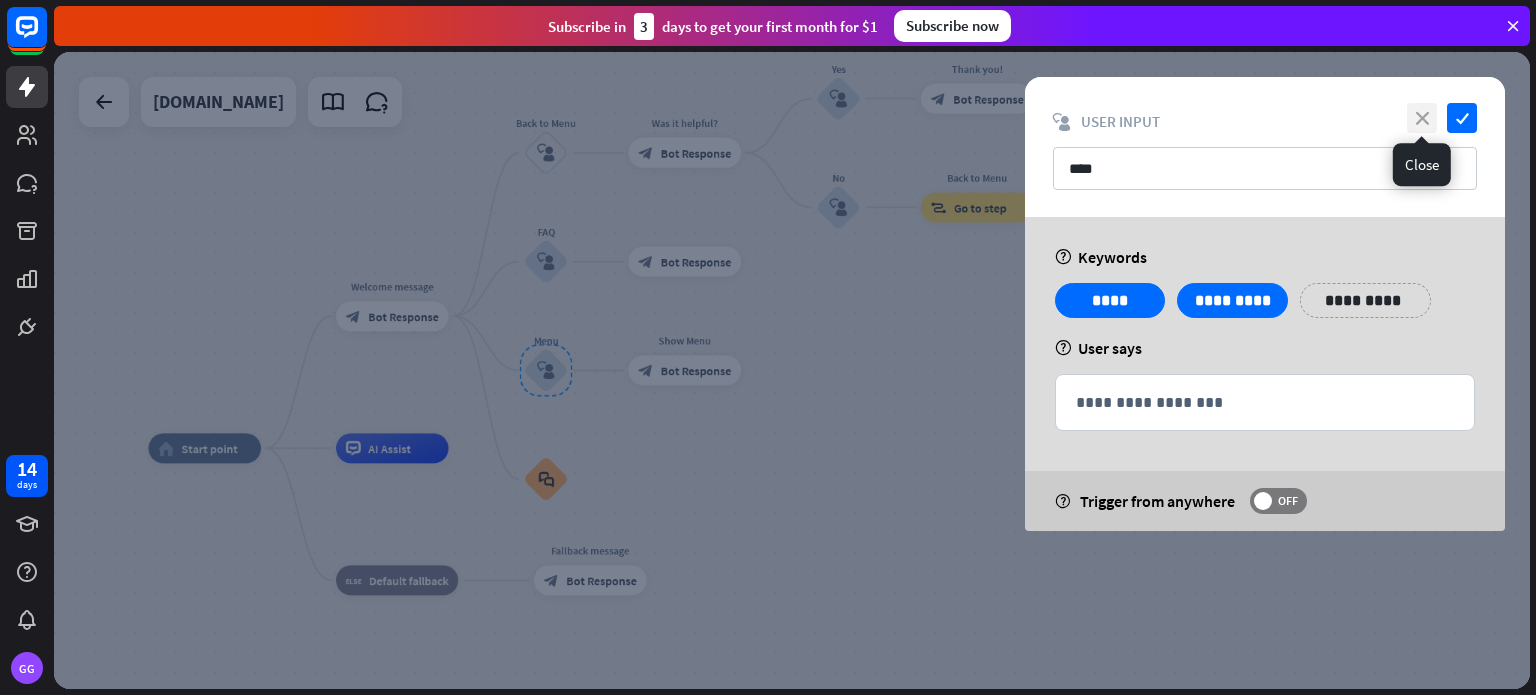 click on "close" at bounding box center [1422, 118] 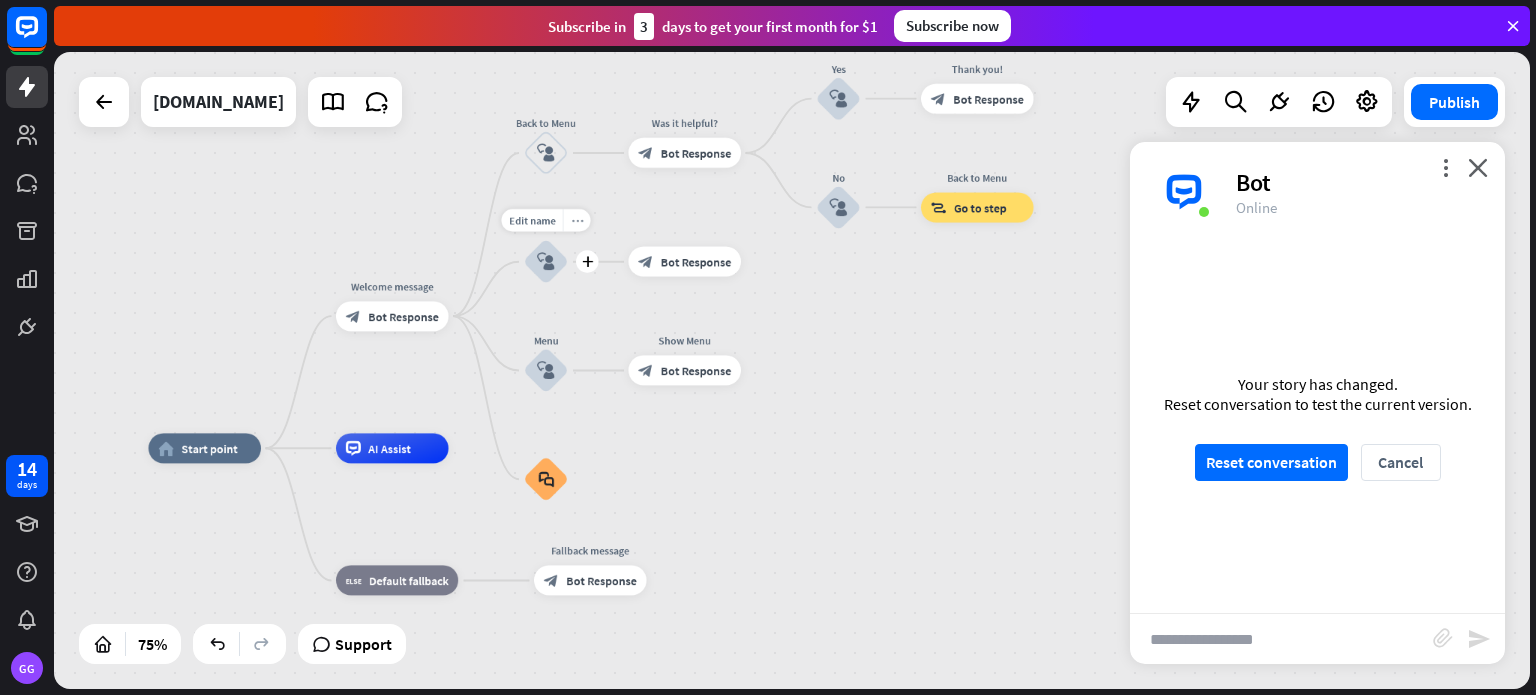 click on "more_horiz" at bounding box center (577, 220) 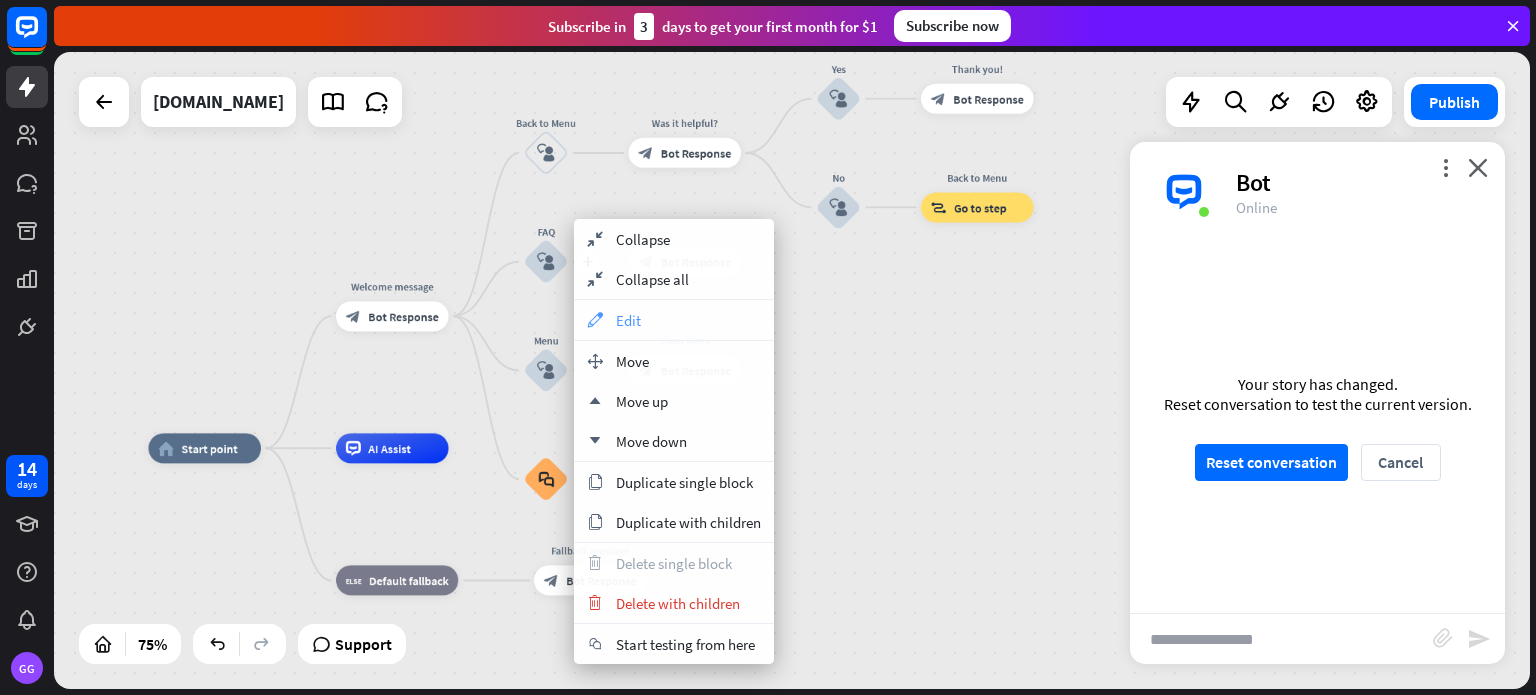 click on "appearance   Edit" at bounding box center (674, 320) 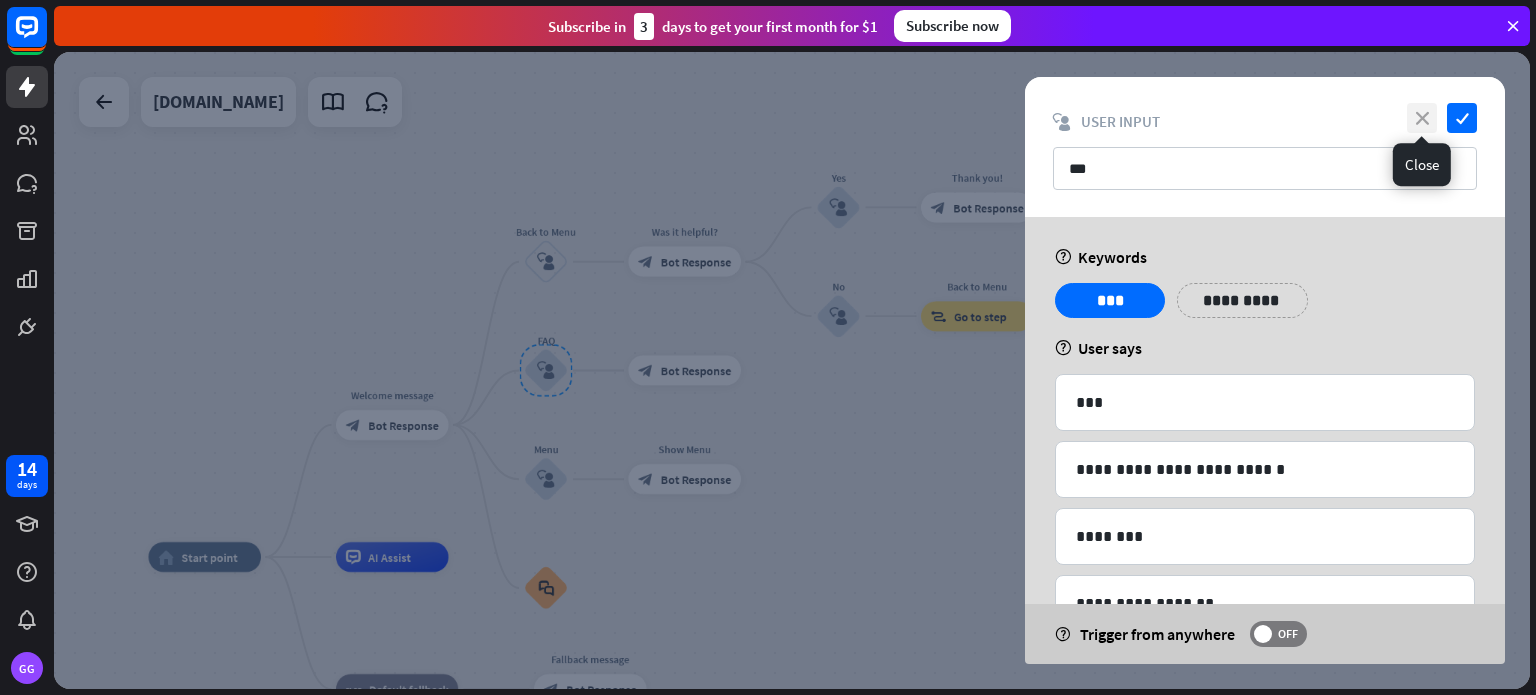 click on "close" at bounding box center [1422, 118] 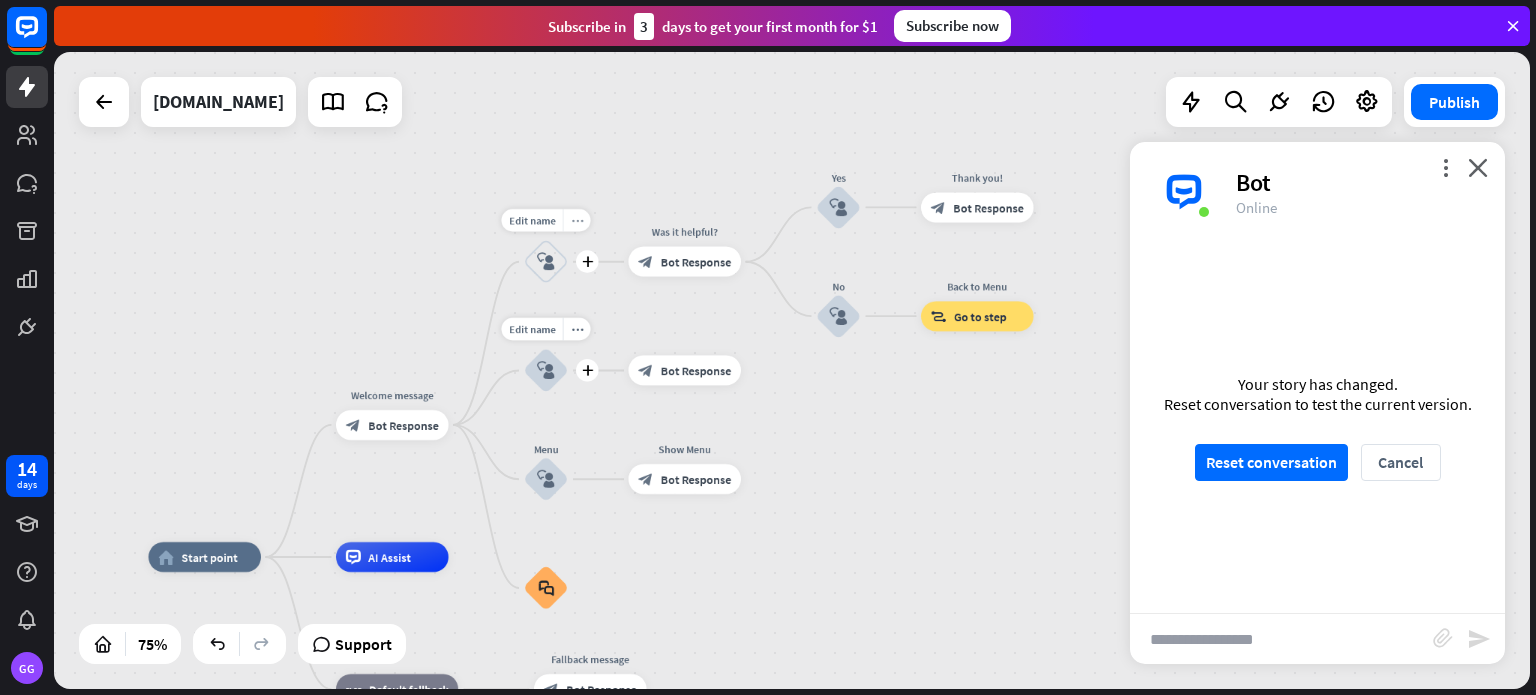click on "more_horiz" at bounding box center [577, 220] 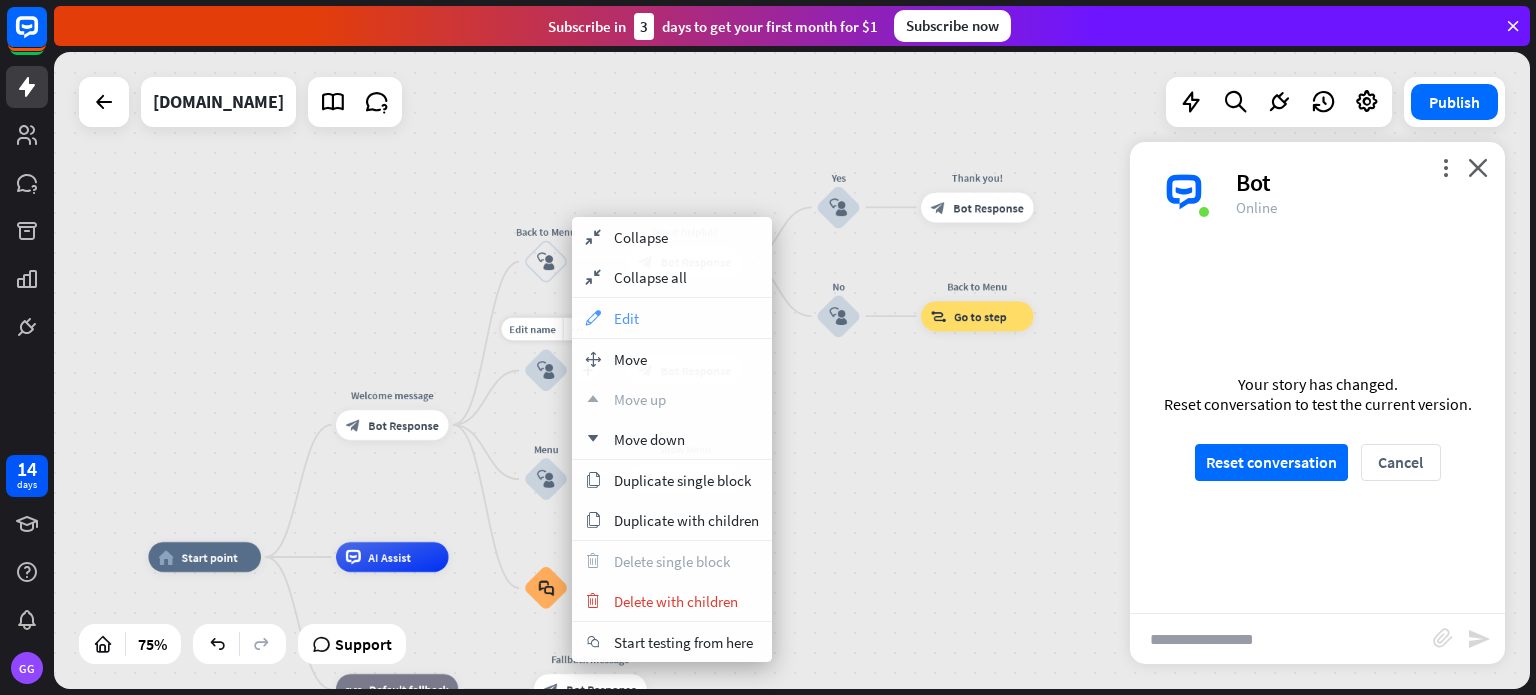 click on "Edit" at bounding box center (626, 318) 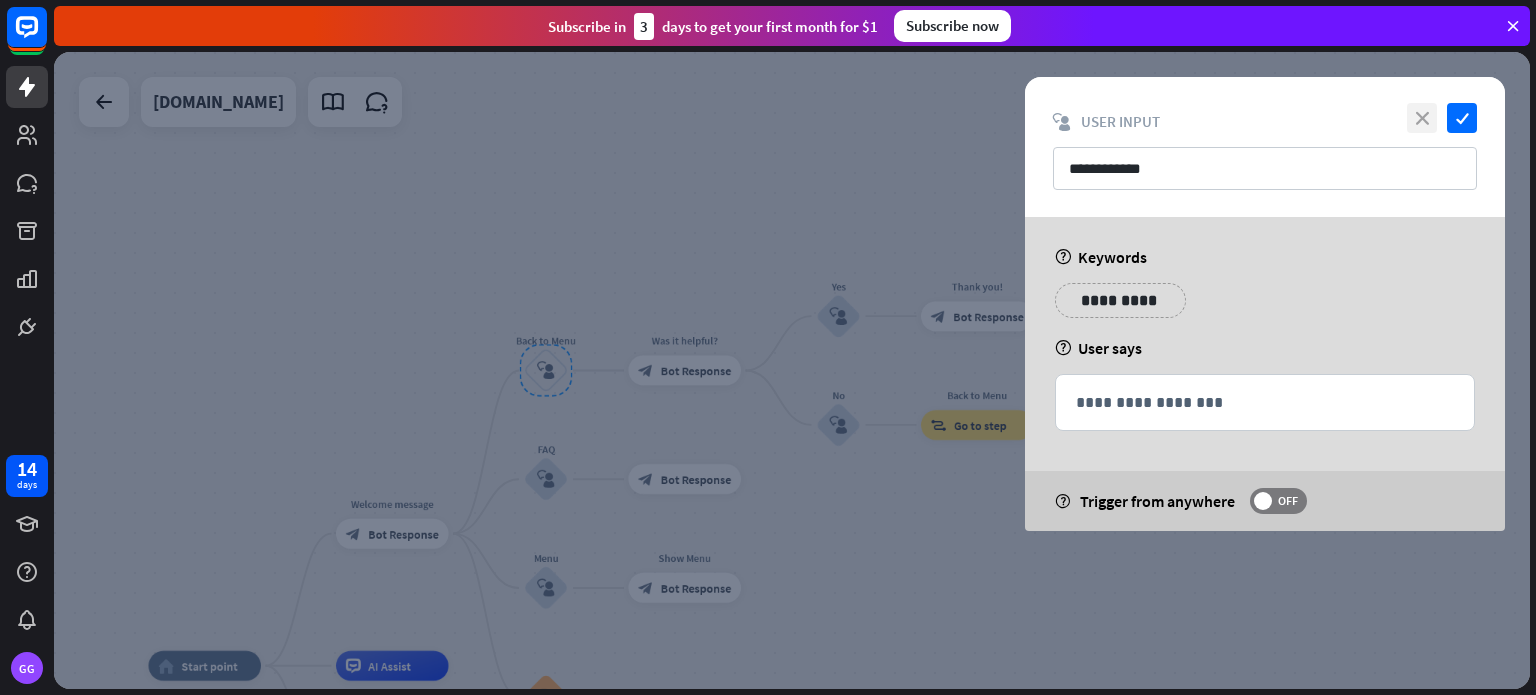 click on "close" at bounding box center (1422, 118) 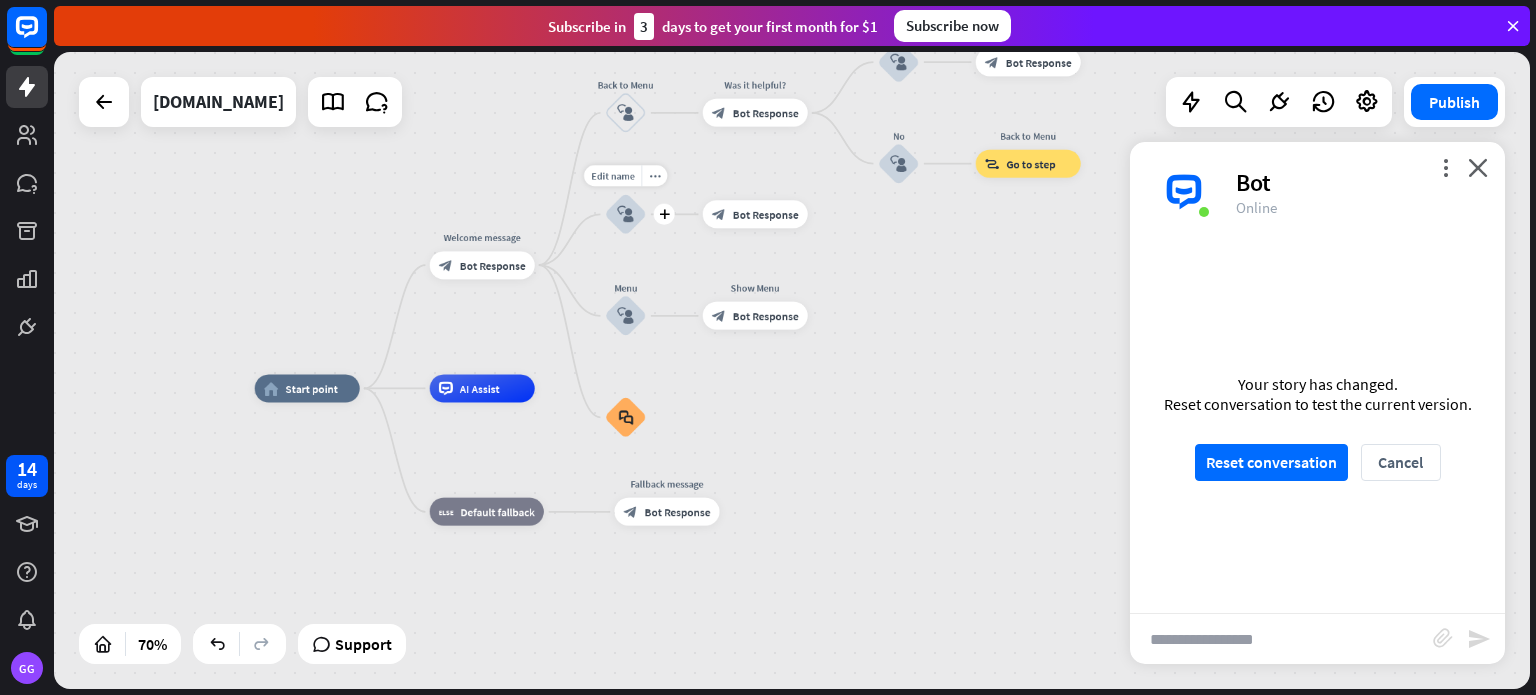 drag, startPoint x: 912, startPoint y: 588, endPoint x: 980, endPoint y: 326, distance: 270.68063 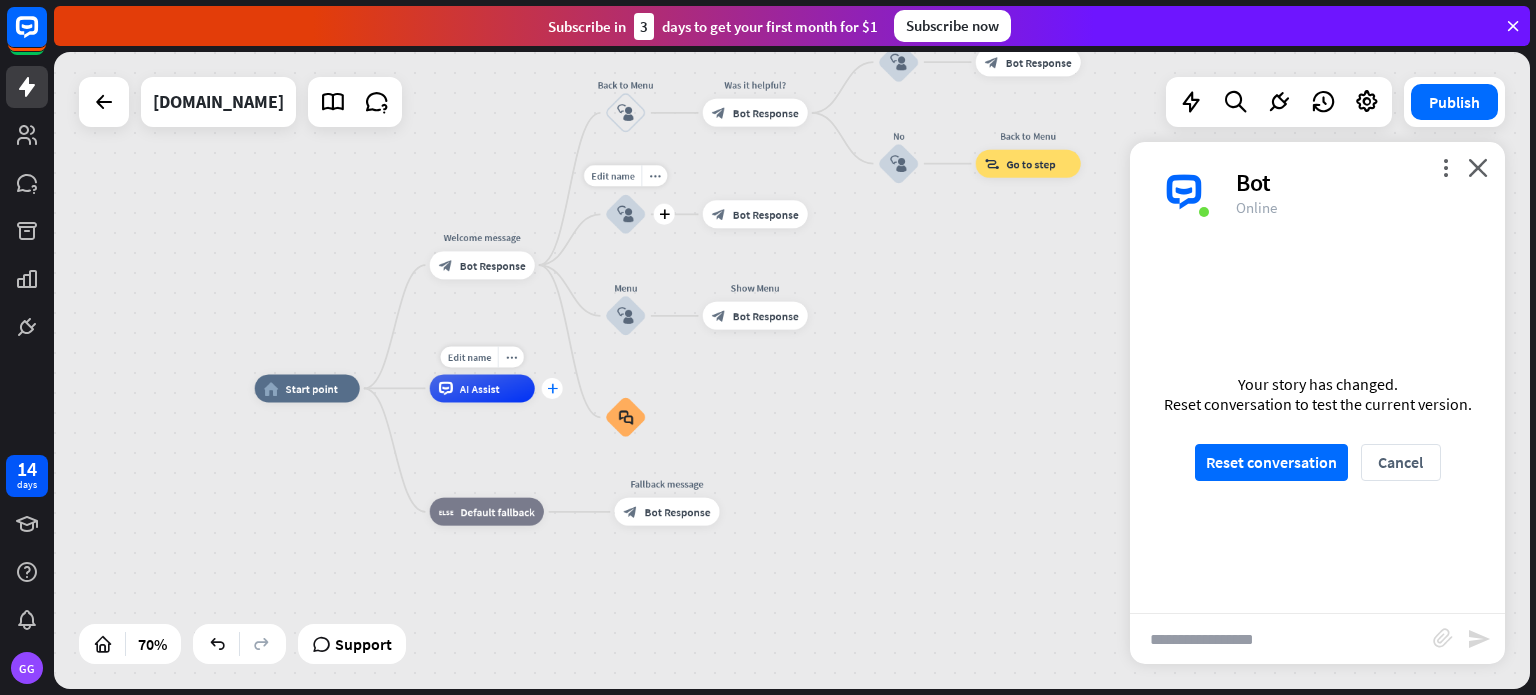 click on "plus" at bounding box center (552, 388) 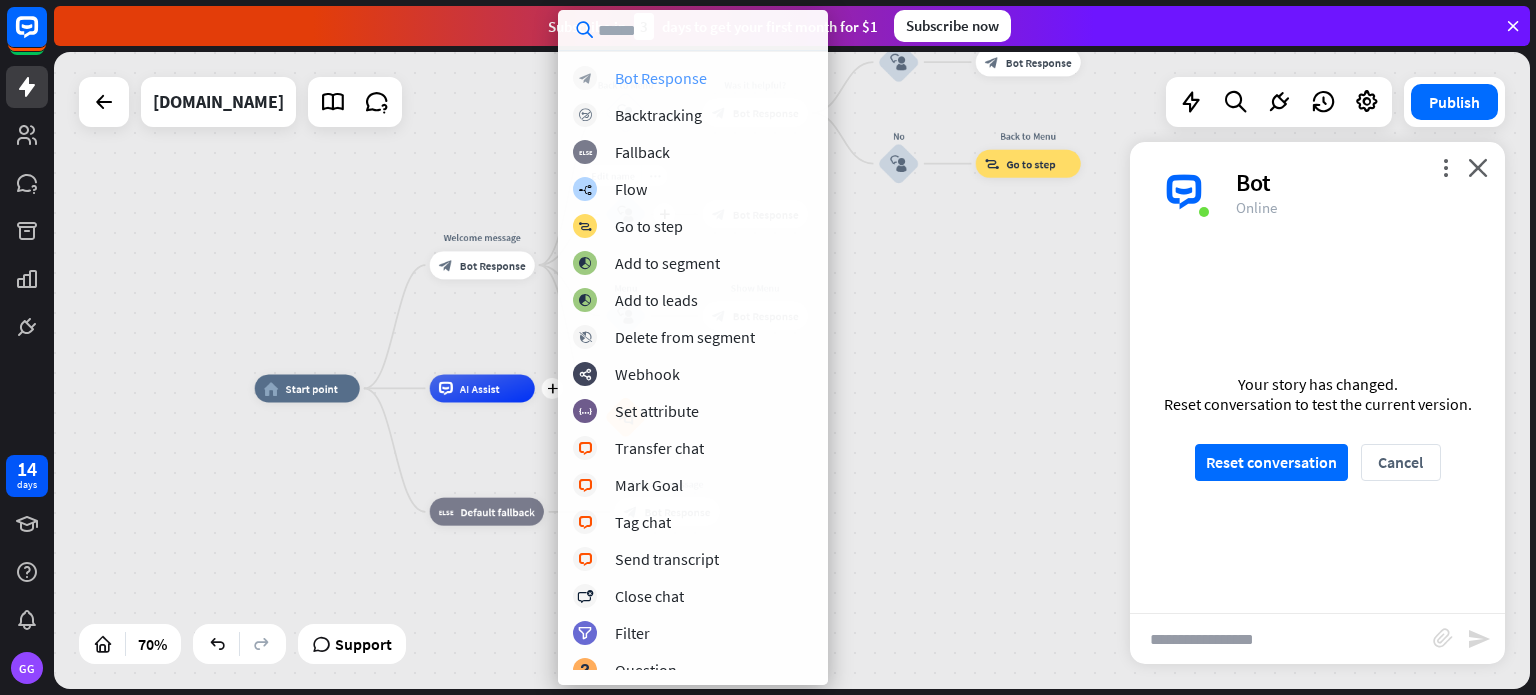 click on "Bot Response" at bounding box center (661, 78) 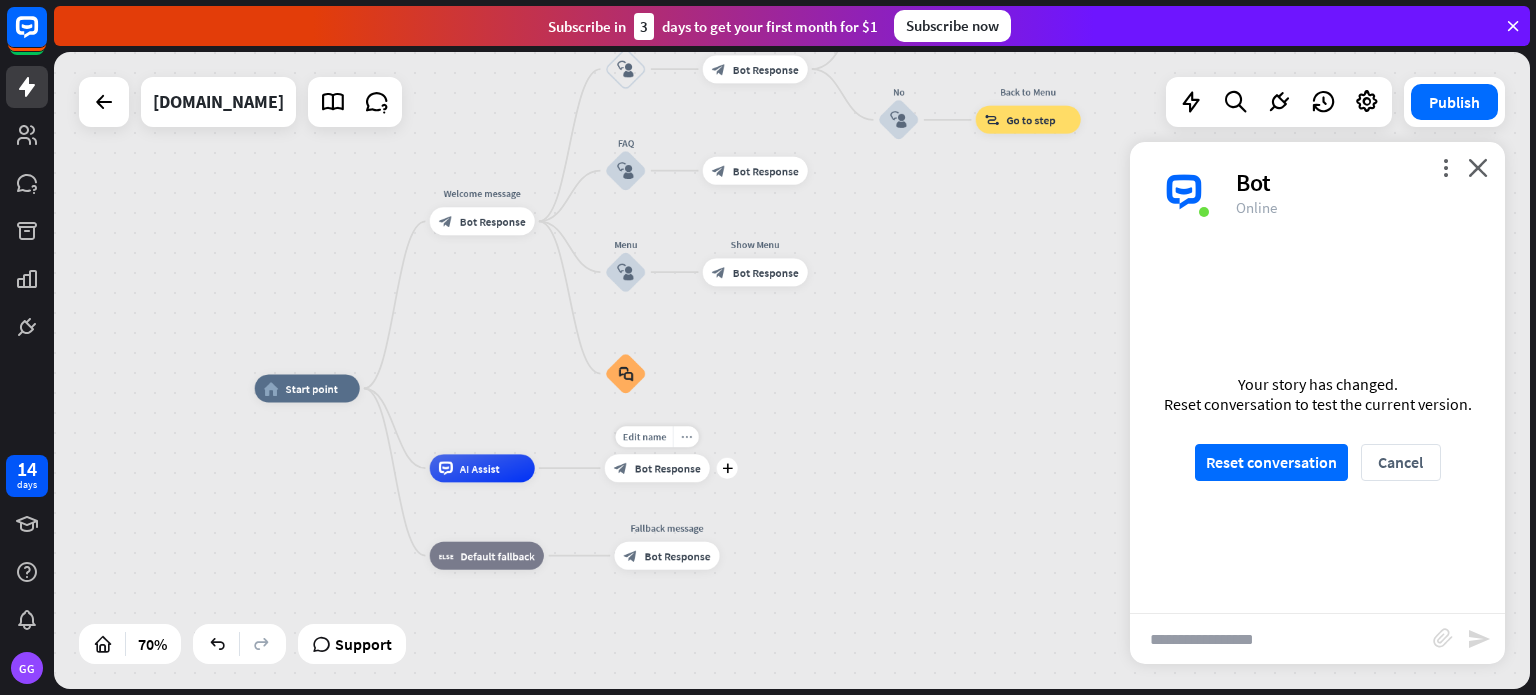 click on "more_horiz" at bounding box center [686, 436] 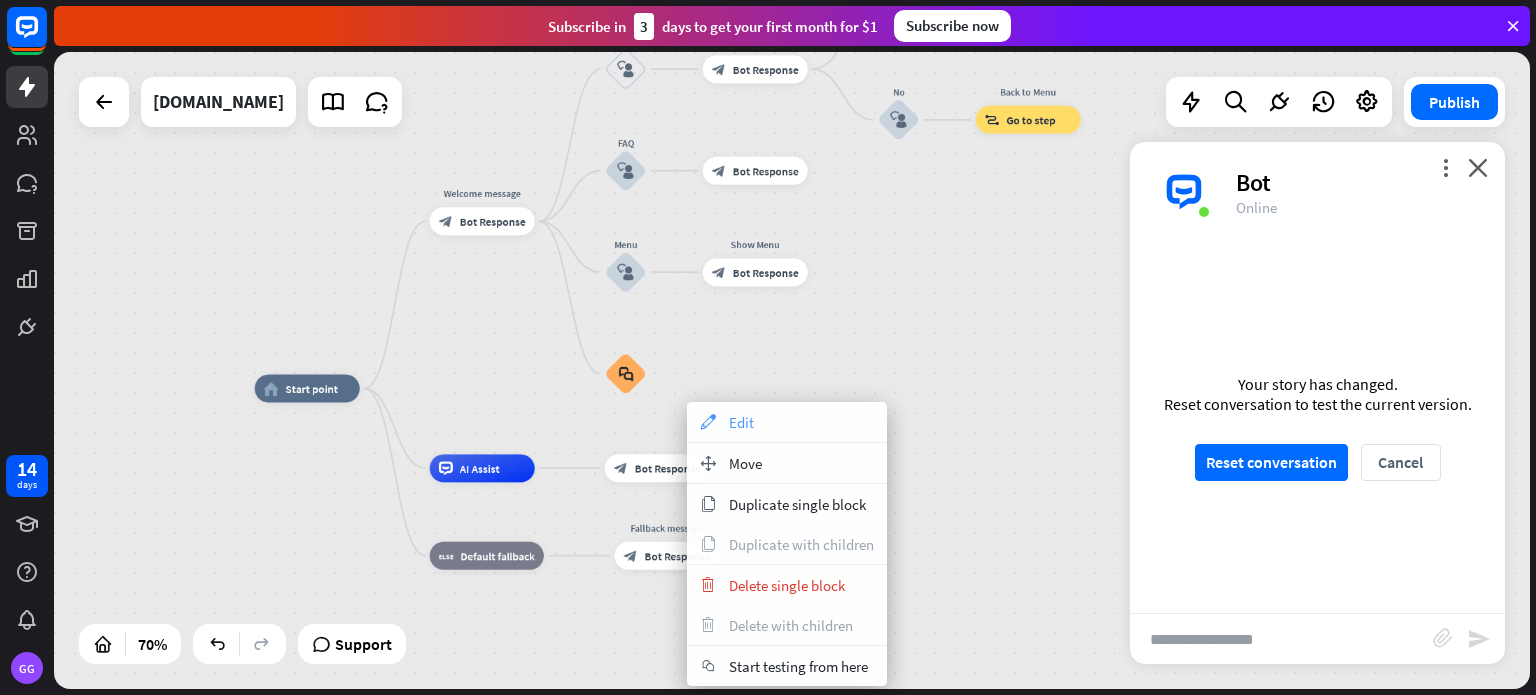 click on "Edit" at bounding box center [741, 422] 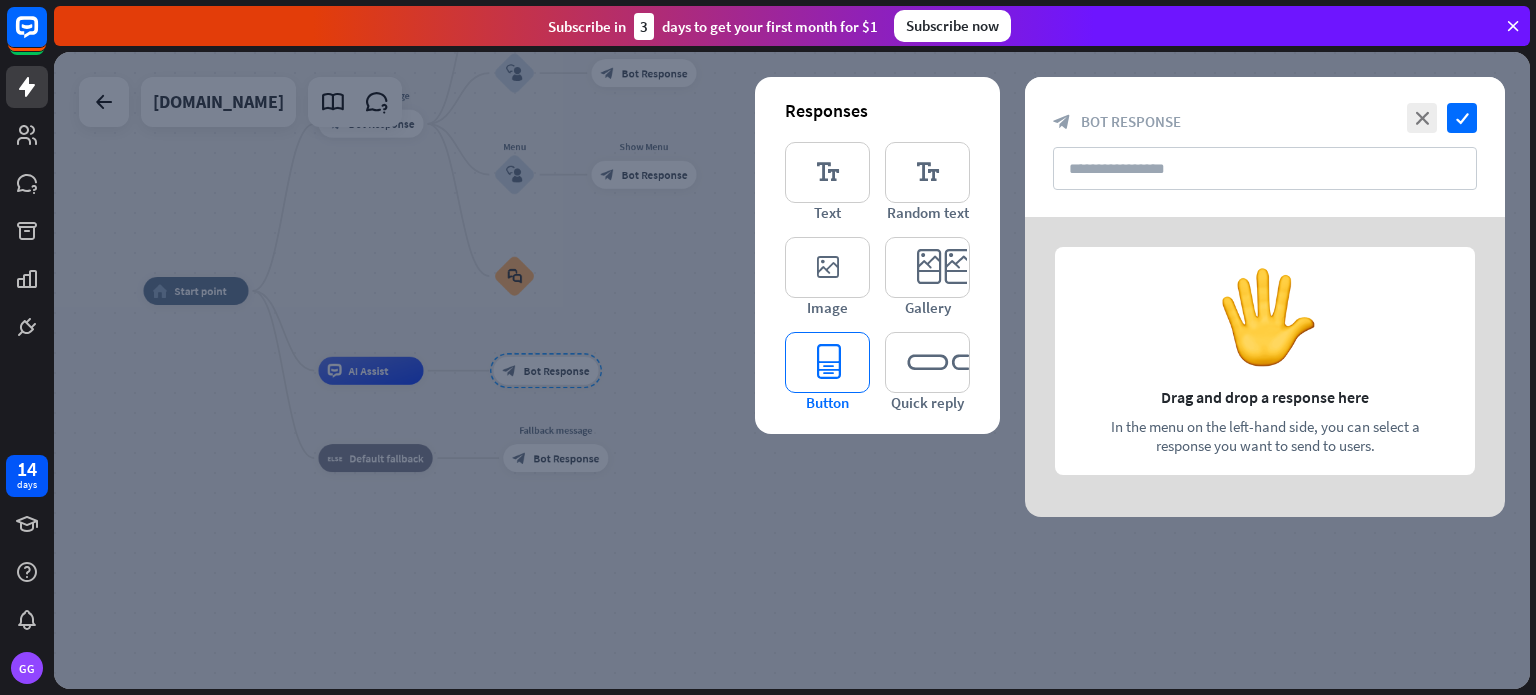 type 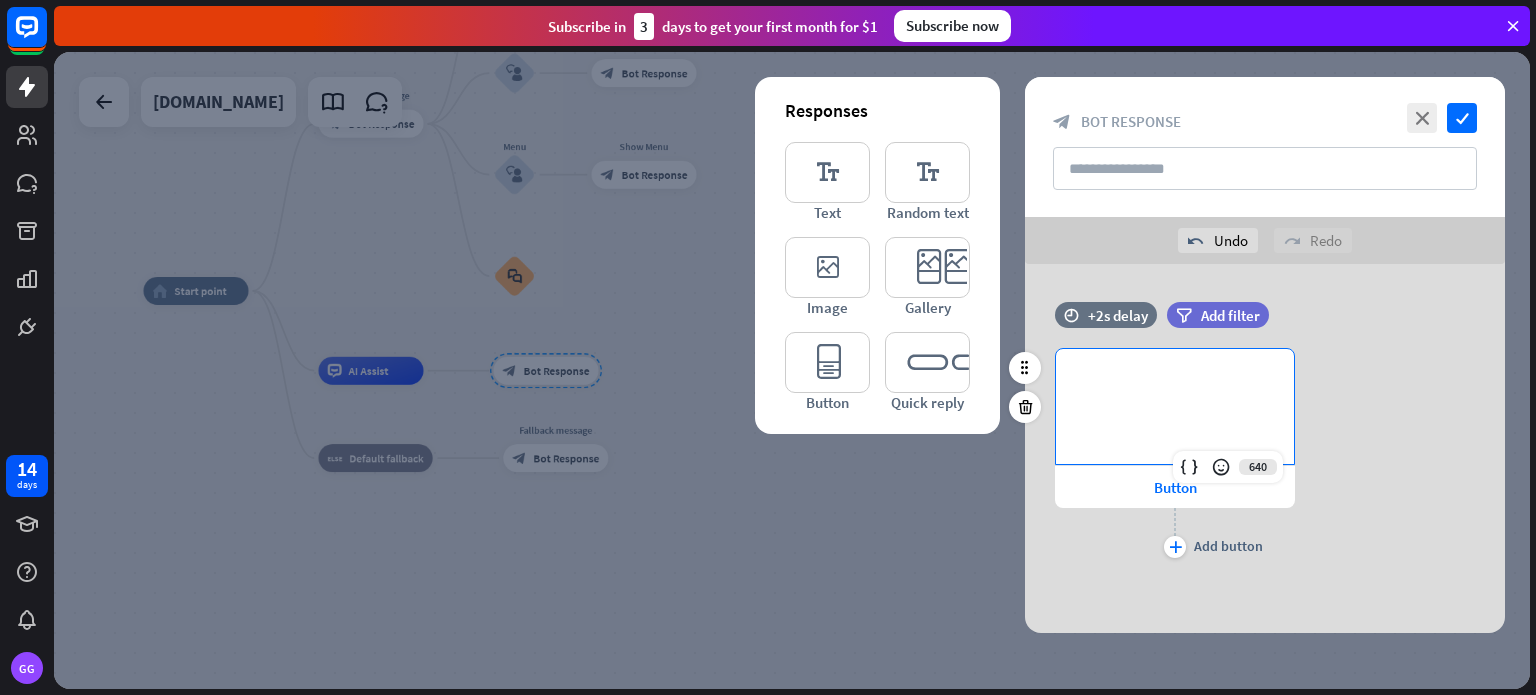 click on "**********" at bounding box center [1175, 381] 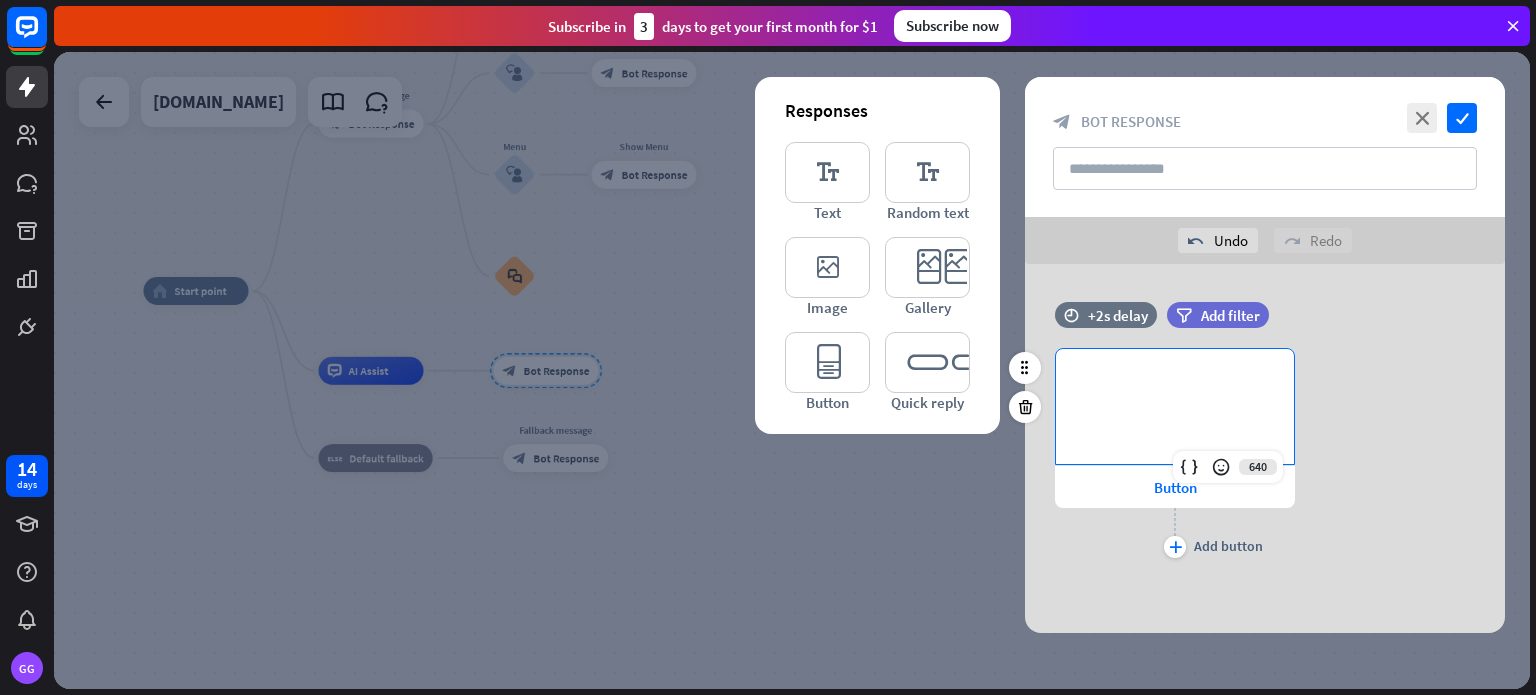 type 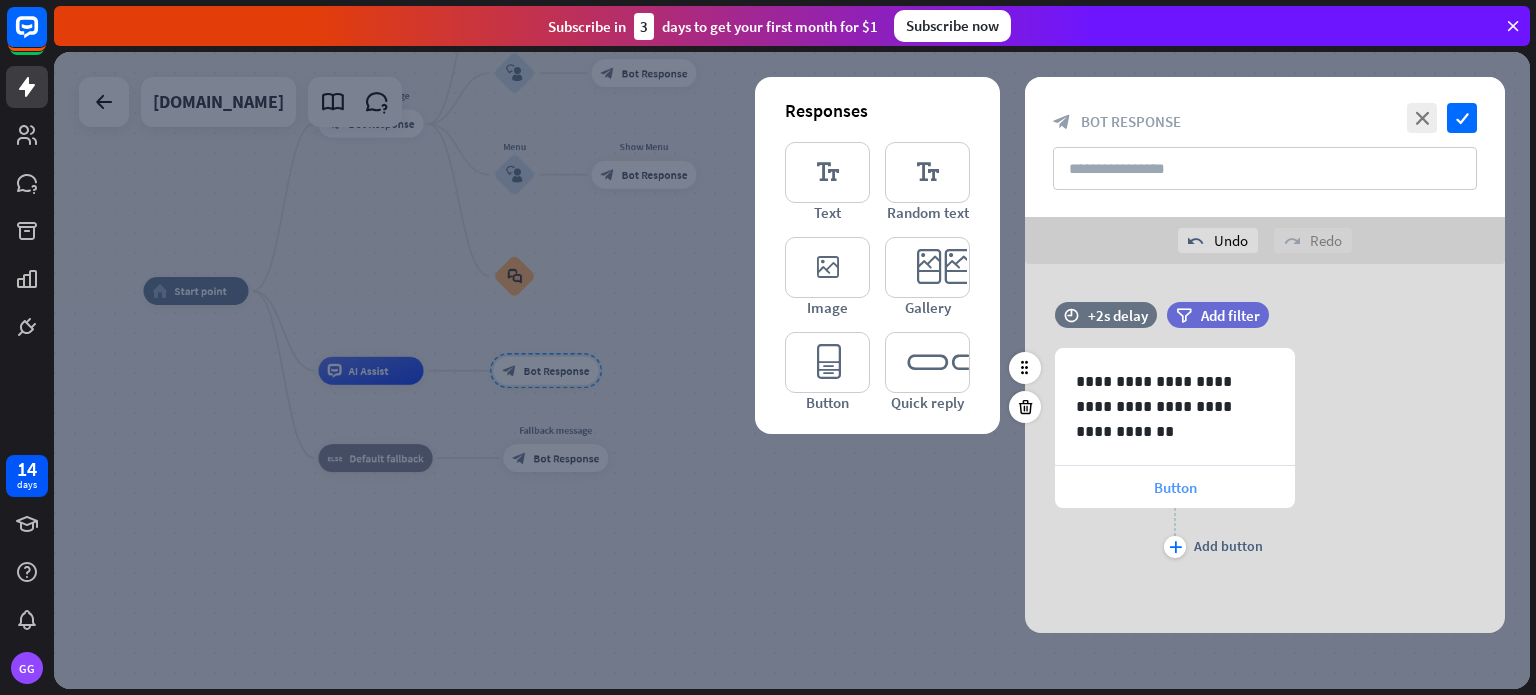 click on "Button" at bounding box center [1175, 487] 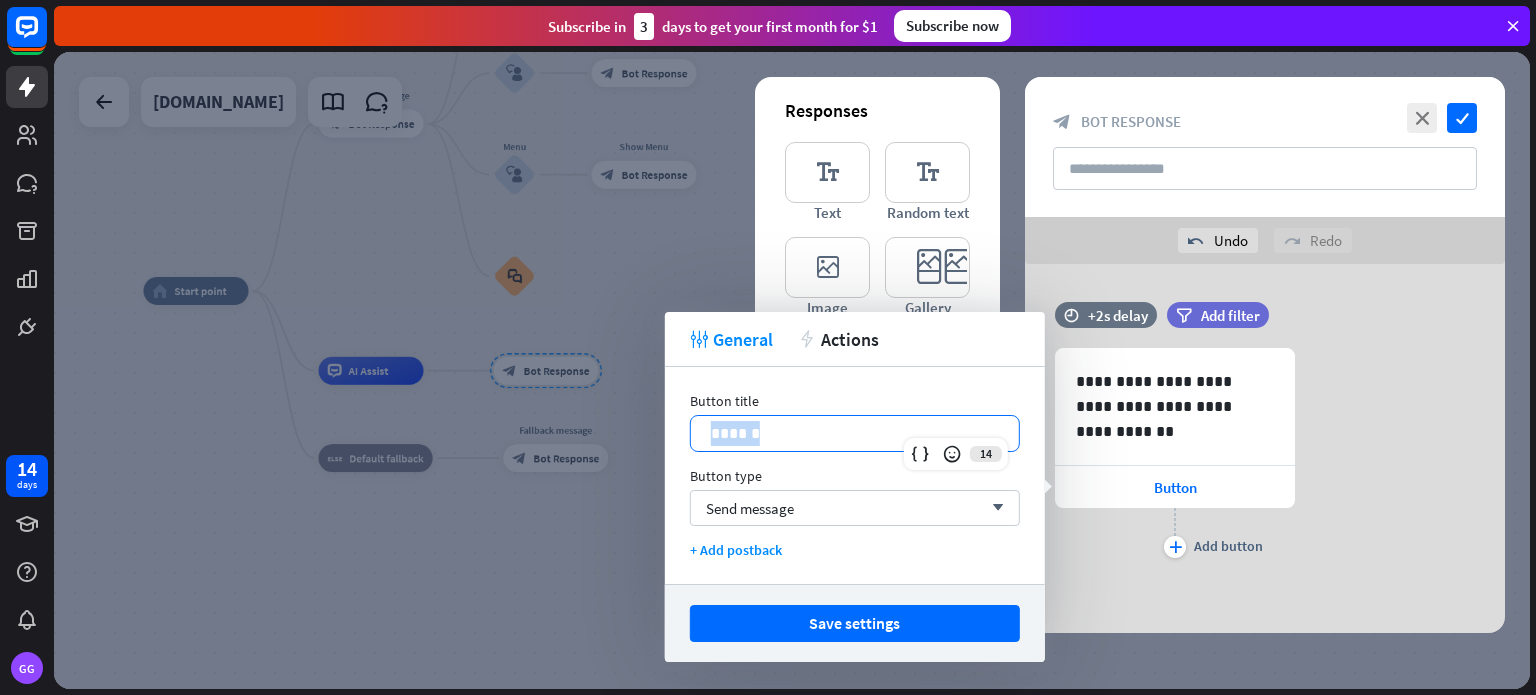 drag, startPoint x: 793, startPoint y: 433, endPoint x: 684, endPoint y: 432, distance: 109.004585 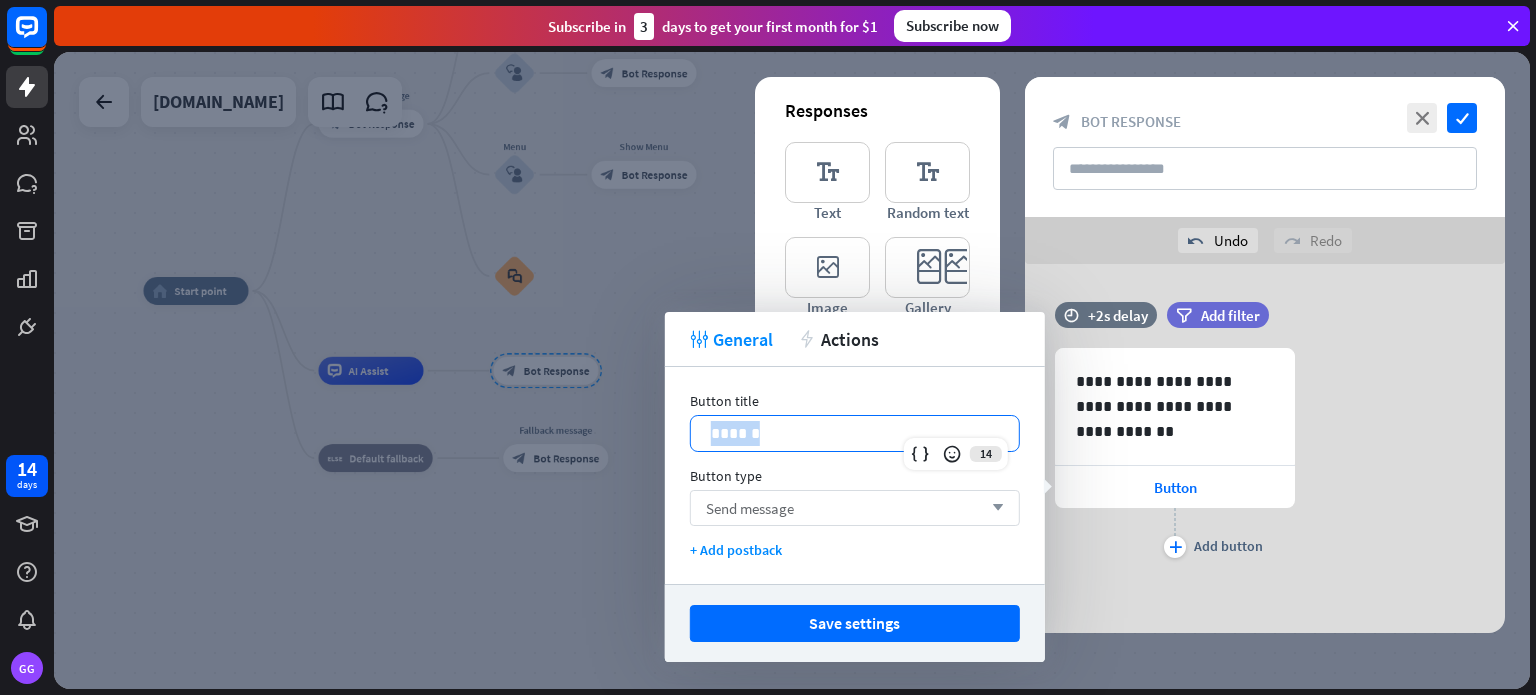 click on "Send message" at bounding box center [750, 508] 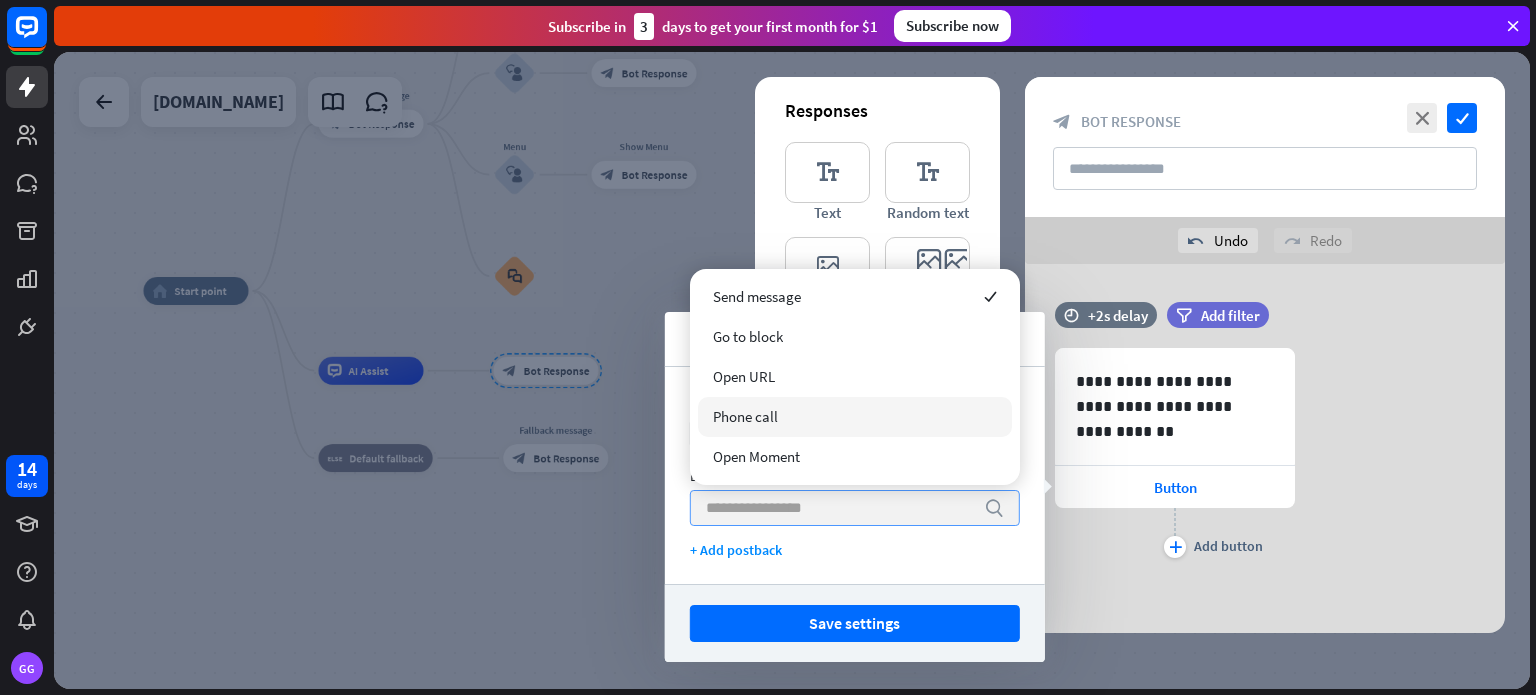 click on "Phone call" at bounding box center [745, 416] 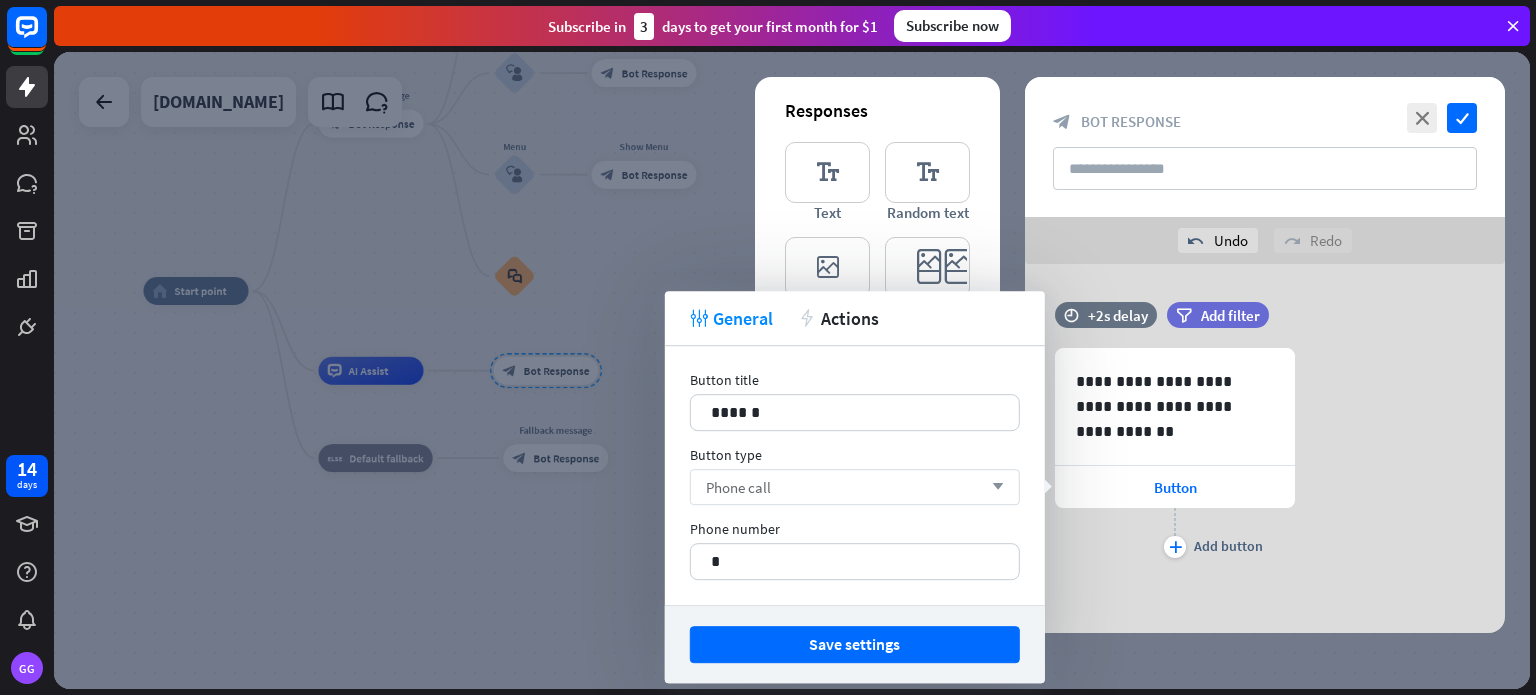 click on "Phone call" at bounding box center (738, 487) 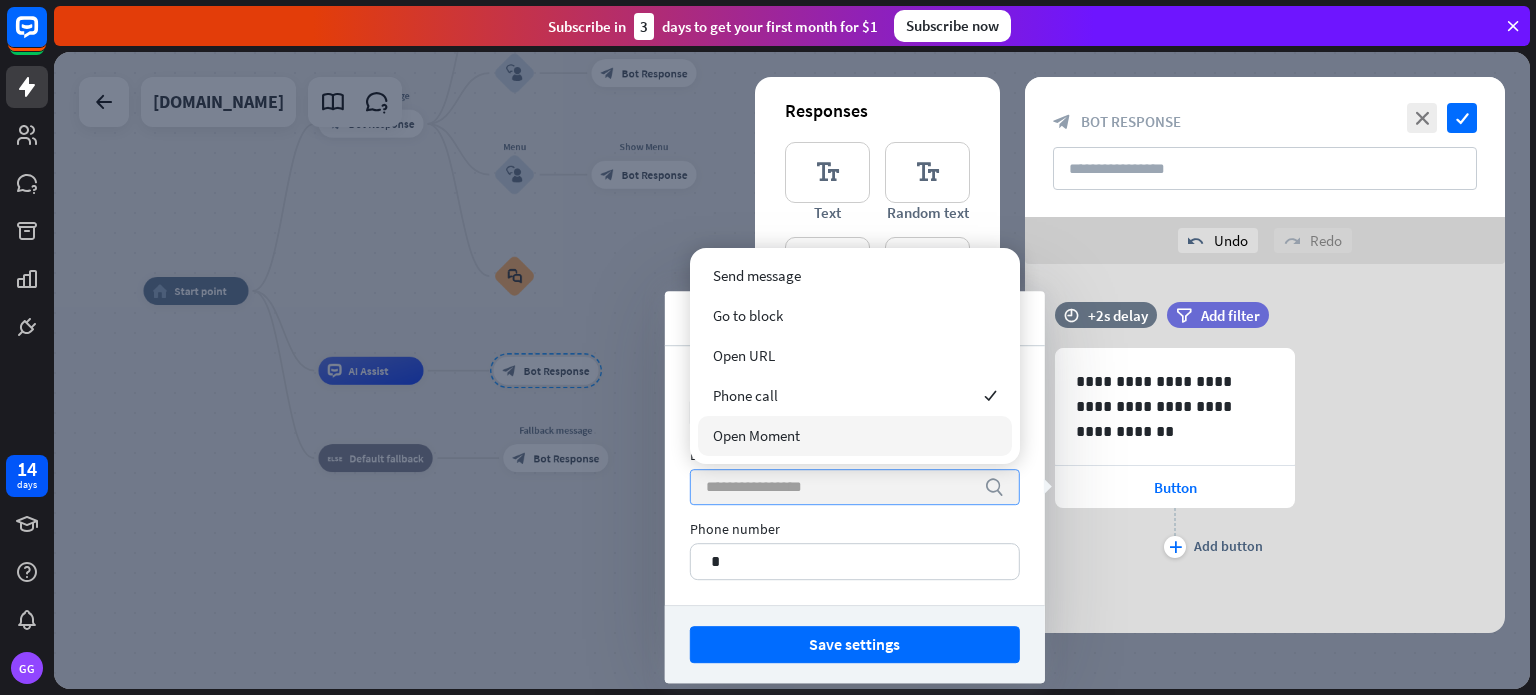 click on "Open Moment" at bounding box center (756, 435) 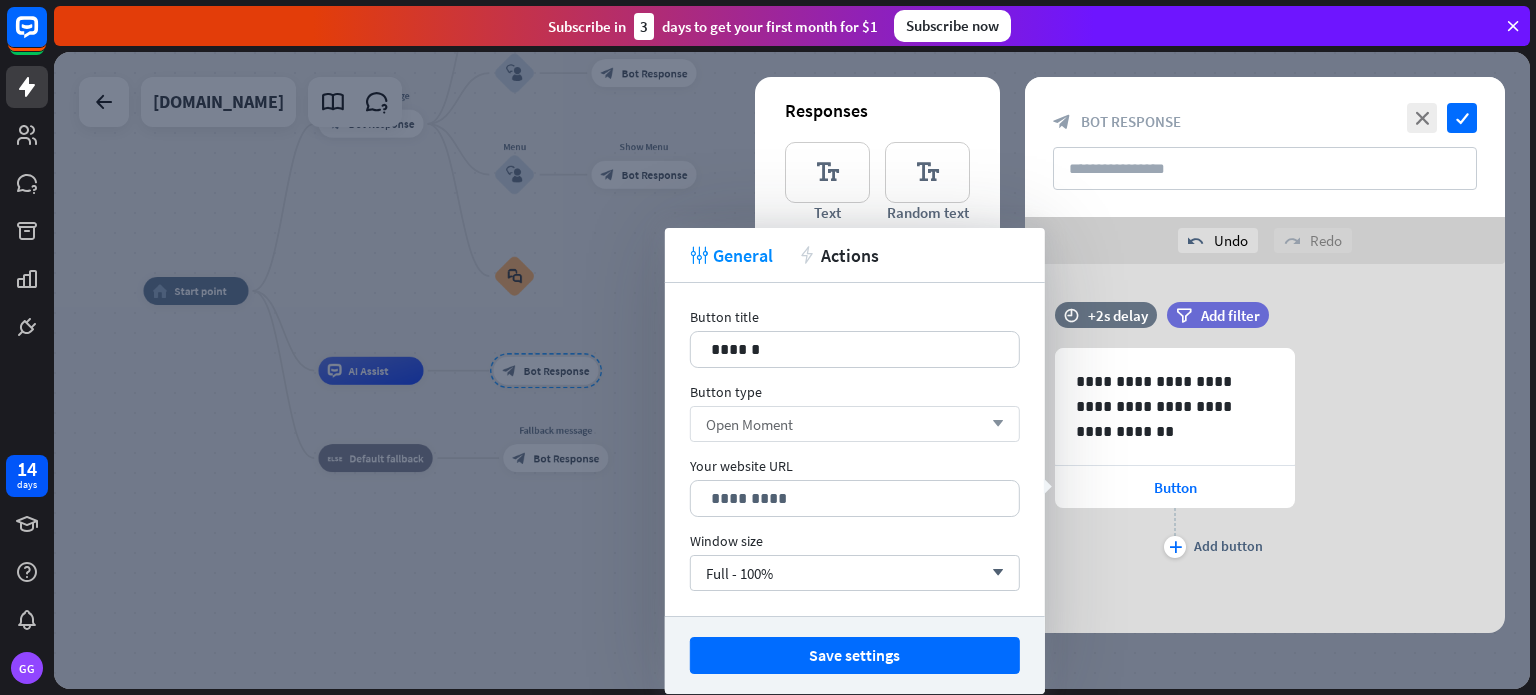 click on "Open Moment" at bounding box center (749, 424) 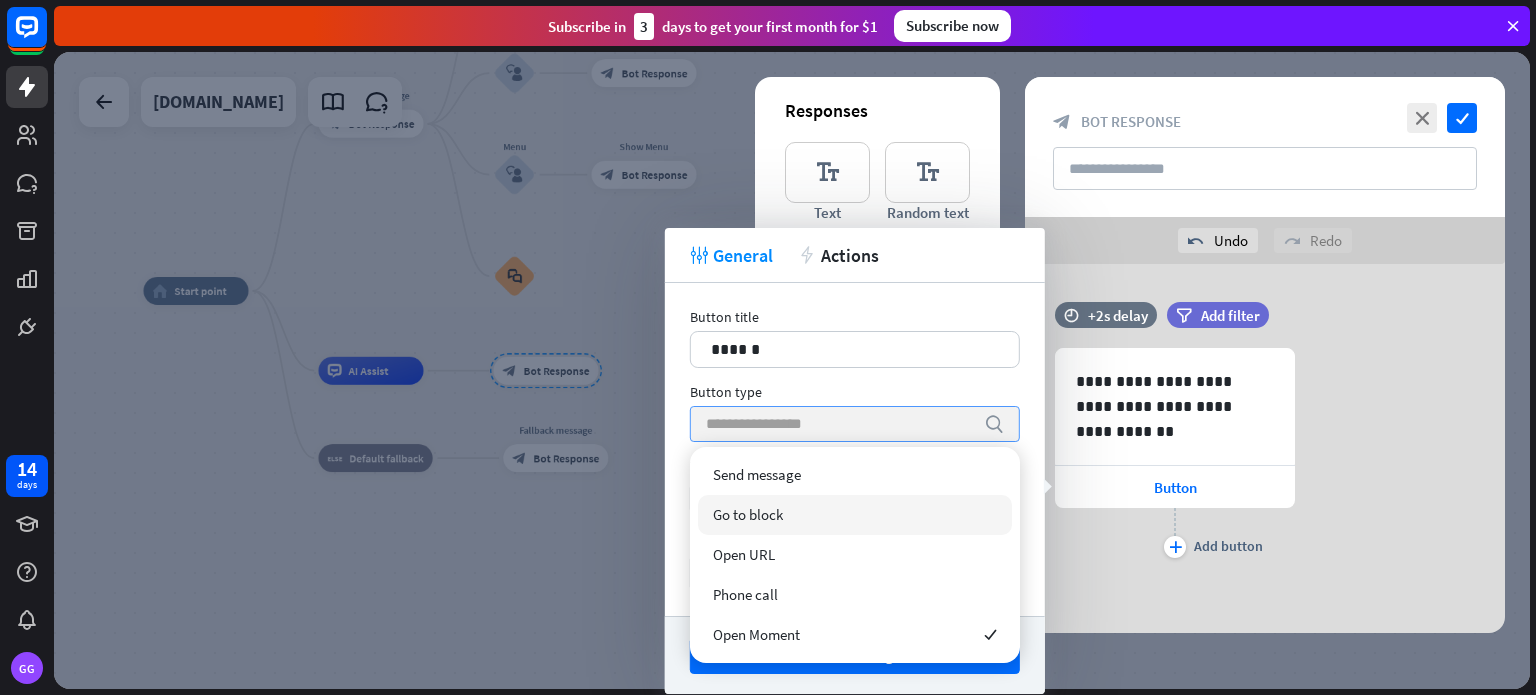 click on "Go to block" at bounding box center (748, 514) 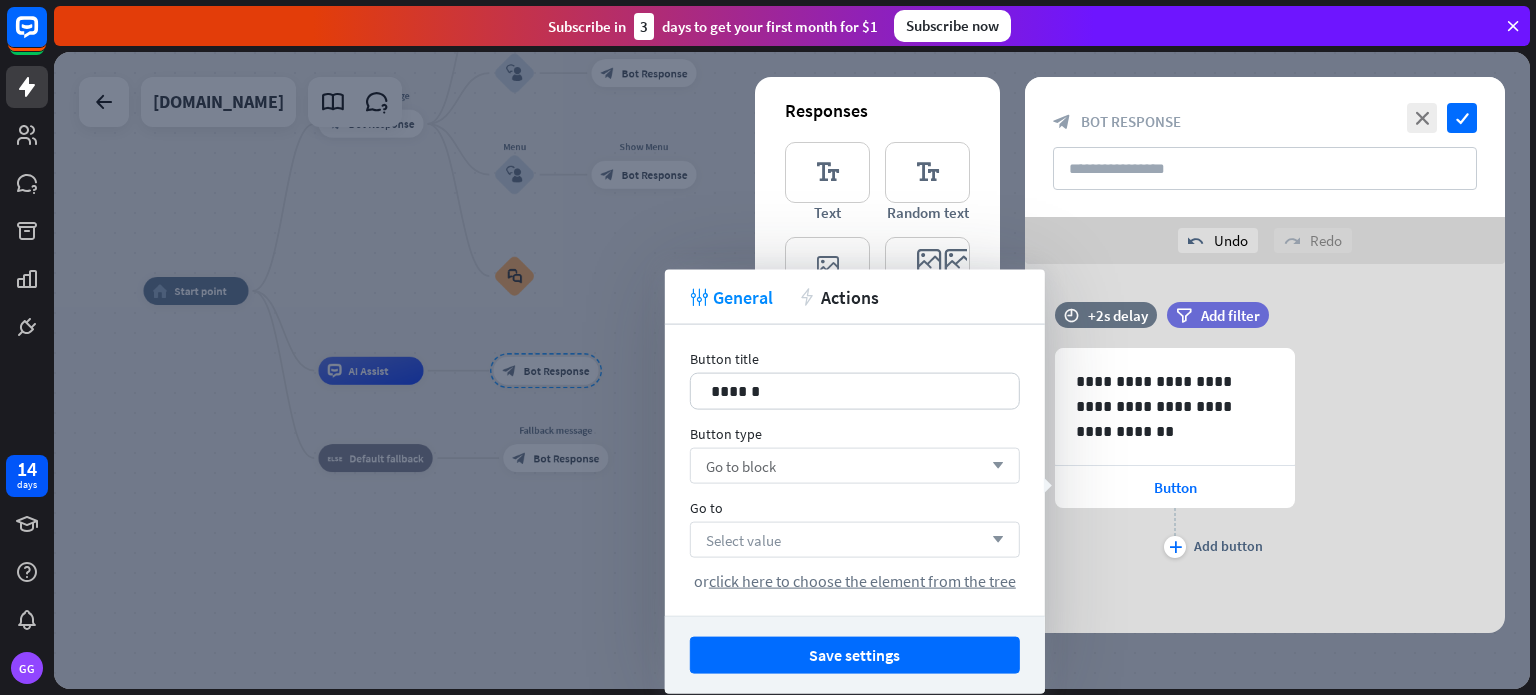 click on "Select value" at bounding box center (743, 539) 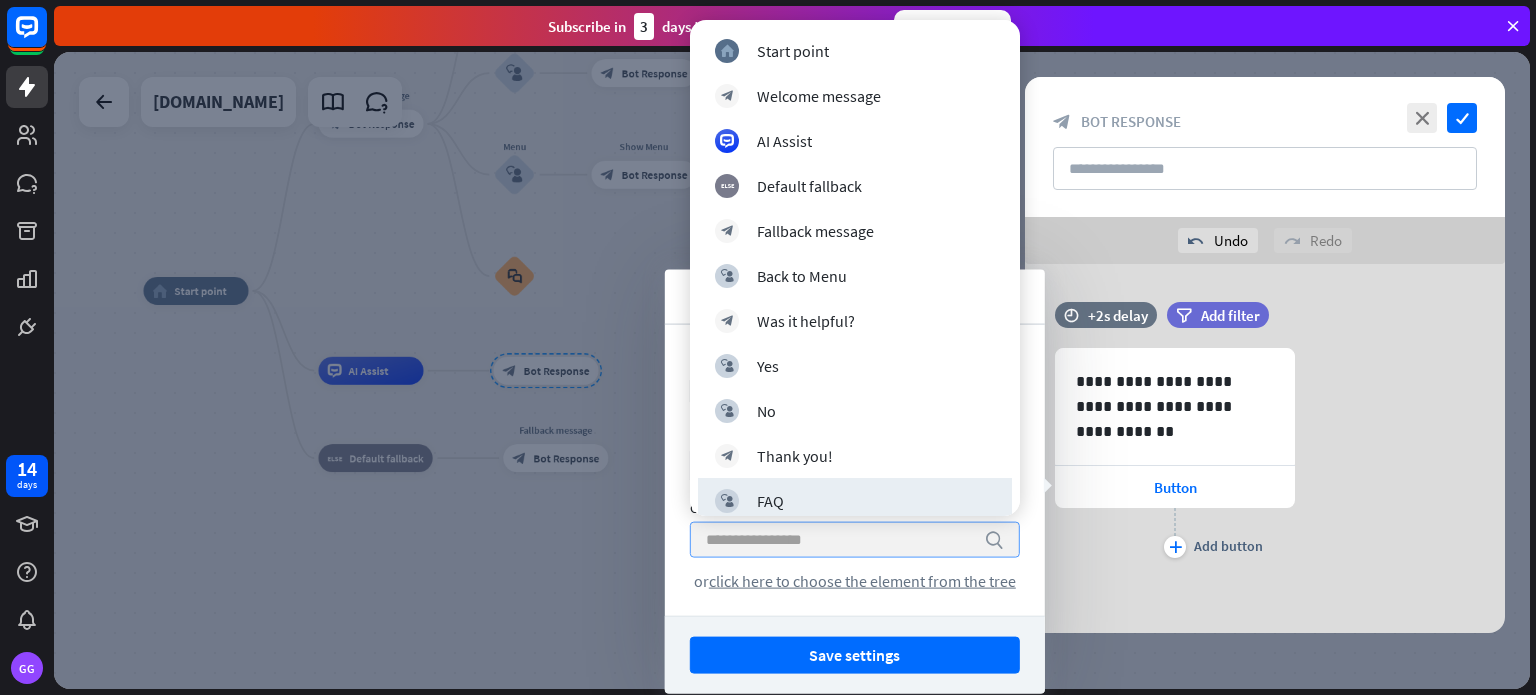 click at bounding box center [840, 540] 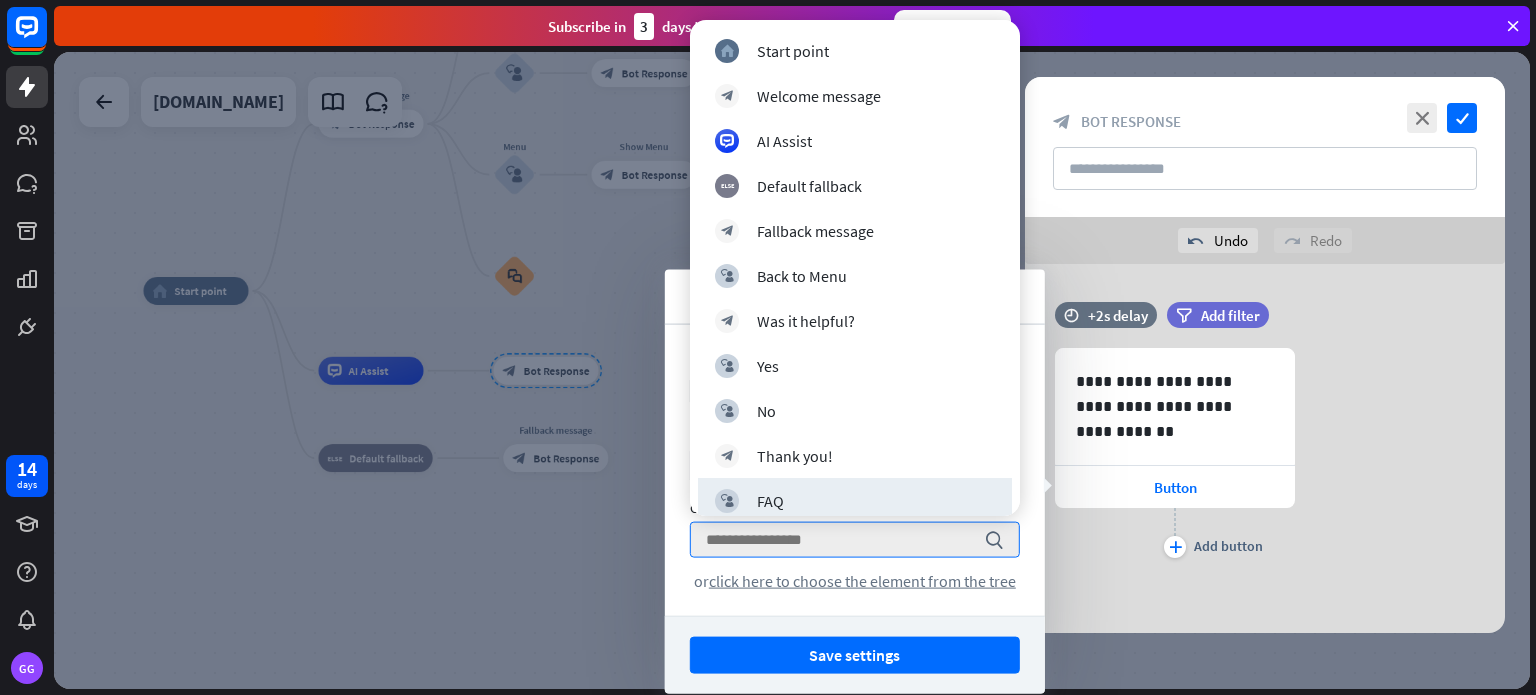 click on "Button title             14   ******   Button type     Go to block
arrow_down
Go to
search
or
click here to choose the element from the tree" at bounding box center [855, 470] 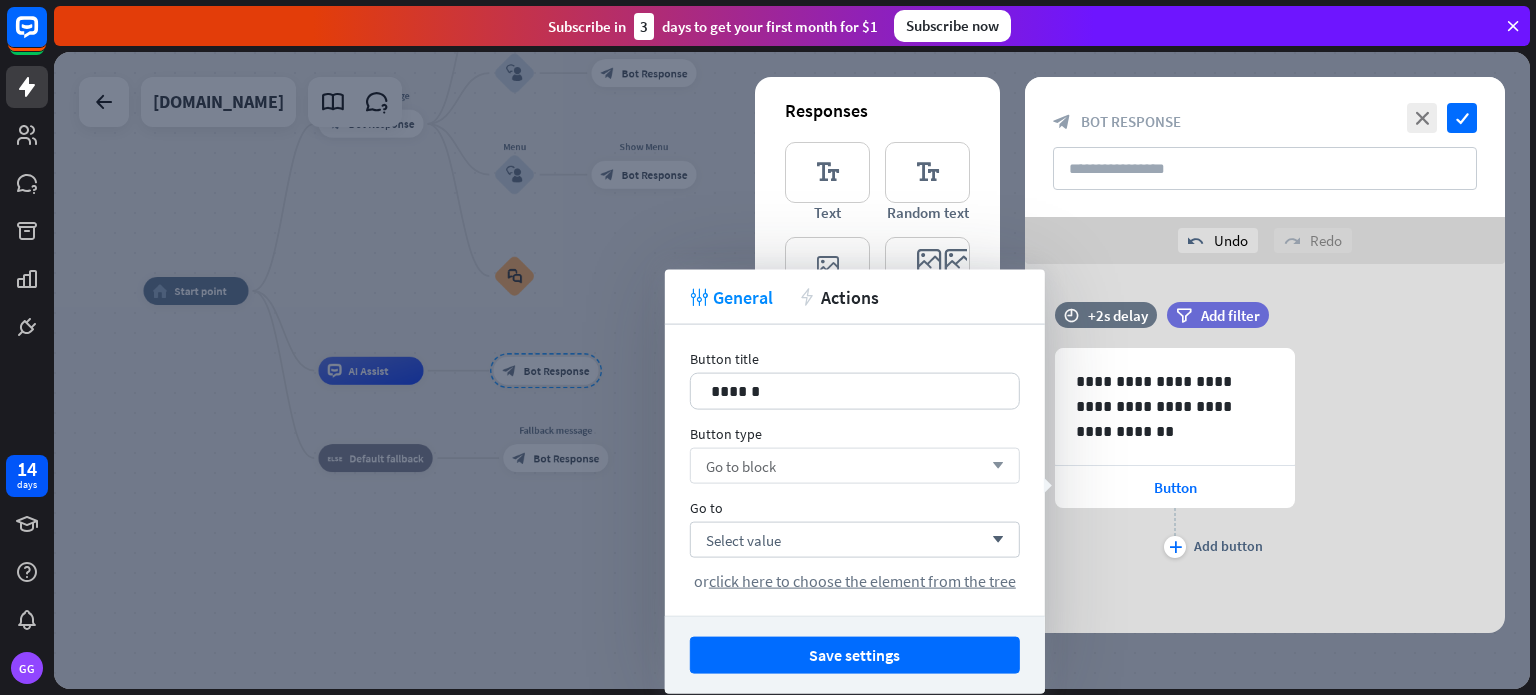 click on "Go to block
arrow_down" at bounding box center (855, 466) 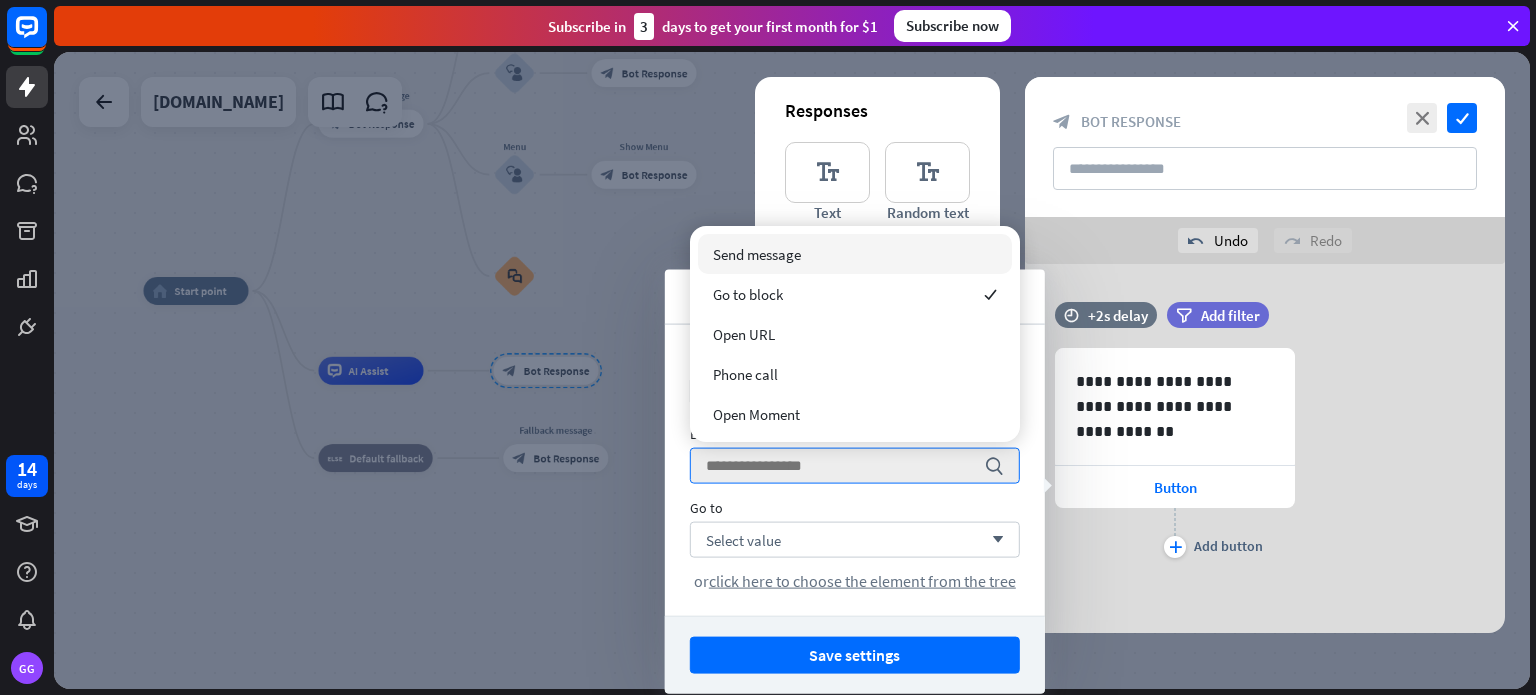 click on "Send message" at bounding box center (757, 254) 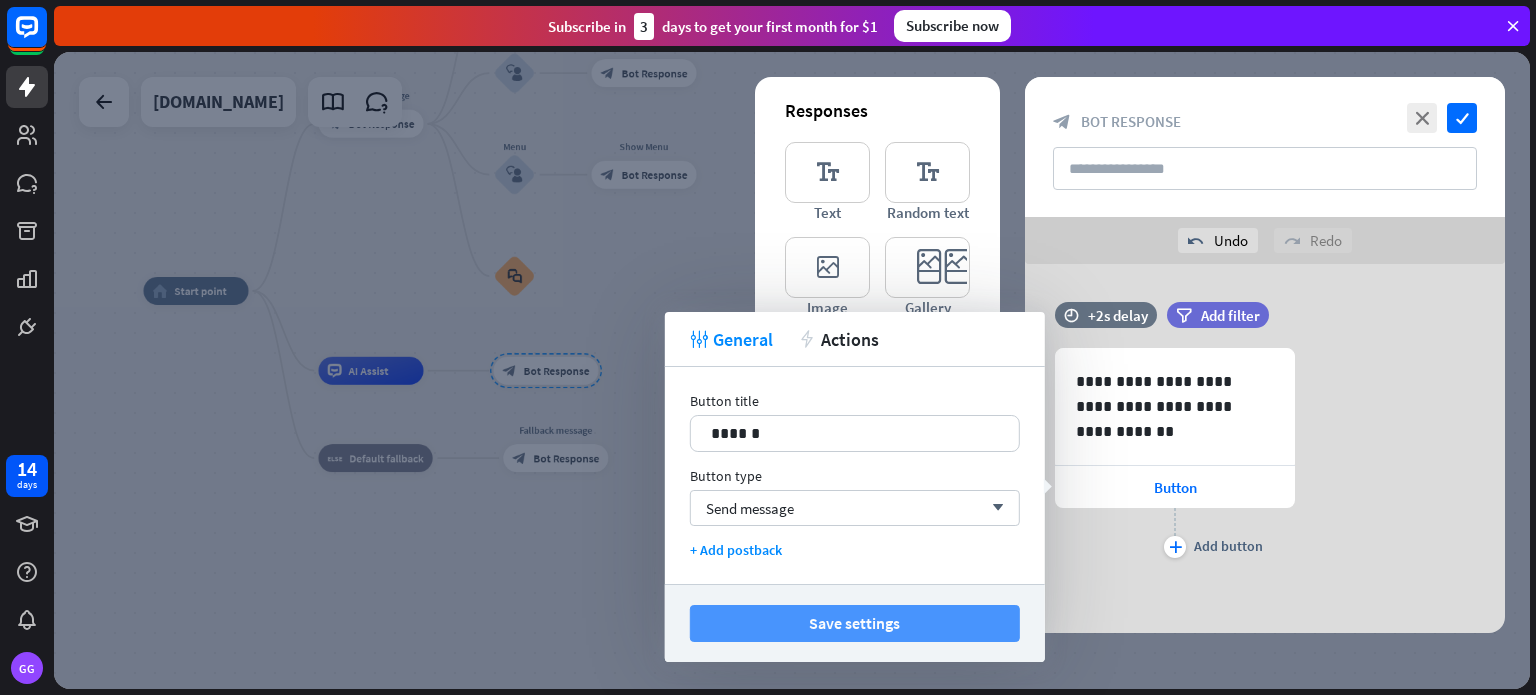click on "Save settings" at bounding box center (855, 623) 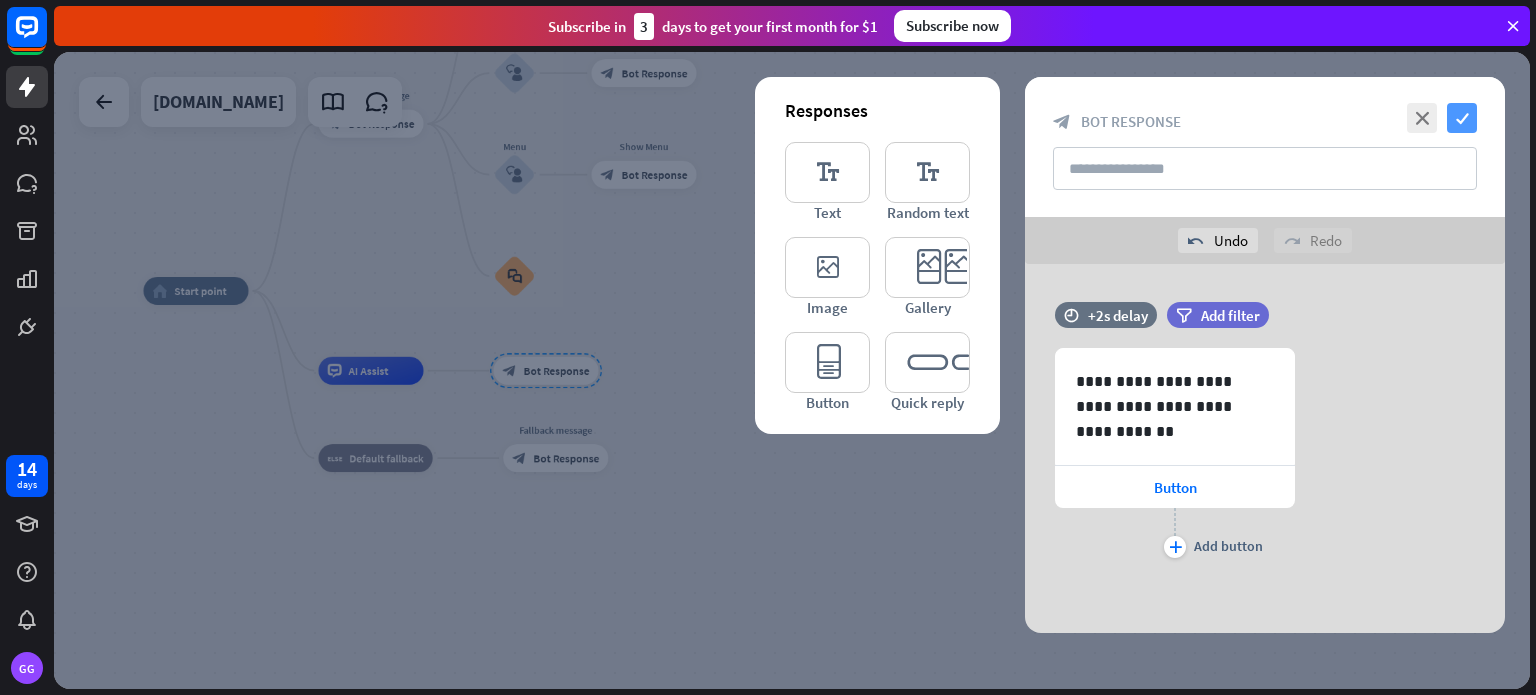 click on "check" at bounding box center [1462, 118] 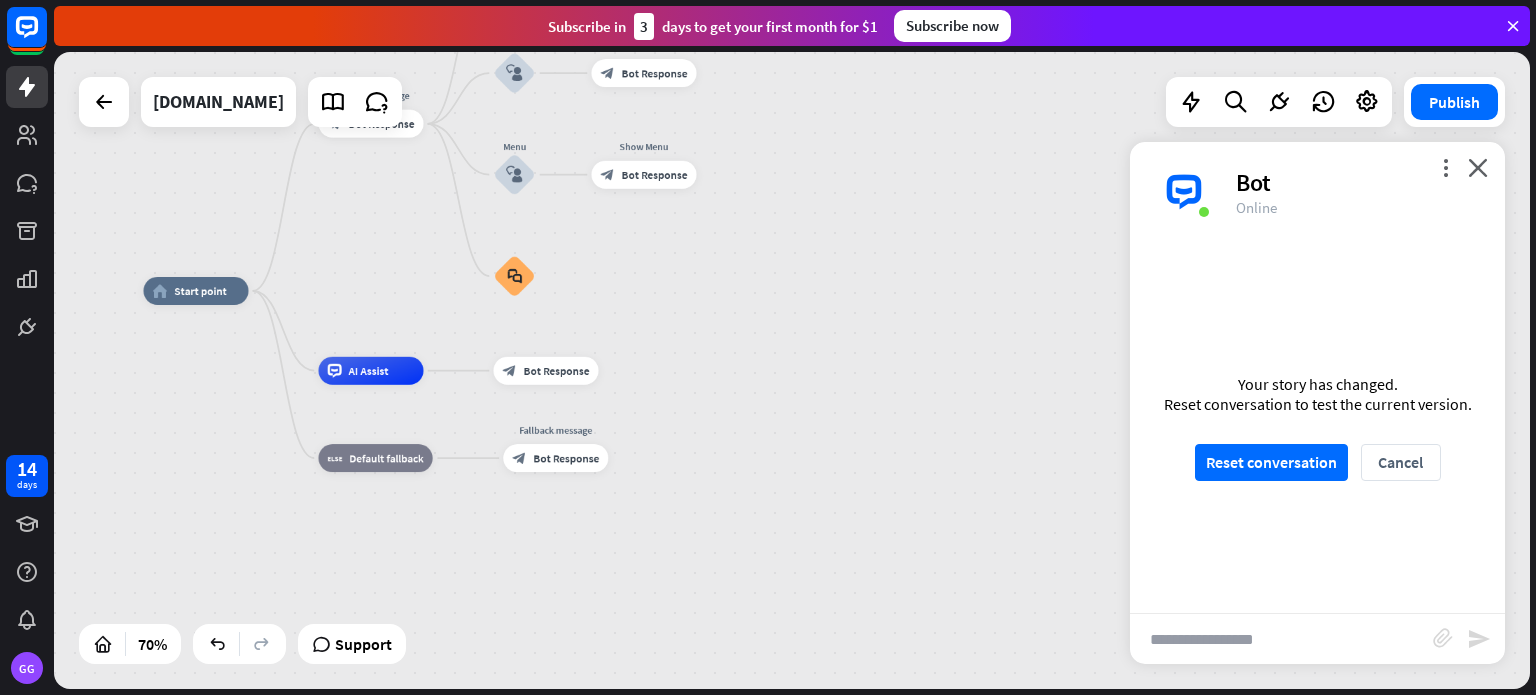 drag, startPoint x: 1469, startPoint y: 107, endPoint x: 1344, endPoint y: 375, distance: 295.71777 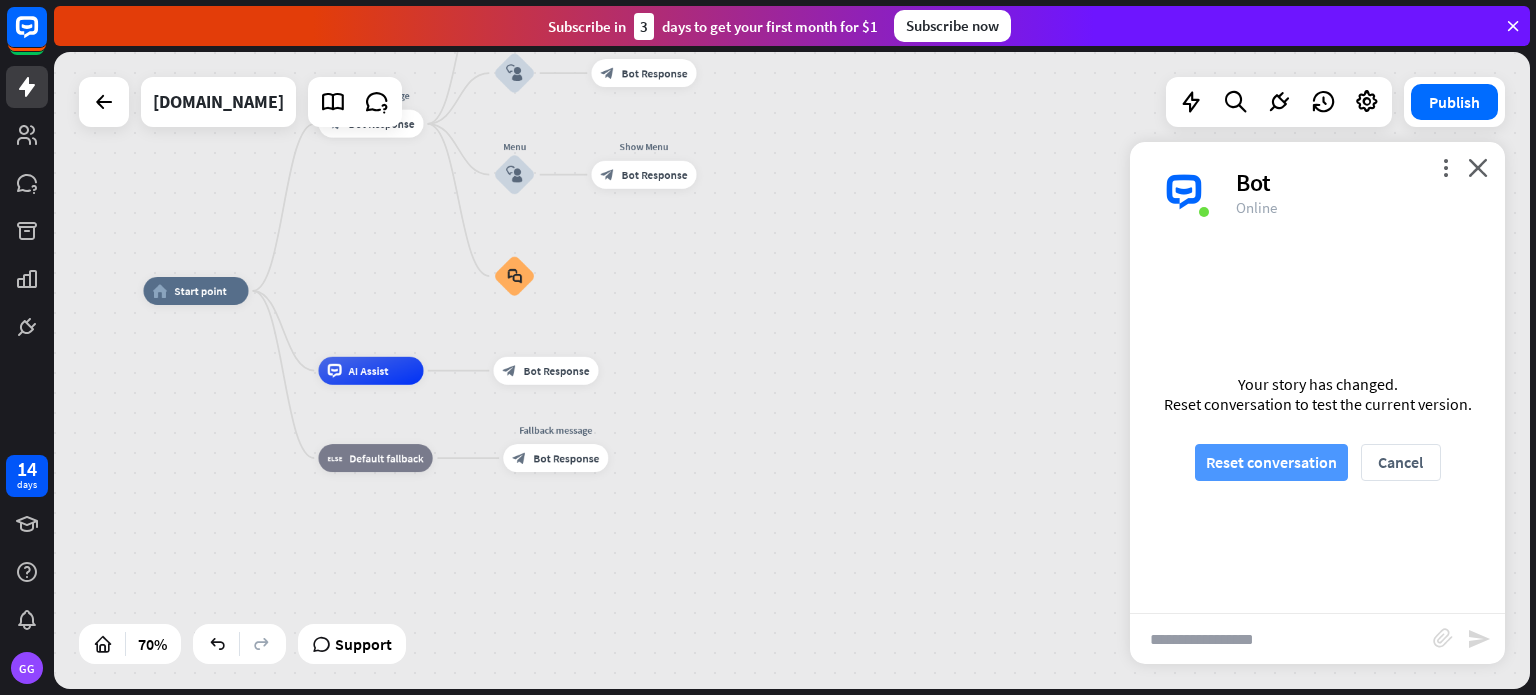 click on "Reset conversation" at bounding box center [1271, 462] 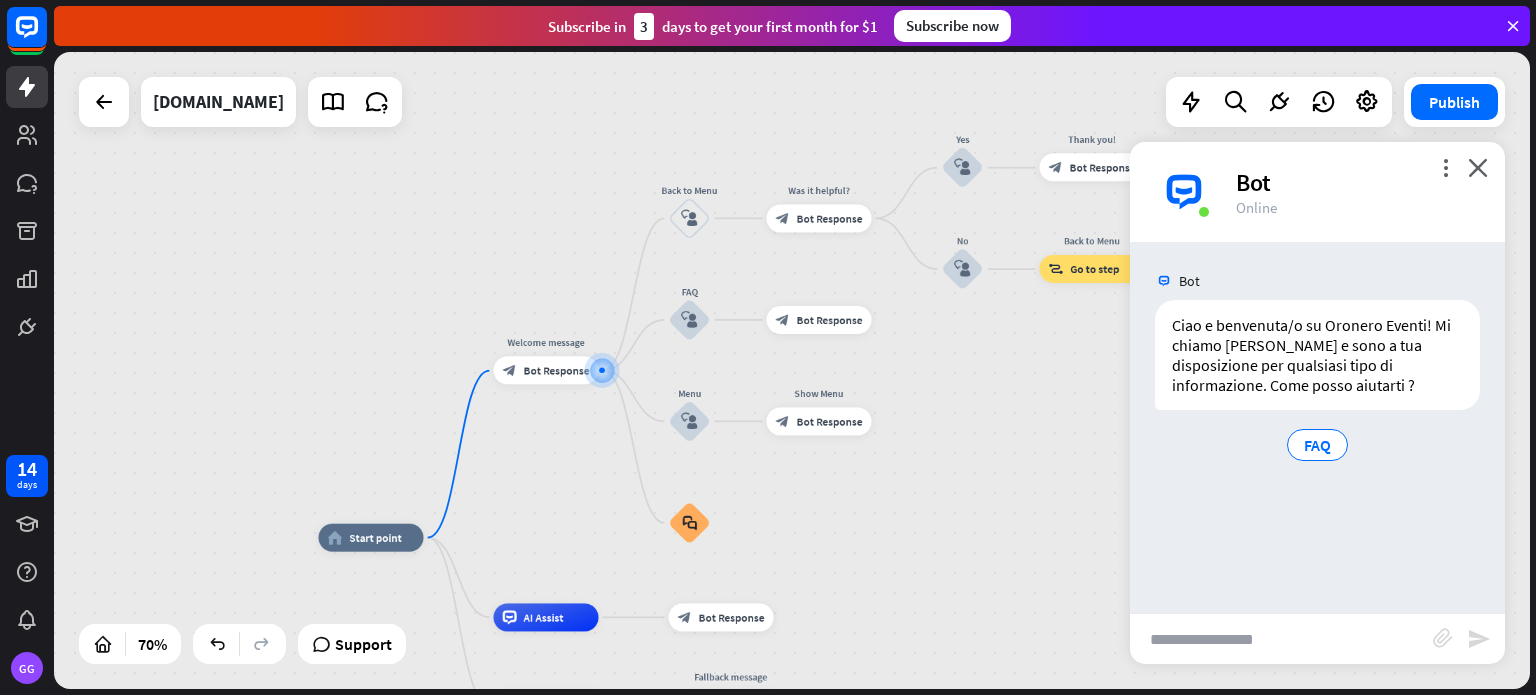 click at bounding box center [1281, 639] 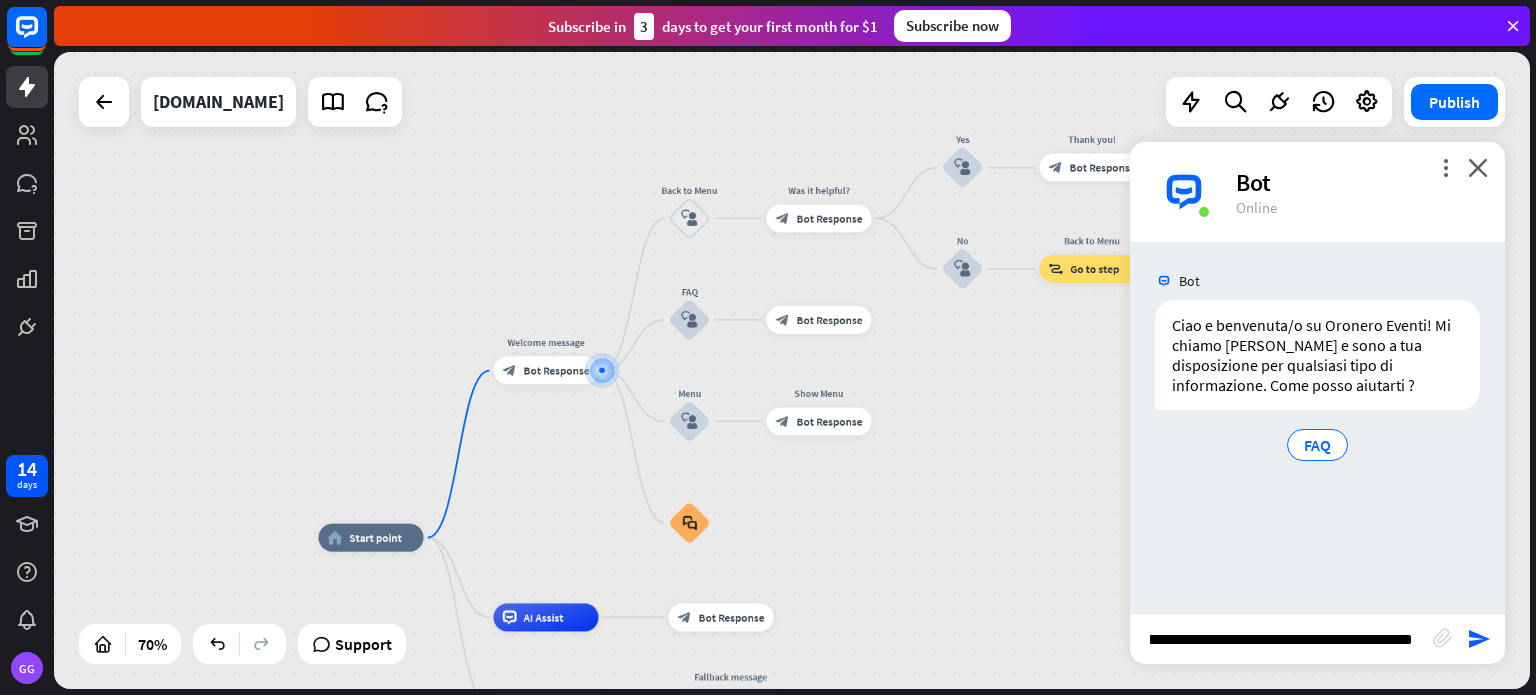 type on "**********" 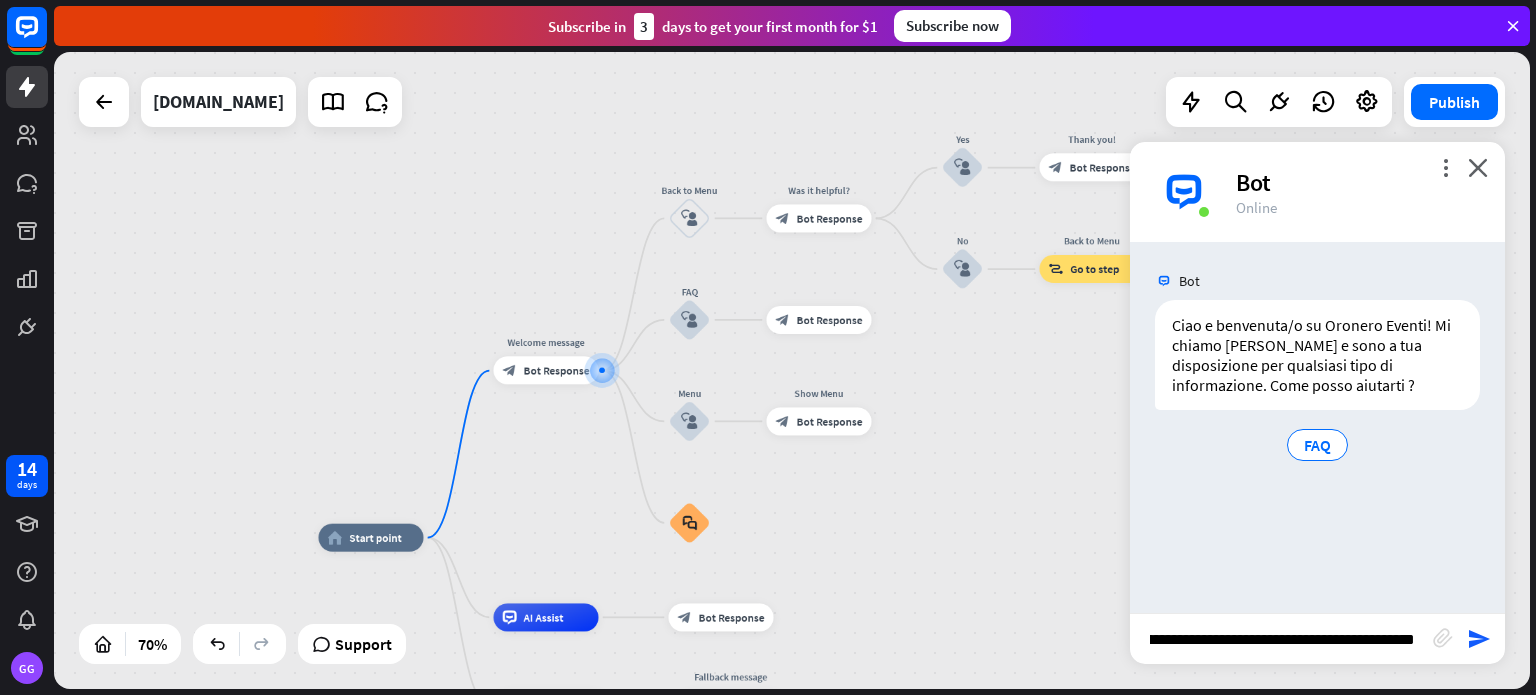 scroll, scrollTop: 0, scrollLeft: 35, axis: horizontal 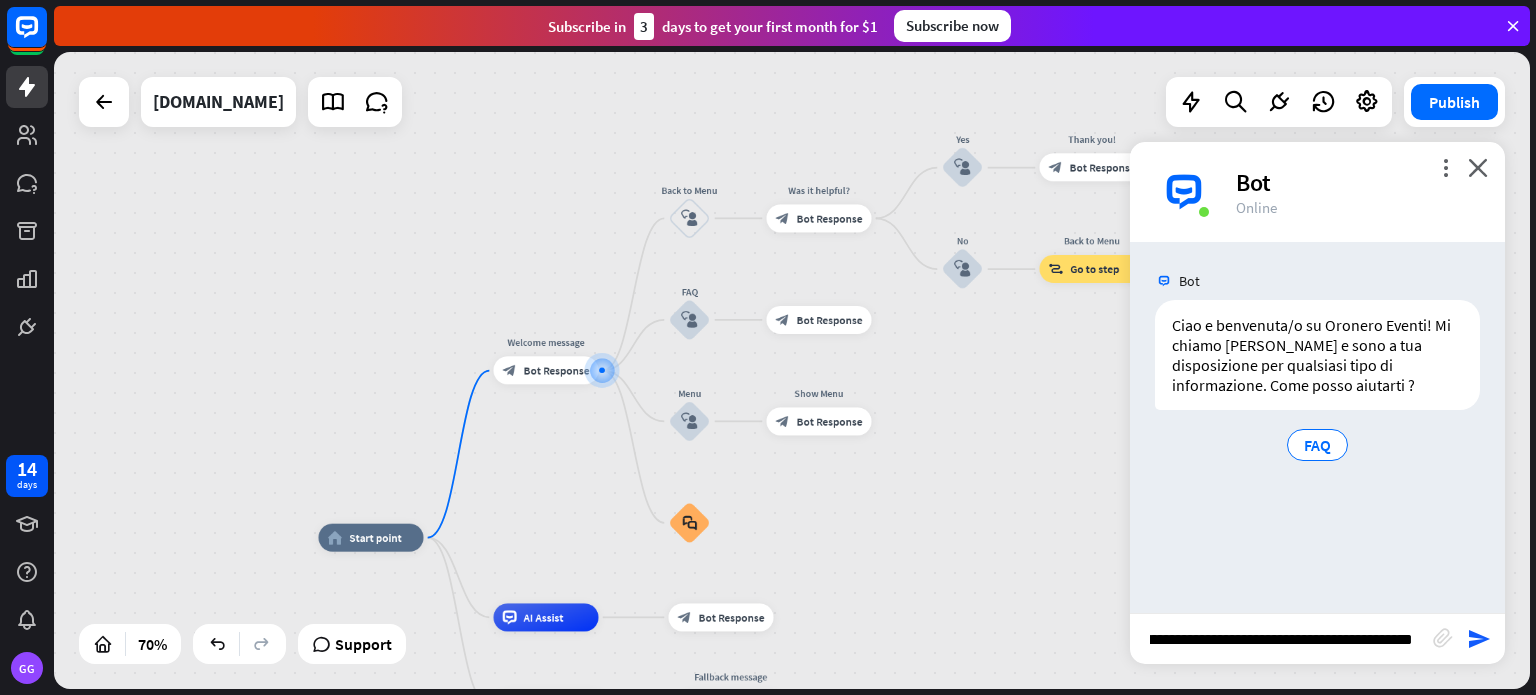 type 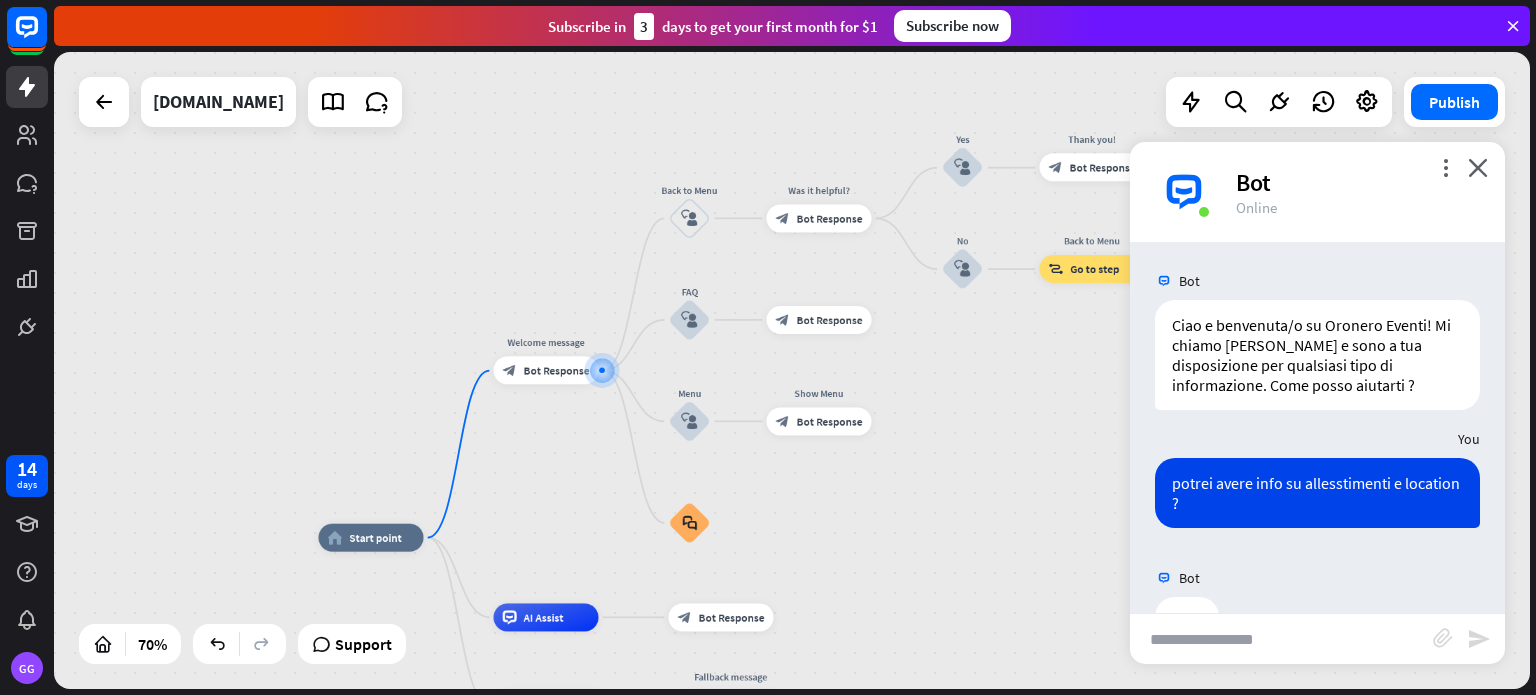 scroll, scrollTop: 0, scrollLeft: 0, axis: both 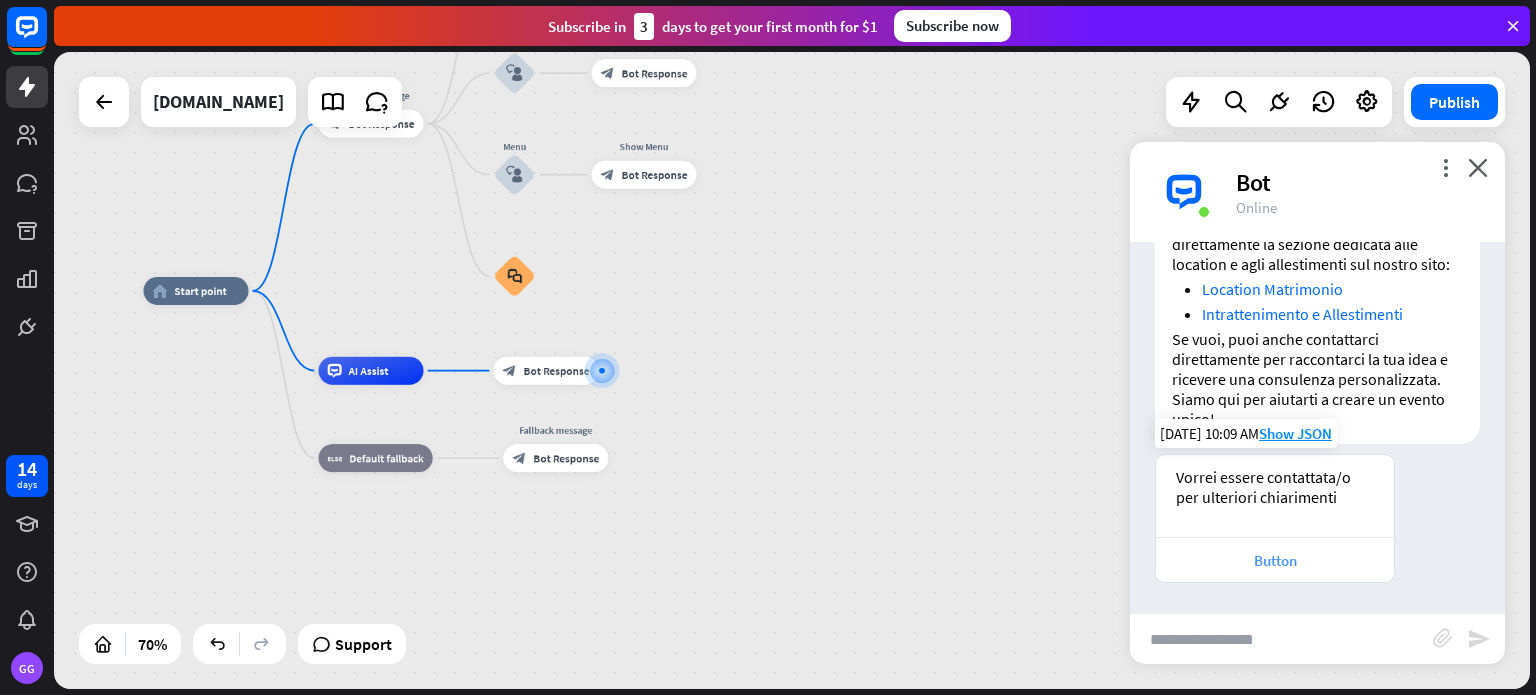 click on "Button" at bounding box center [1275, 560] 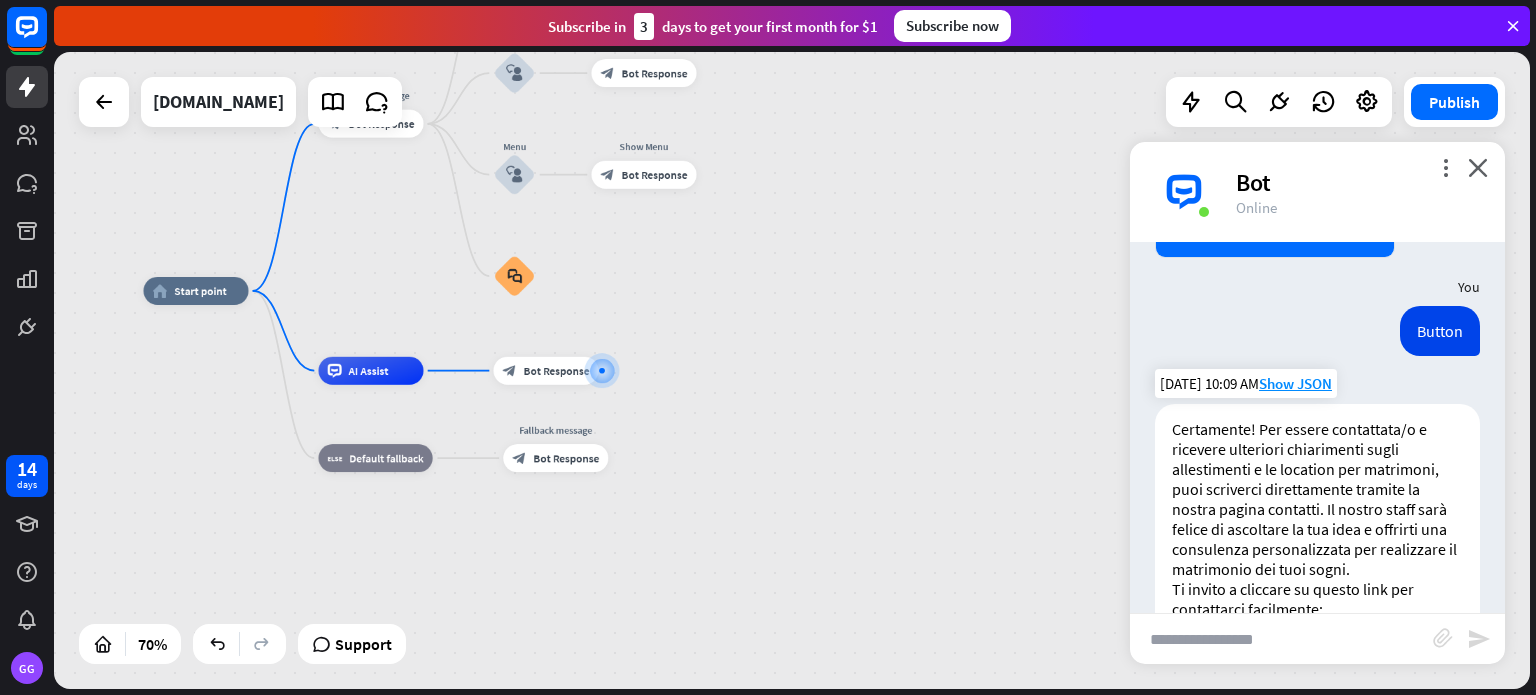 scroll, scrollTop: 1018, scrollLeft: 0, axis: vertical 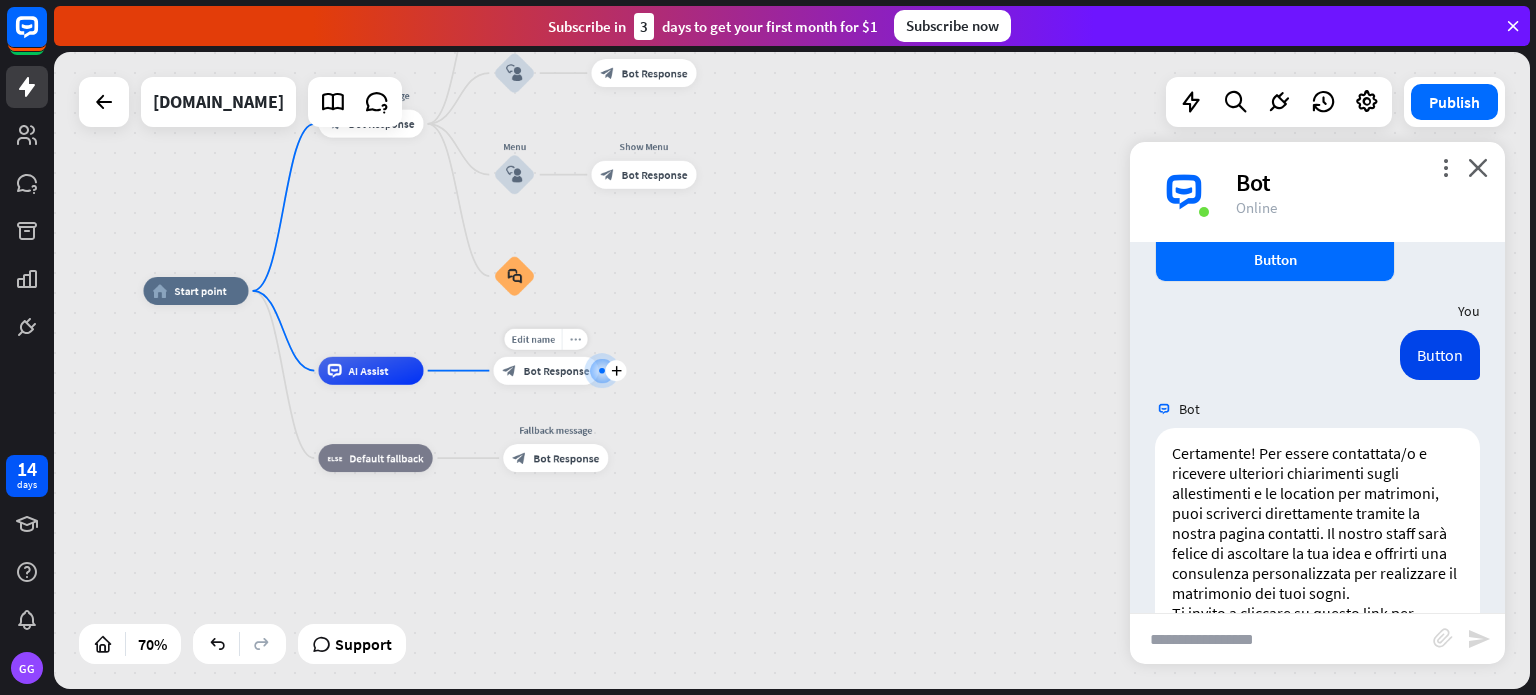 click on "more_horiz" at bounding box center [574, 339] 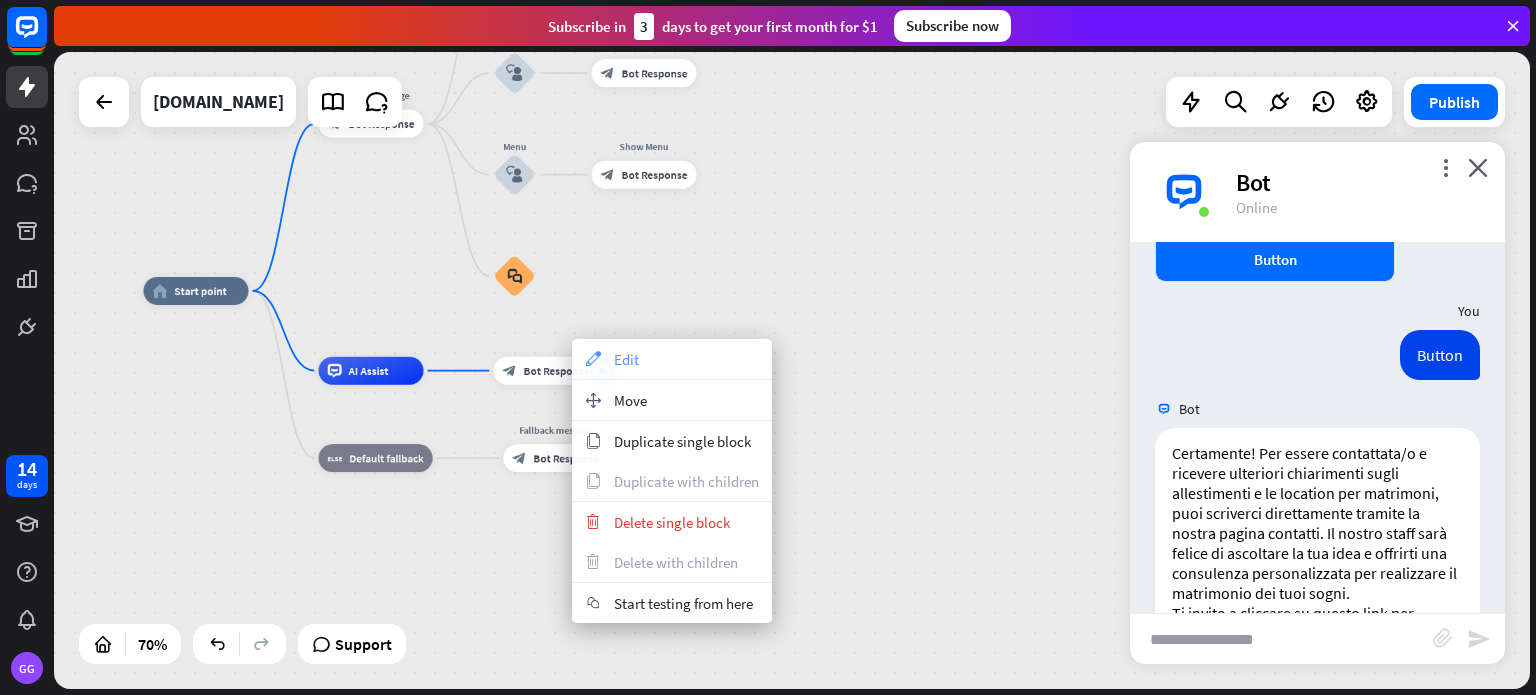 click on "Edit" at bounding box center [626, 359] 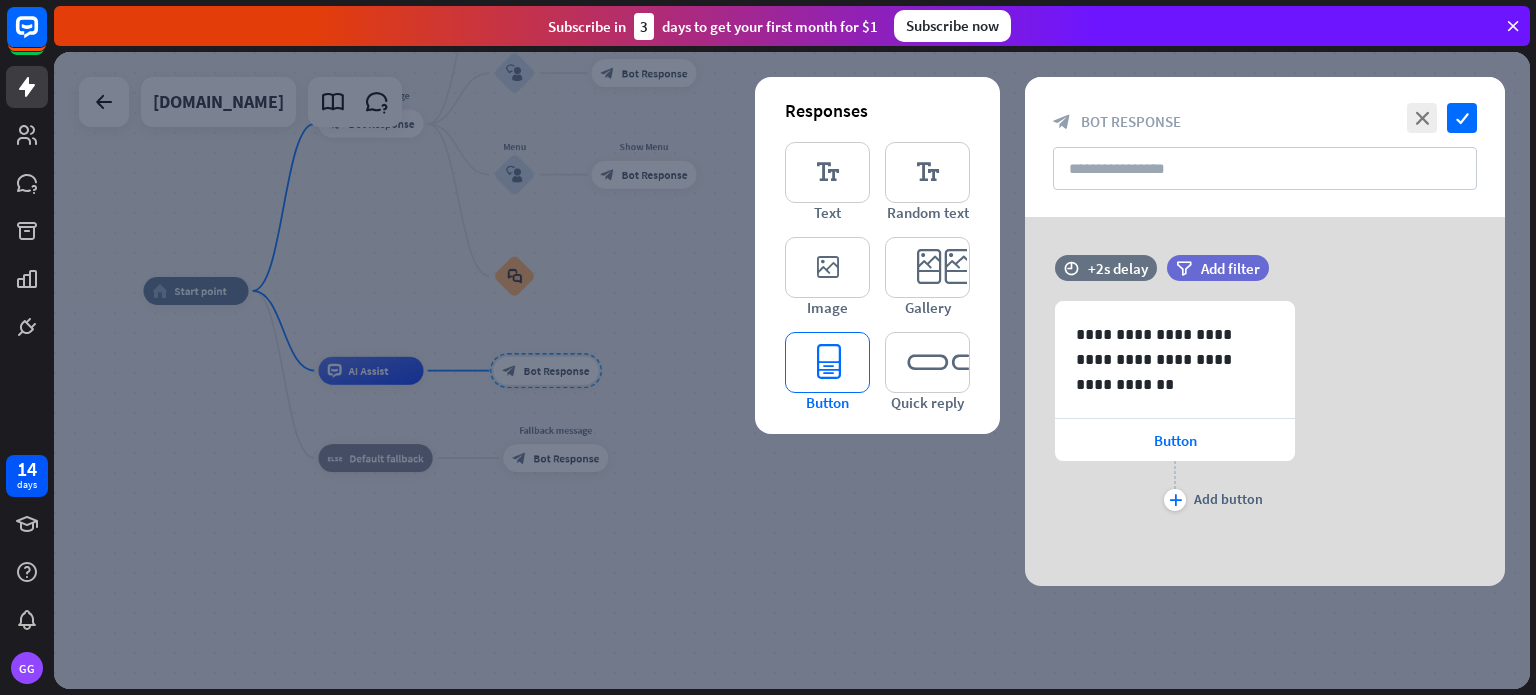 type 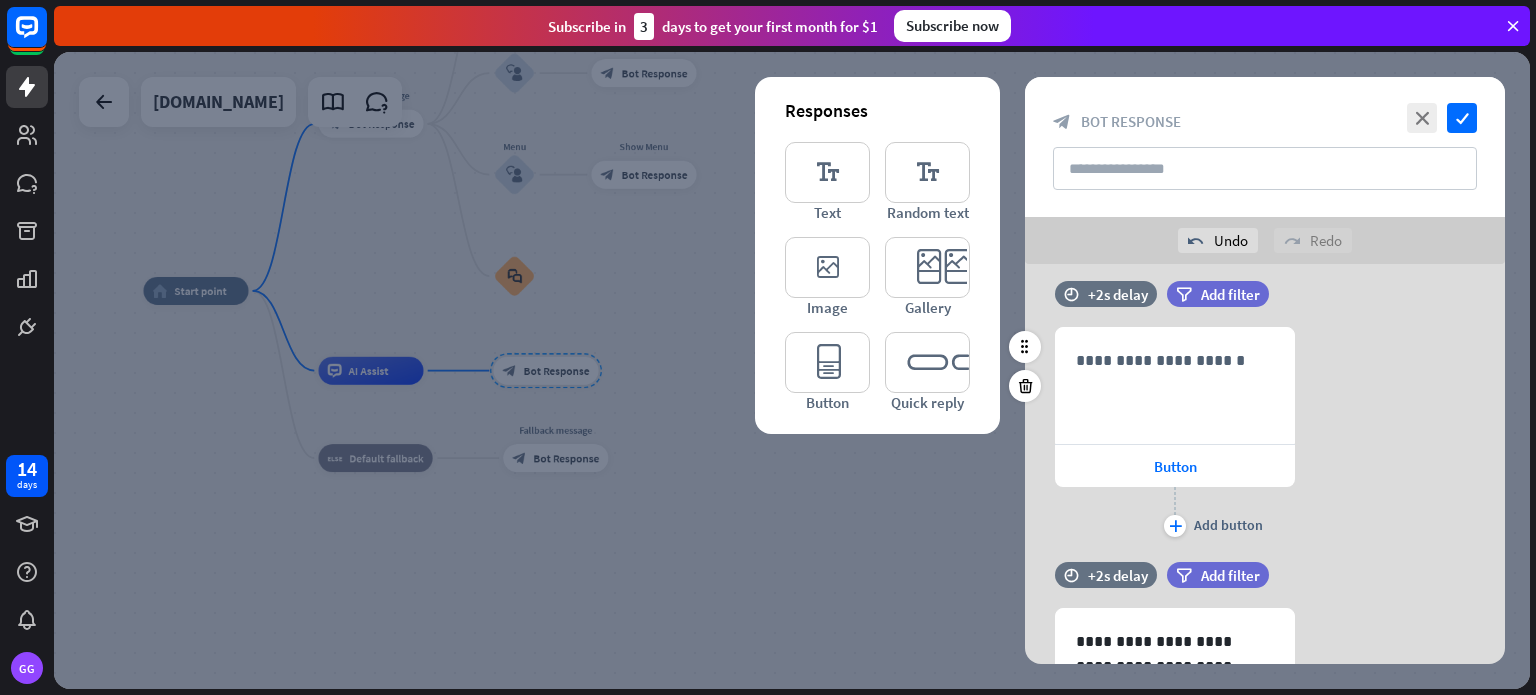 scroll, scrollTop: 0, scrollLeft: 0, axis: both 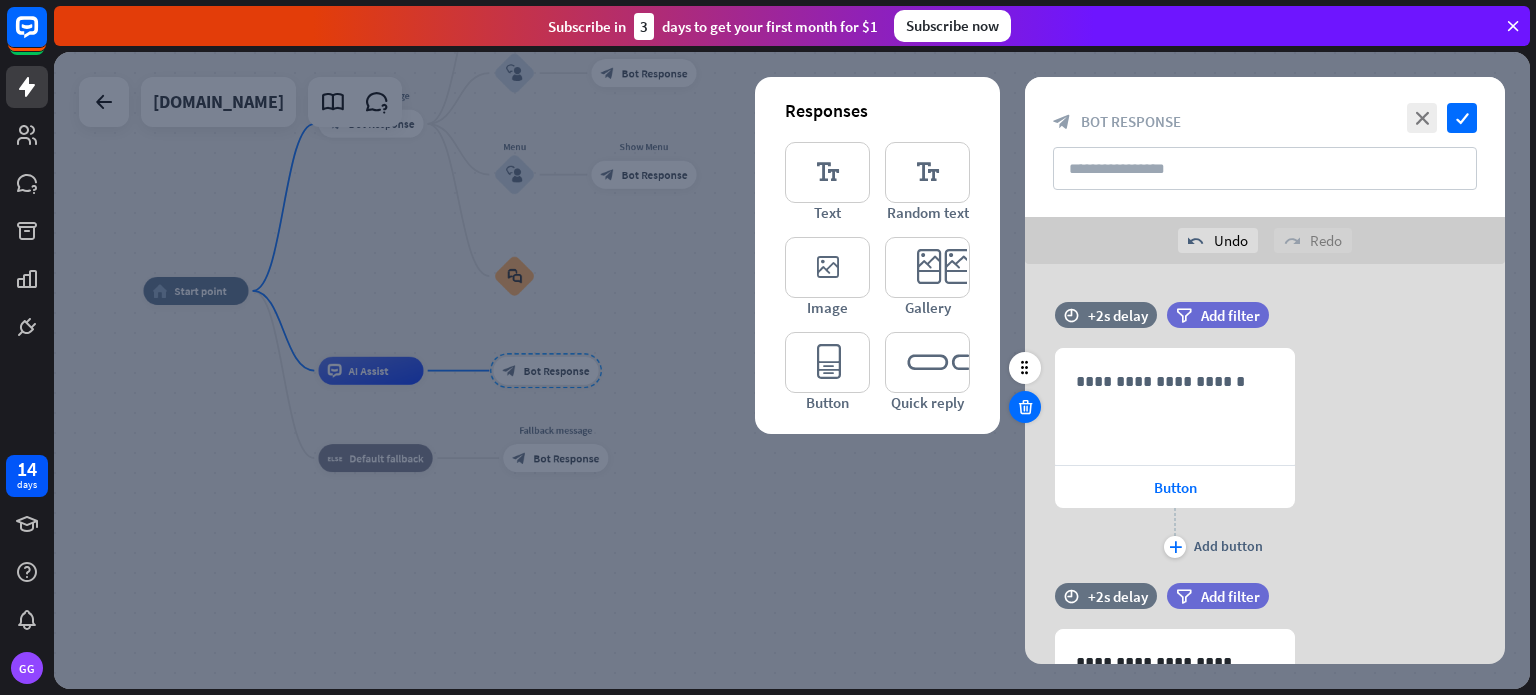 click at bounding box center (1025, 407) 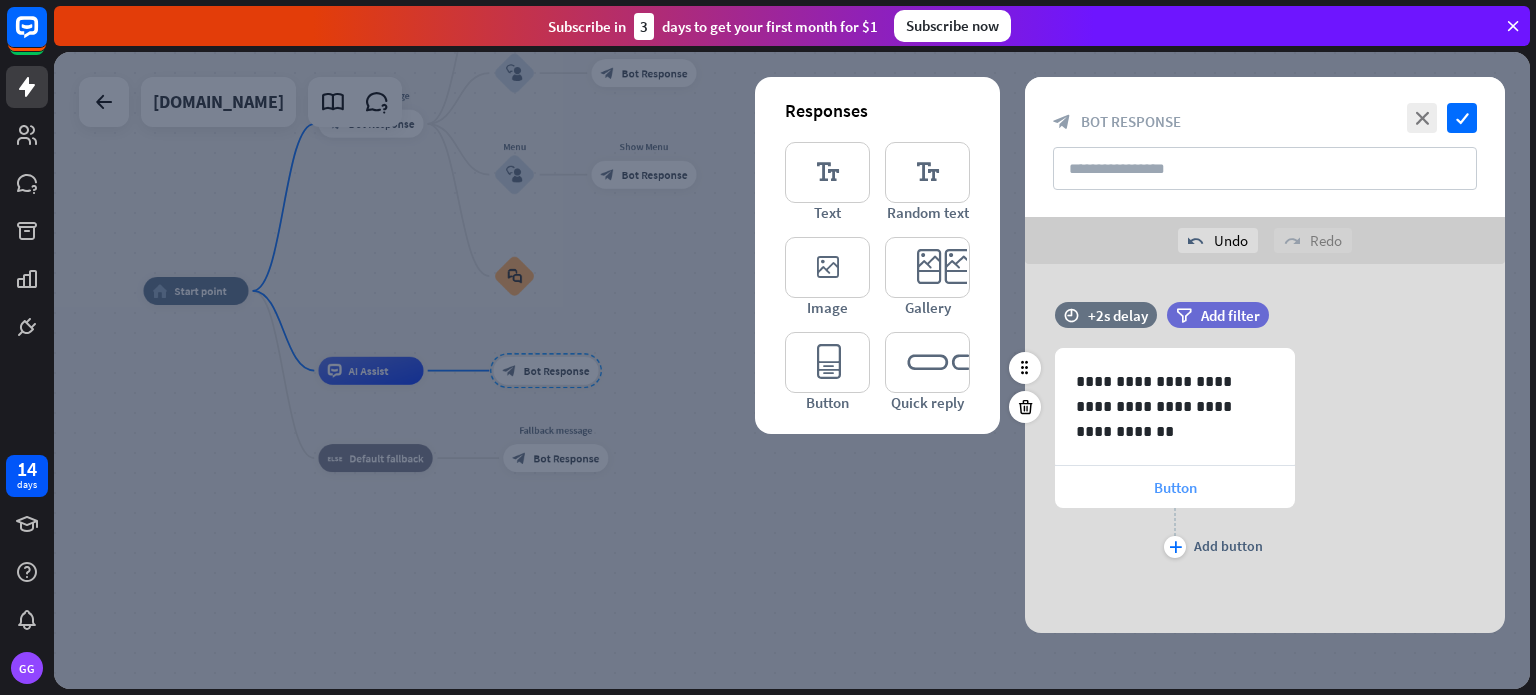 click on "Button" at bounding box center [1175, 487] 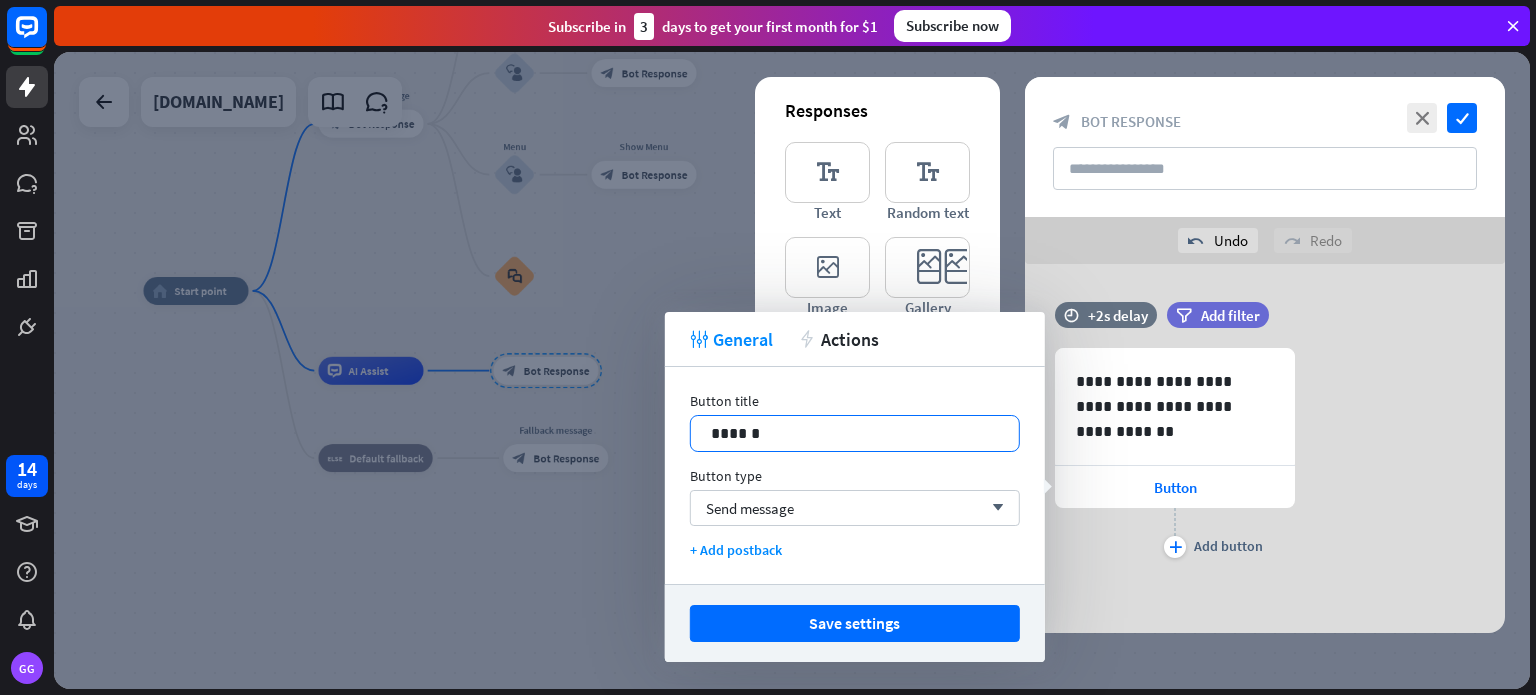 click on "******" at bounding box center [855, 433] 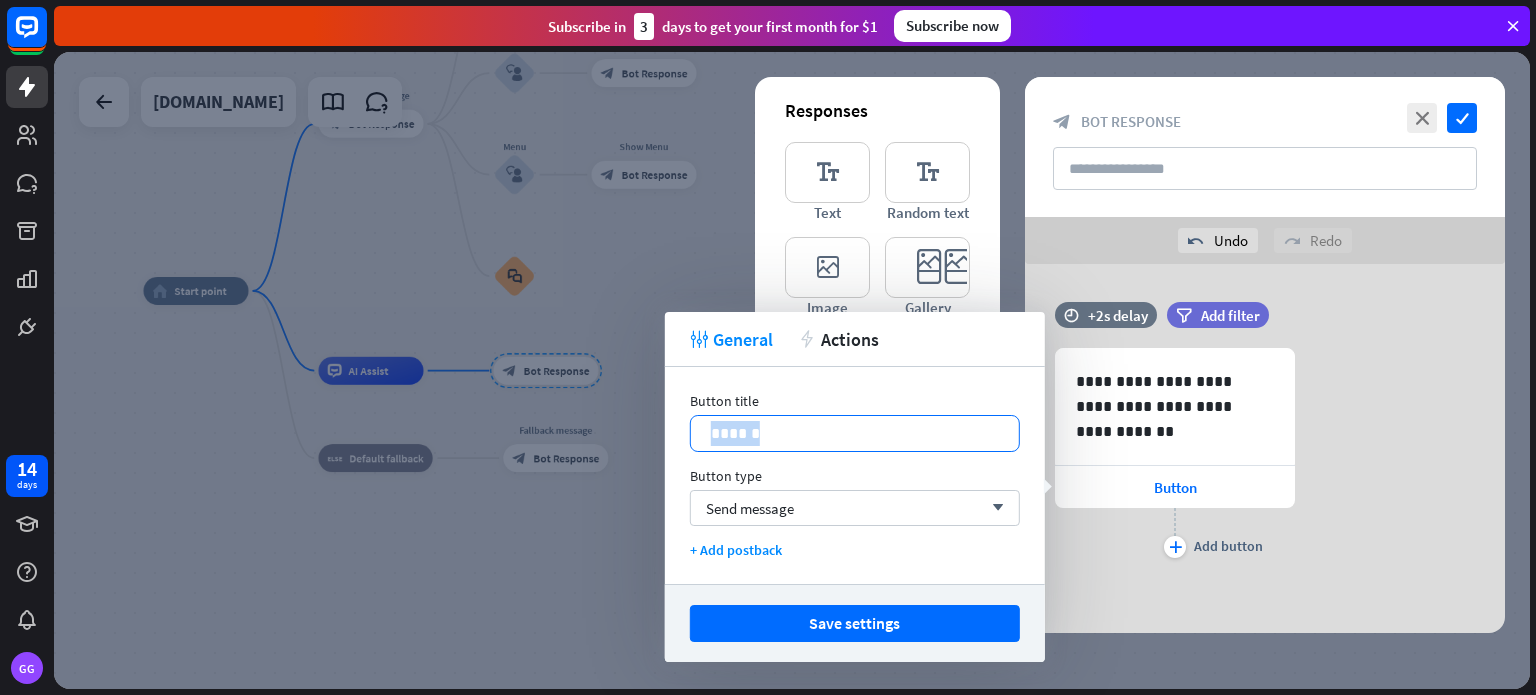 click on "******" at bounding box center [855, 433] 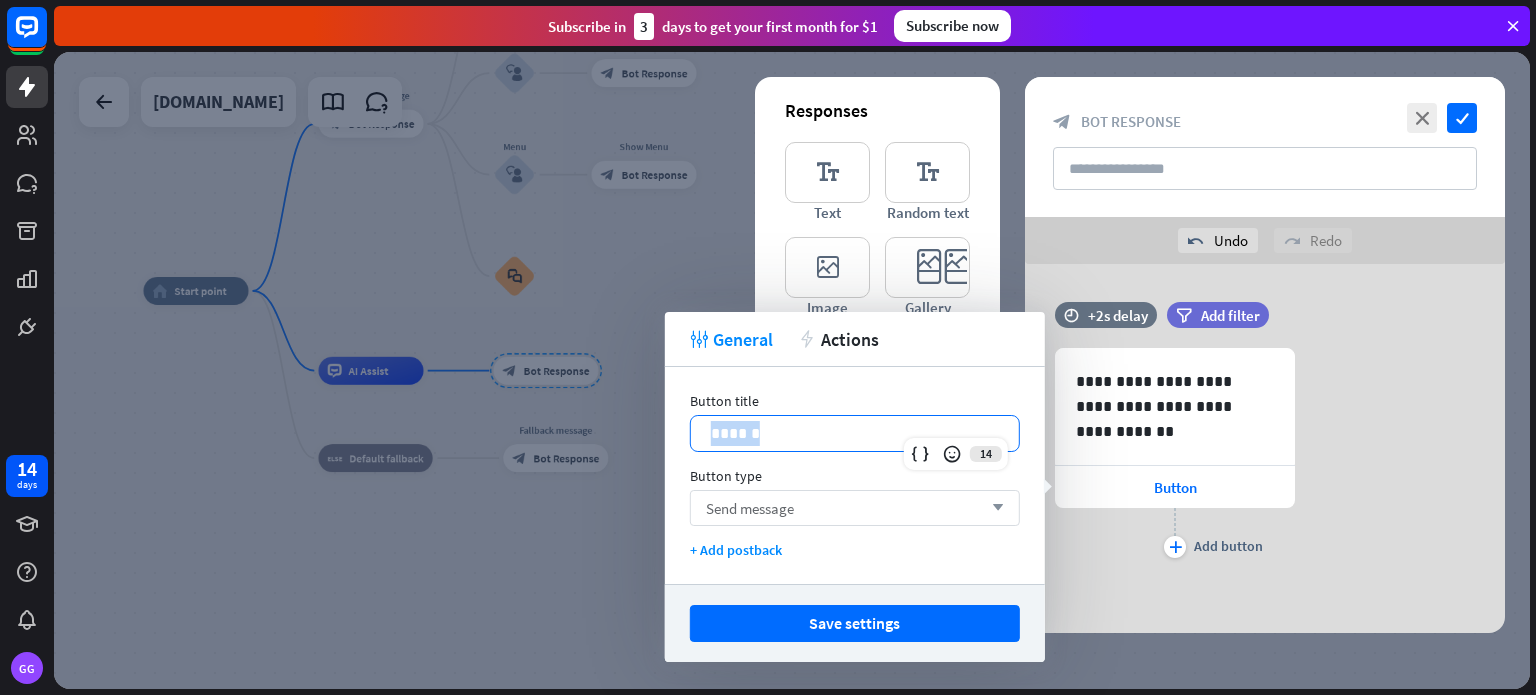 click on "Send message" at bounding box center (750, 508) 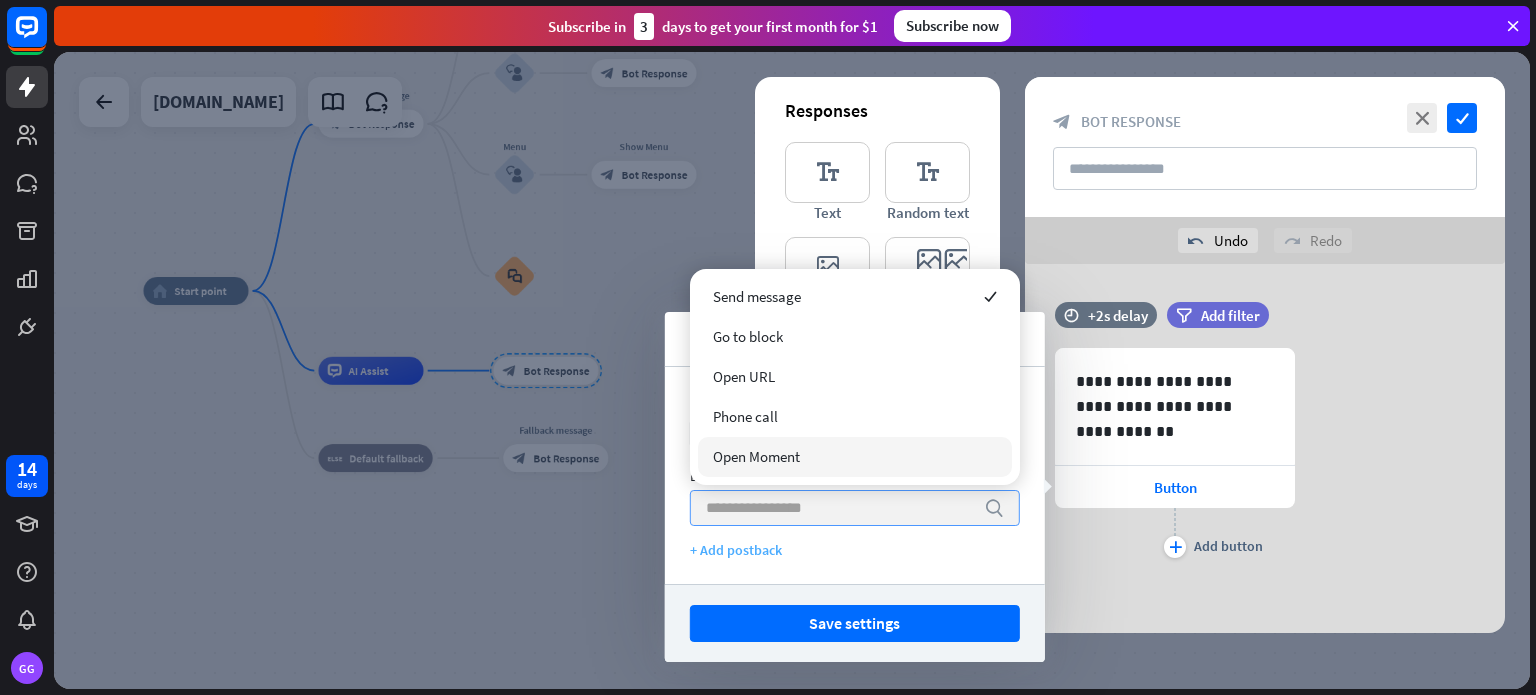 click on "+ Add postback" at bounding box center [855, 550] 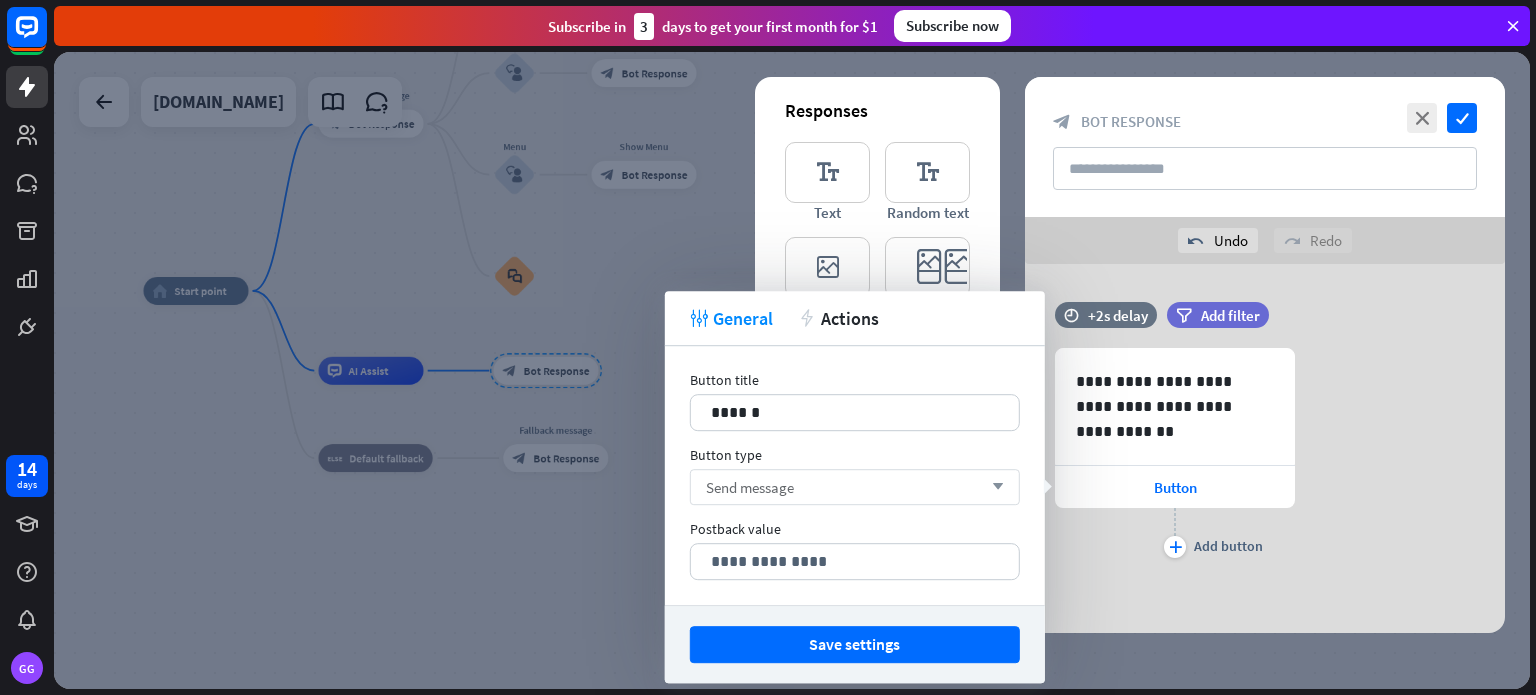 click on "**********" at bounding box center [1265, 455] 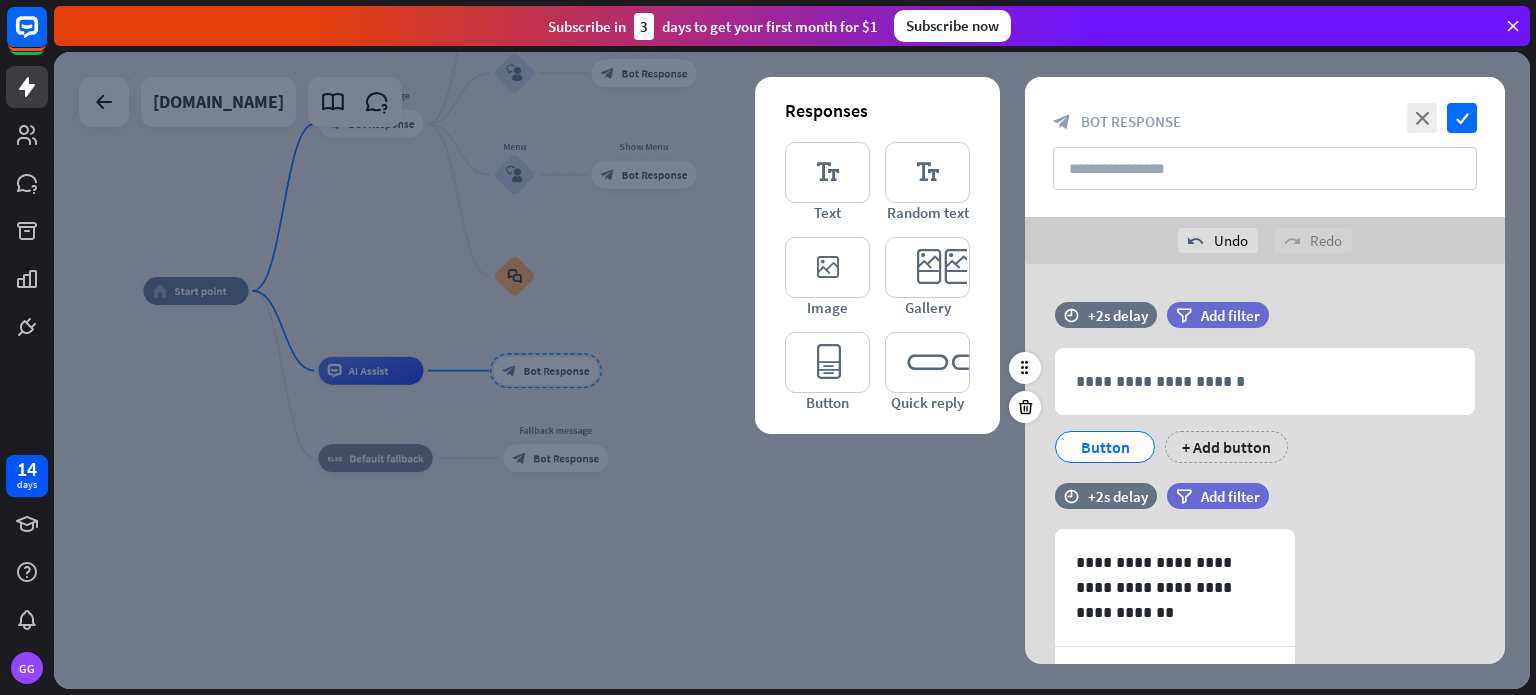 scroll, scrollTop: 148, scrollLeft: 0, axis: vertical 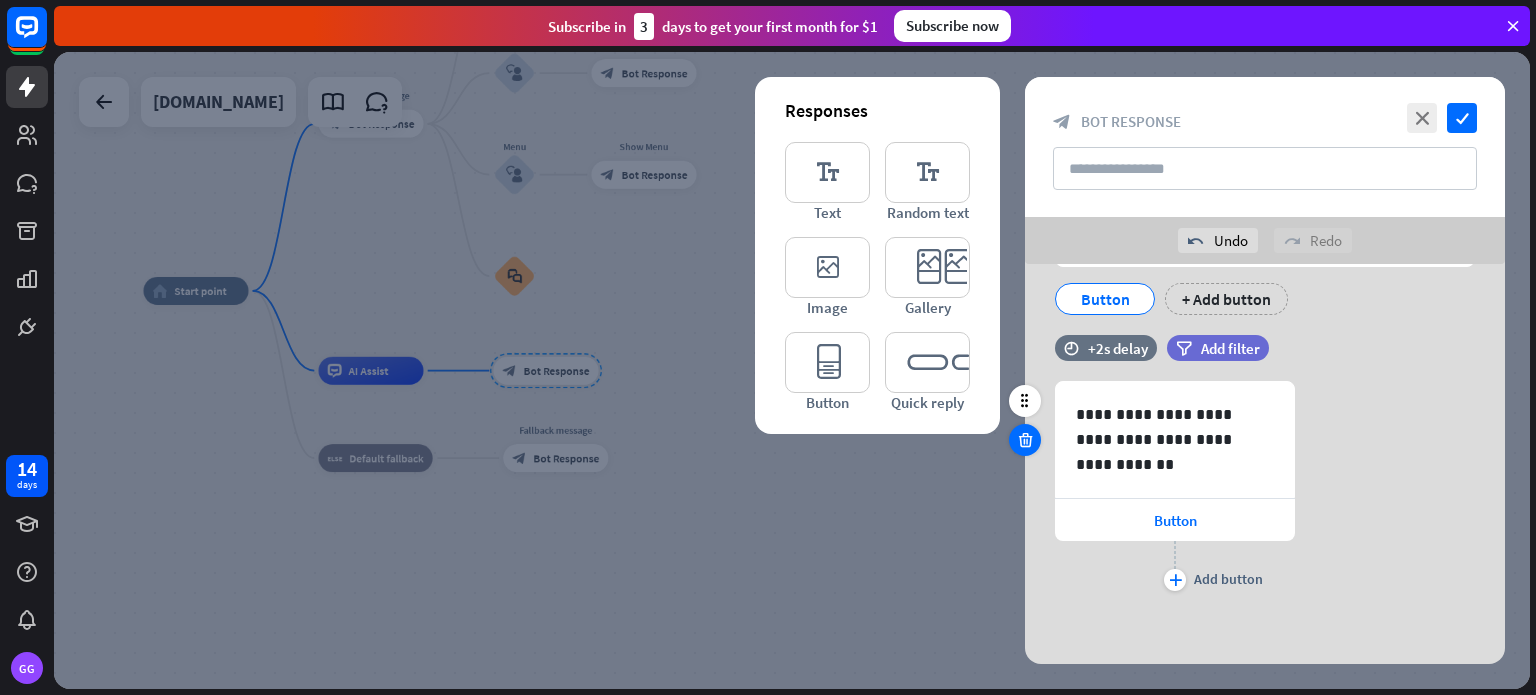 click at bounding box center (1025, 440) 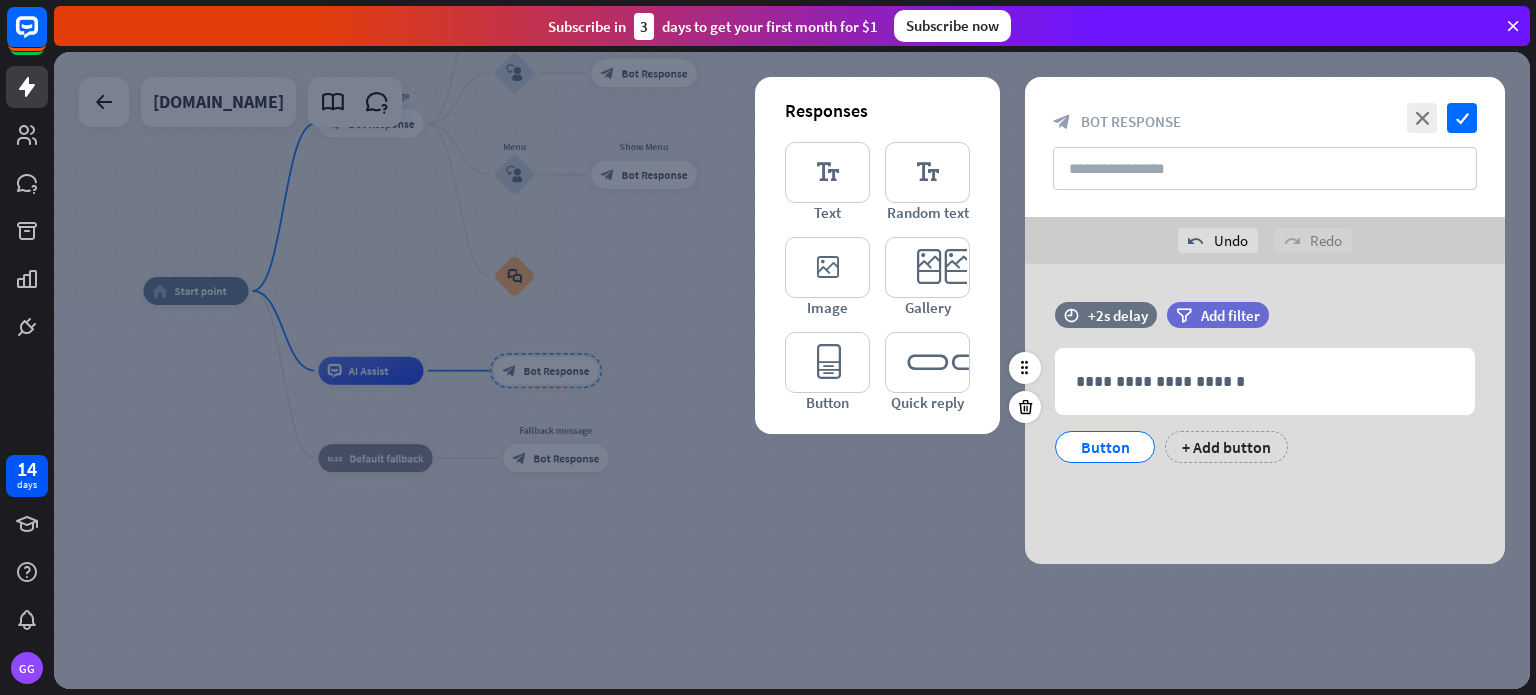 click on "Button" at bounding box center [1105, 447] 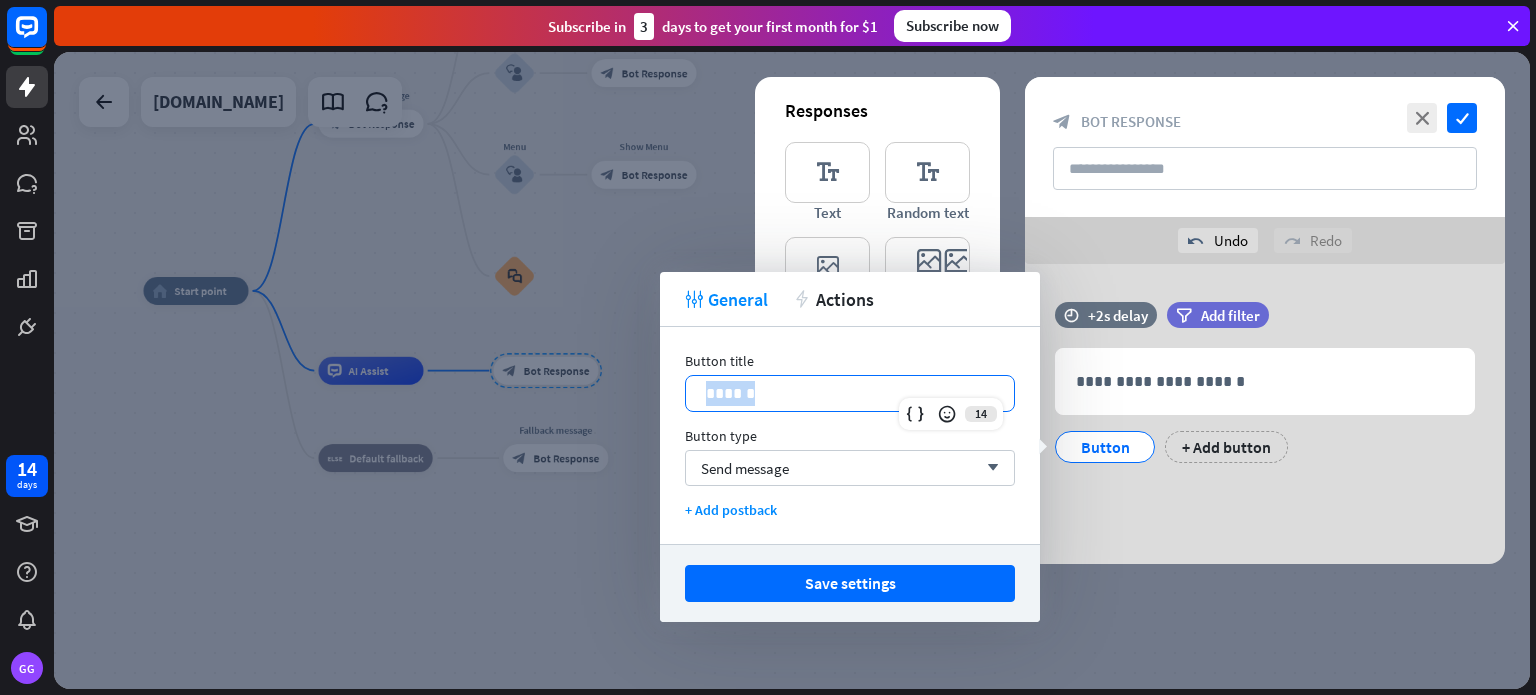 drag, startPoint x: 687, startPoint y: 389, endPoint x: 839, endPoint y: 388, distance: 152.0033 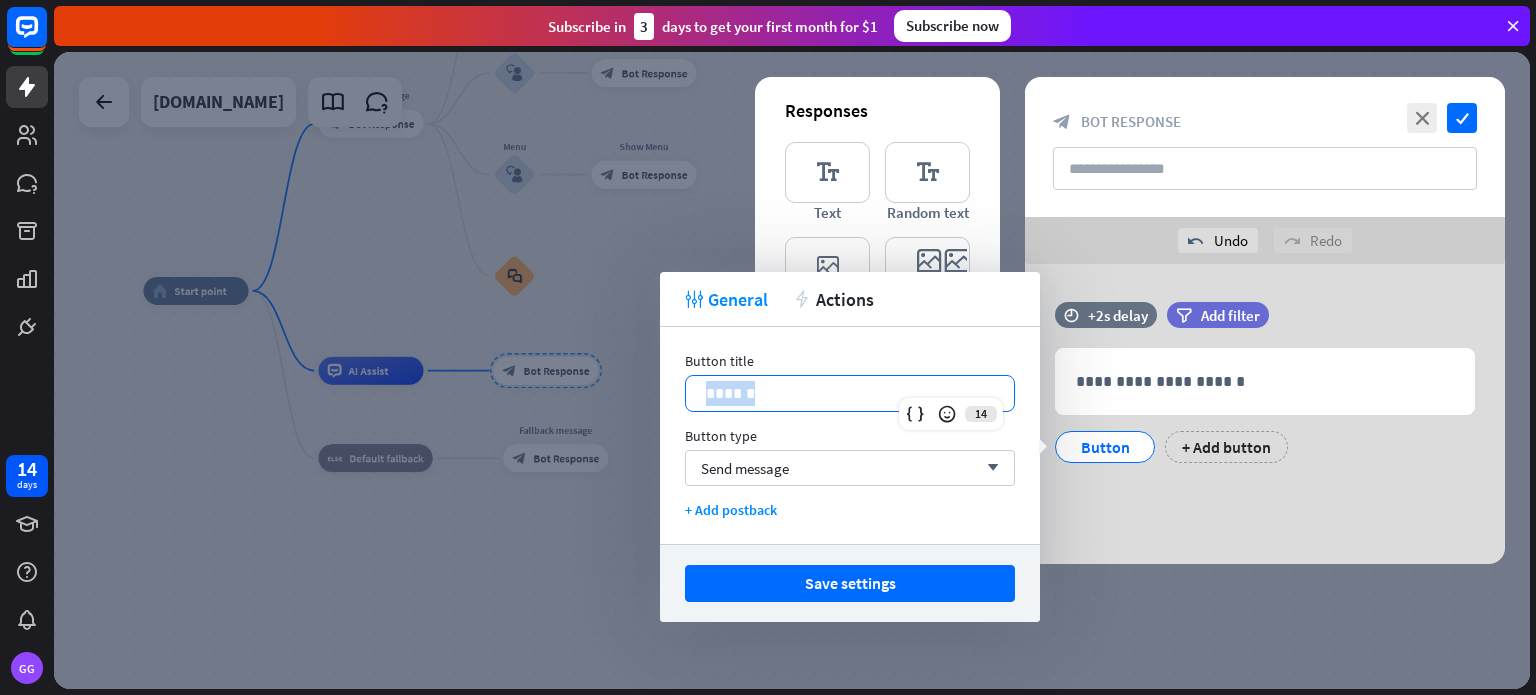 type 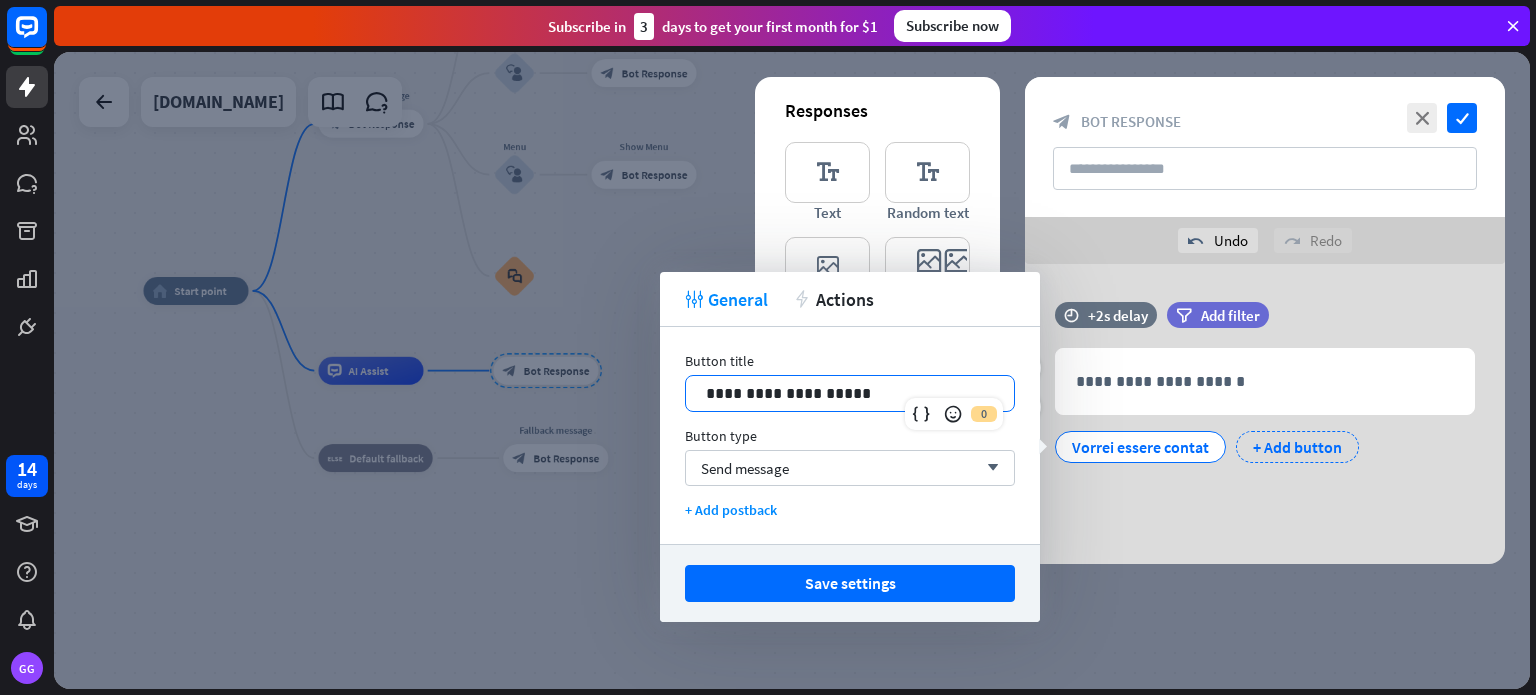 click on "+ Add button" at bounding box center [1297, 447] 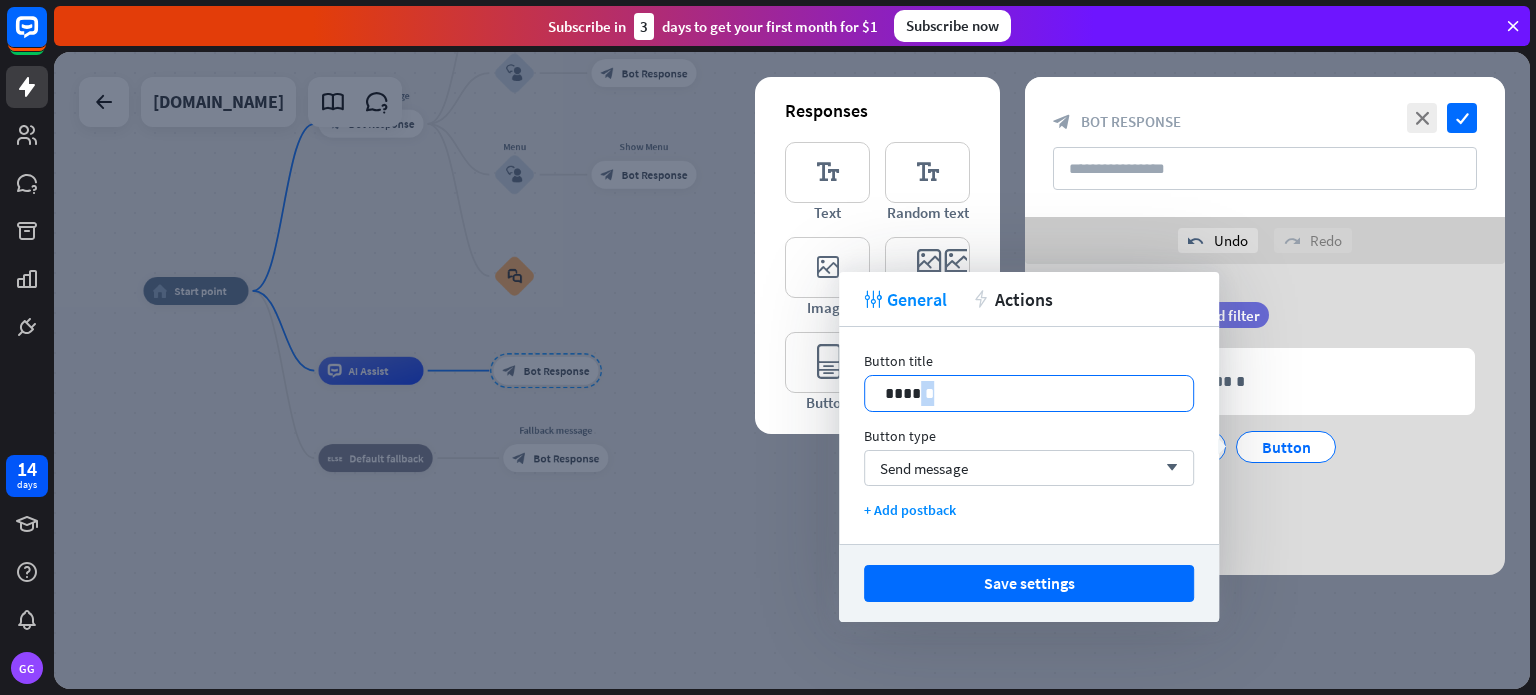 drag, startPoint x: 958, startPoint y: 388, endPoint x: 867, endPoint y: 388, distance: 91 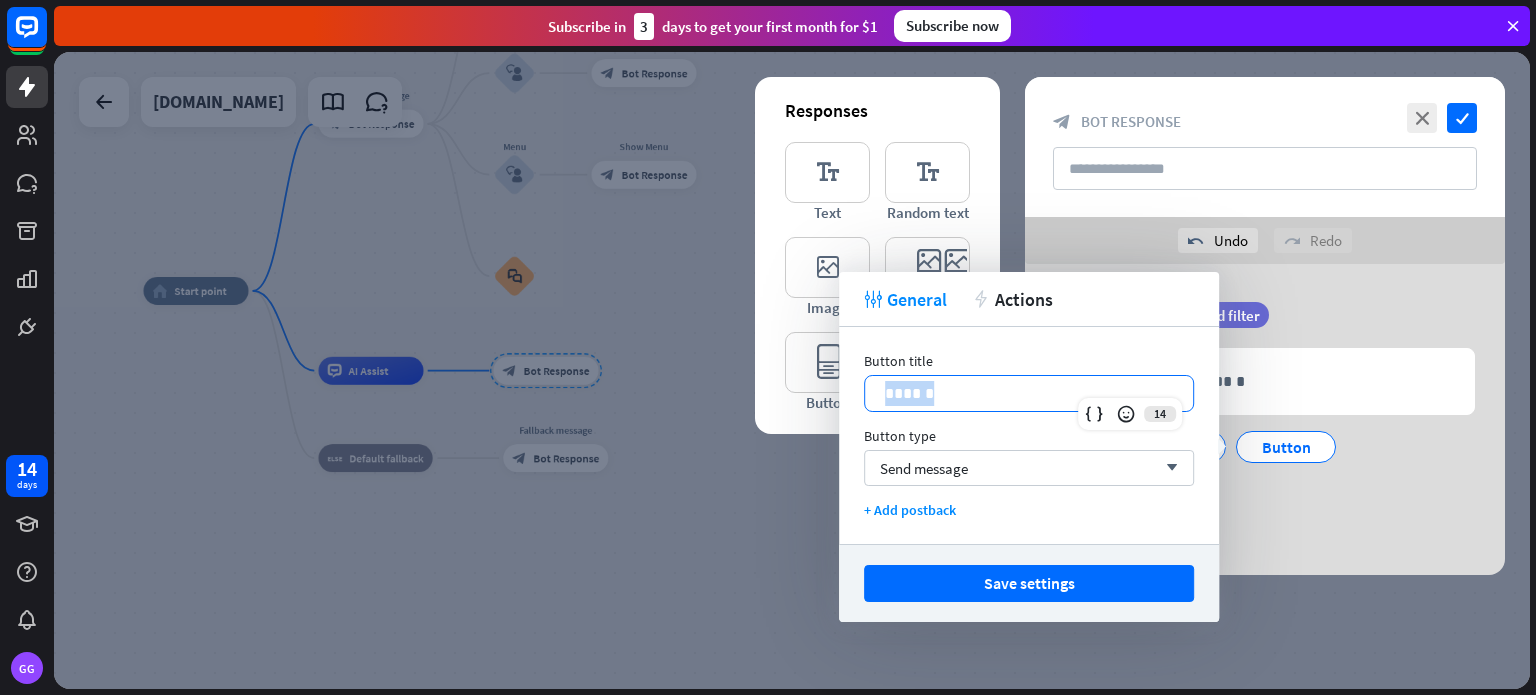 type 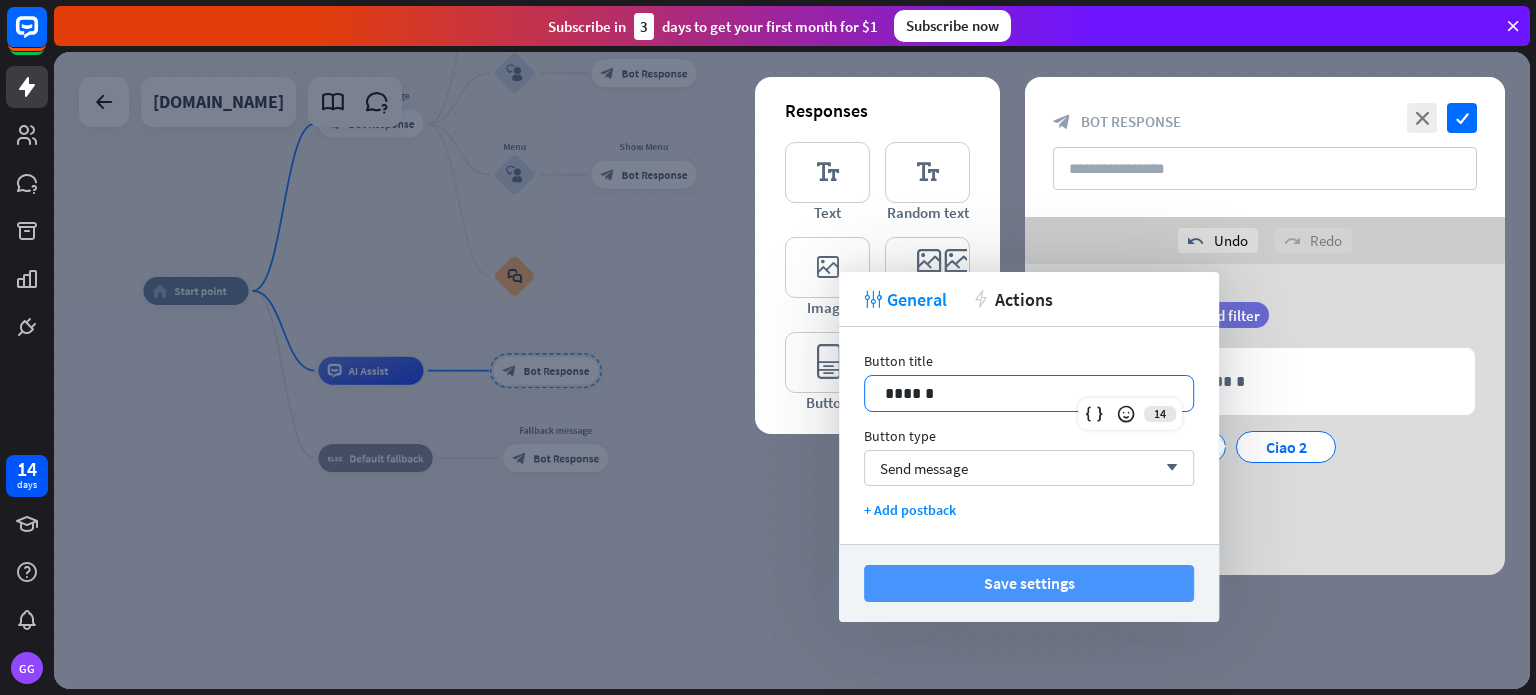 click on "Save settings" at bounding box center [1029, 583] 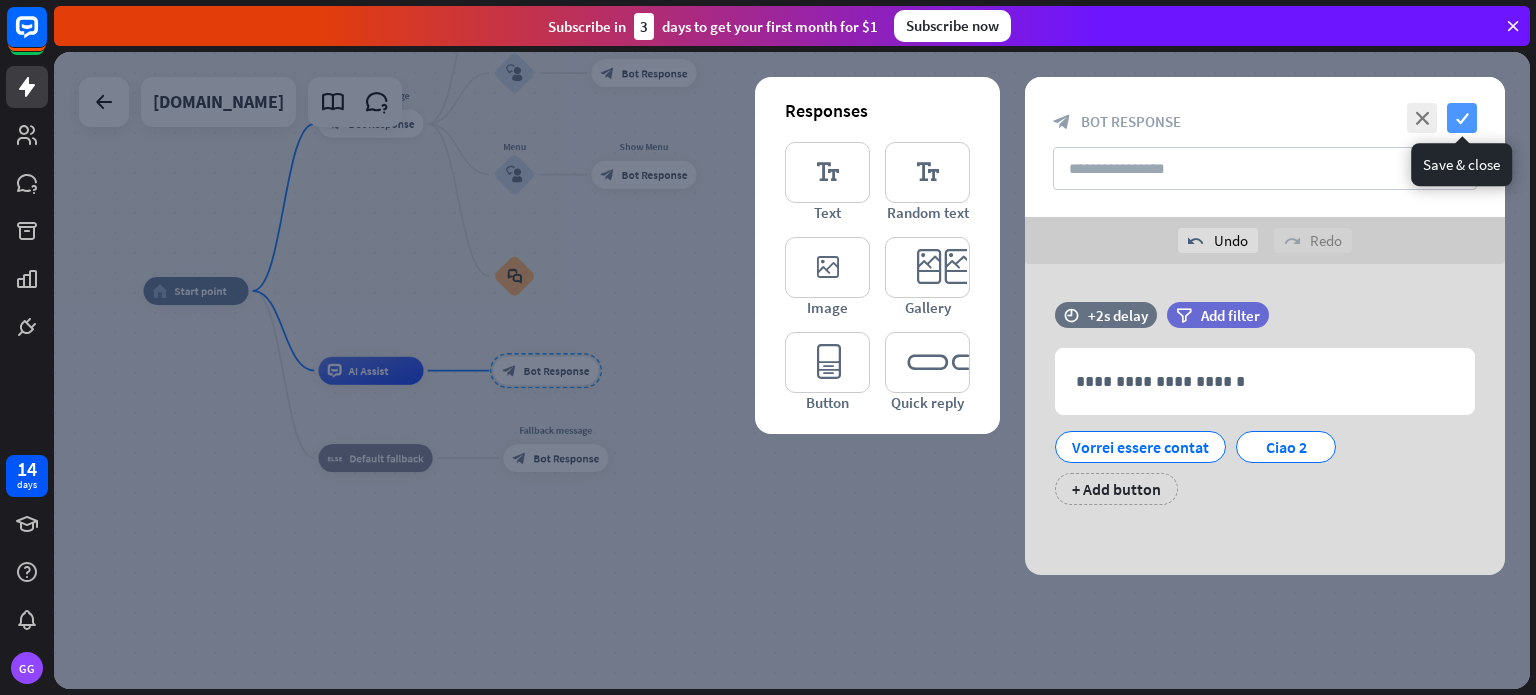 click on "check" at bounding box center (1462, 118) 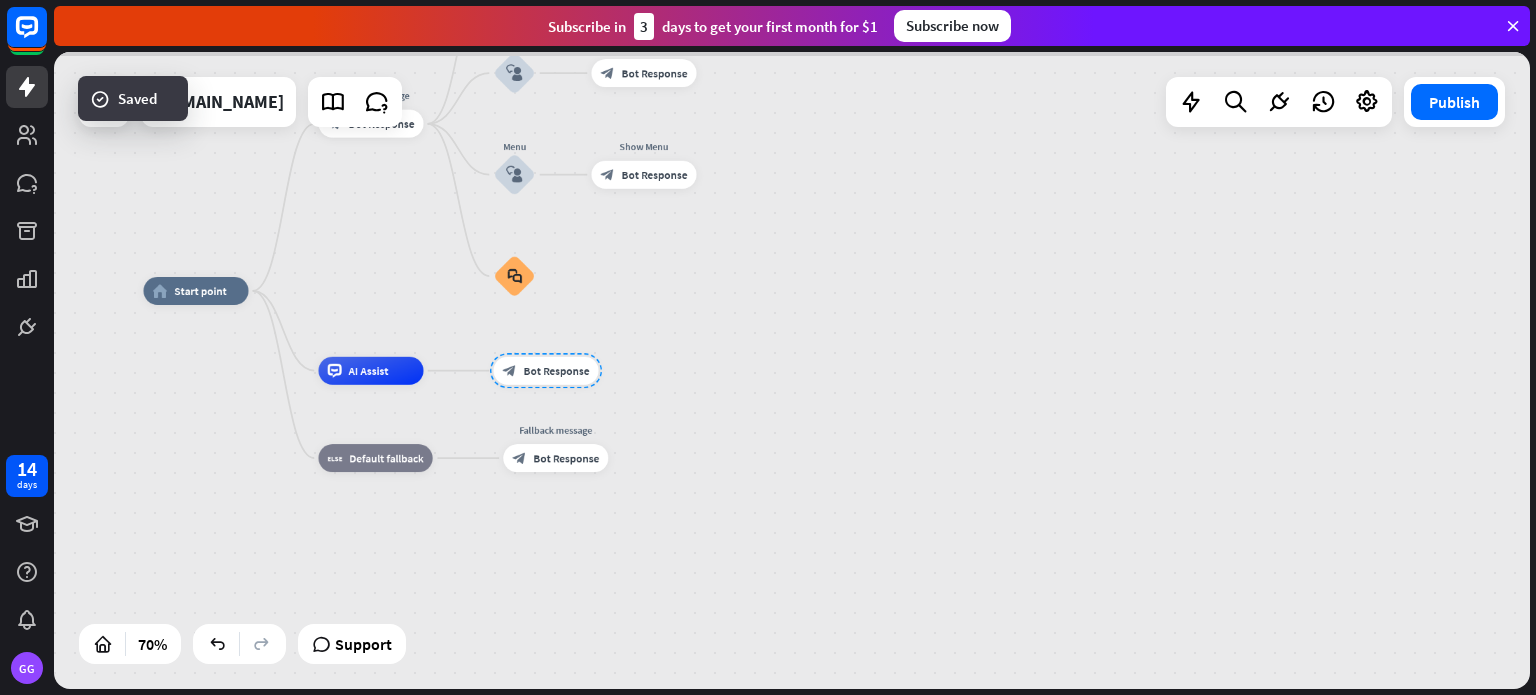 scroll, scrollTop: 1058, scrollLeft: 0, axis: vertical 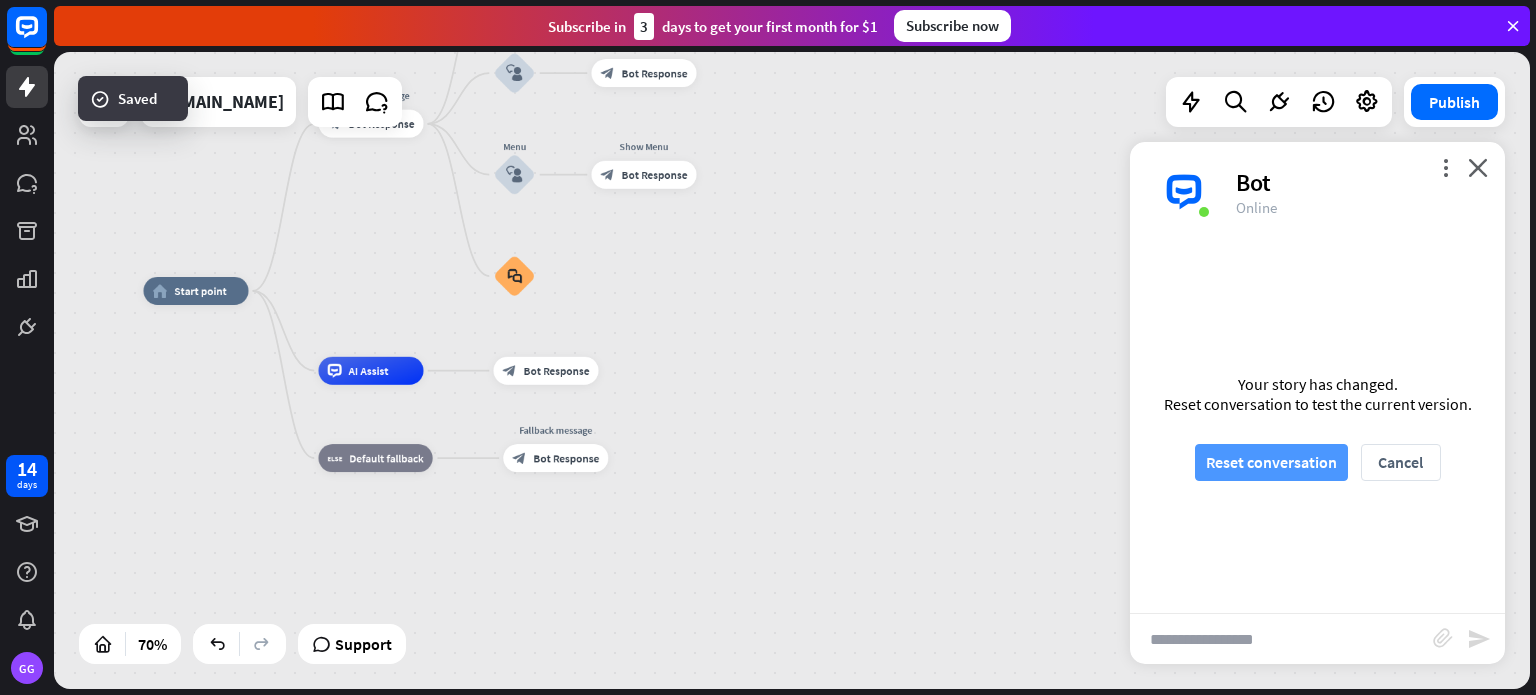 click on "Reset conversation" at bounding box center (1271, 462) 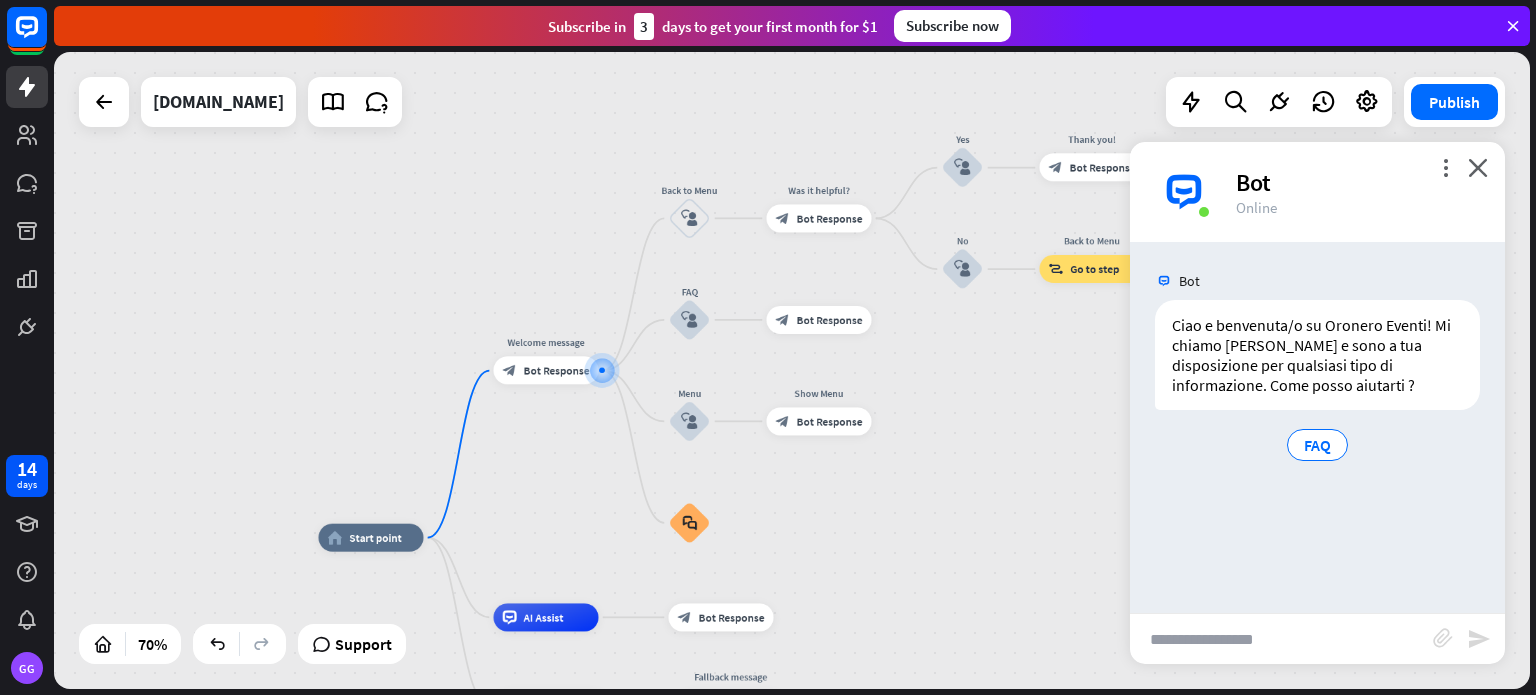 click at bounding box center [1281, 639] 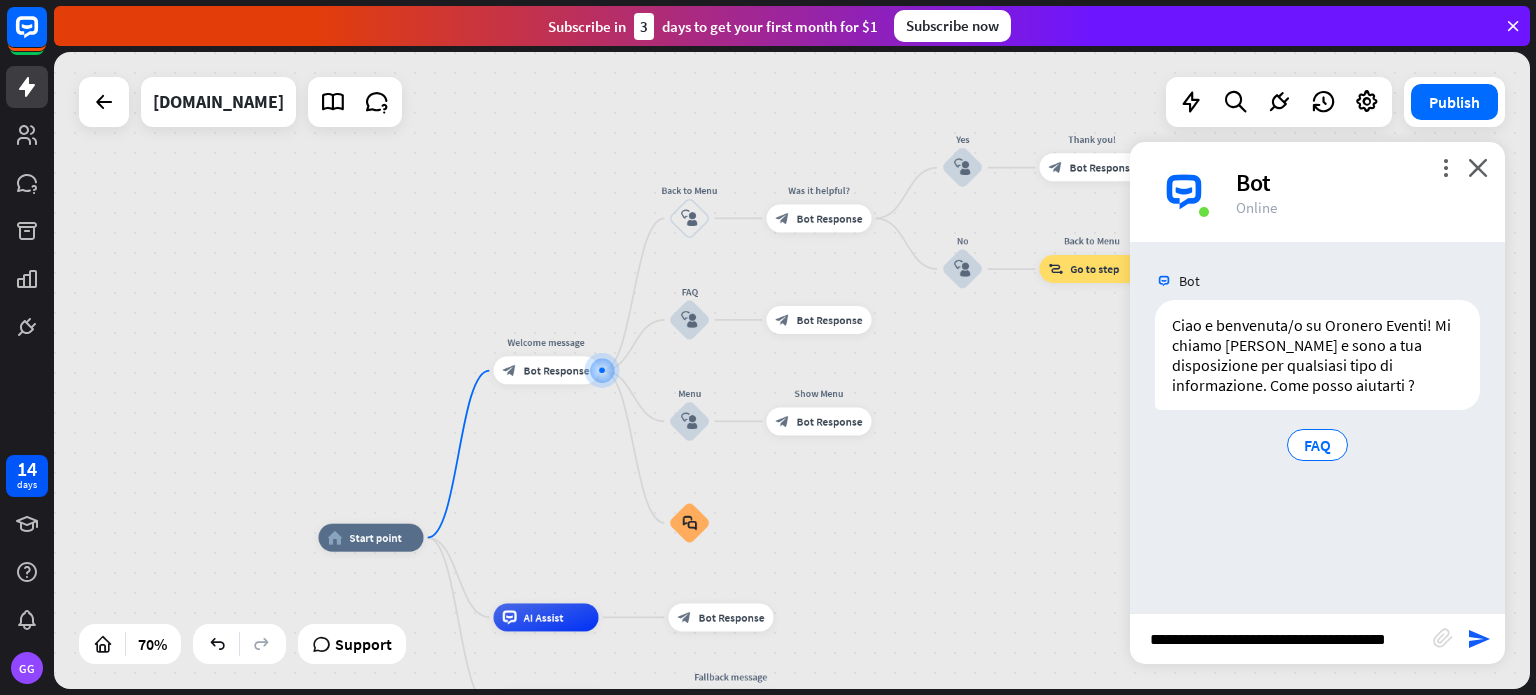 scroll, scrollTop: 0, scrollLeft: 20, axis: horizontal 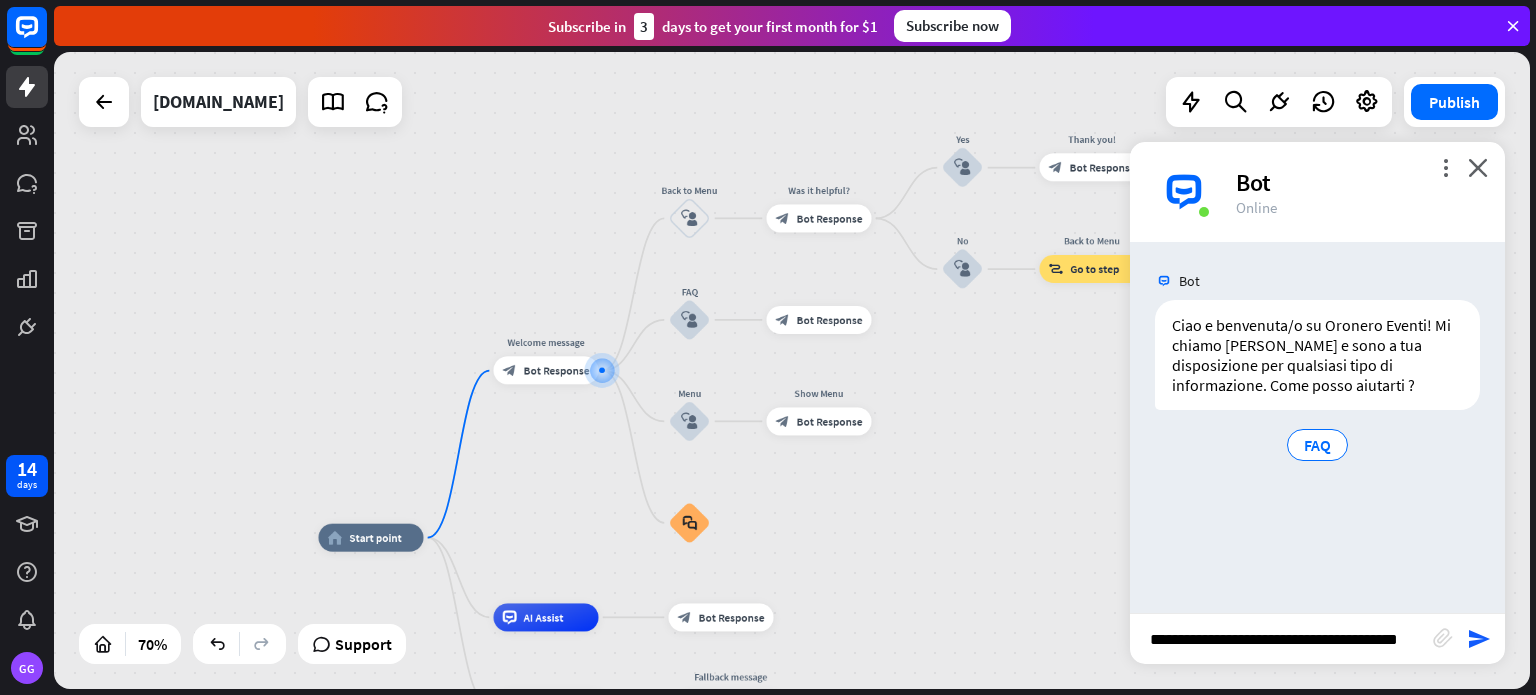 type on "**********" 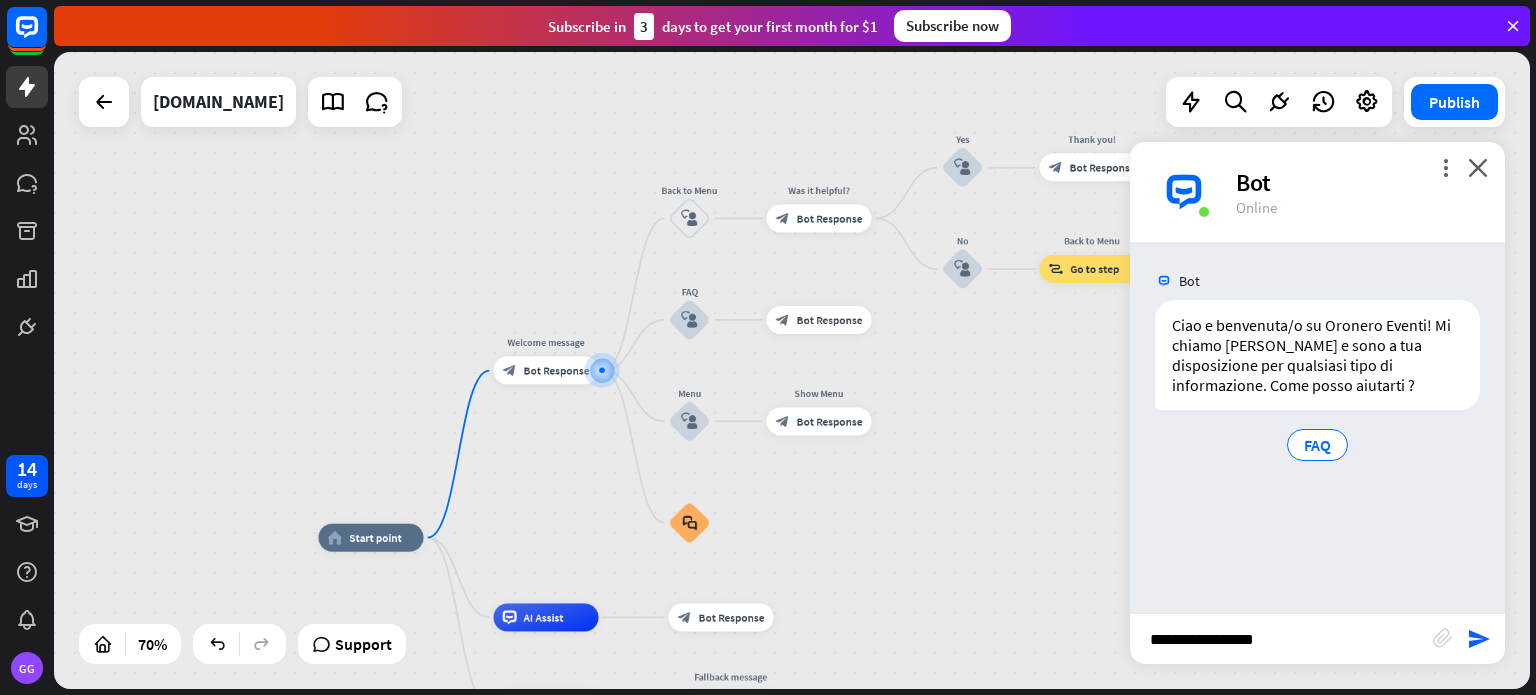 scroll, scrollTop: 0, scrollLeft: 0, axis: both 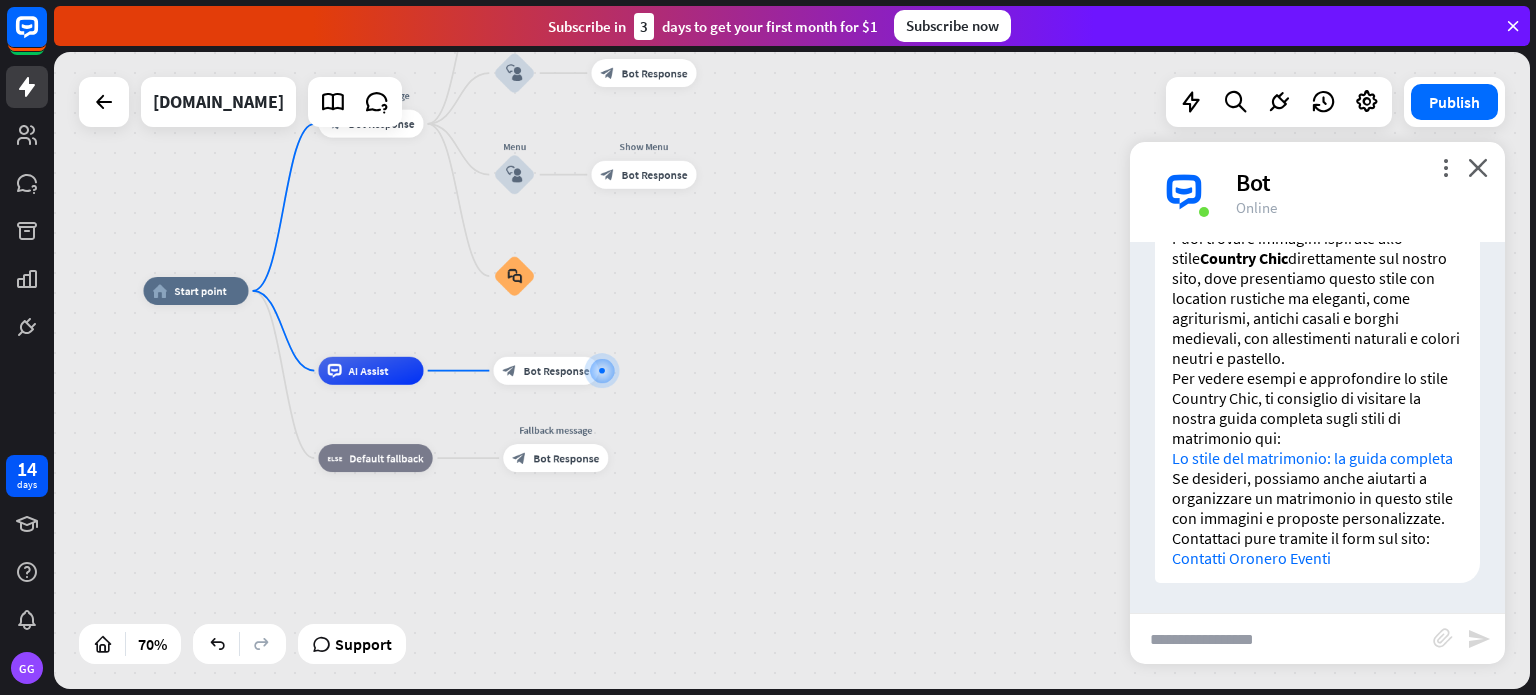 click at bounding box center (1281, 639) 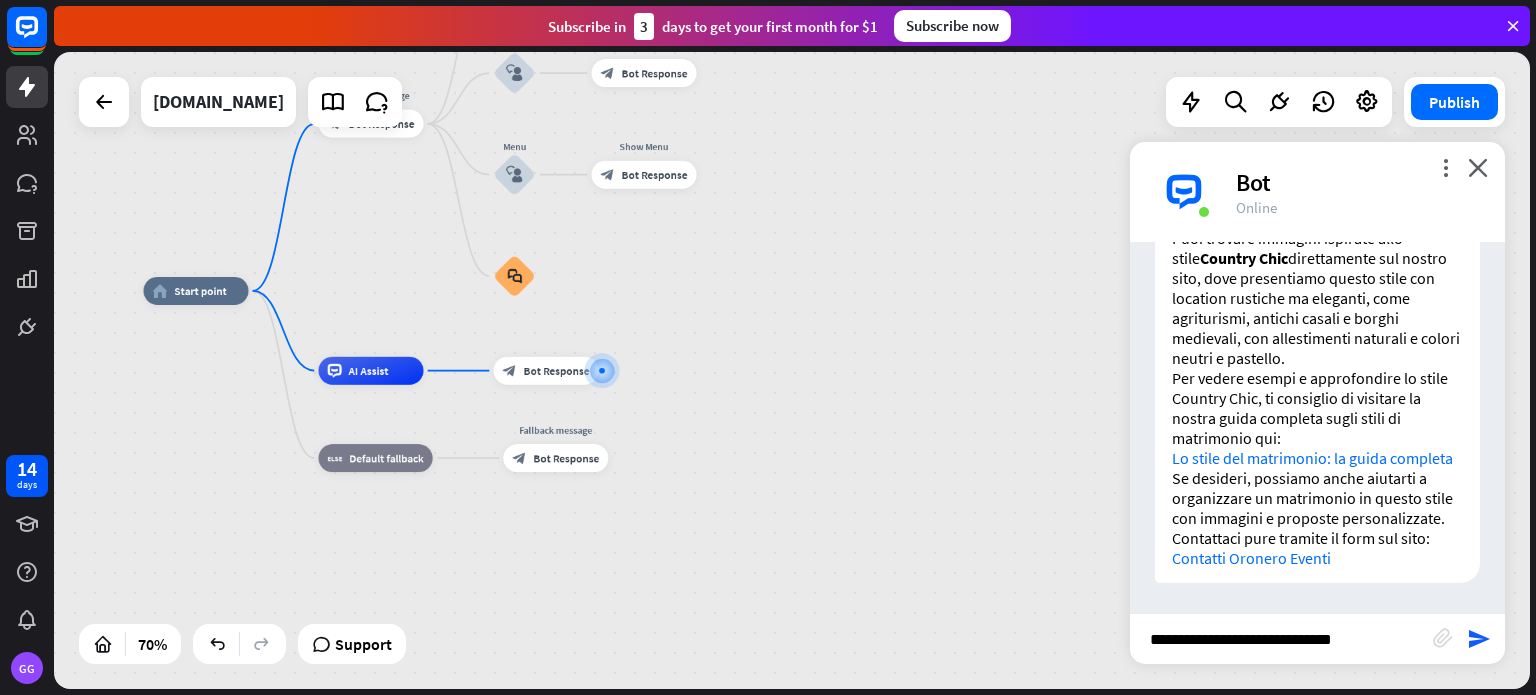 type on "**********" 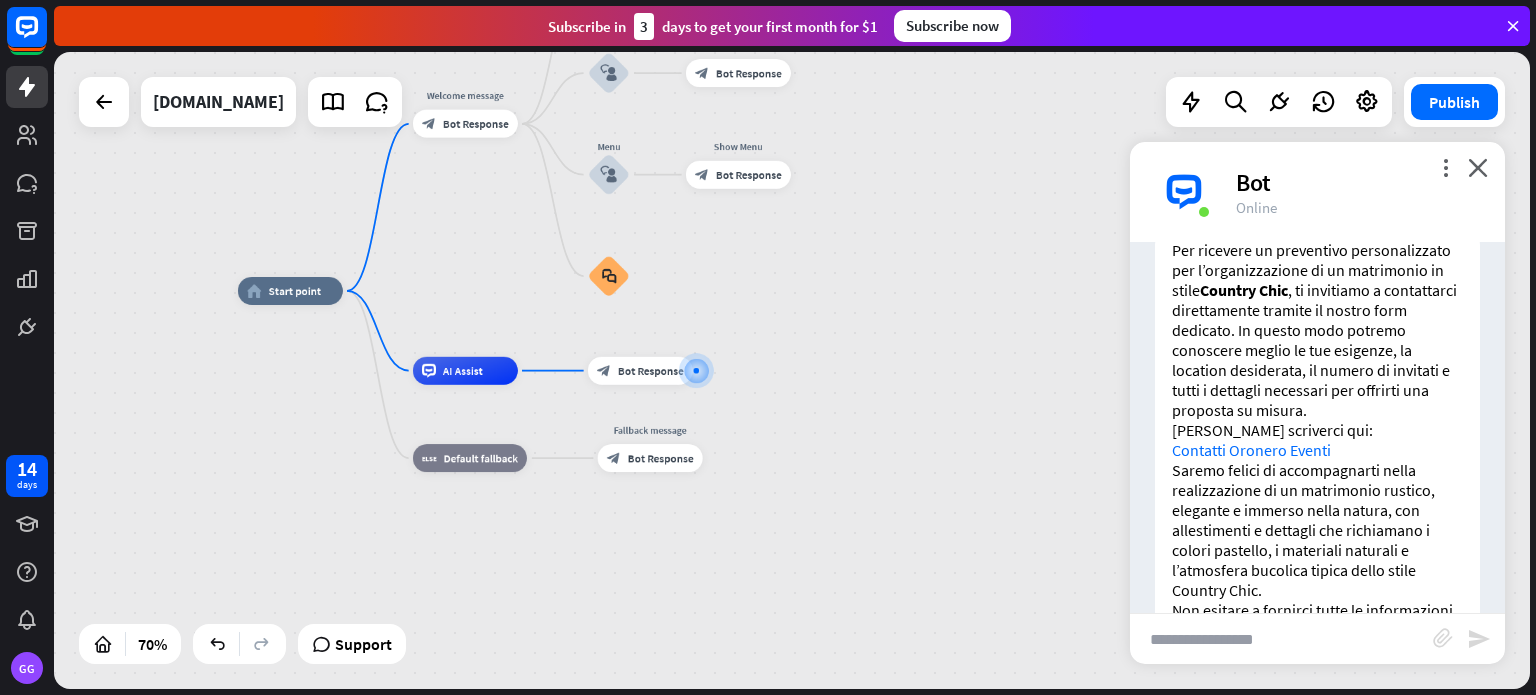 scroll, scrollTop: 999, scrollLeft: 0, axis: vertical 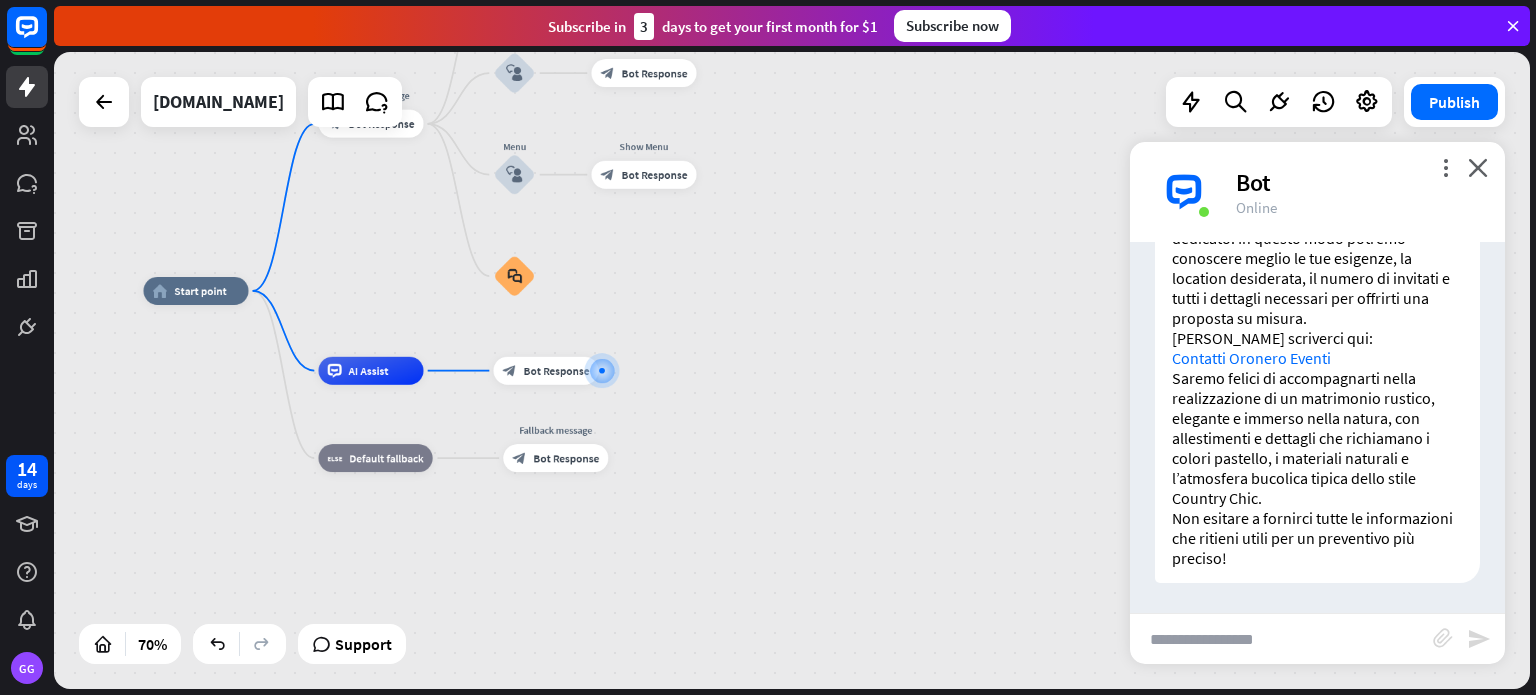 click on "Contatti Oronero Eventi" at bounding box center (1251, 358) 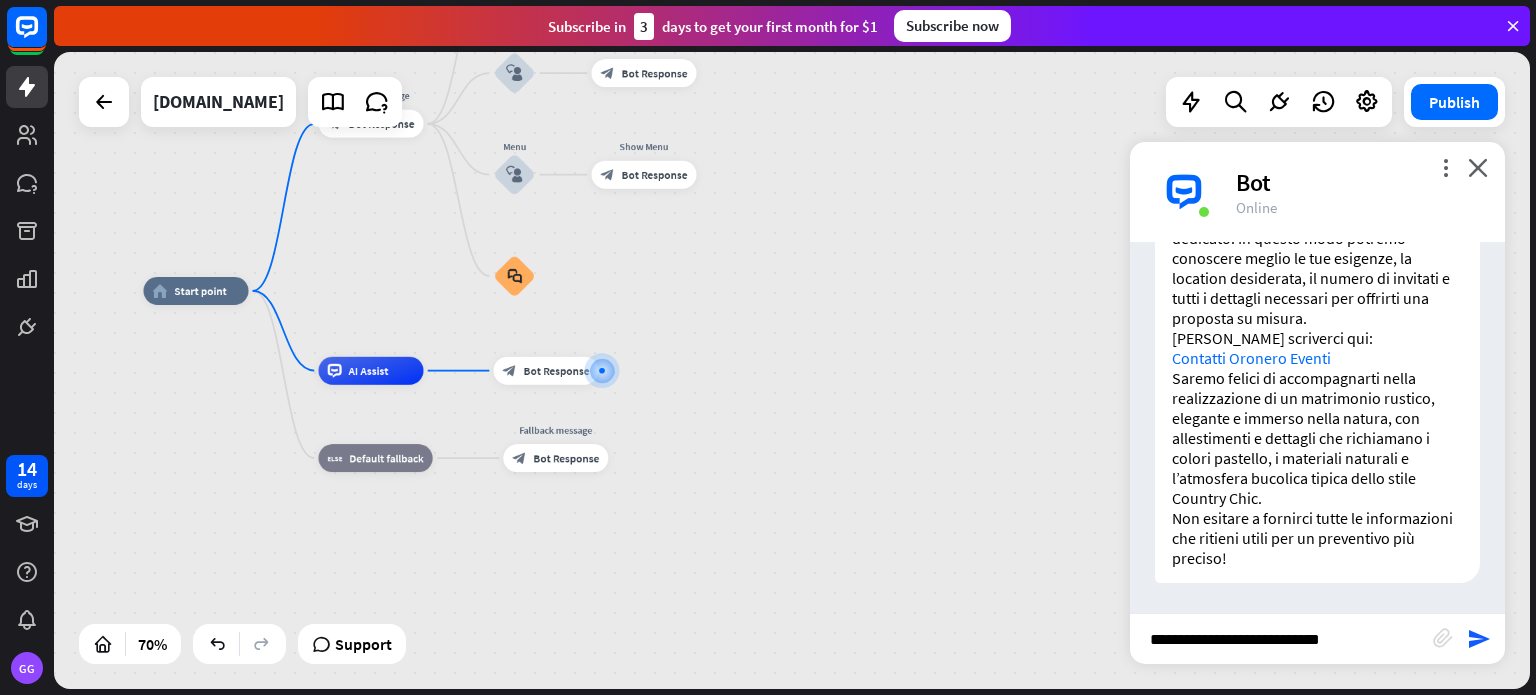 type on "**********" 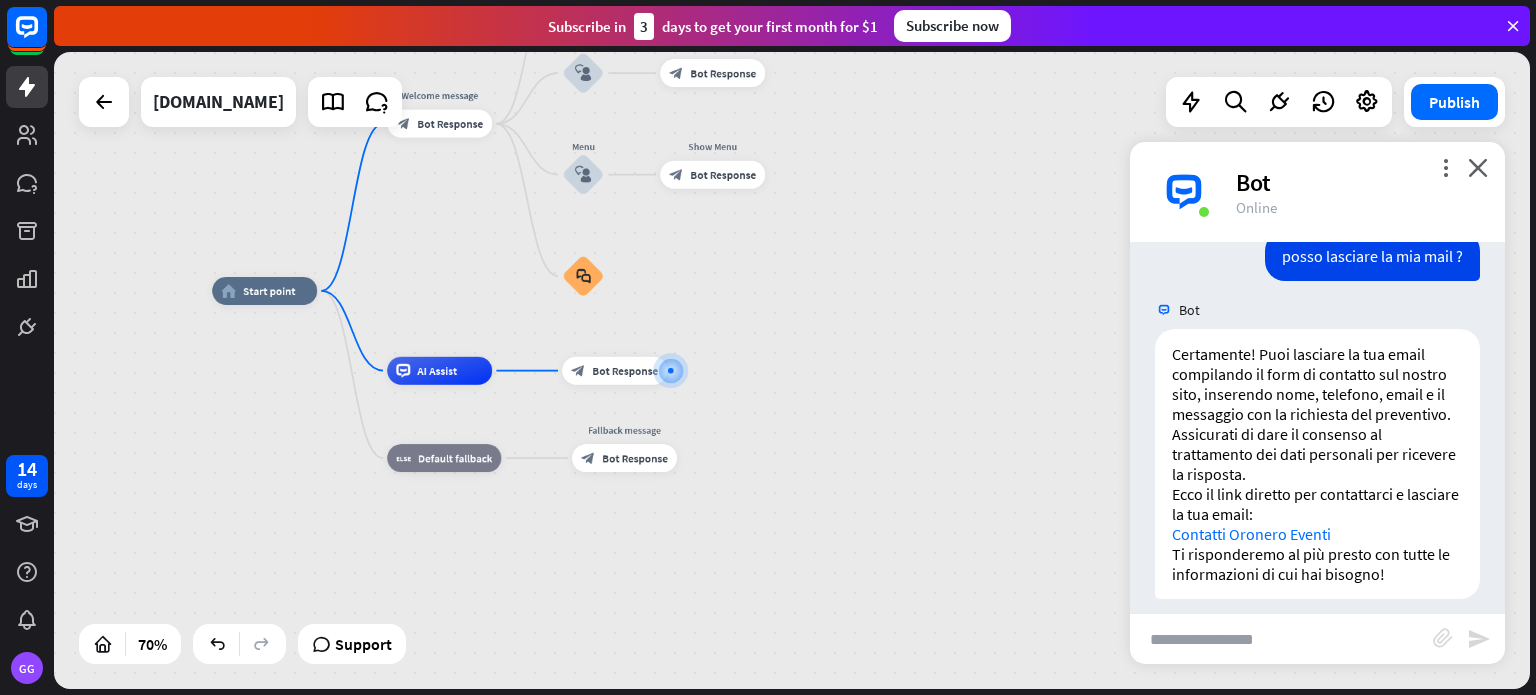 scroll, scrollTop: 1415, scrollLeft: 0, axis: vertical 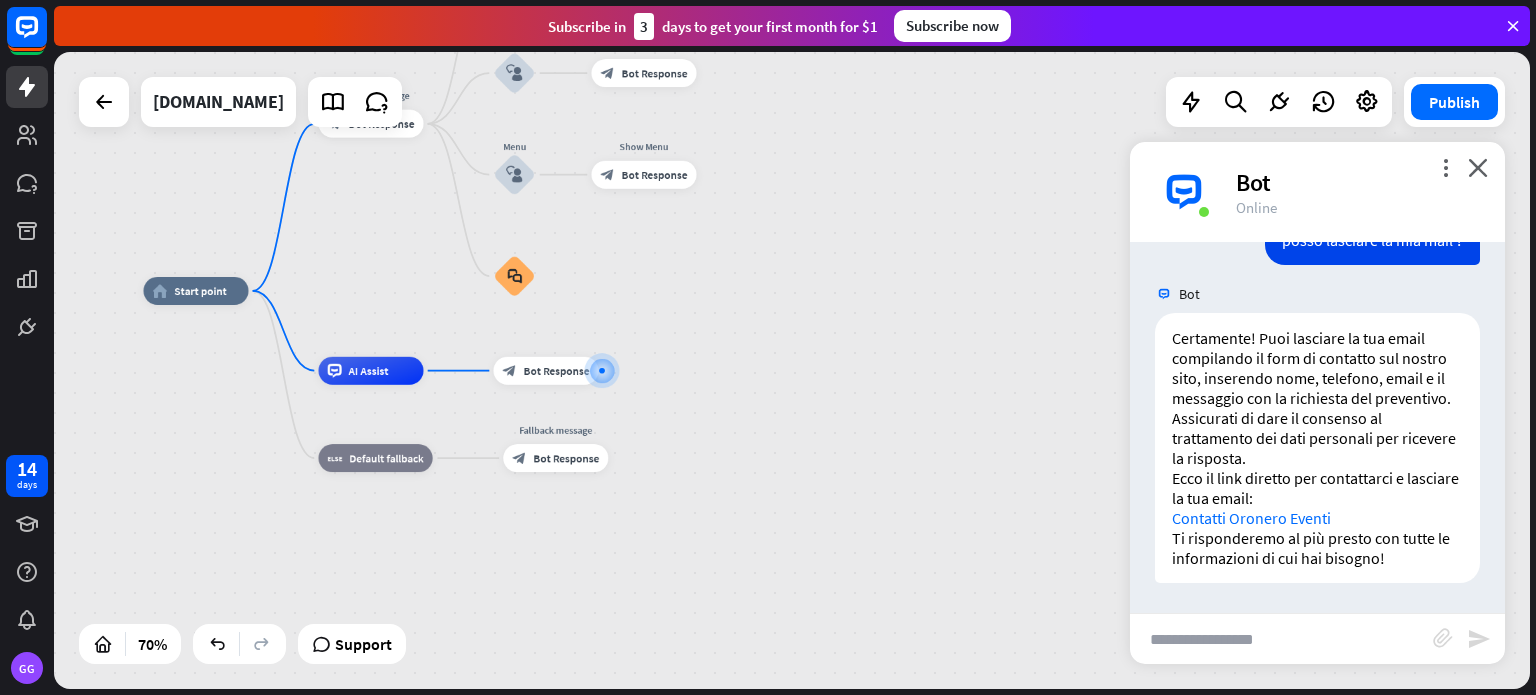 click at bounding box center [1281, 639] 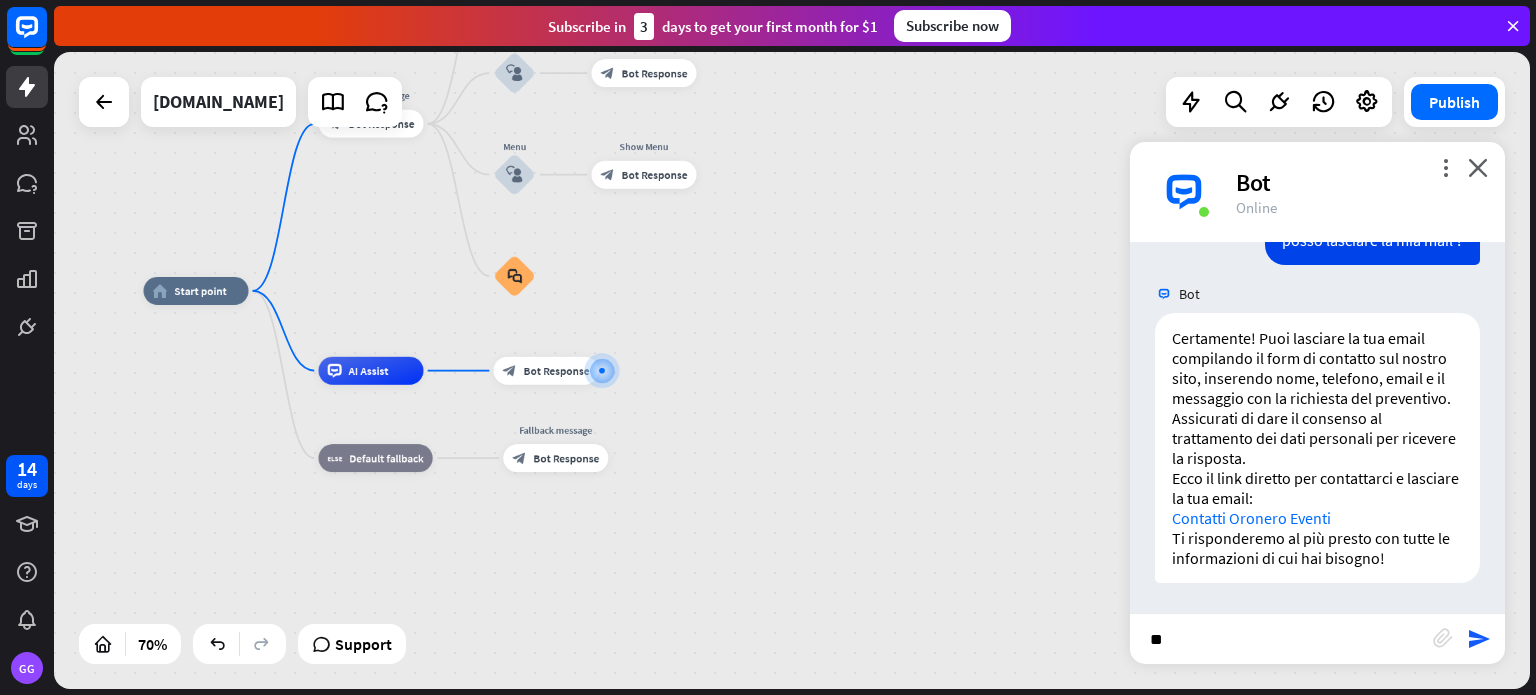 type on "*" 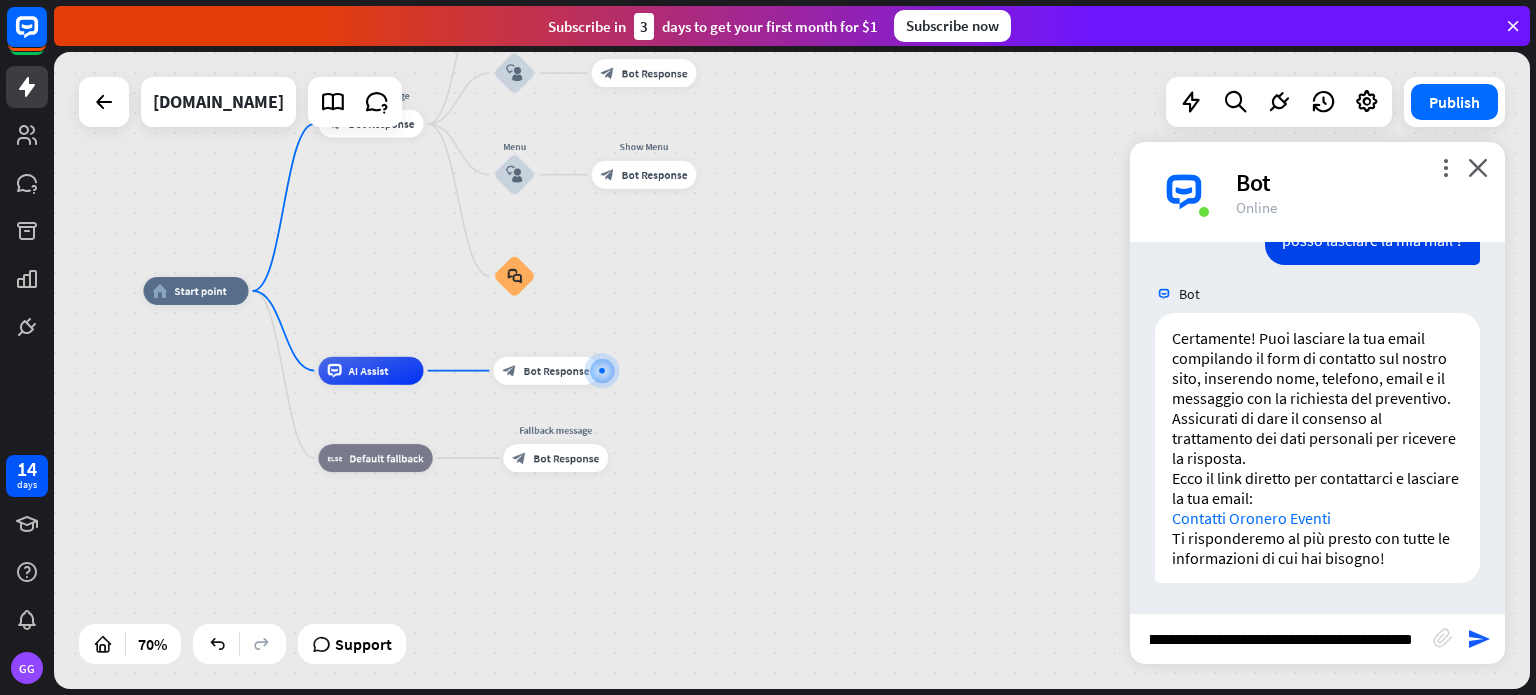 type on "**********" 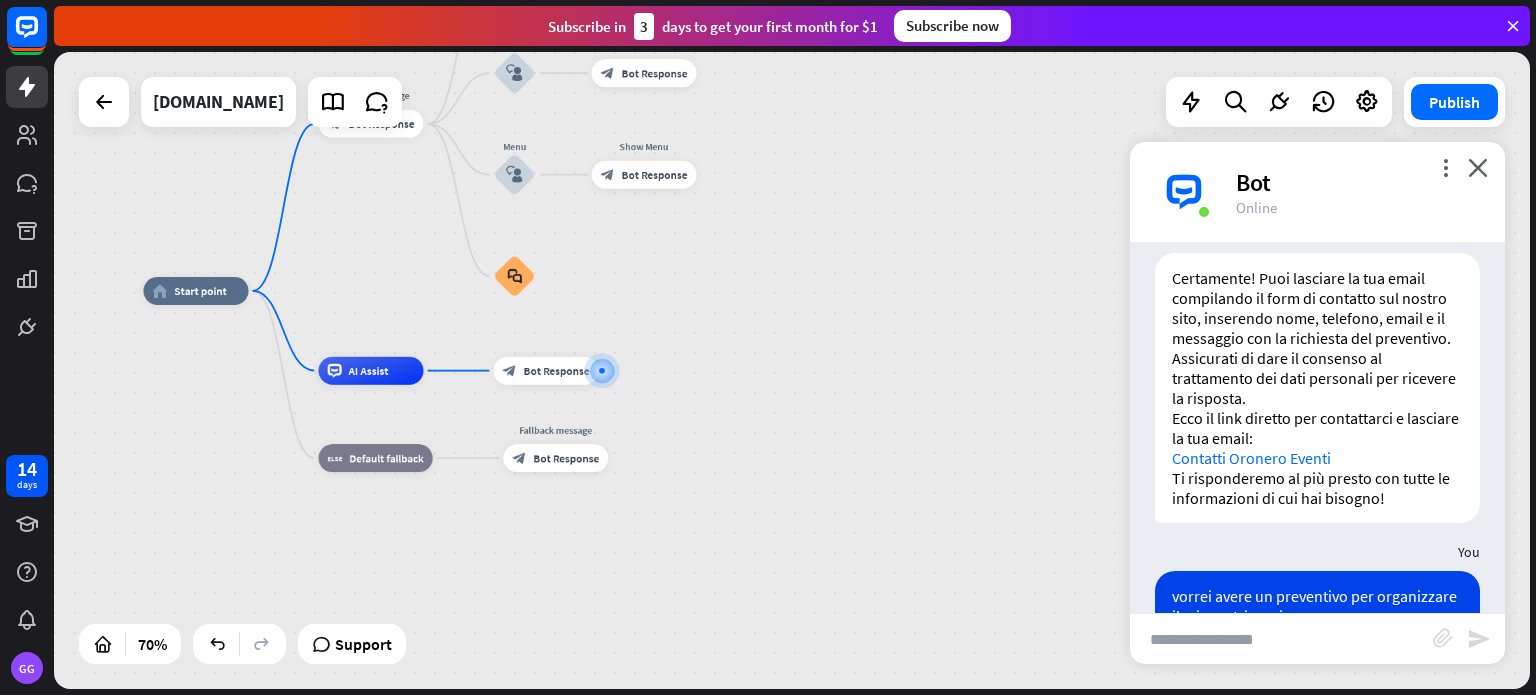 scroll, scrollTop: 0, scrollLeft: 0, axis: both 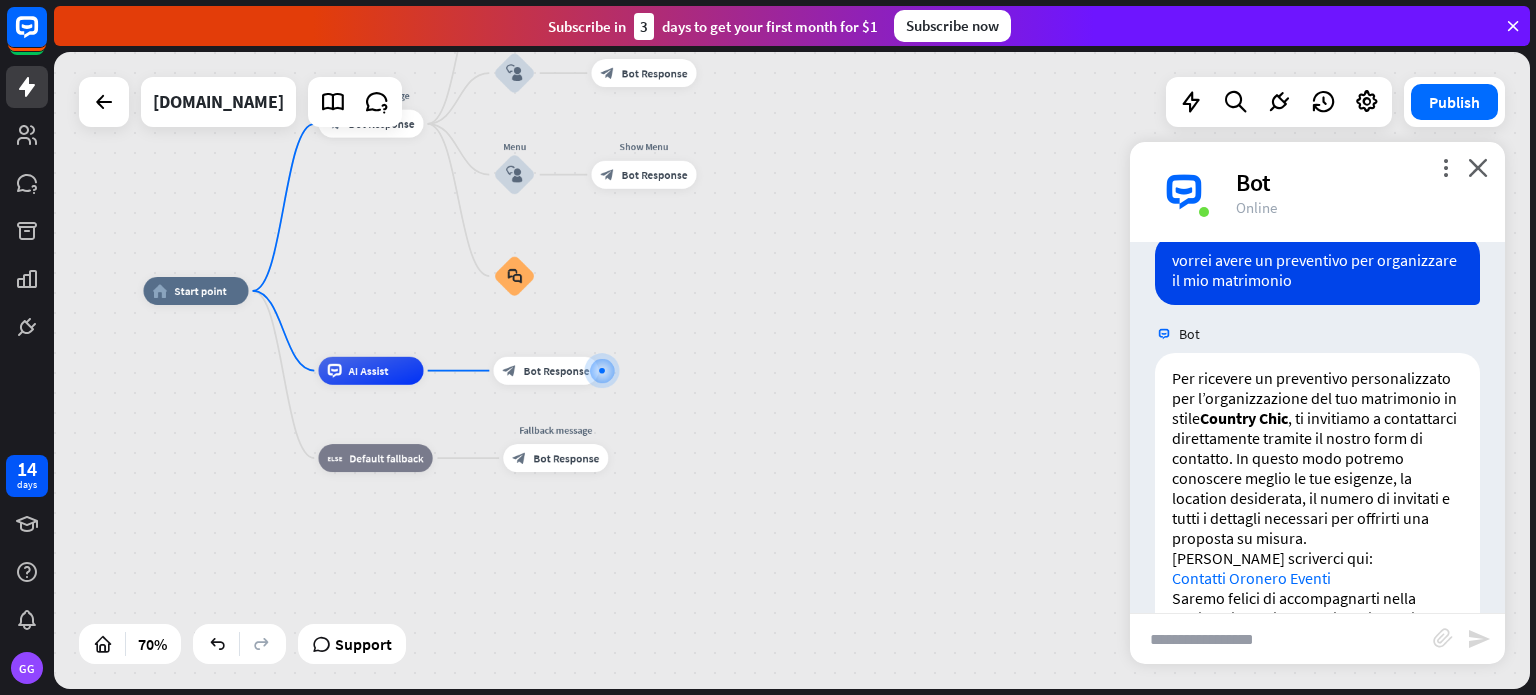 click at bounding box center (1281, 639) 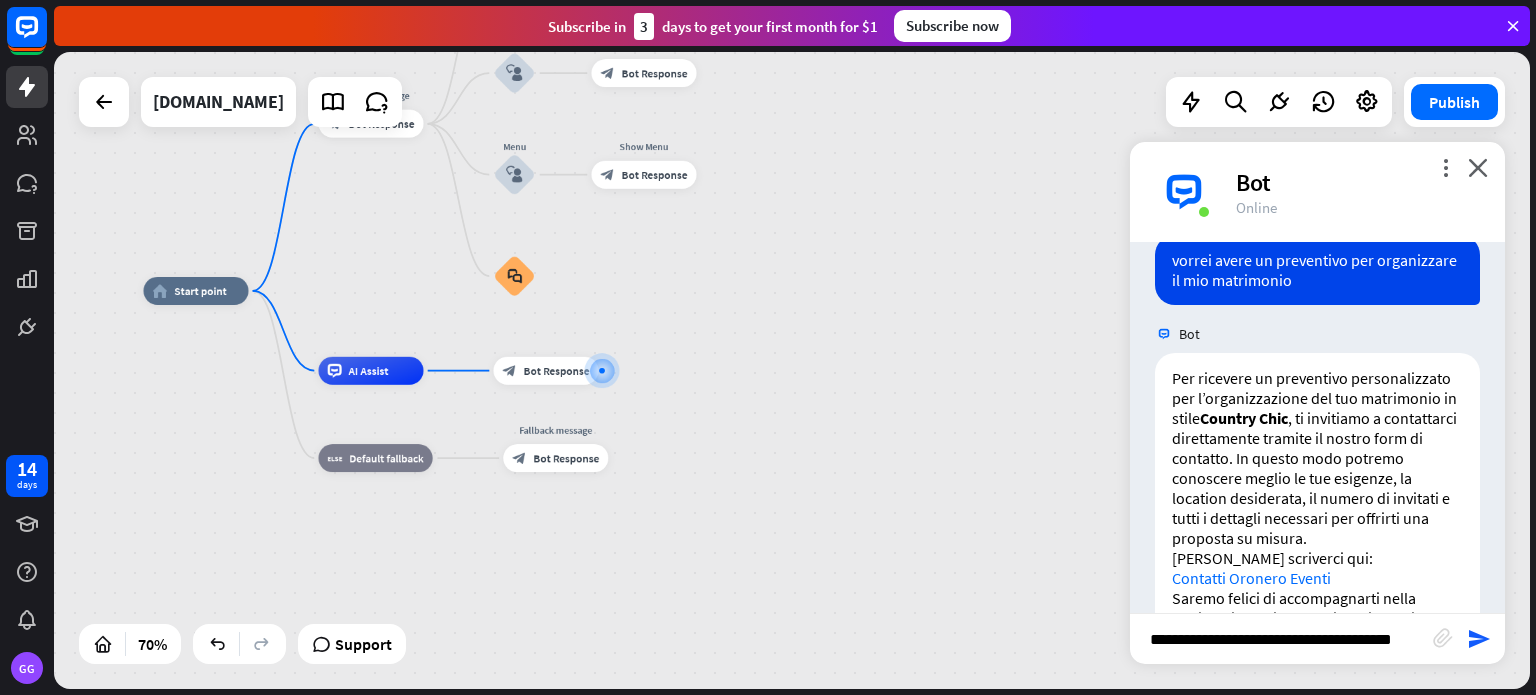 type on "**********" 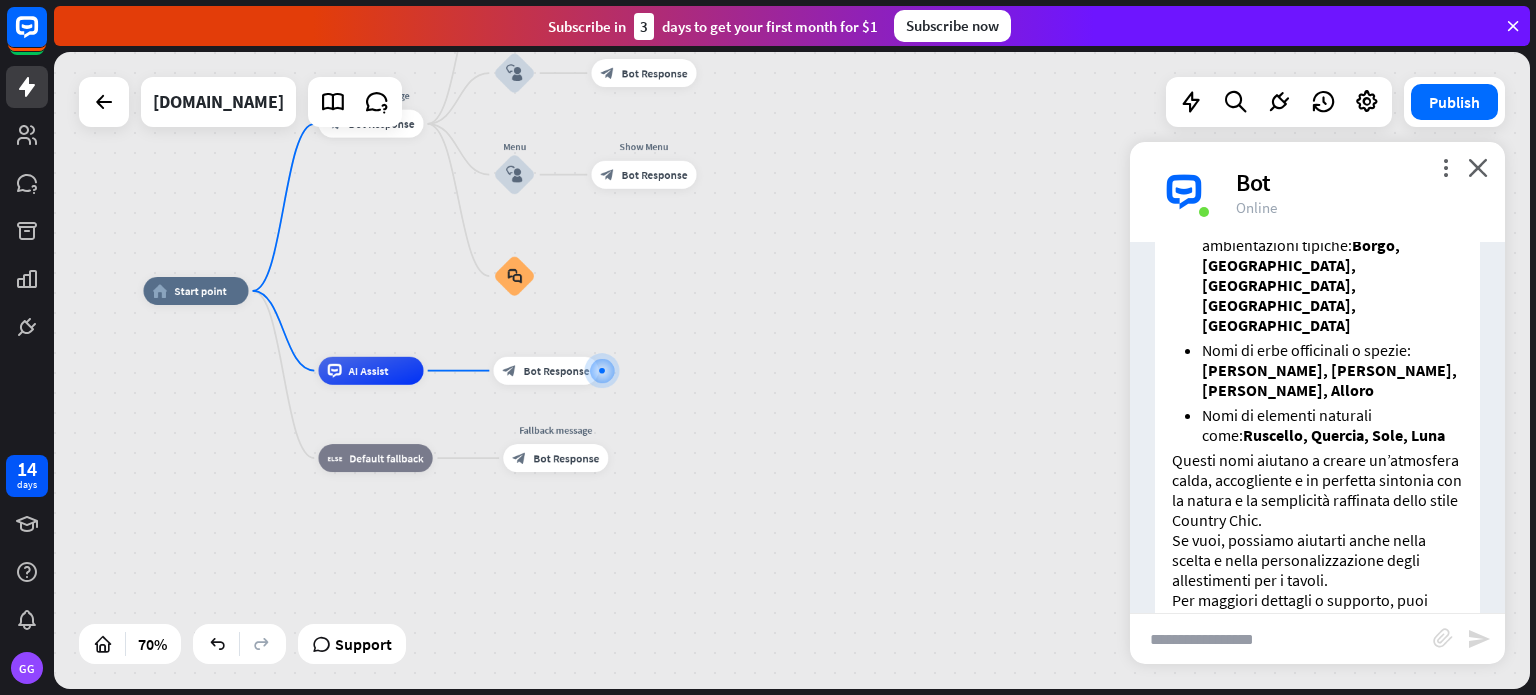 scroll, scrollTop: 2856, scrollLeft: 0, axis: vertical 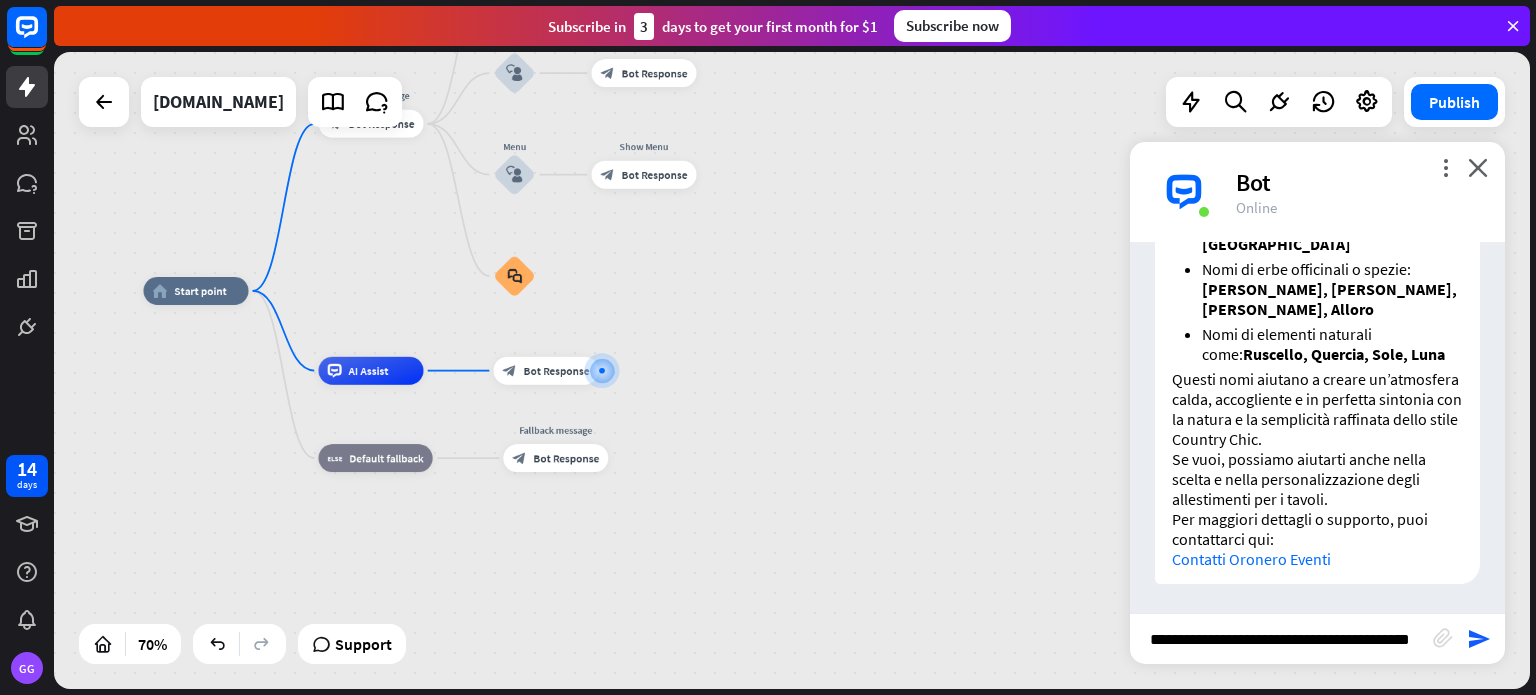 type on "**********" 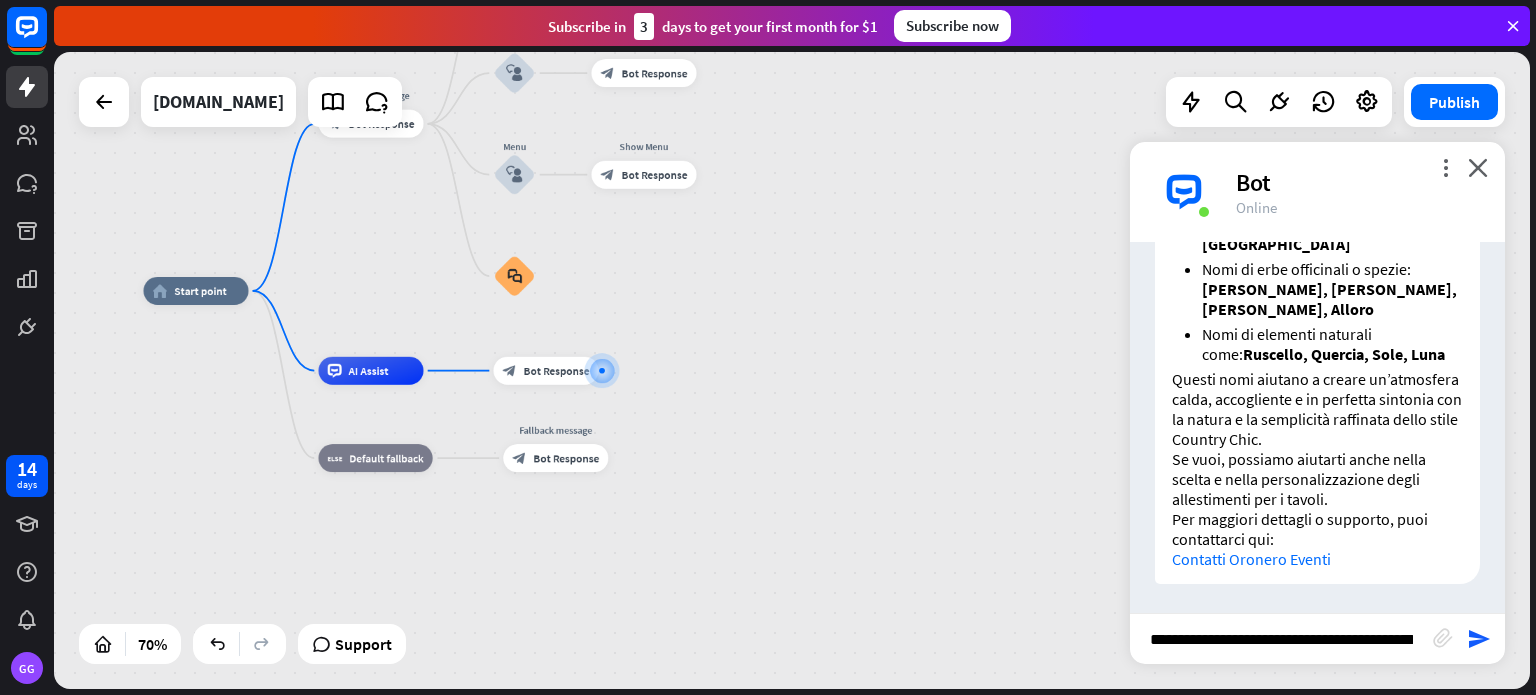 scroll, scrollTop: 0, scrollLeft: 4, axis: horizontal 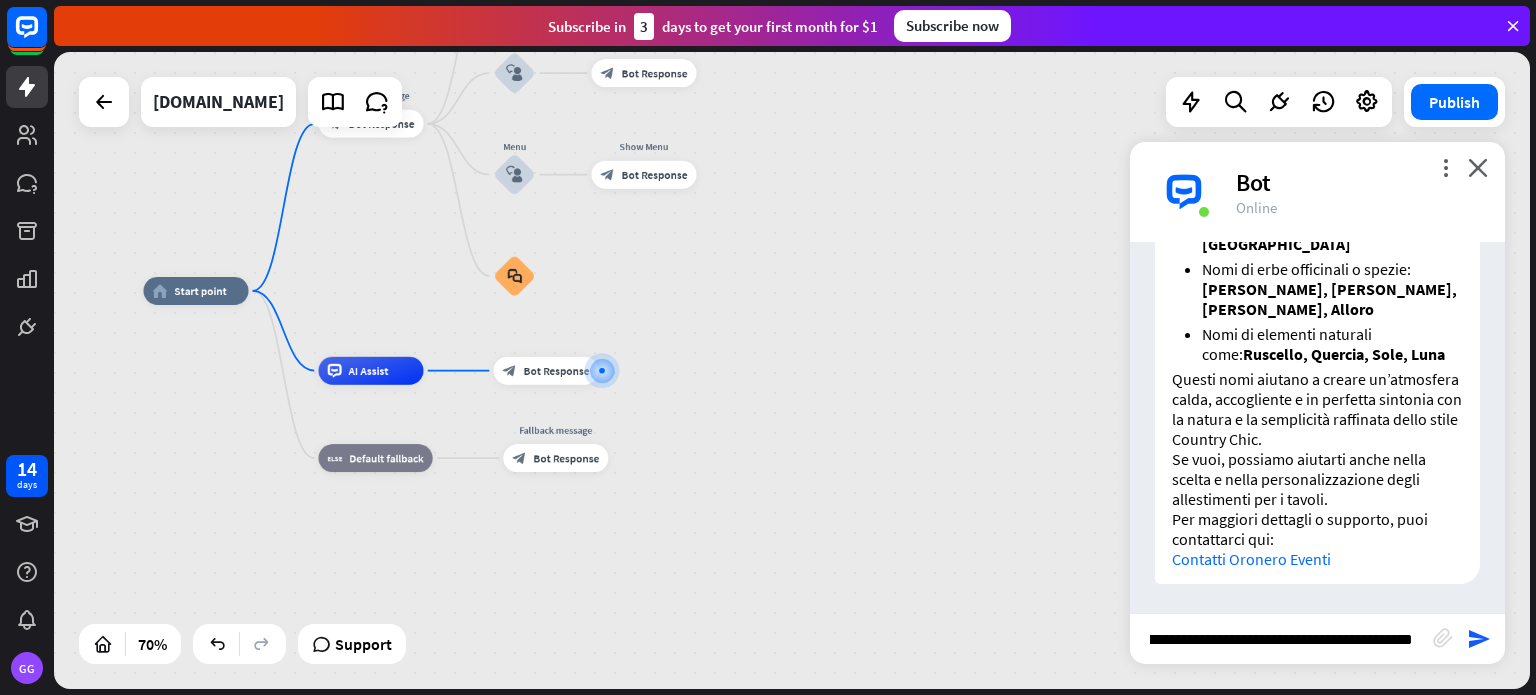 type 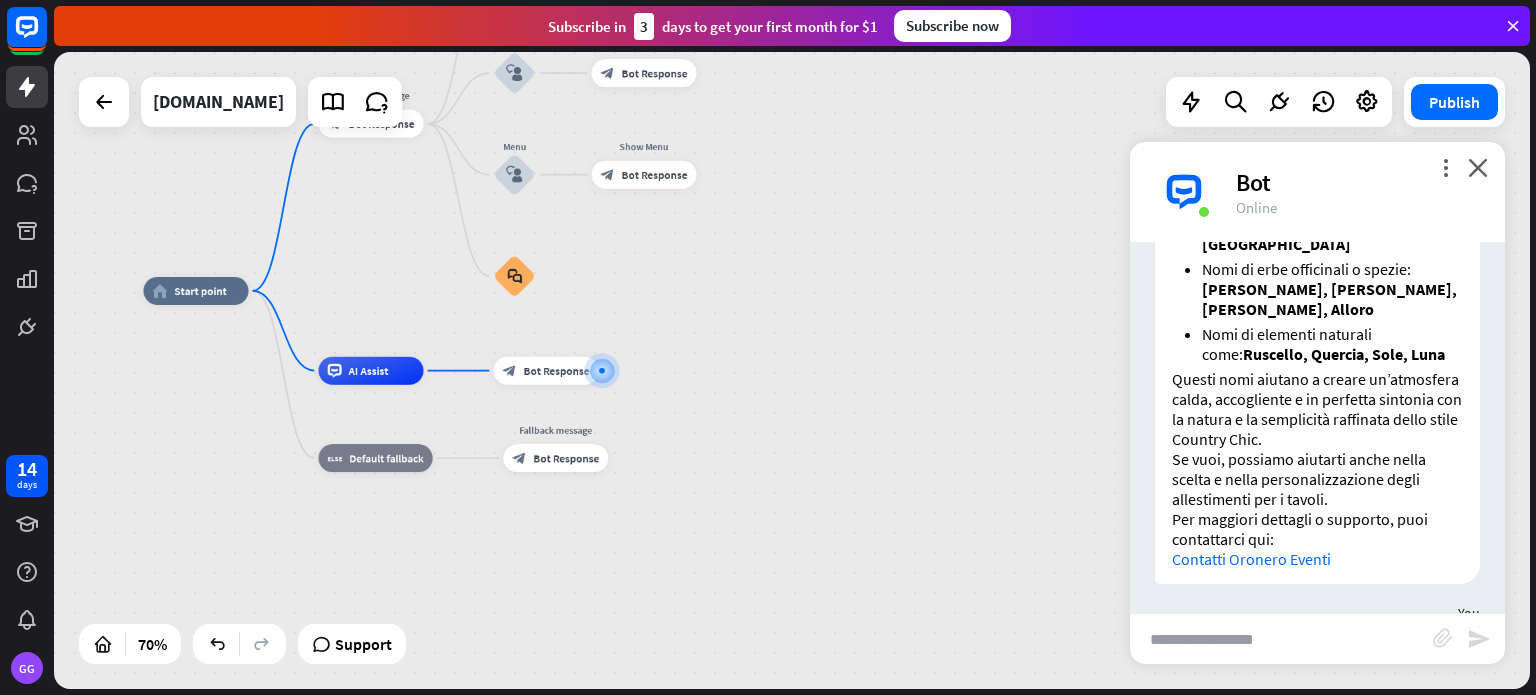 scroll, scrollTop: 0, scrollLeft: 0, axis: both 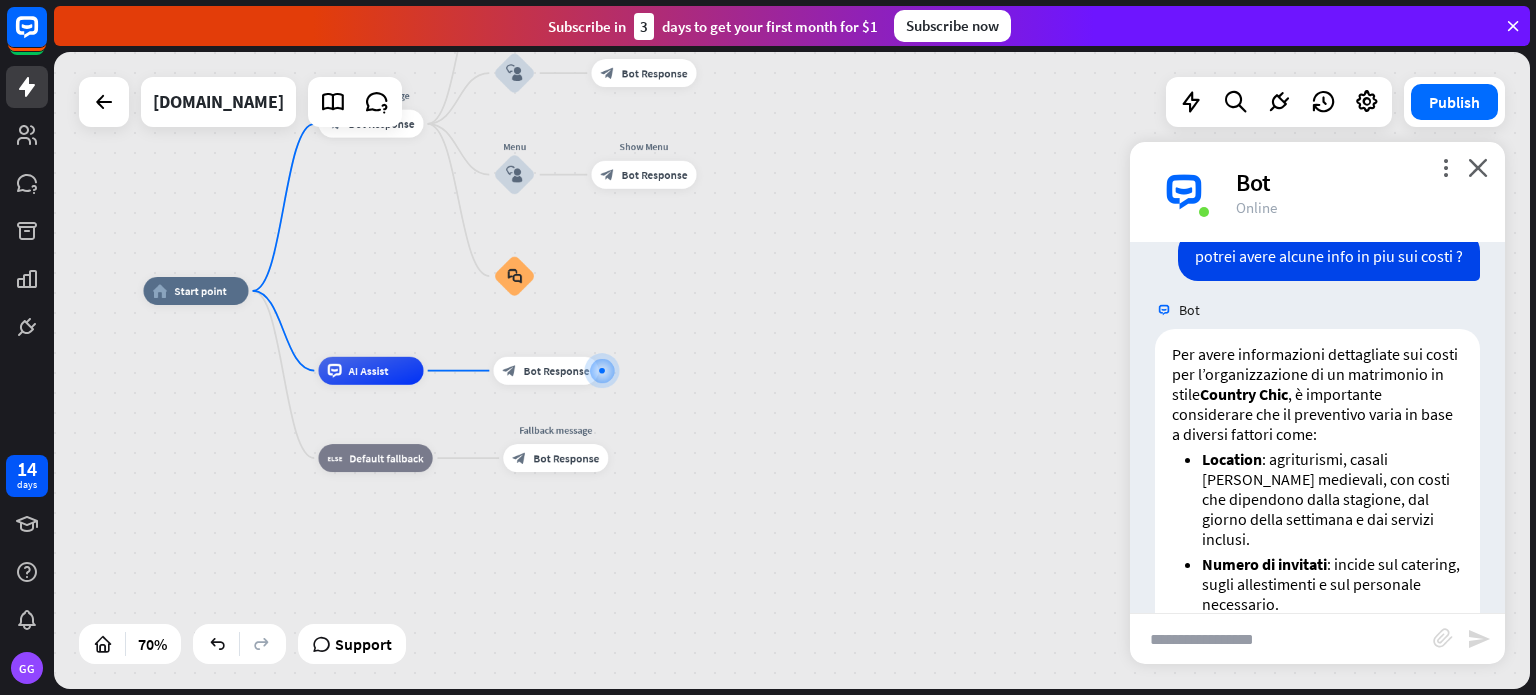 drag, startPoint x: 1171, startPoint y: 409, endPoint x: 1044, endPoint y: 352, distance: 139.20488 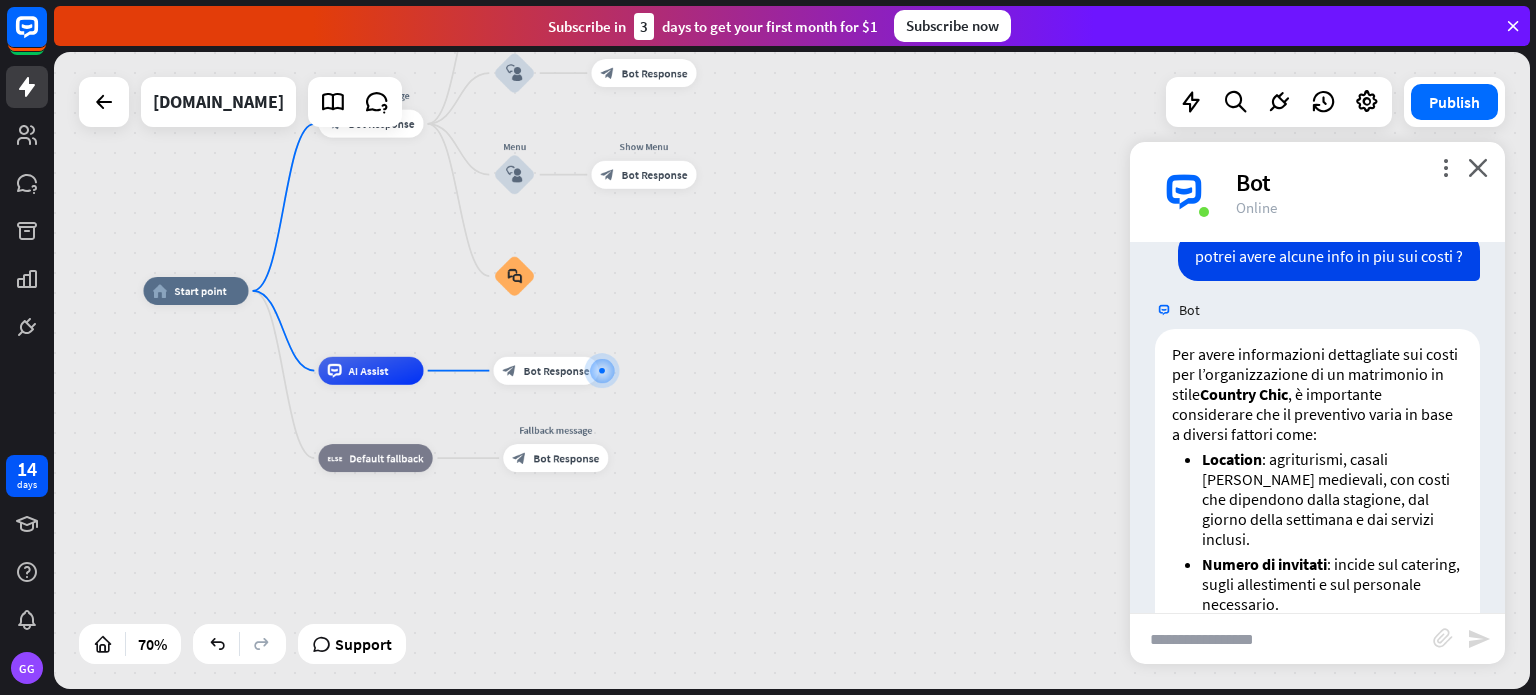 click on "home_2   Start point                 Welcome message   block_bot_response   Bot Response                 Back to Menu   block_user_input                 Was it helpful?   block_bot_response   Bot Response                 Yes   block_user_input                 Thank you!   block_bot_response   Bot Response                 No   block_user_input                 Back to Menu   block_goto   Go to step                 FAQ   block_user_input                   block_bot_response   Bot Response                 Menu   block_user_input                 Show Menu   block_bot_response   Bot Response                   block_faq                     AI Assist                   block_bot_response   Bot Response                       block_fallback   Default fallback                 Fallback message   block_bot_response   Bot Response" at bounding box center (660, 514) 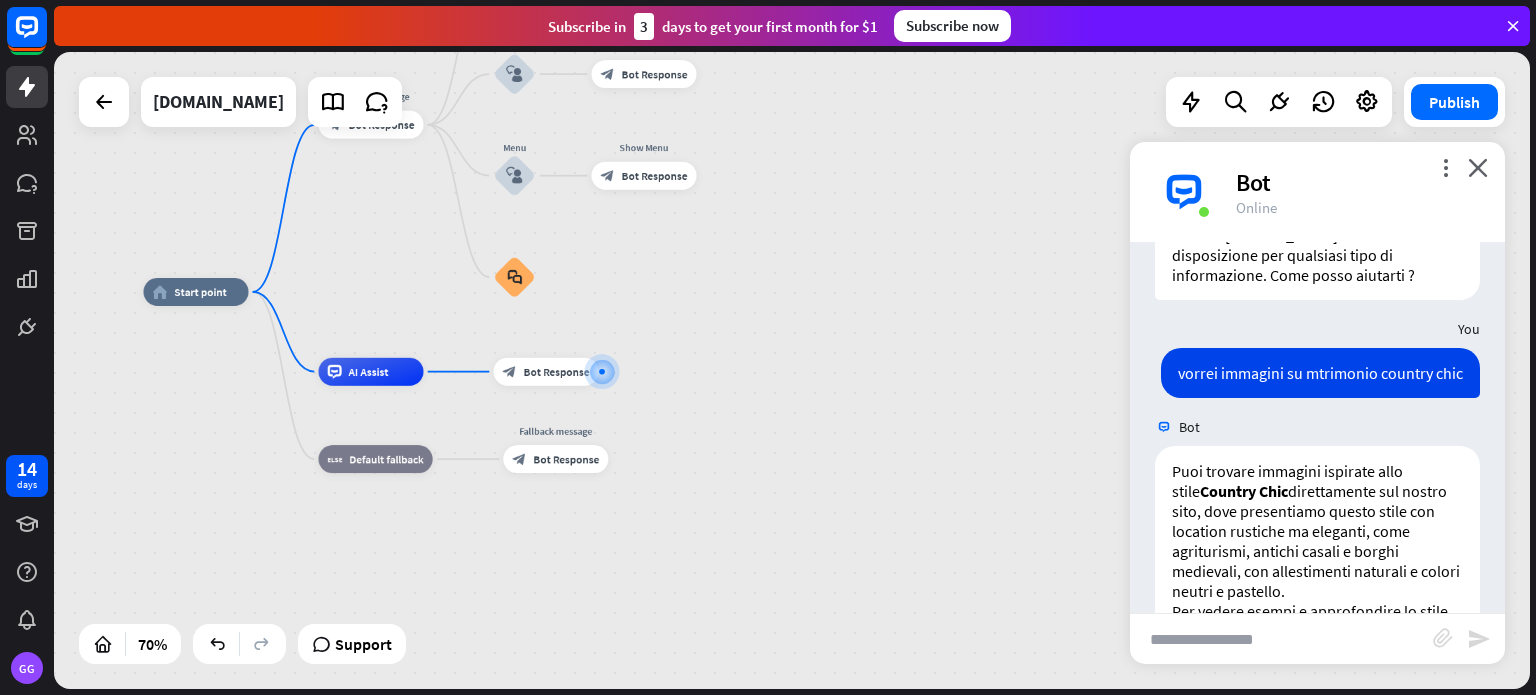 scroll, scrollTop: 0, scrollLeft: 0, axis: both 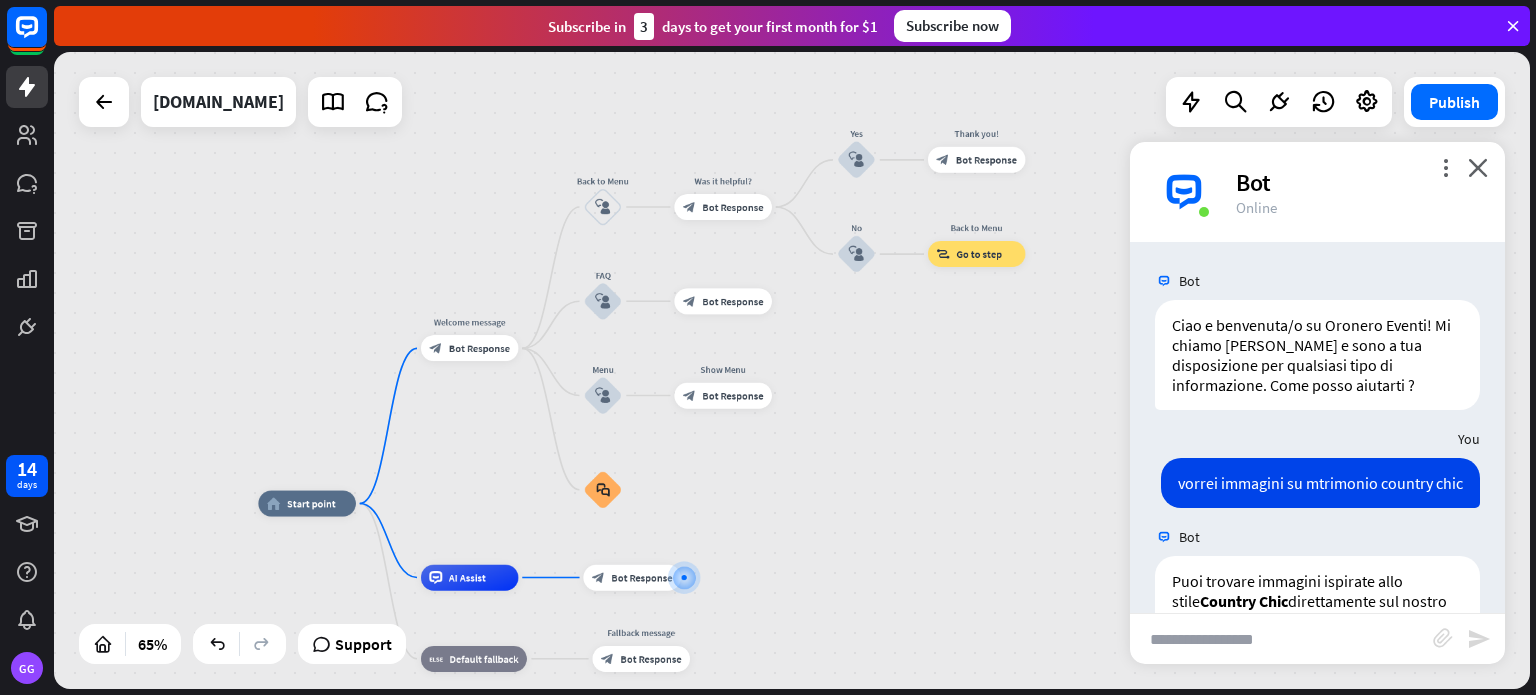 drag, startPoint x: 742, startPoint y: 258, endPoint x: 810, endPoint y: 467, distance: 219.78398 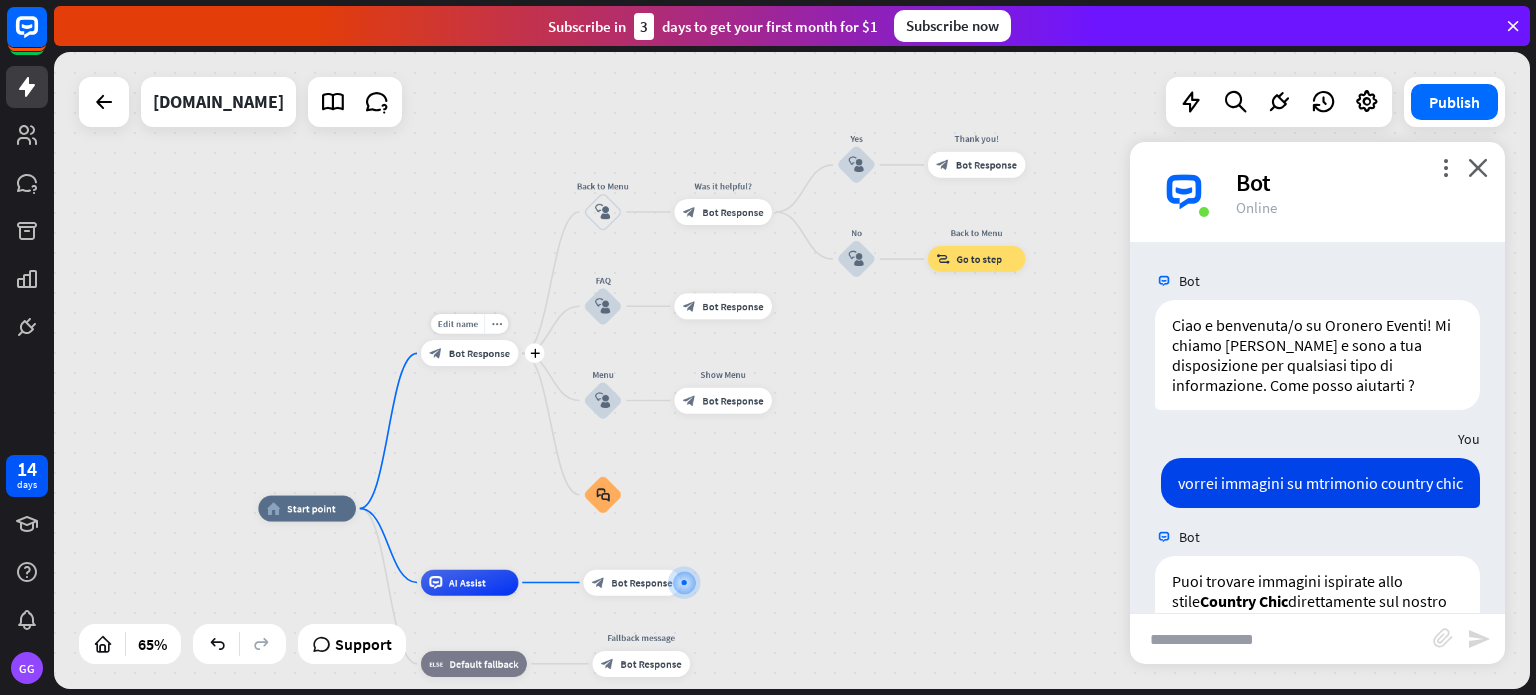 click on "Bot Response" at bounding box center [479, 353] 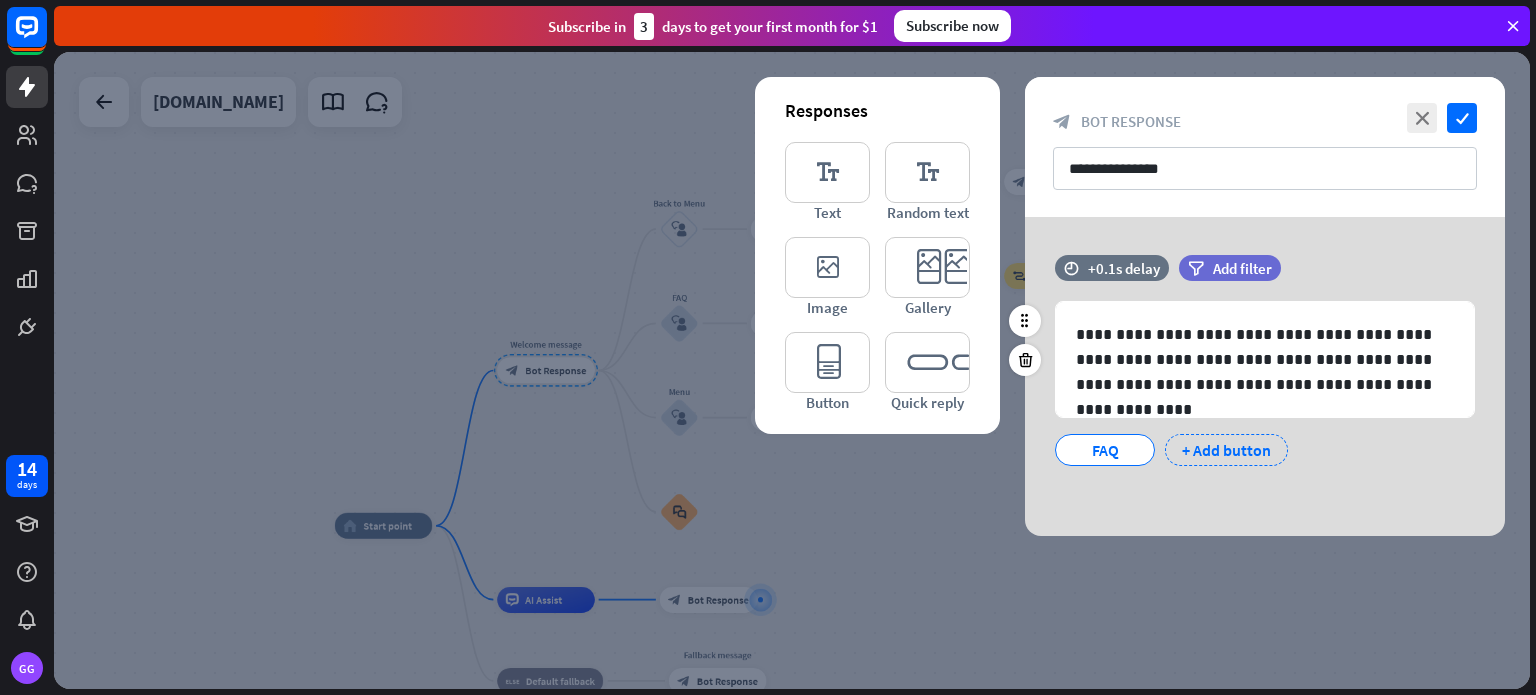 click on "+ Add button" at bounding box center [1226, 450] 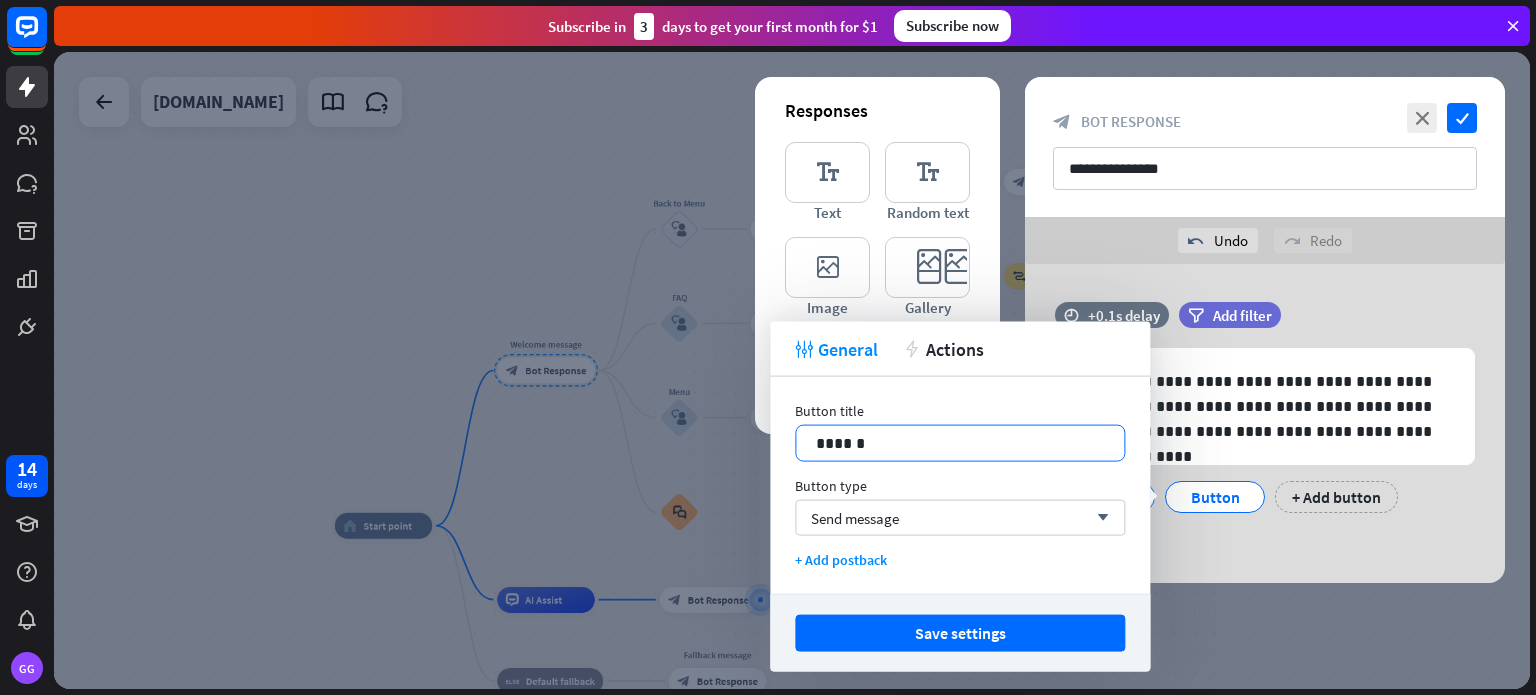 click on "******" at bounding box center [960, 443] 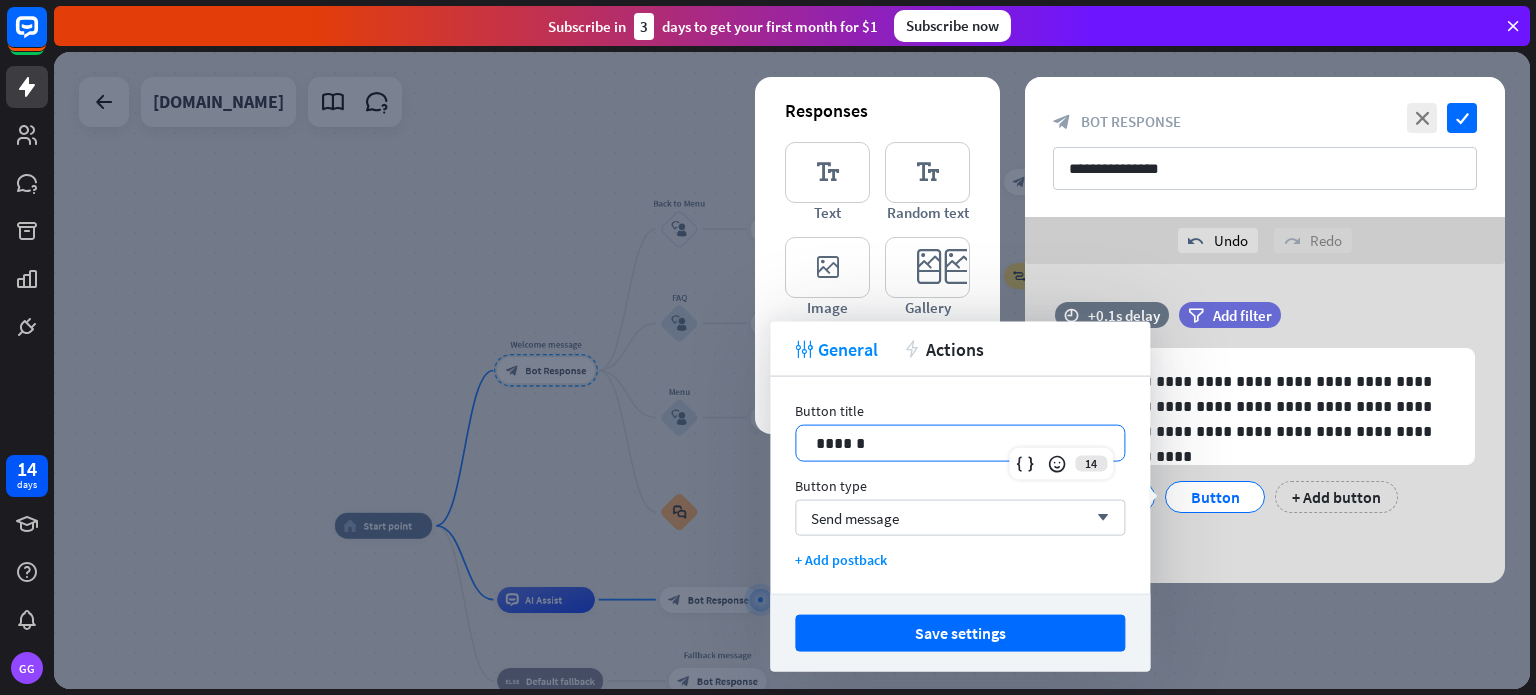 click on "******" at bounding box center (960, 443) 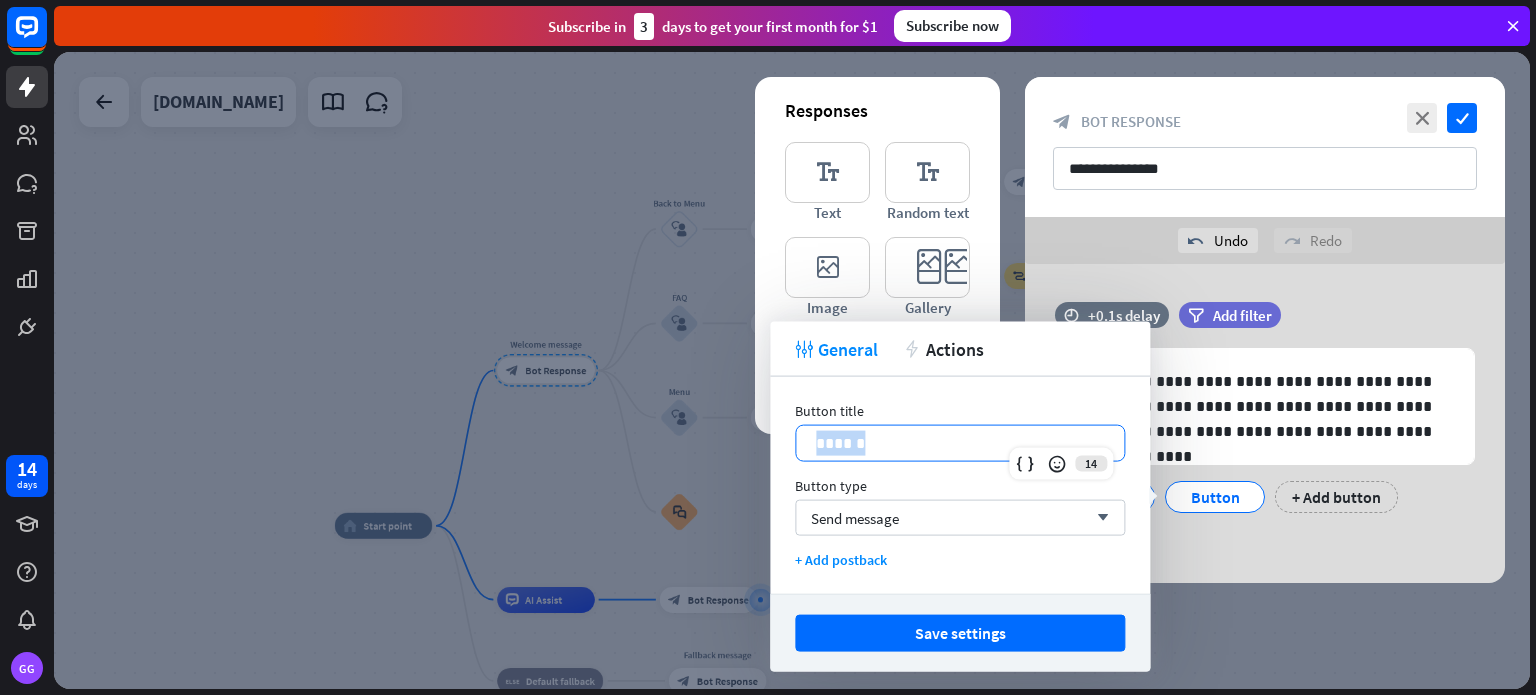 type 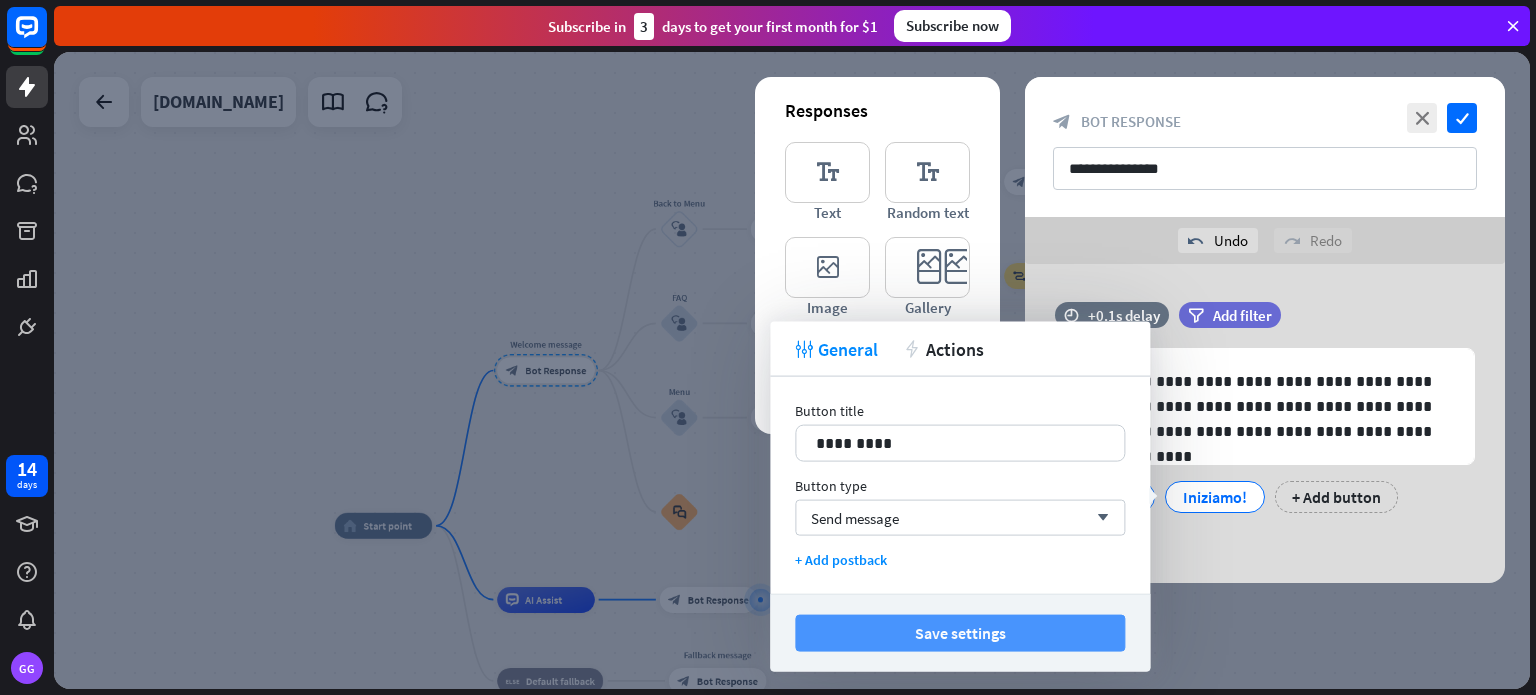 click on "Save settings" at bounding box center (960, 633) 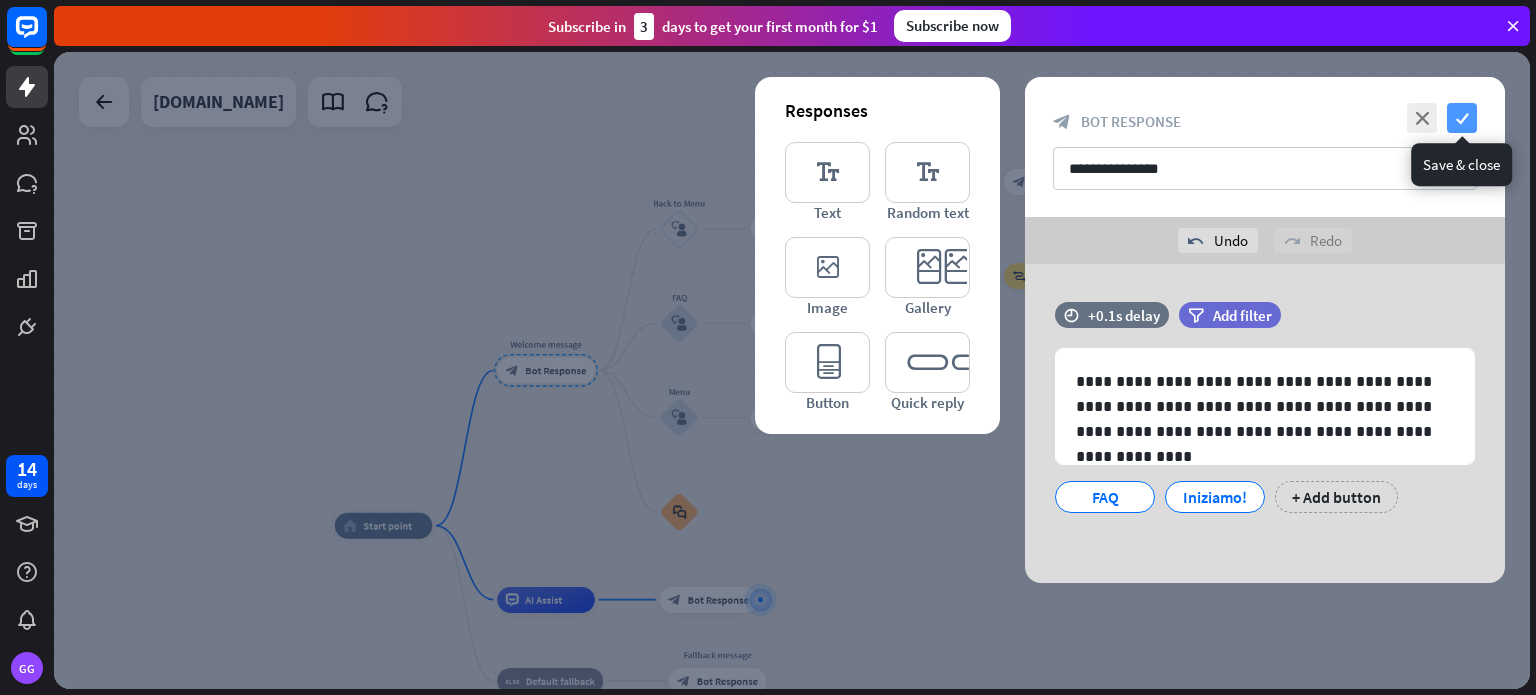 click on "check" at bounding box center (1462, 118) 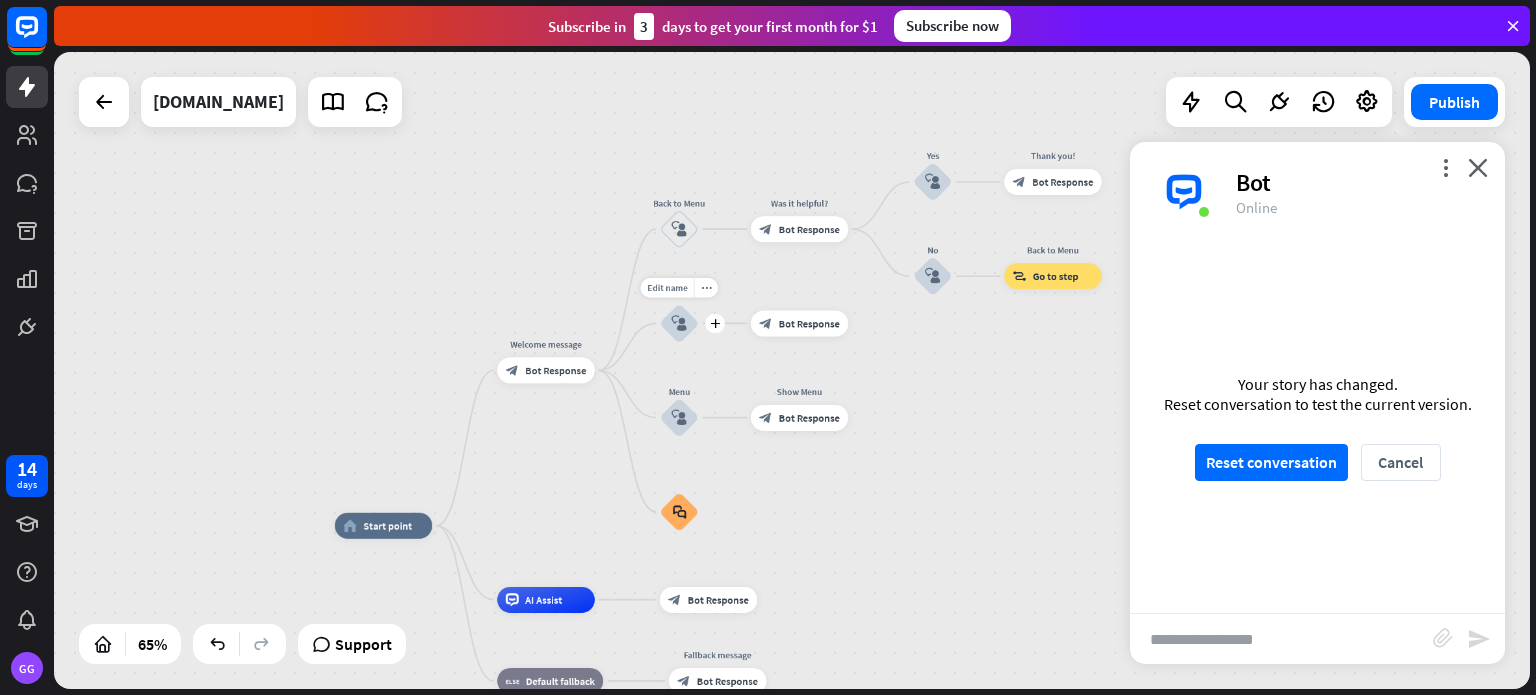 click on "block_user_input" at bounding box center (679, 324) 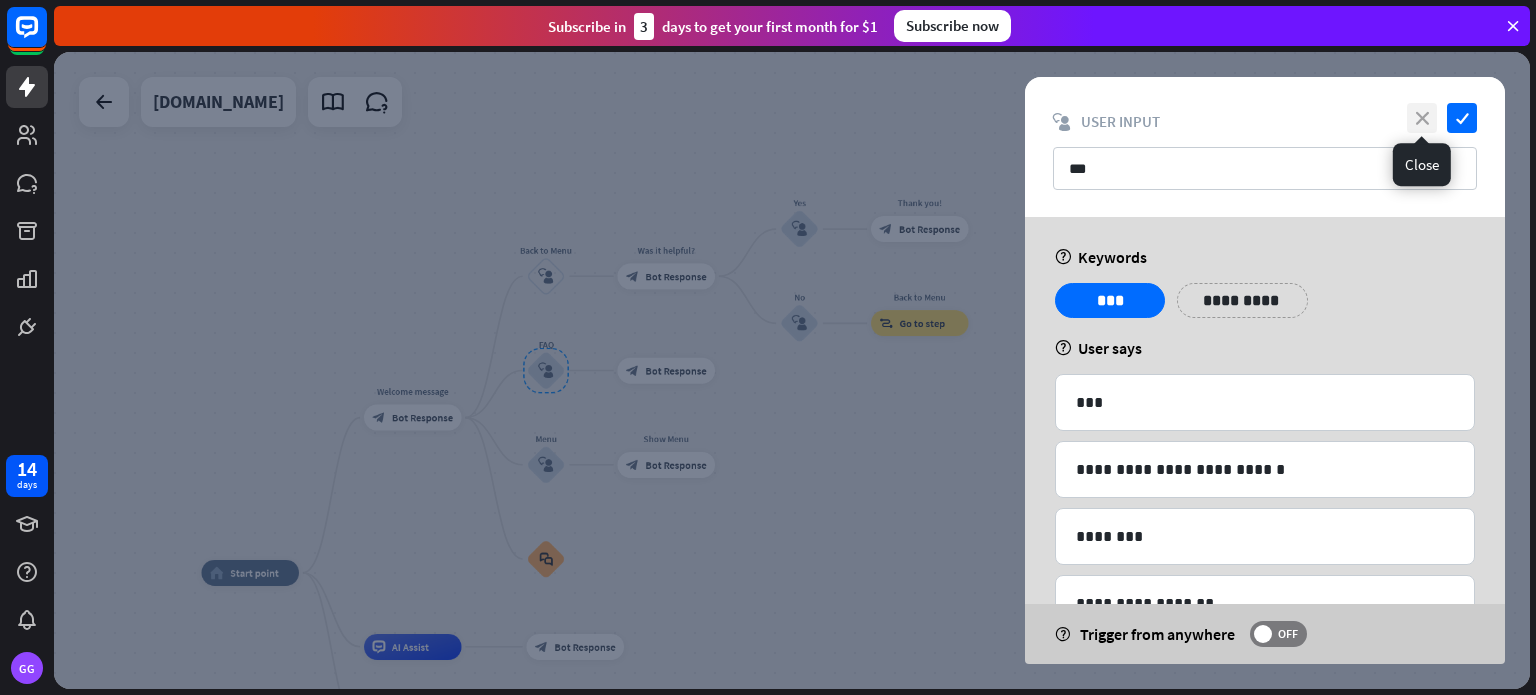 click on "close" at bounding box center (1422, 118) 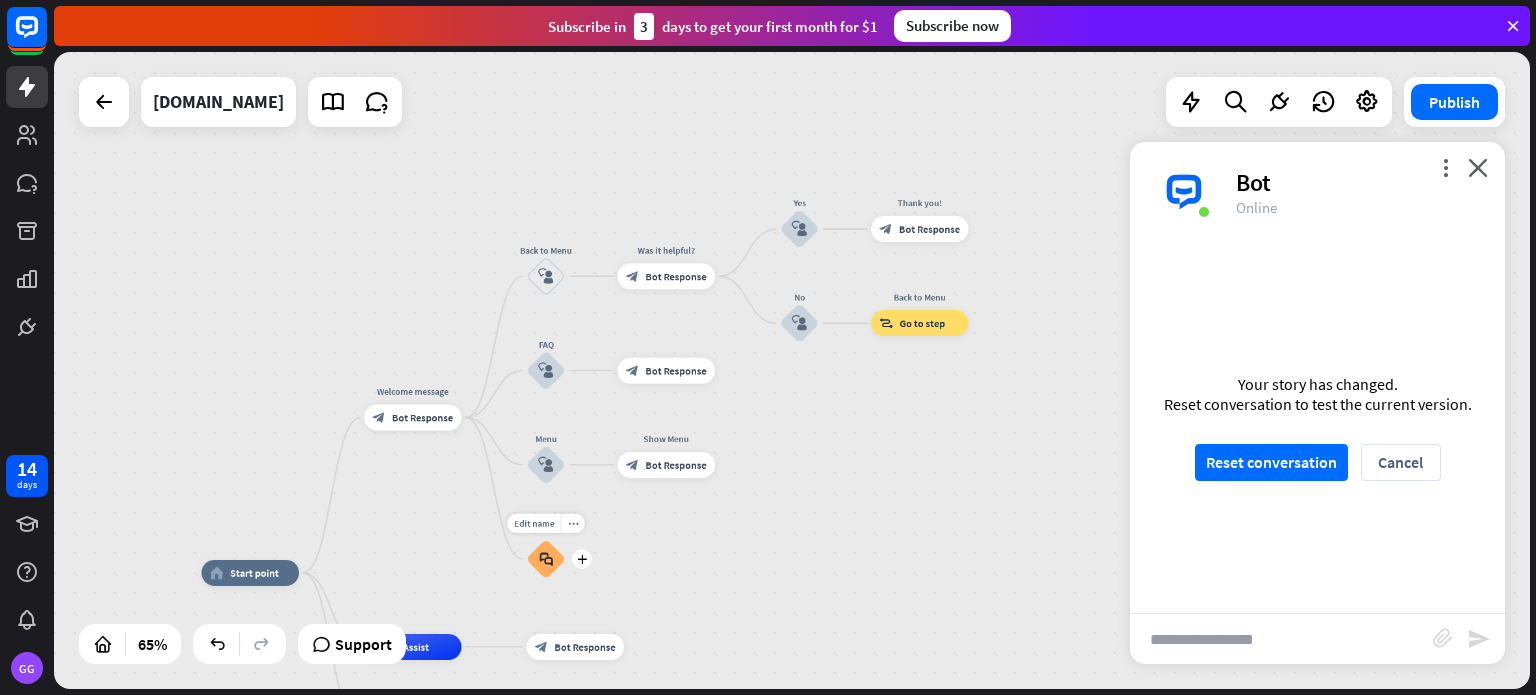 click on "block_faq" at bounding box center [546, 558] 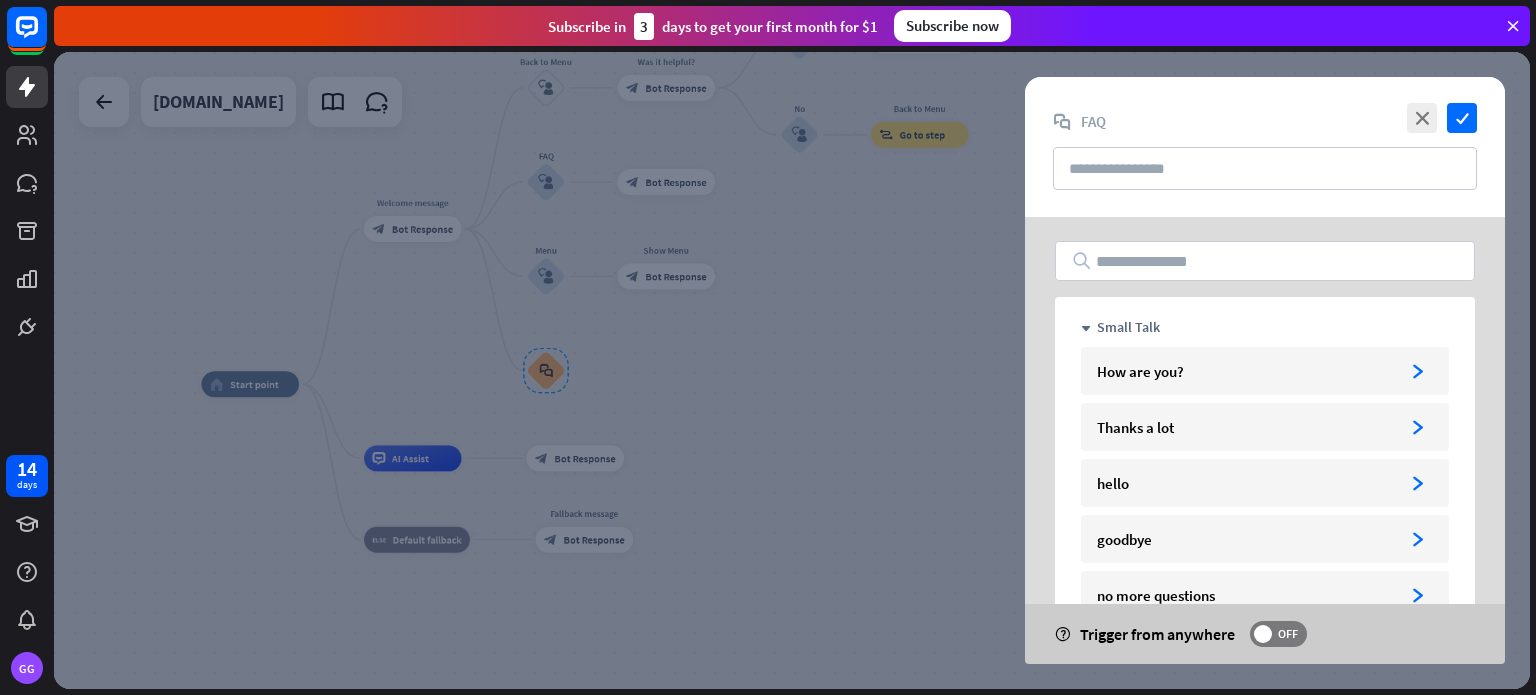 click at bounding box center (792, 370) 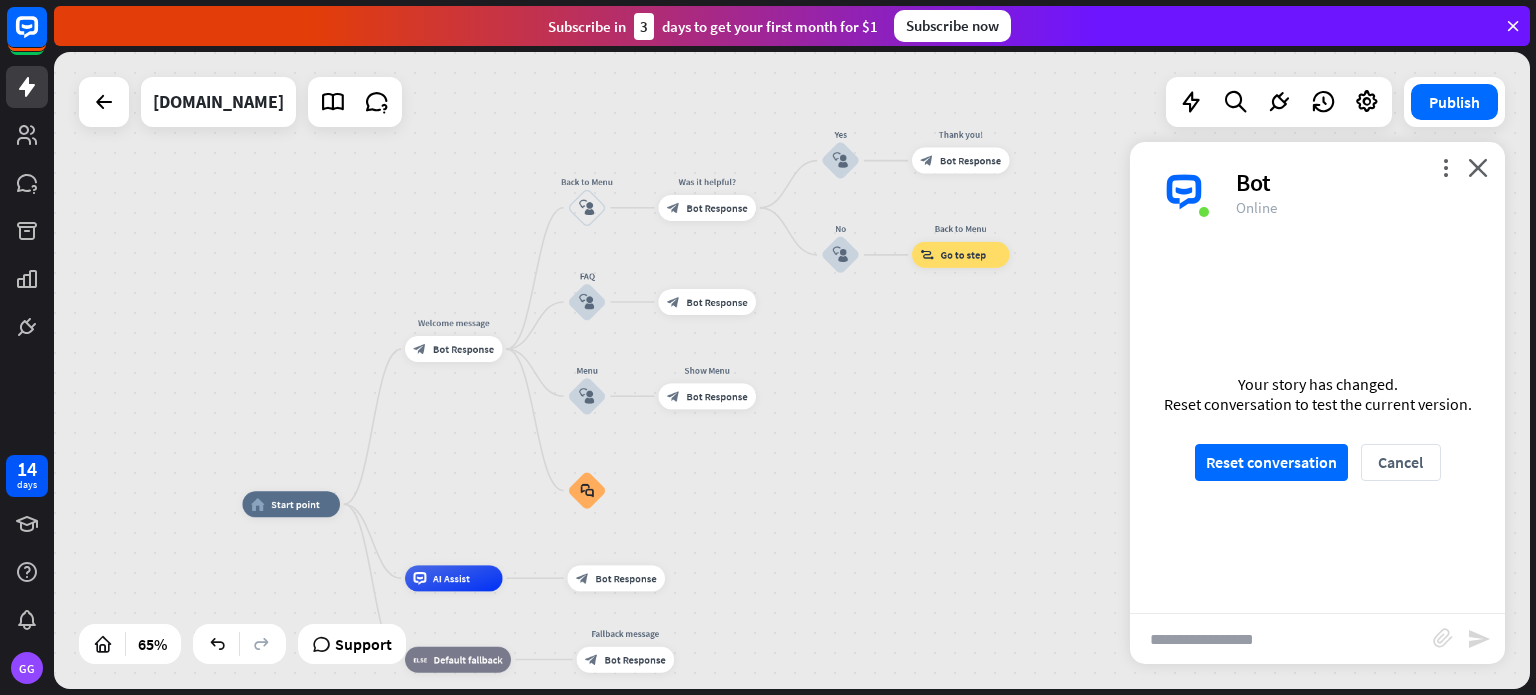 drag, startPoint x: 799, startPoint y: 239, endPoint x: 654, endPoint y: 383, distance: 204.35509 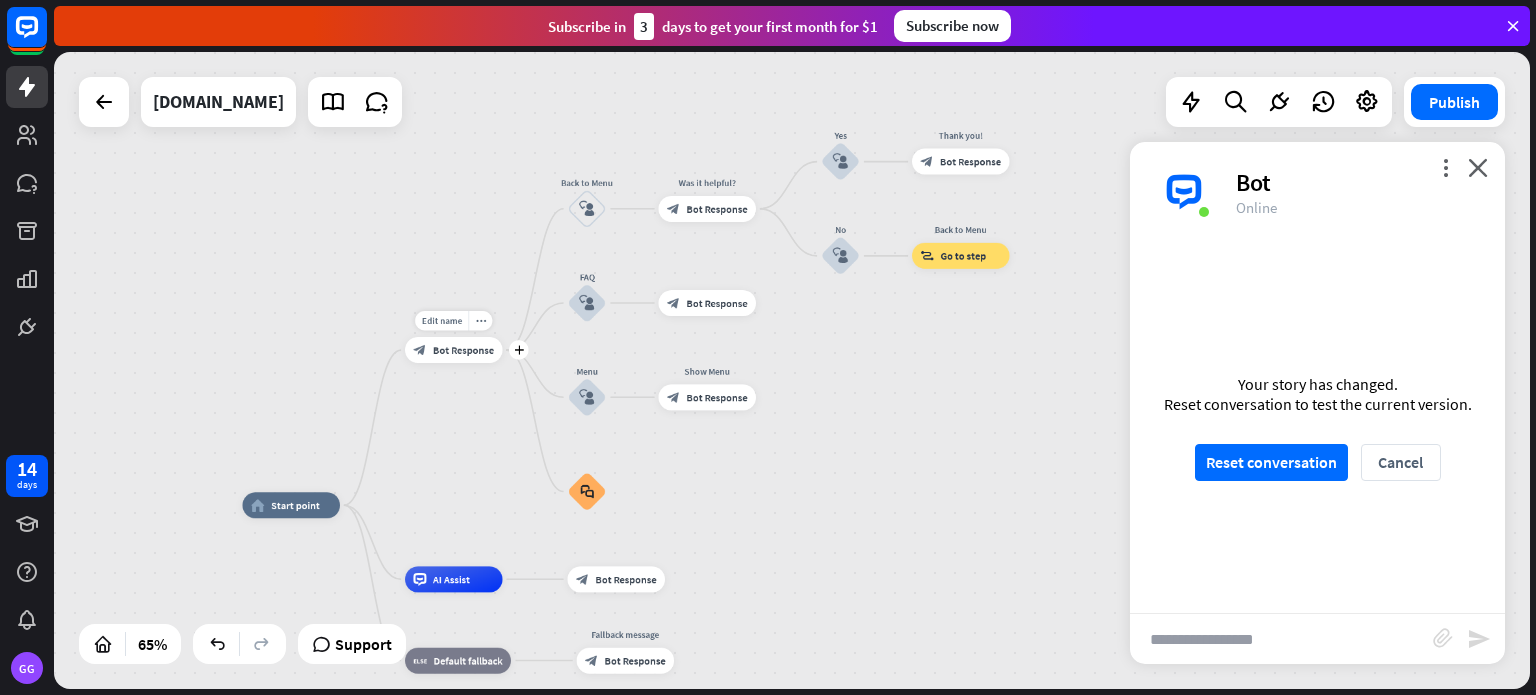 click on "Bot Response" at bounding box center [463, 350] 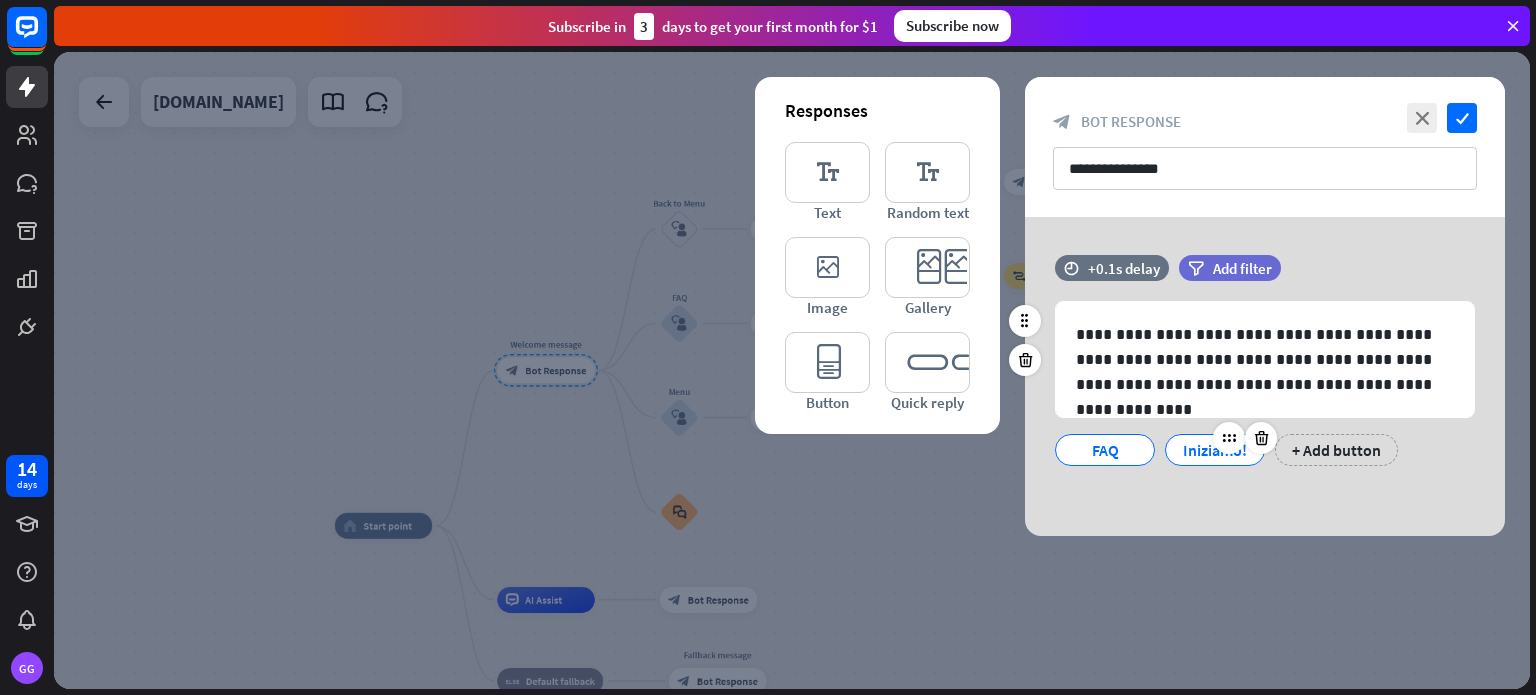 click on "Iniziamo!" at bounding box center [1215, 450] 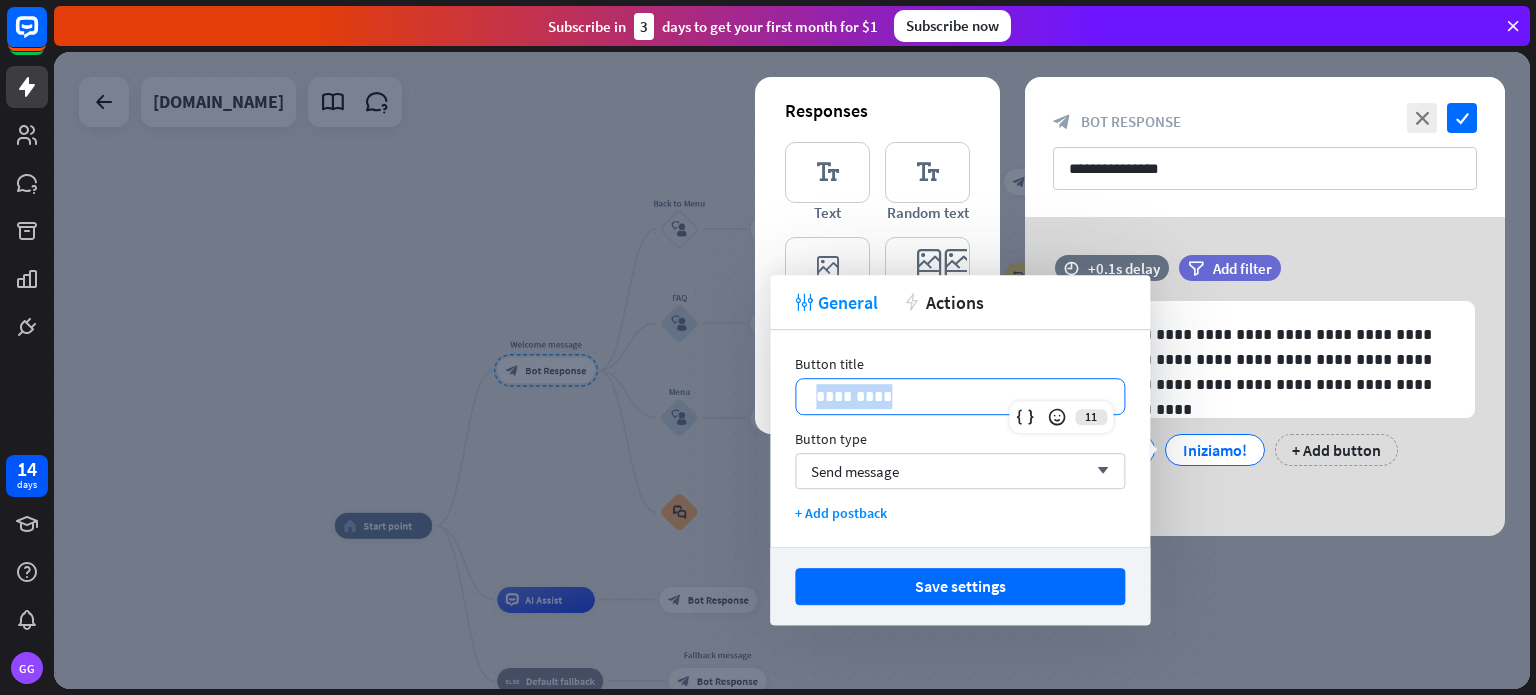 drag, startPoint x: 899, startPoint y: 399, endPoint x: 804, endPoint y: 405, distance: 95.189285 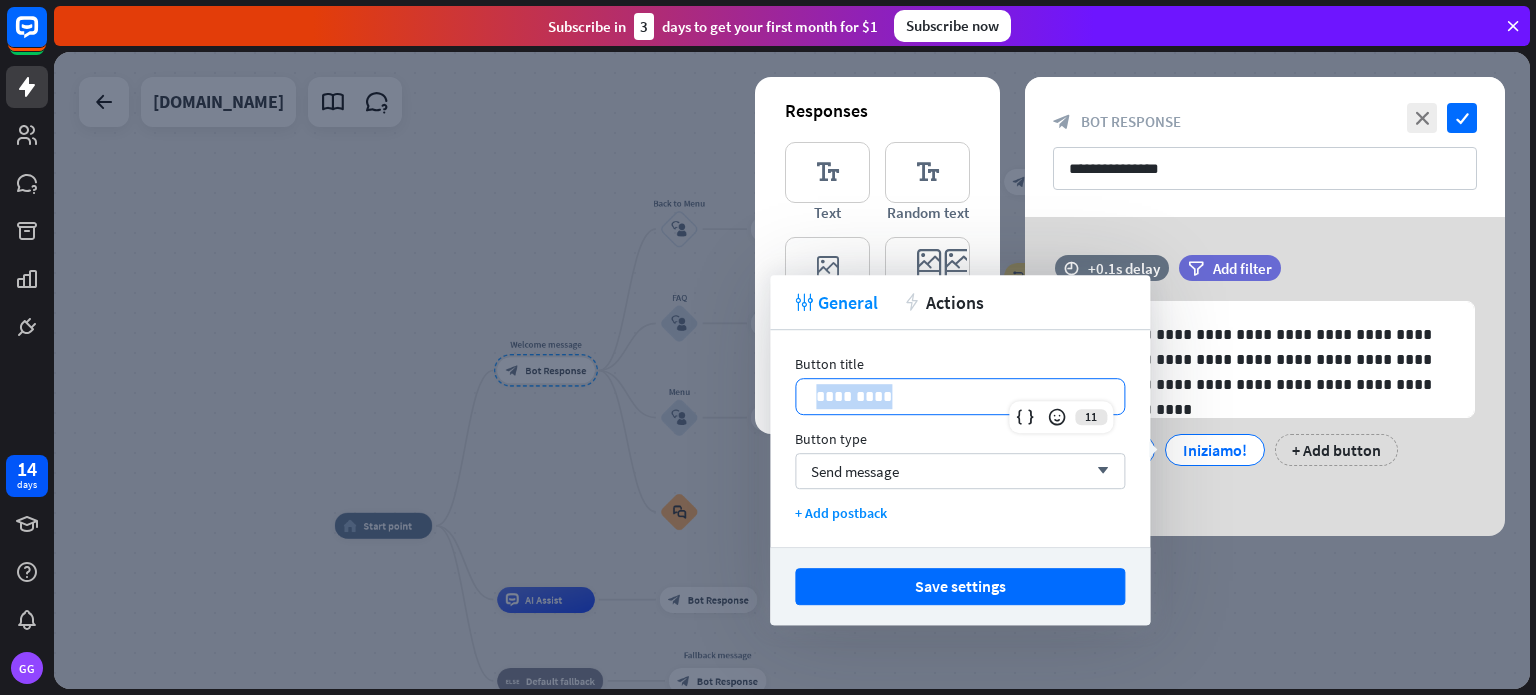copy on "*********" 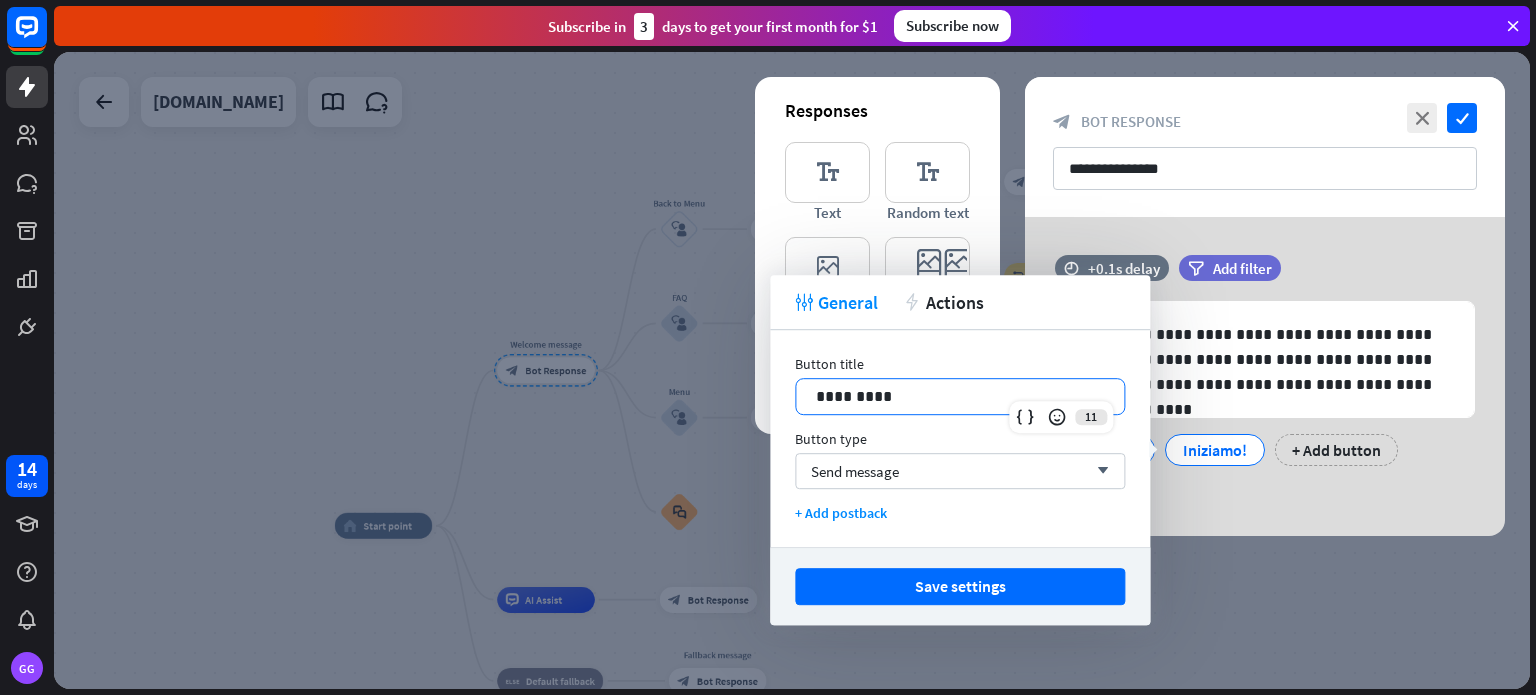 click at bounding box center (792, 370) 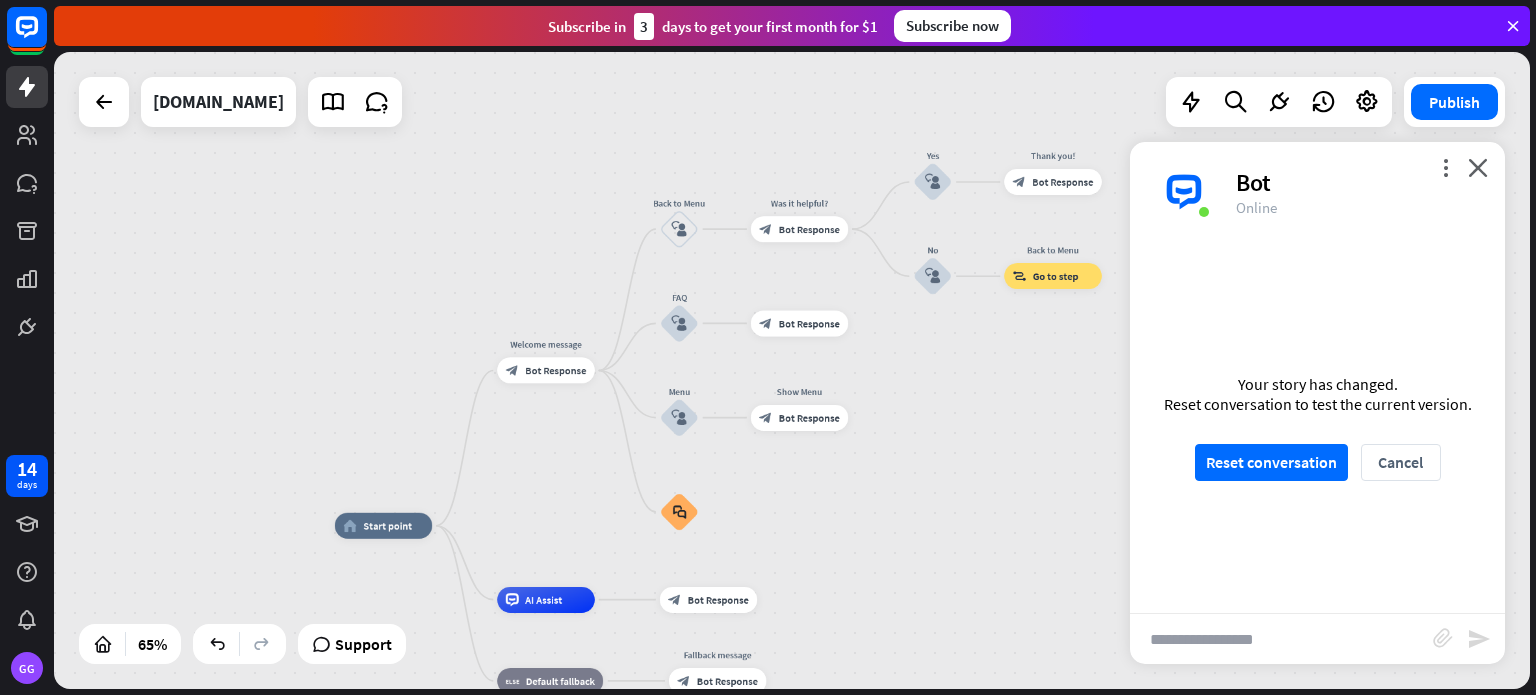 click on "Your story has changed.
Reset conversation to test the current version.
Reset conversation
Cancel" at bounding box center [1317, 427] 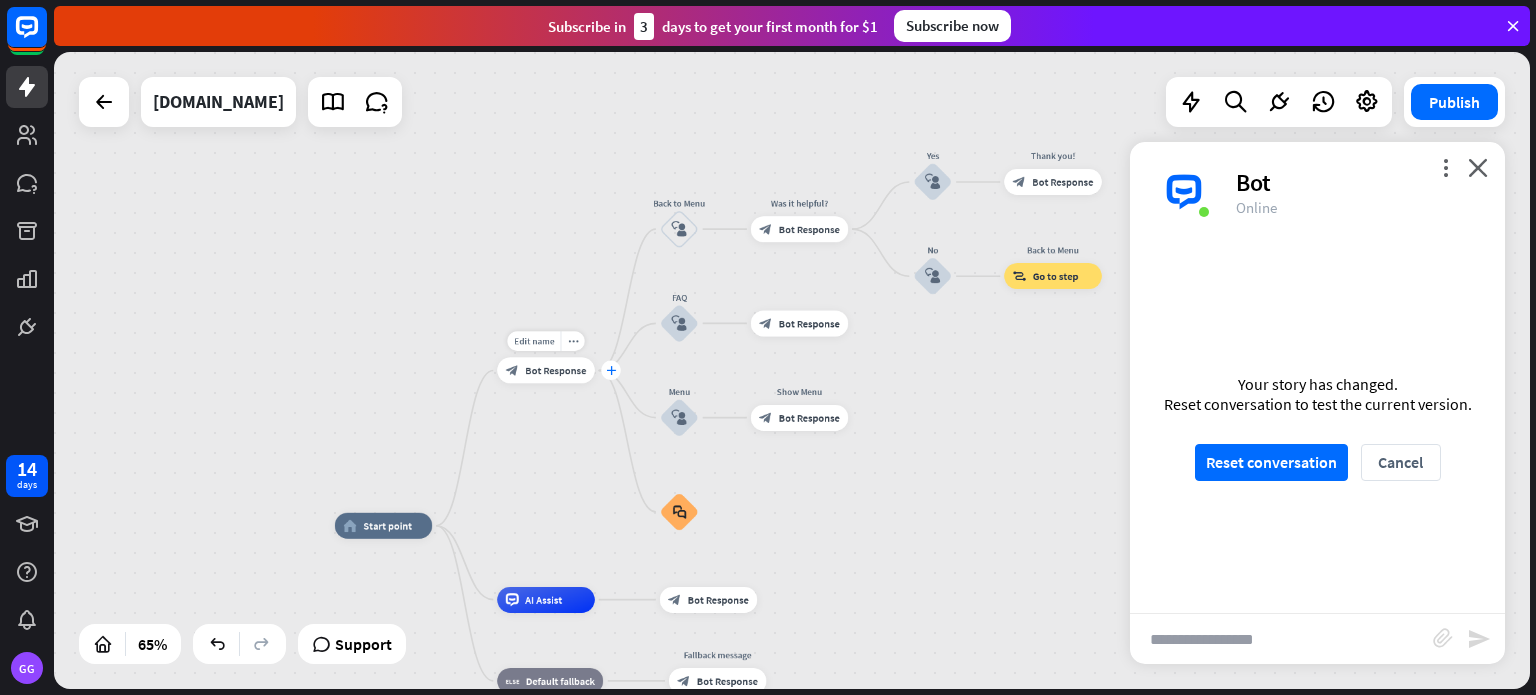 click on "plus" at bounding box center [611, 370] 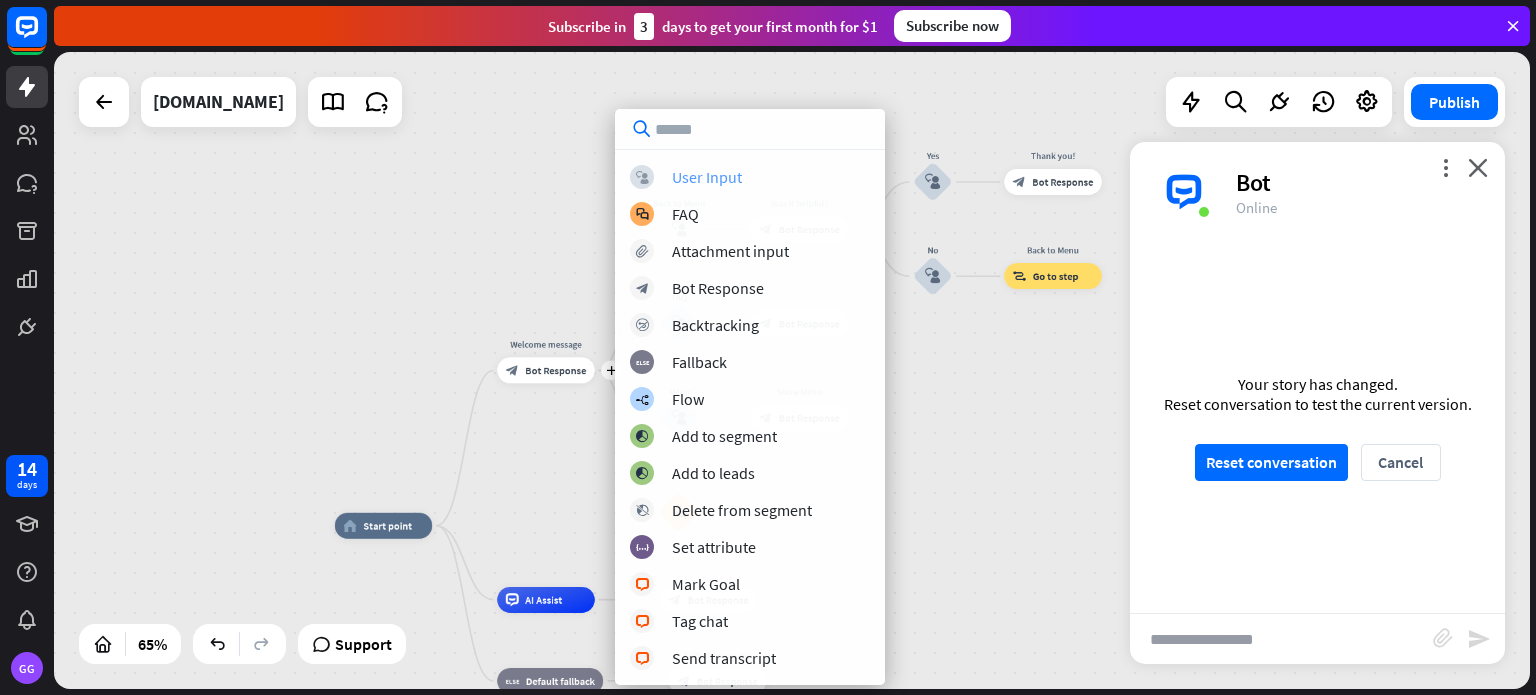 click on "User Input" at bounding box center (707, 177) 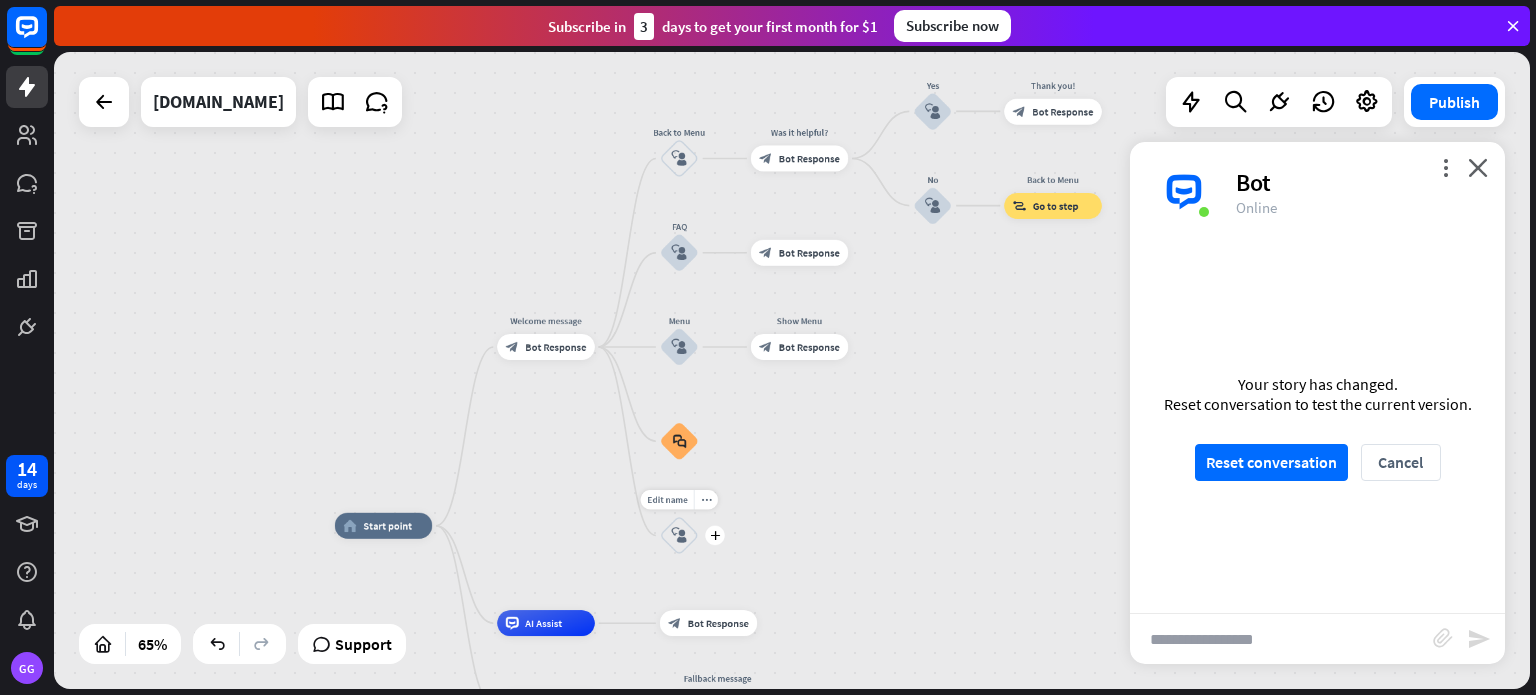 click on "block_user_input" at bounding box center [679, 536] 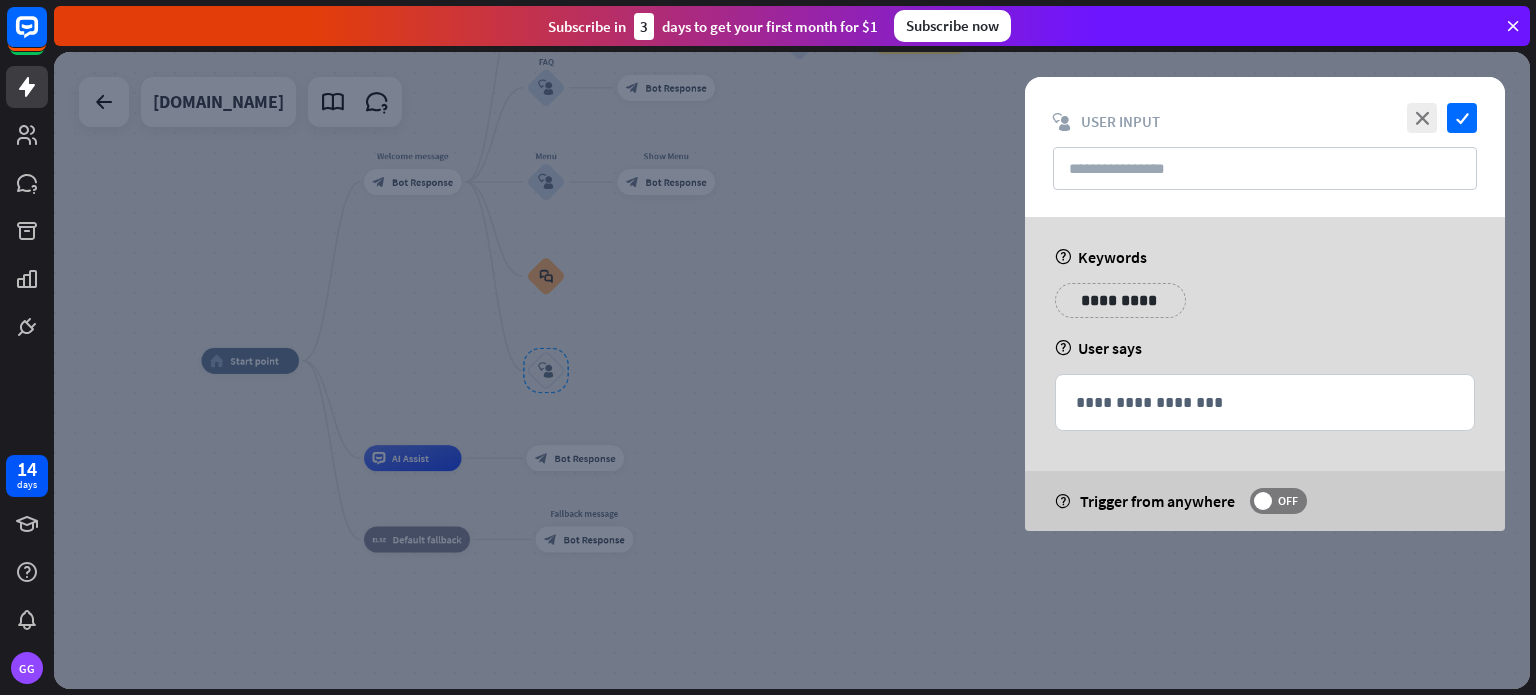 click on "**********" at bounding box center [1120, 300] 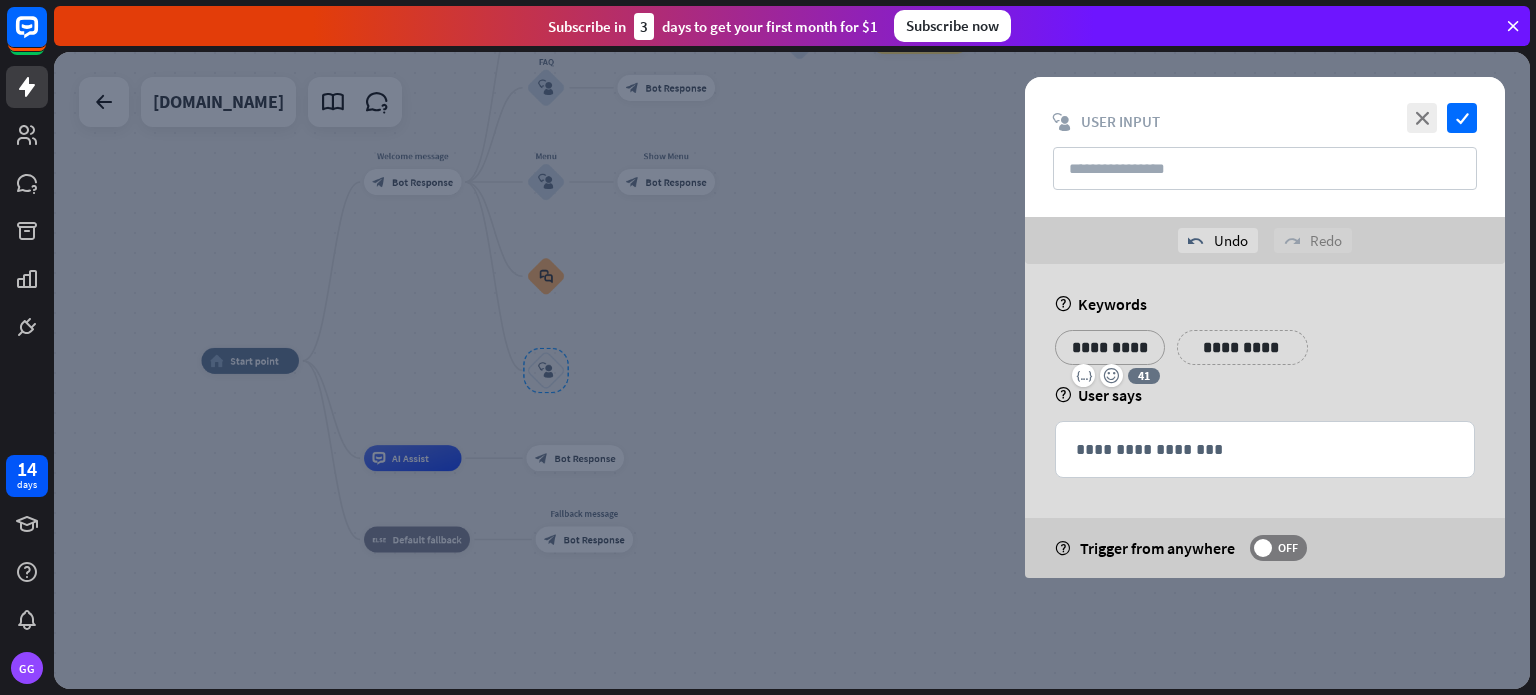 click on "**********" at bounding box center (1265, 421) 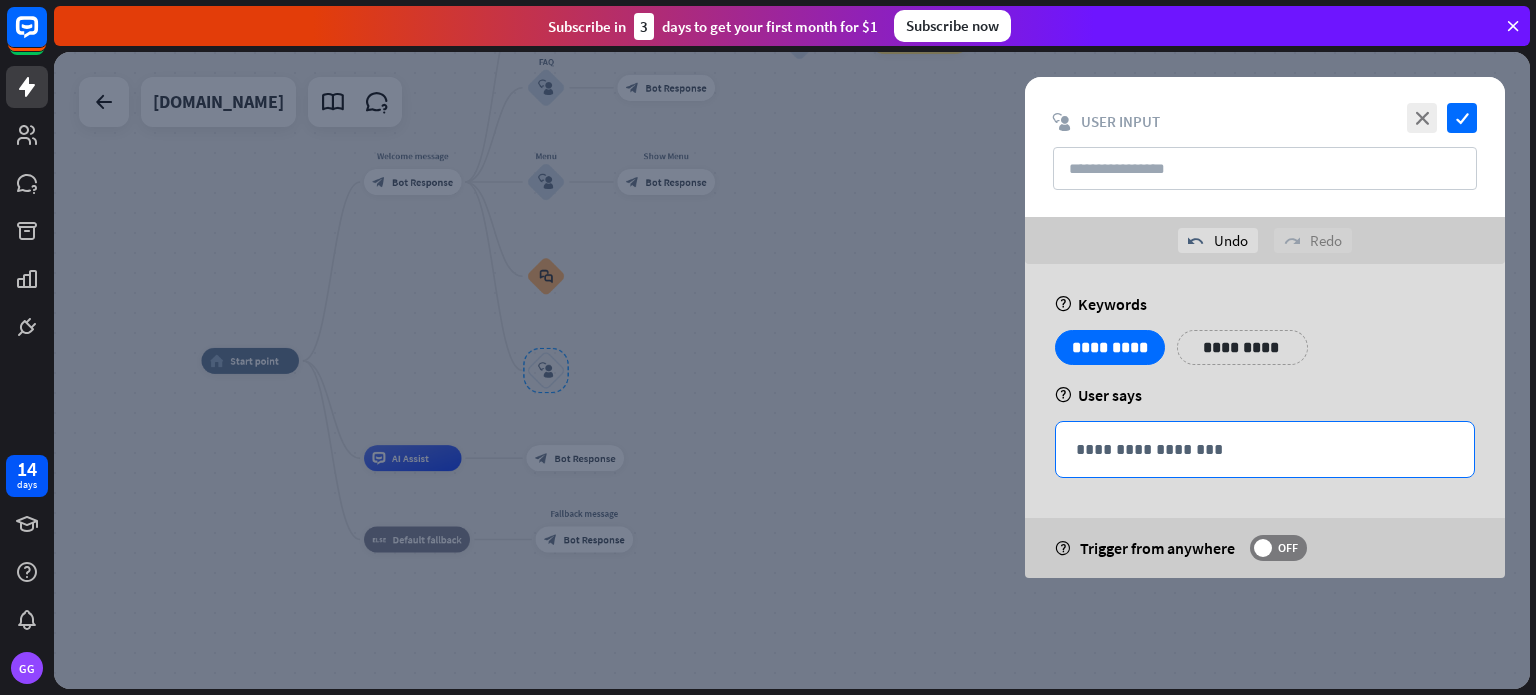 click on "**********" at bounding box center (1265, 449) 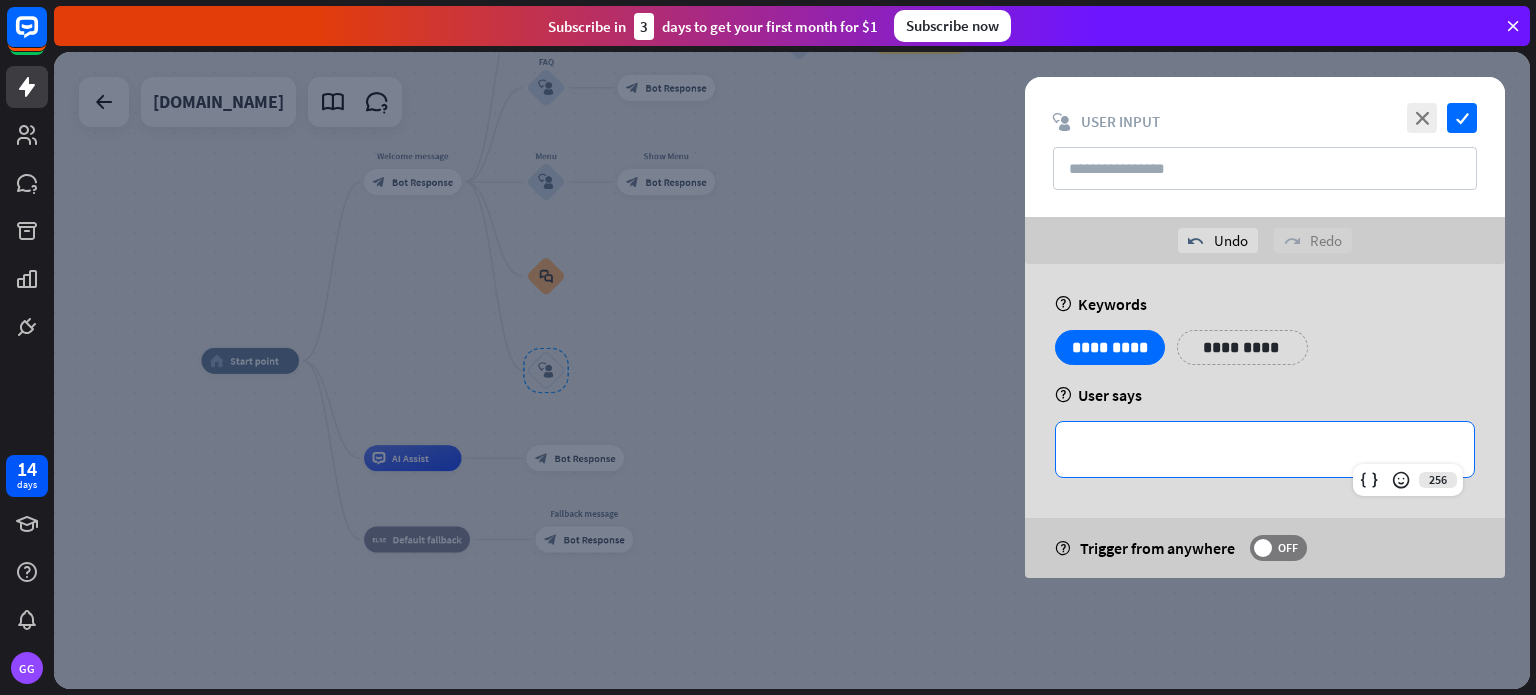 type 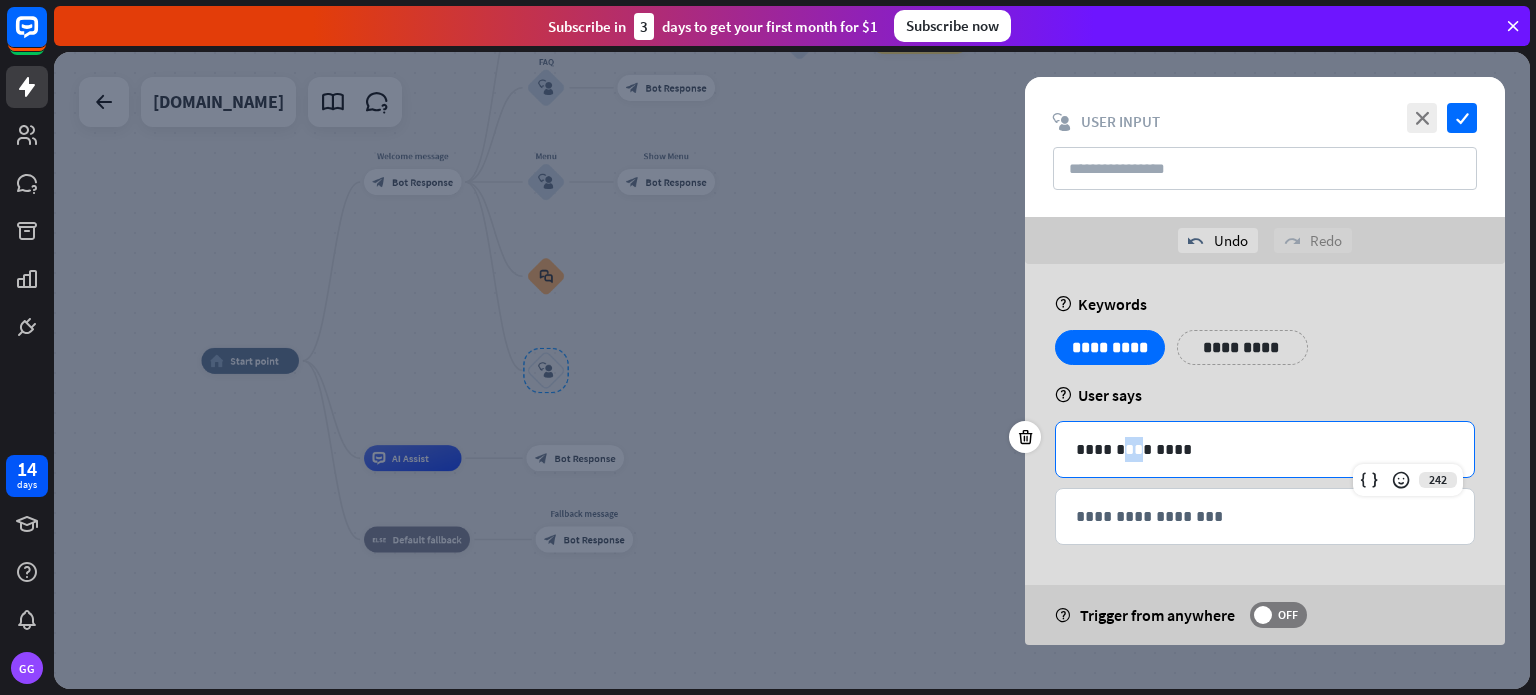 drag, startPoint x: 1130, startPoint y: 450, endPoint x: 1118, endPoint y: 449, distance: 12.0415945 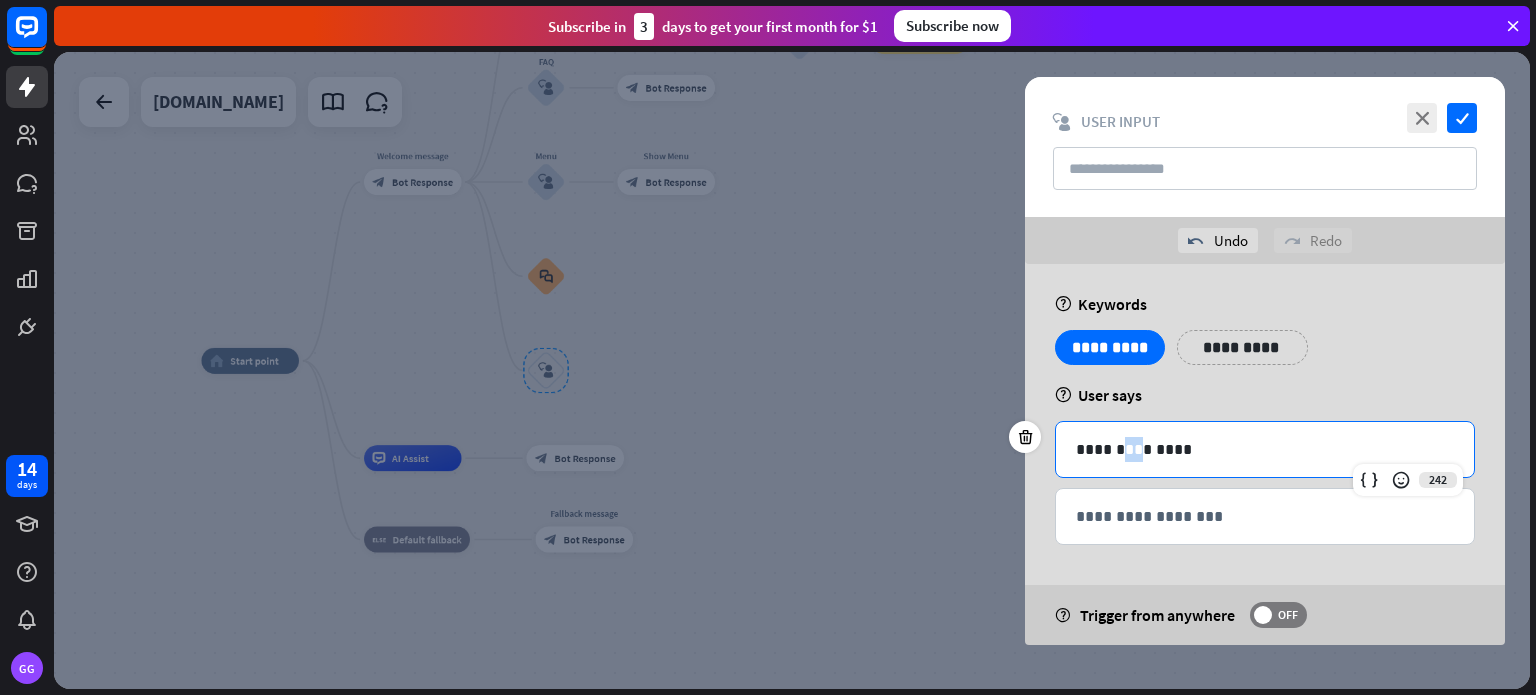 click on "**********" at bounding box center (1265, 449) 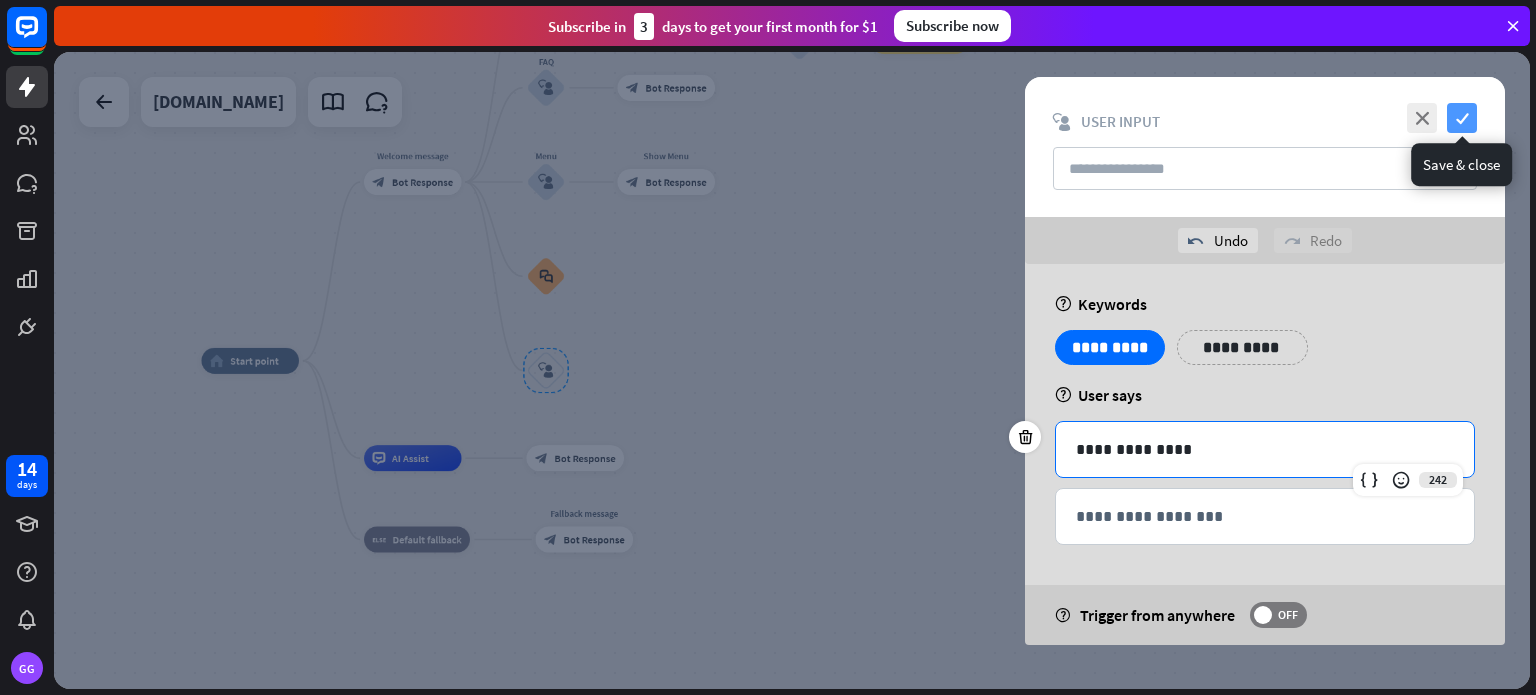 click on "check" at bounding box center (1462, 118) 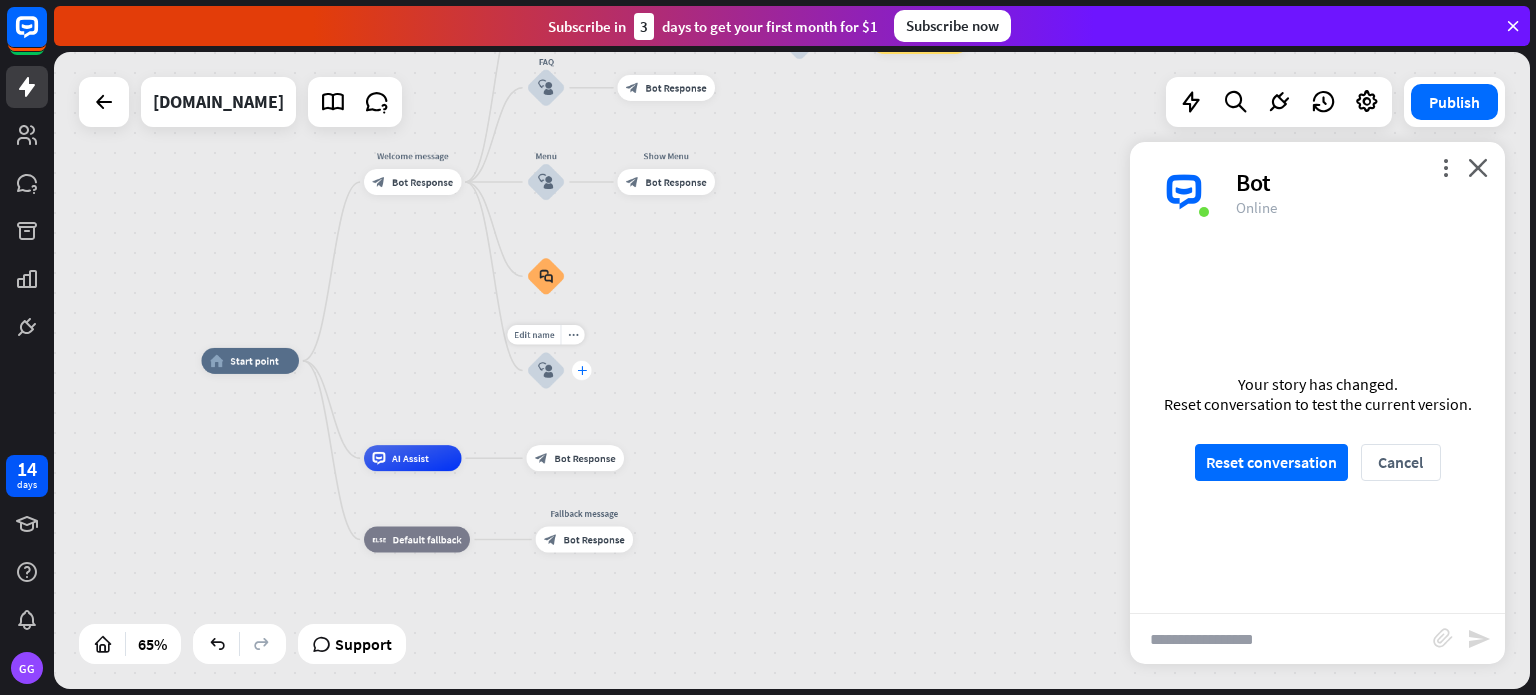 click on "plus" at bounding box center (582, 371) 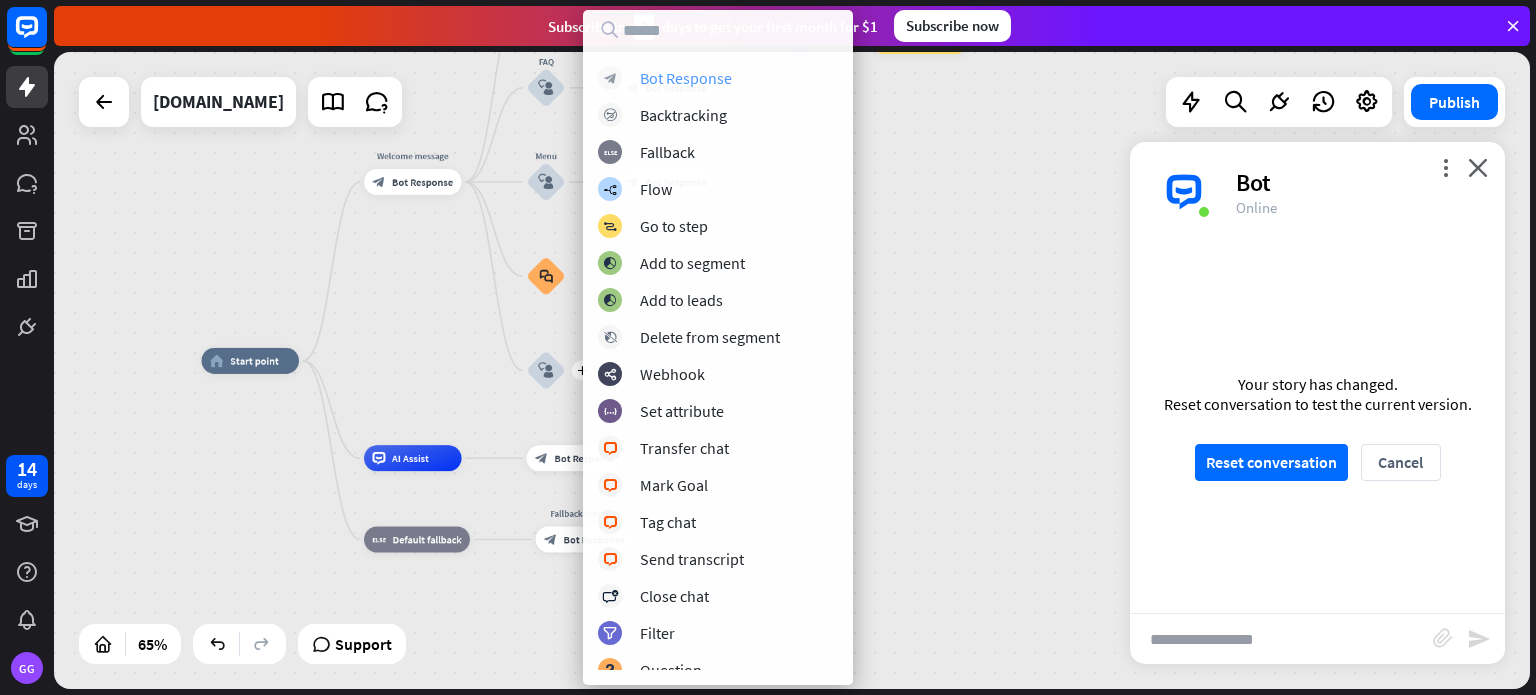 click on "Bot Response" at bounding box center [686, 78] 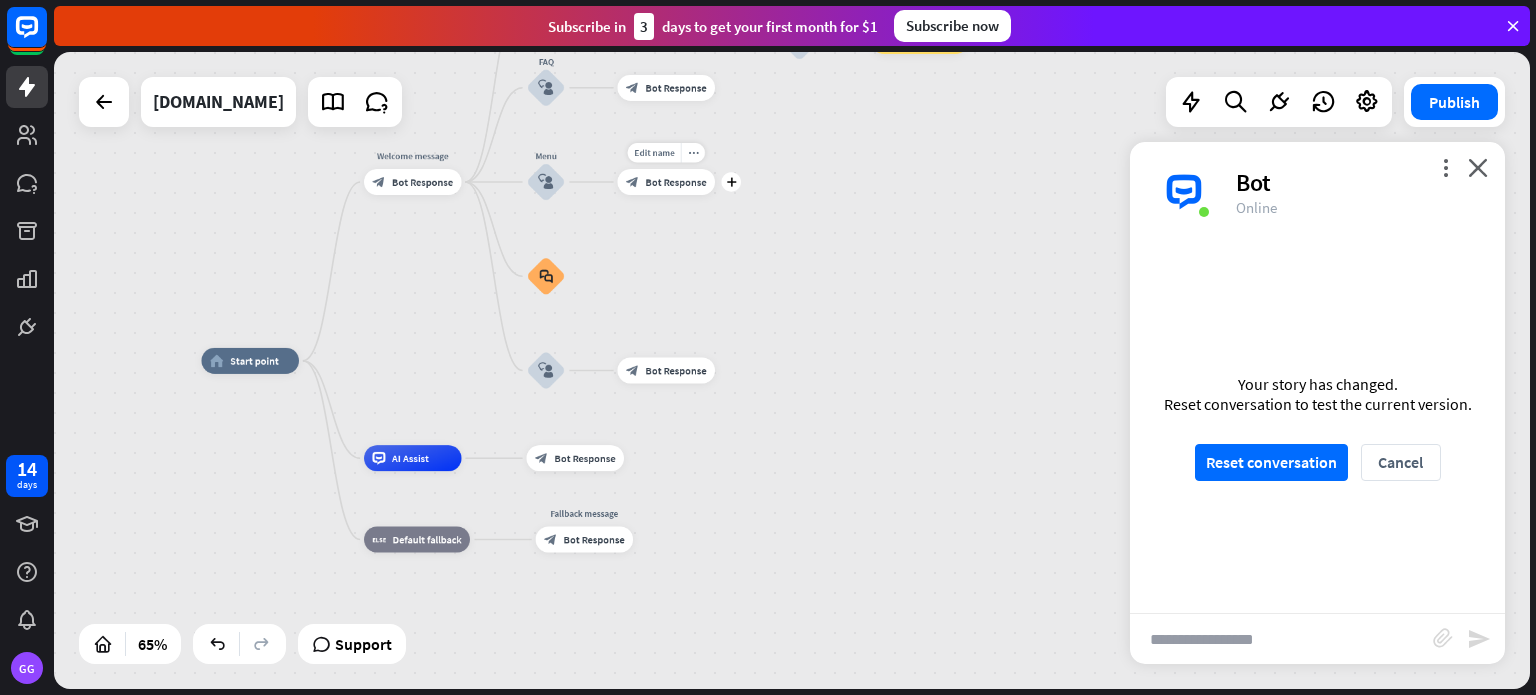 click on "Bot Response" at bounding box center [675, 182] 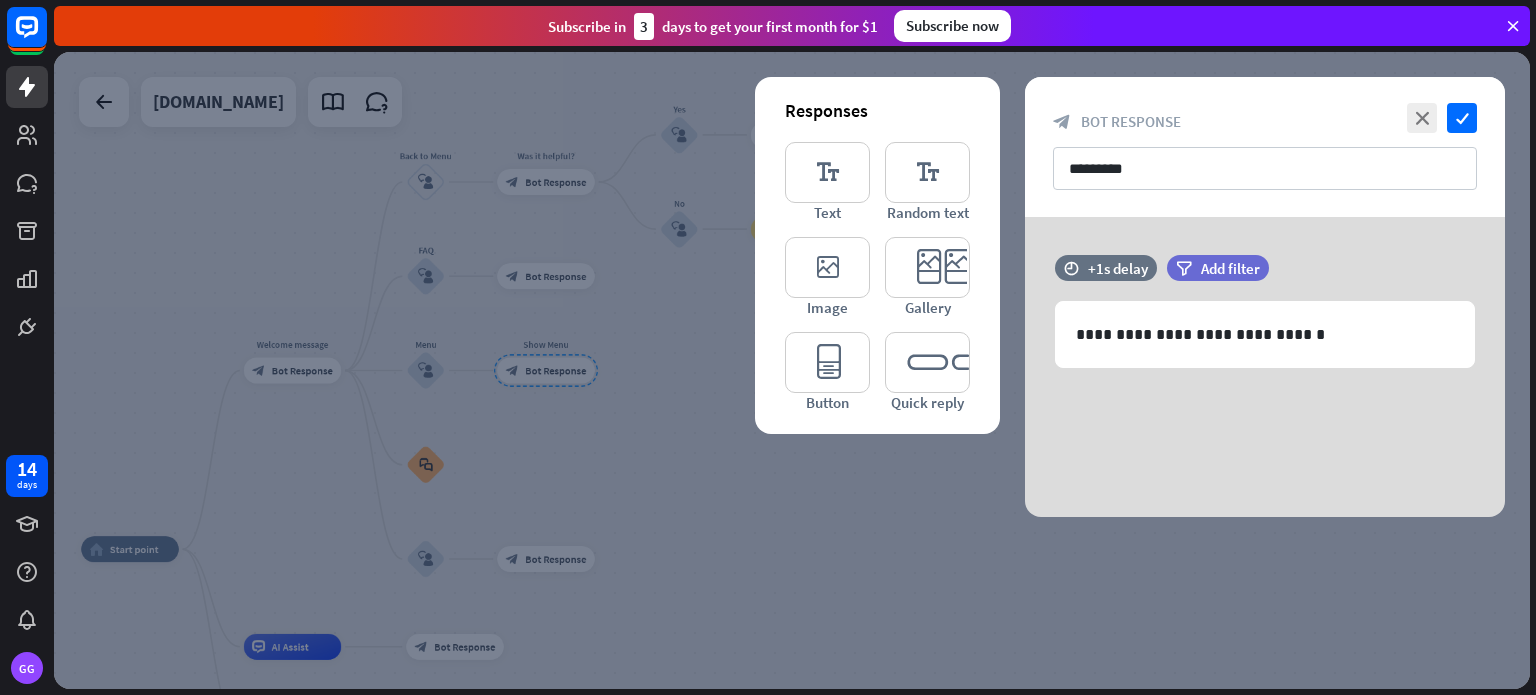 click at bounding box center (792, 370) 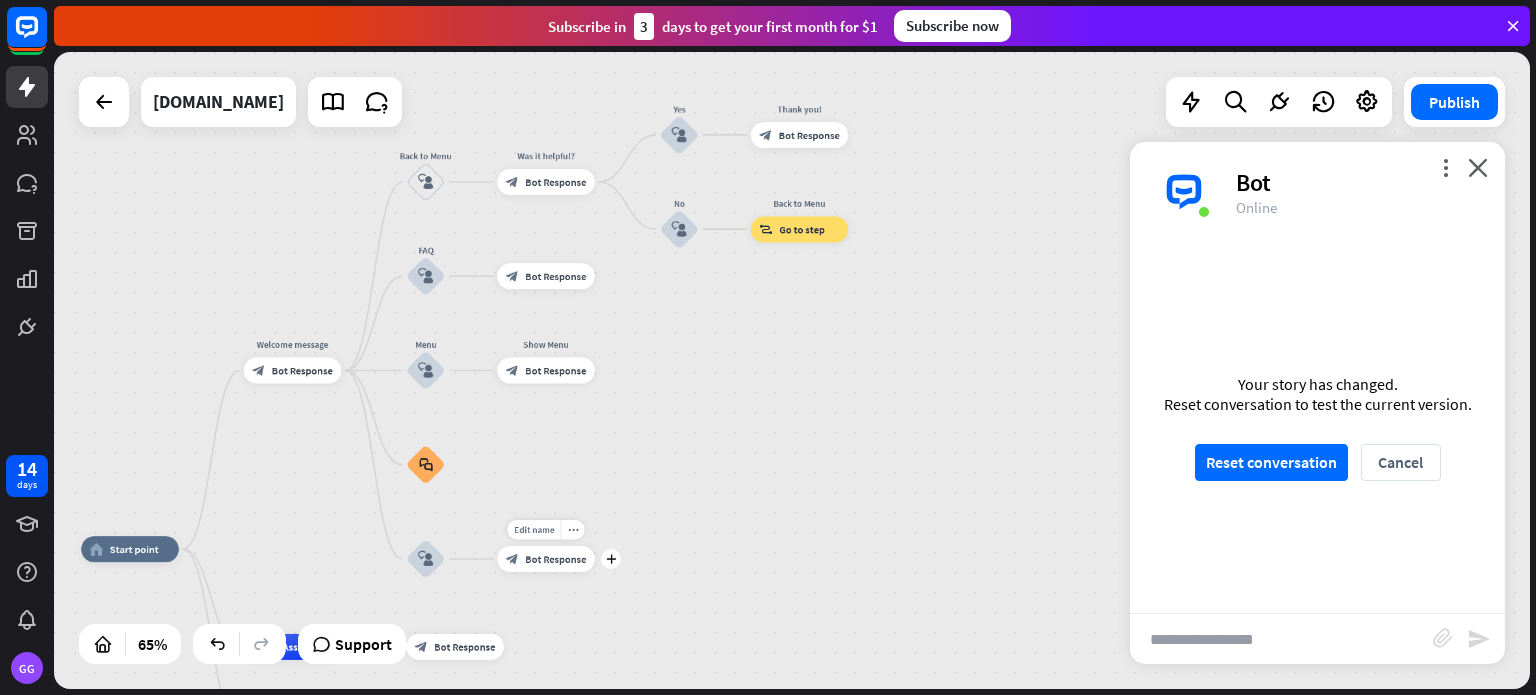 click on "Bot Response" at bounding box center [555, 559] 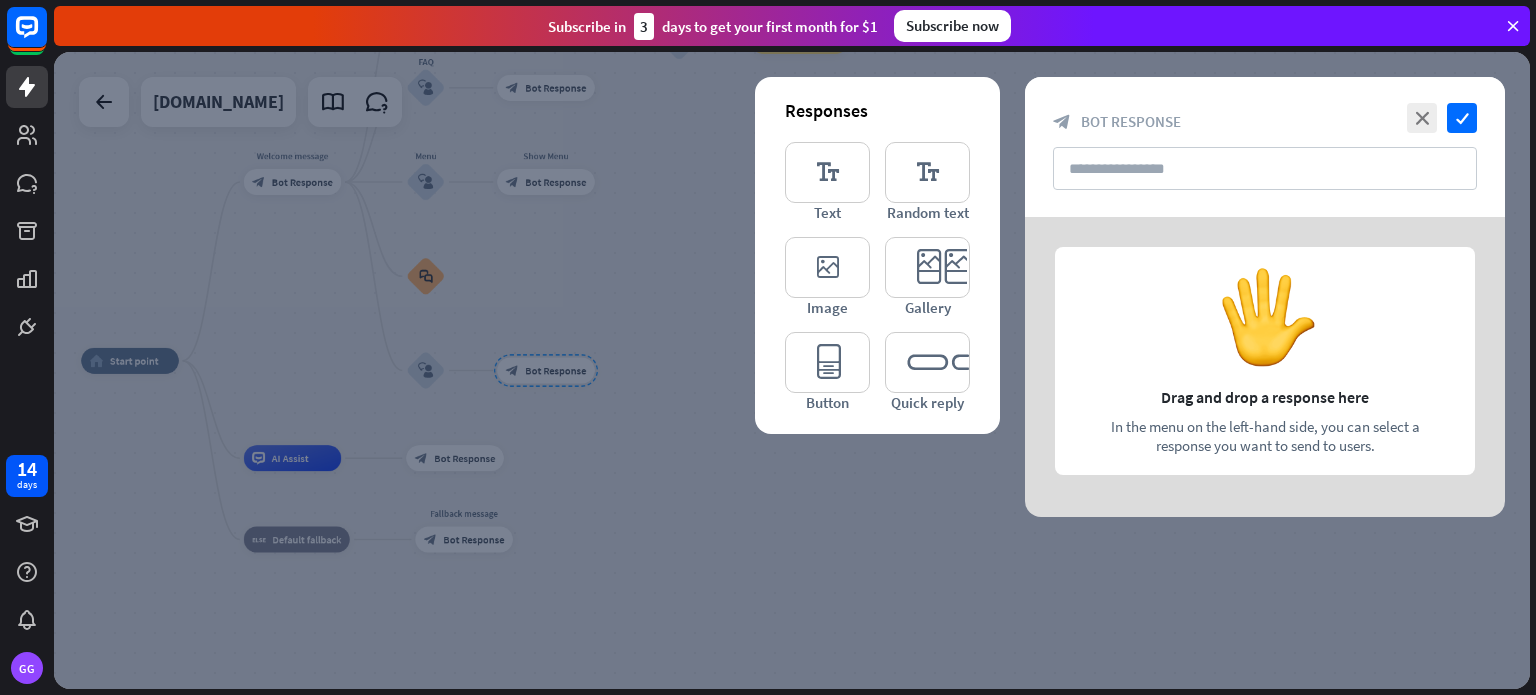 click at bounding box center [1265, 367] 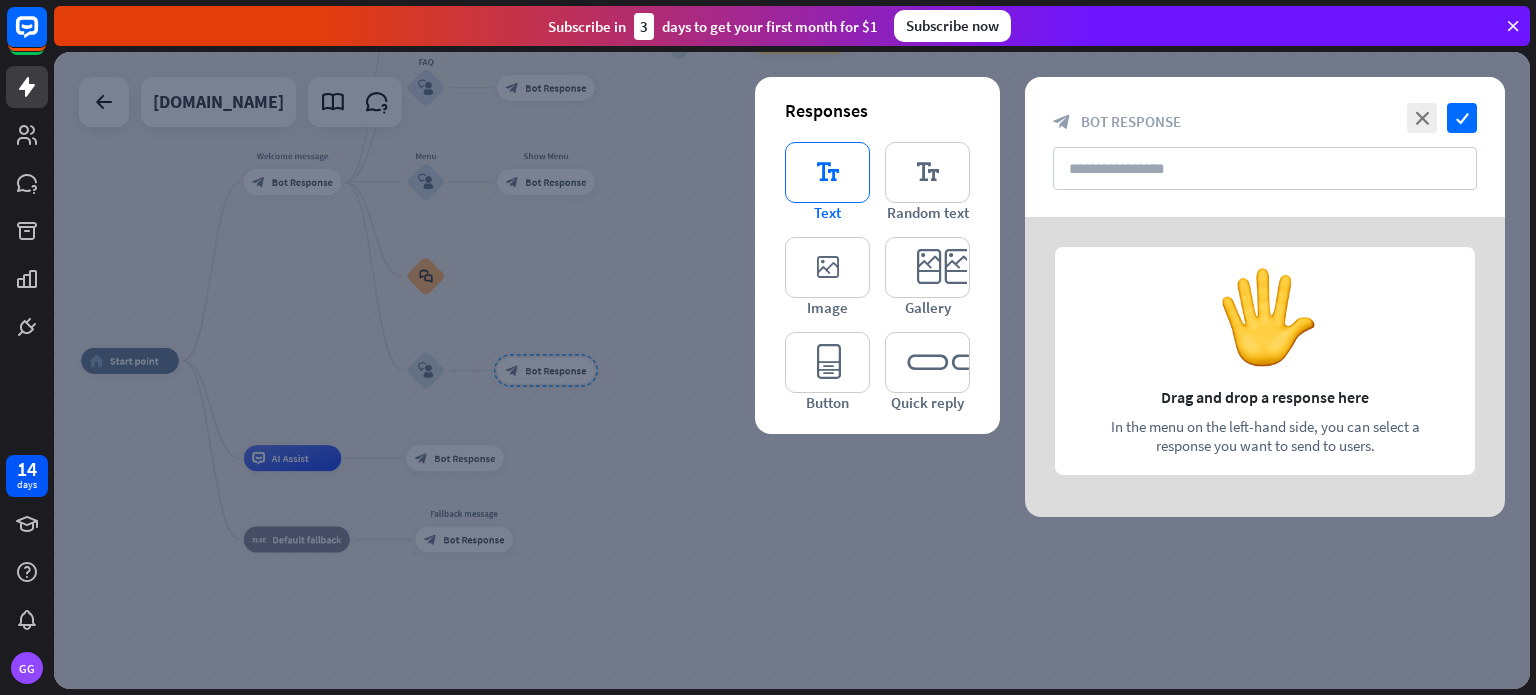 type 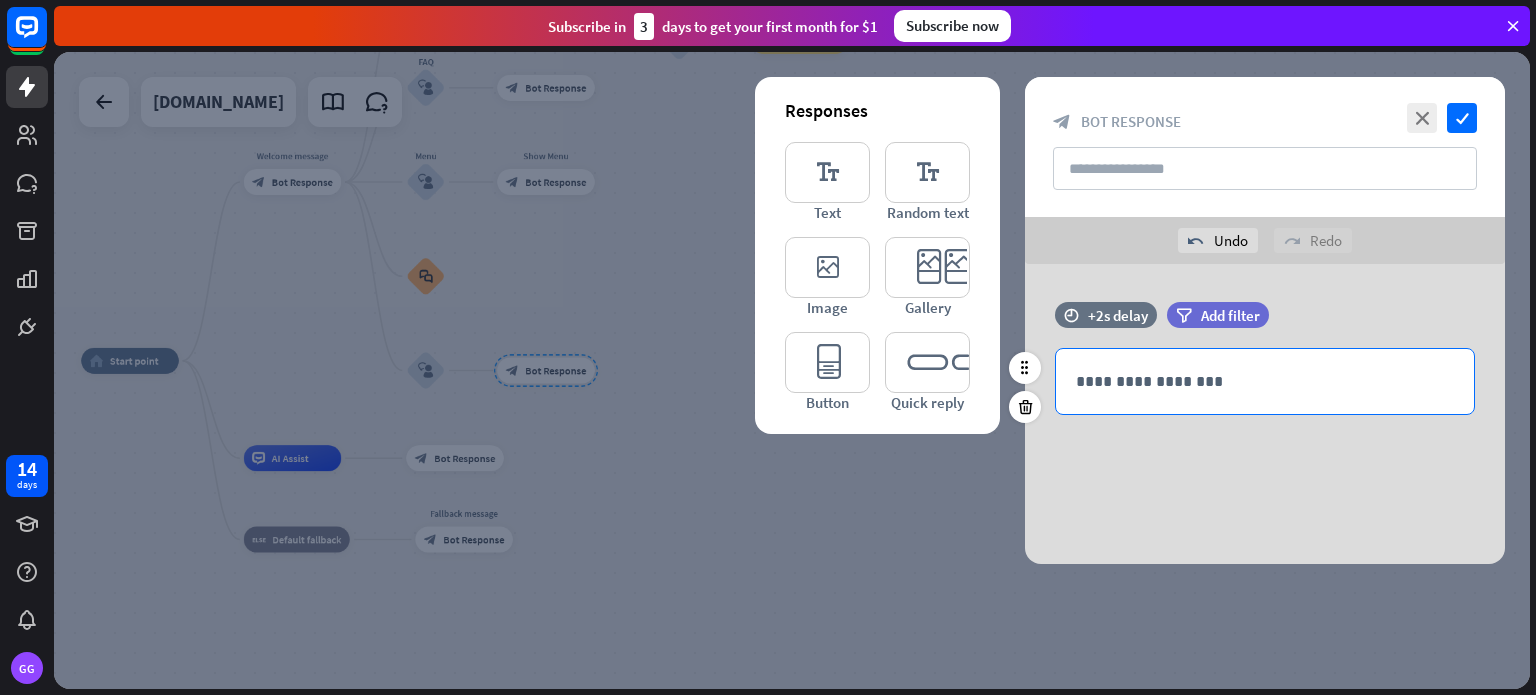 click on "**********" at bounding box center (1265, 381) 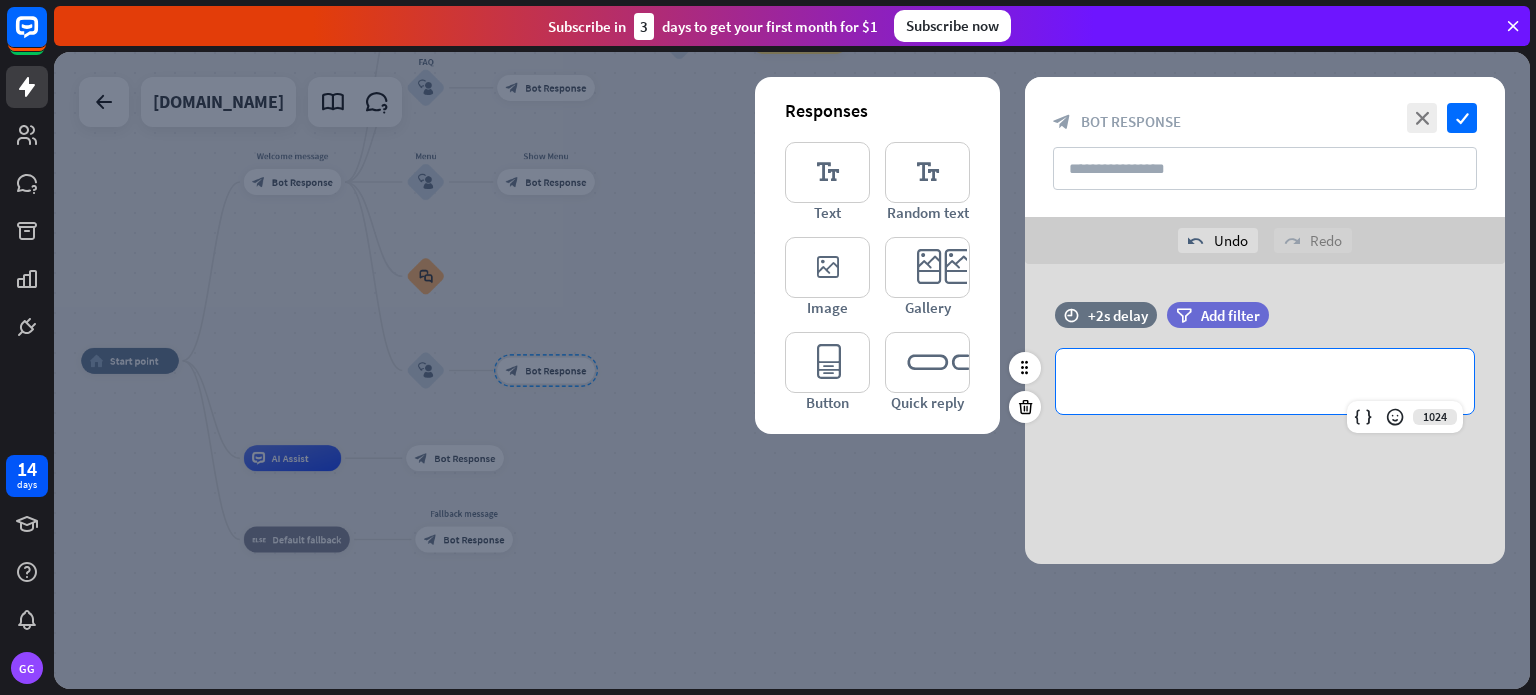 type 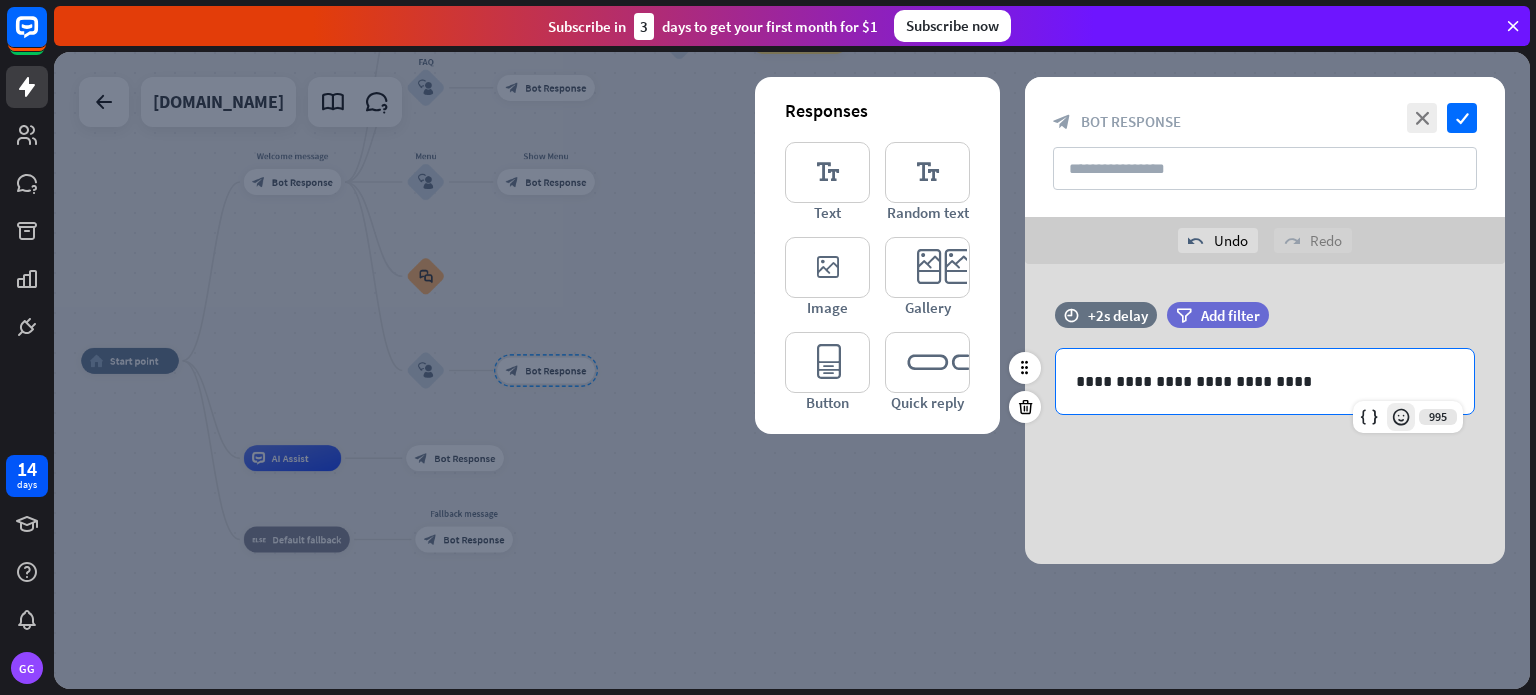 click at bounding box center [1401, 417] 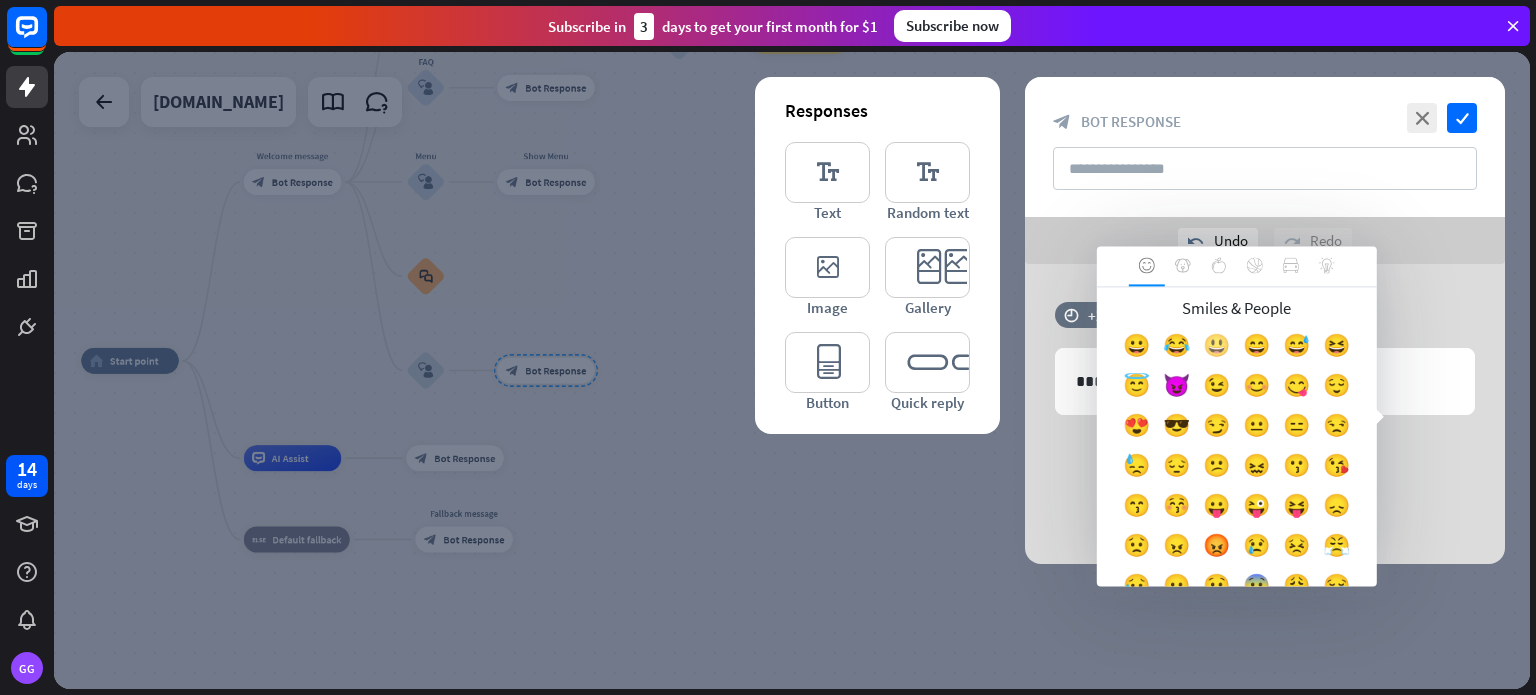 click on "😃" at bounding box center (1217, 351) 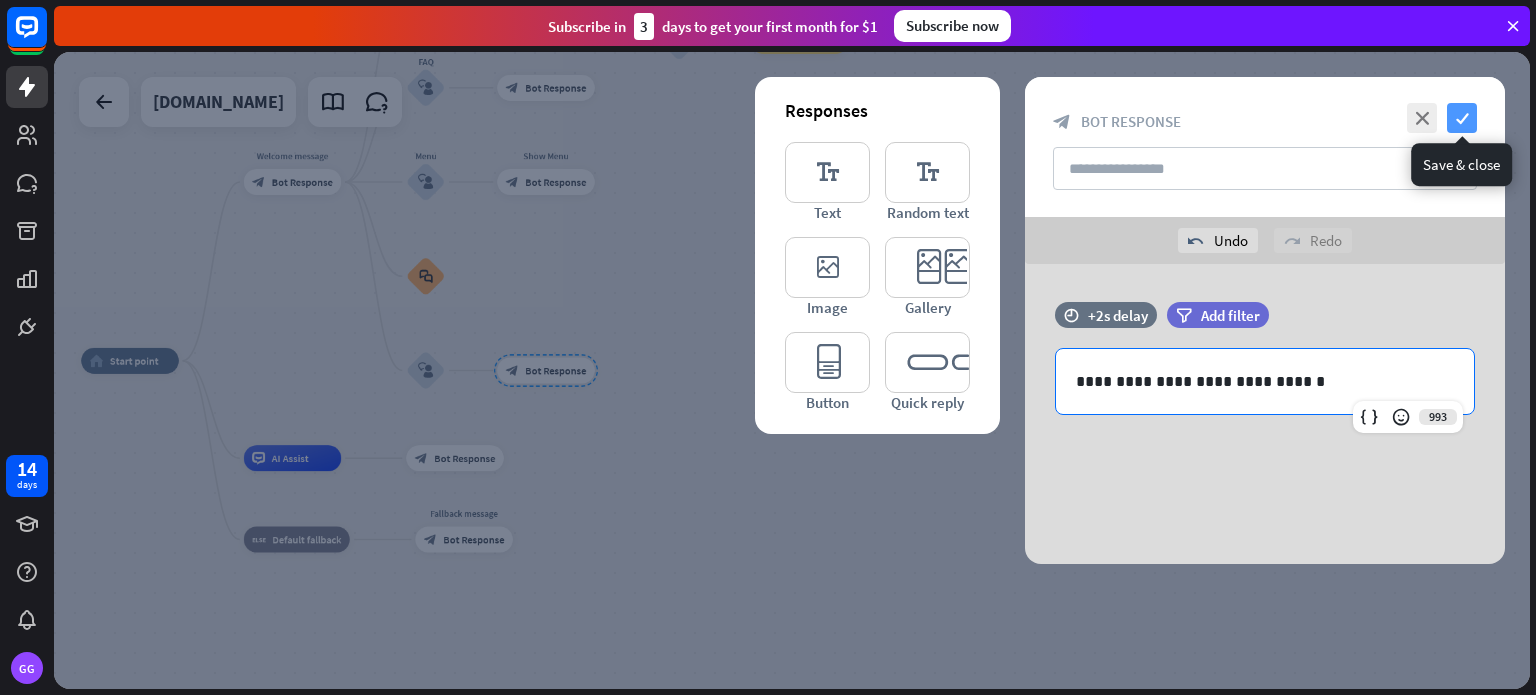 click on "check" at bounding box center (1462, 118) 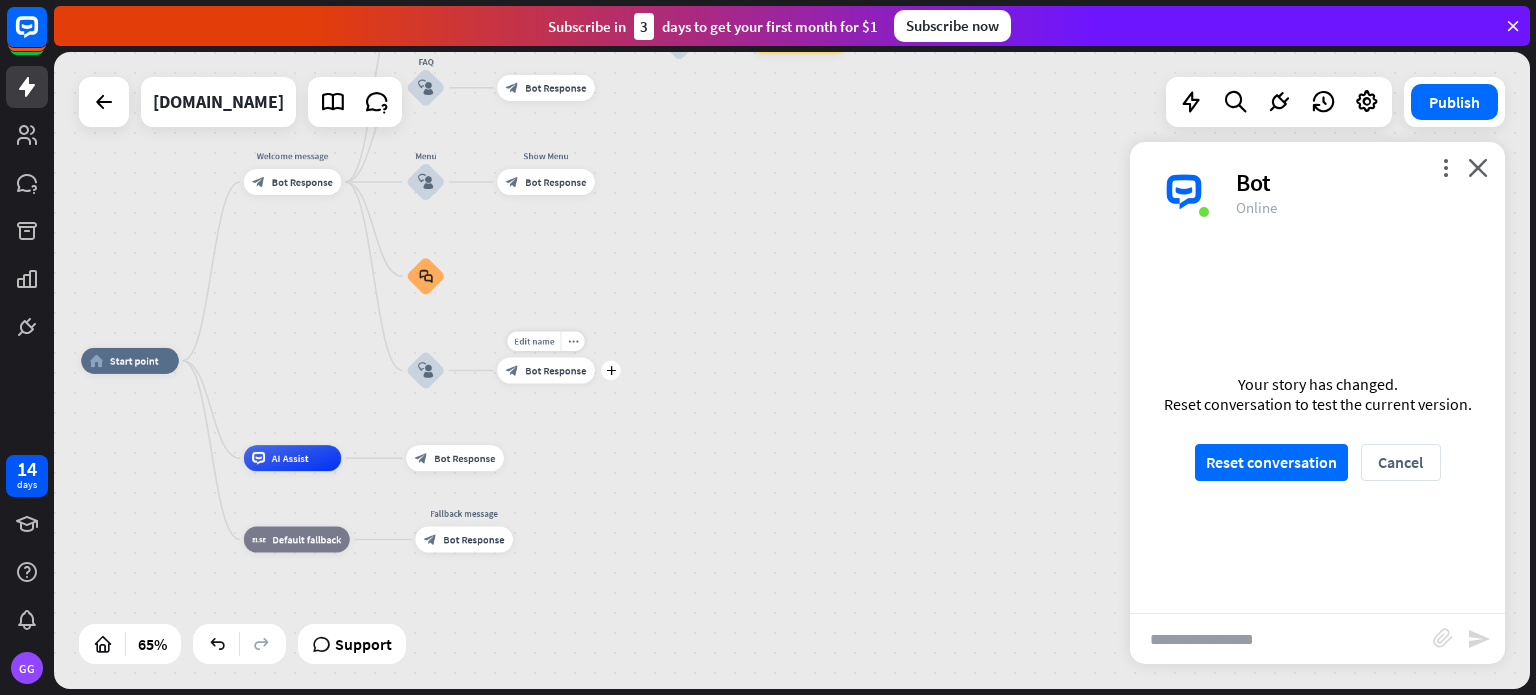 click on "Bot Response" at bounding box center [555, 370] 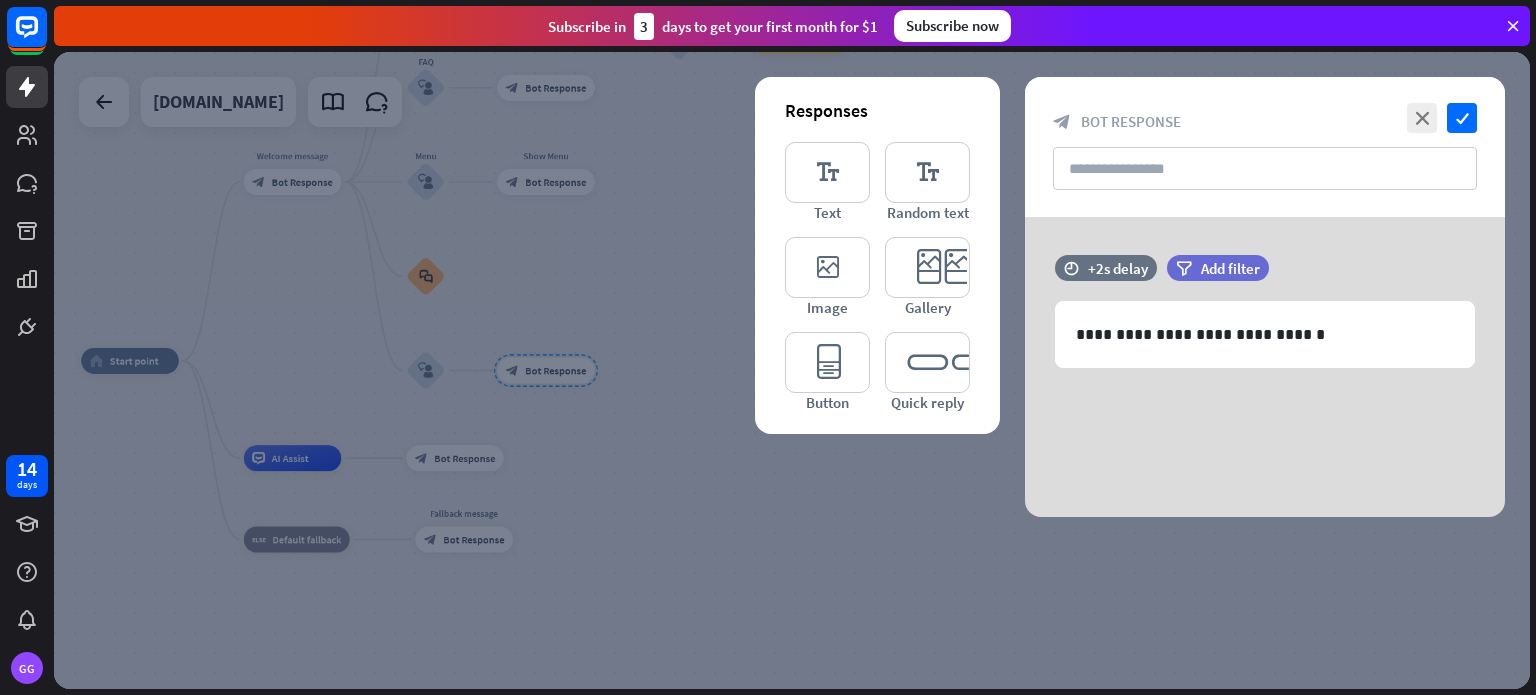 click at bounding box center (792, 370) 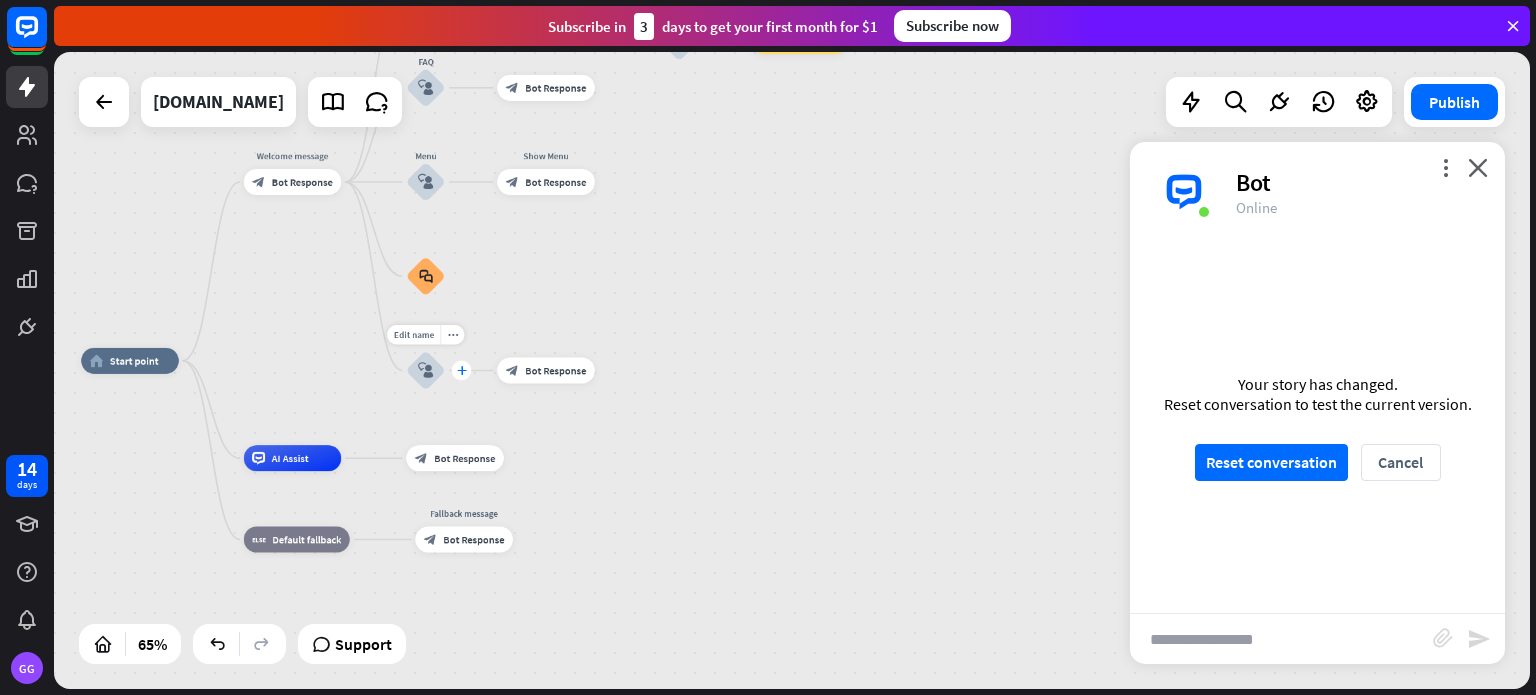 click on "plus" at bounding box center [462, 370] 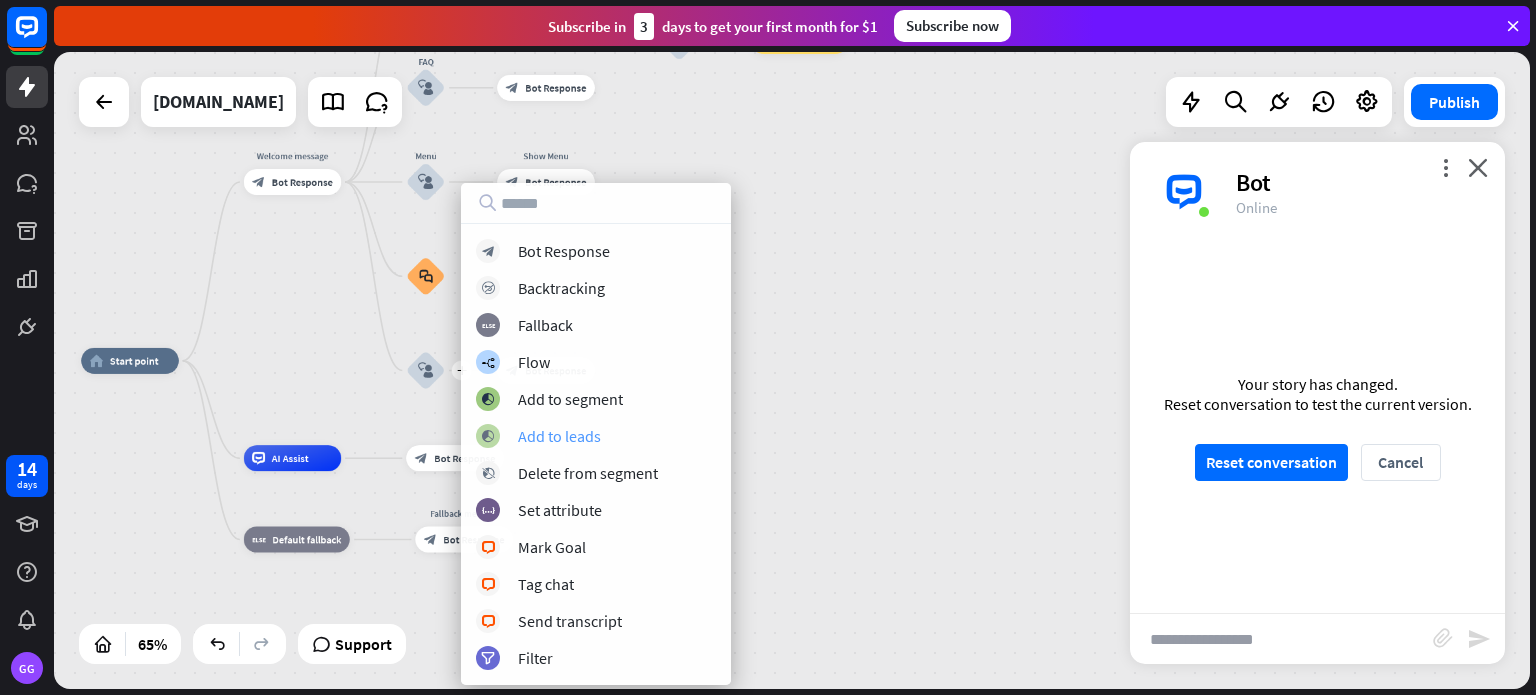 click on "Add to leads" at bounding box center (559, 436) 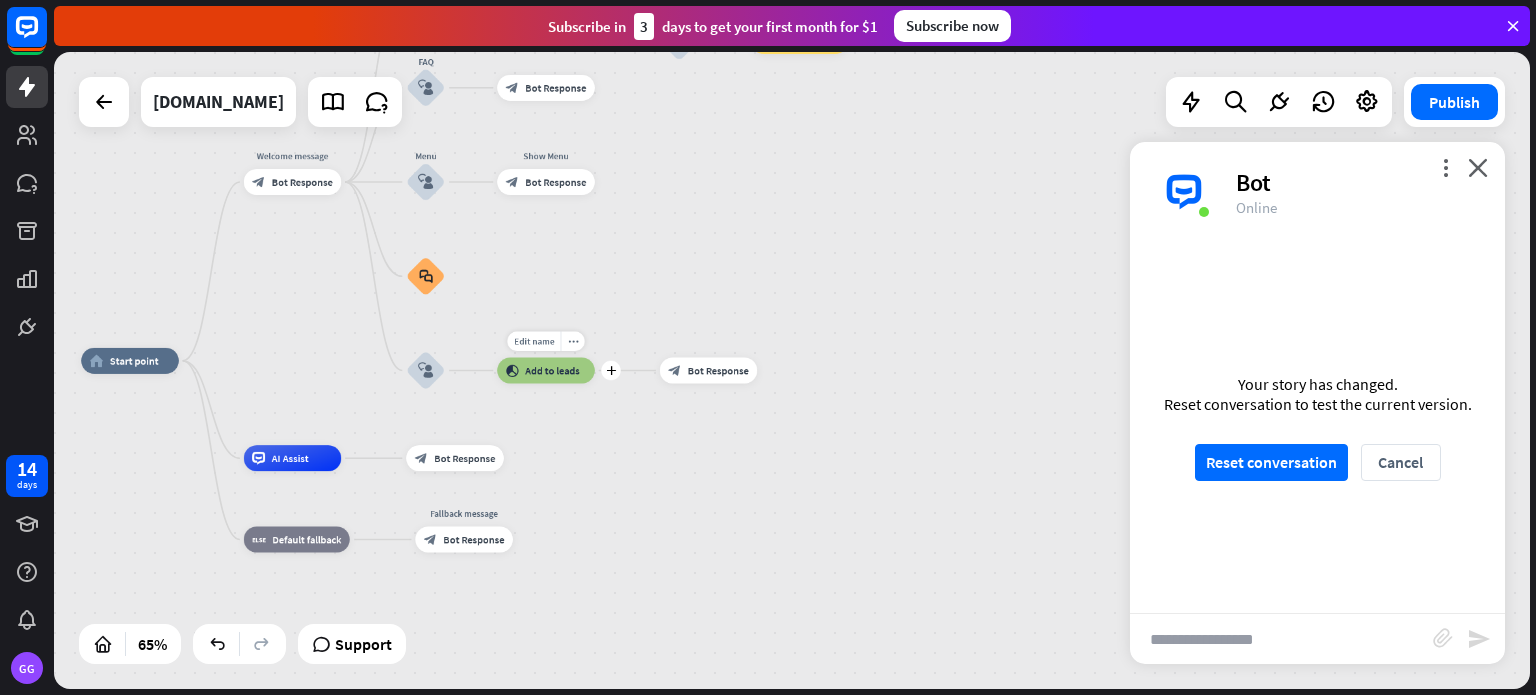 click on "Add to leads" at bounding box center (552, 370) 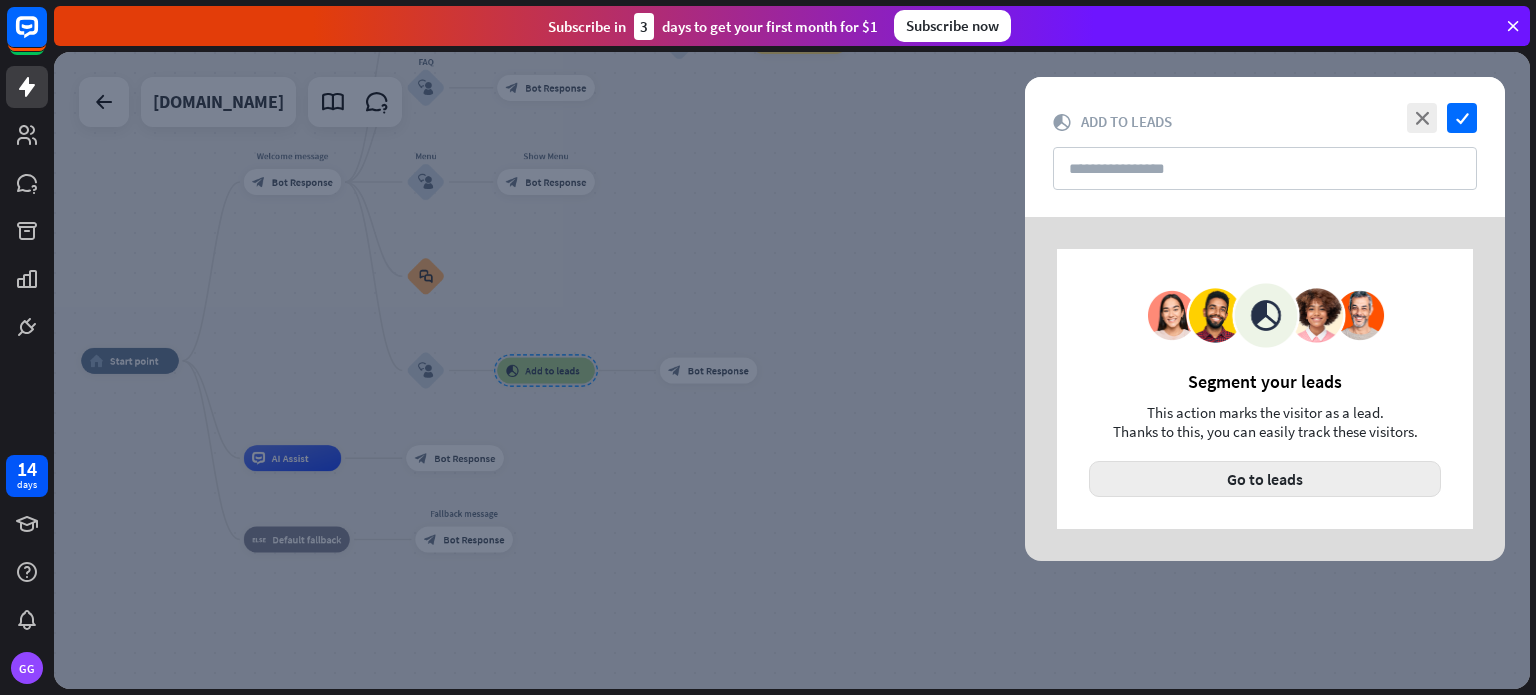 click on "Go to leads" at bounding box center [1265, 479] 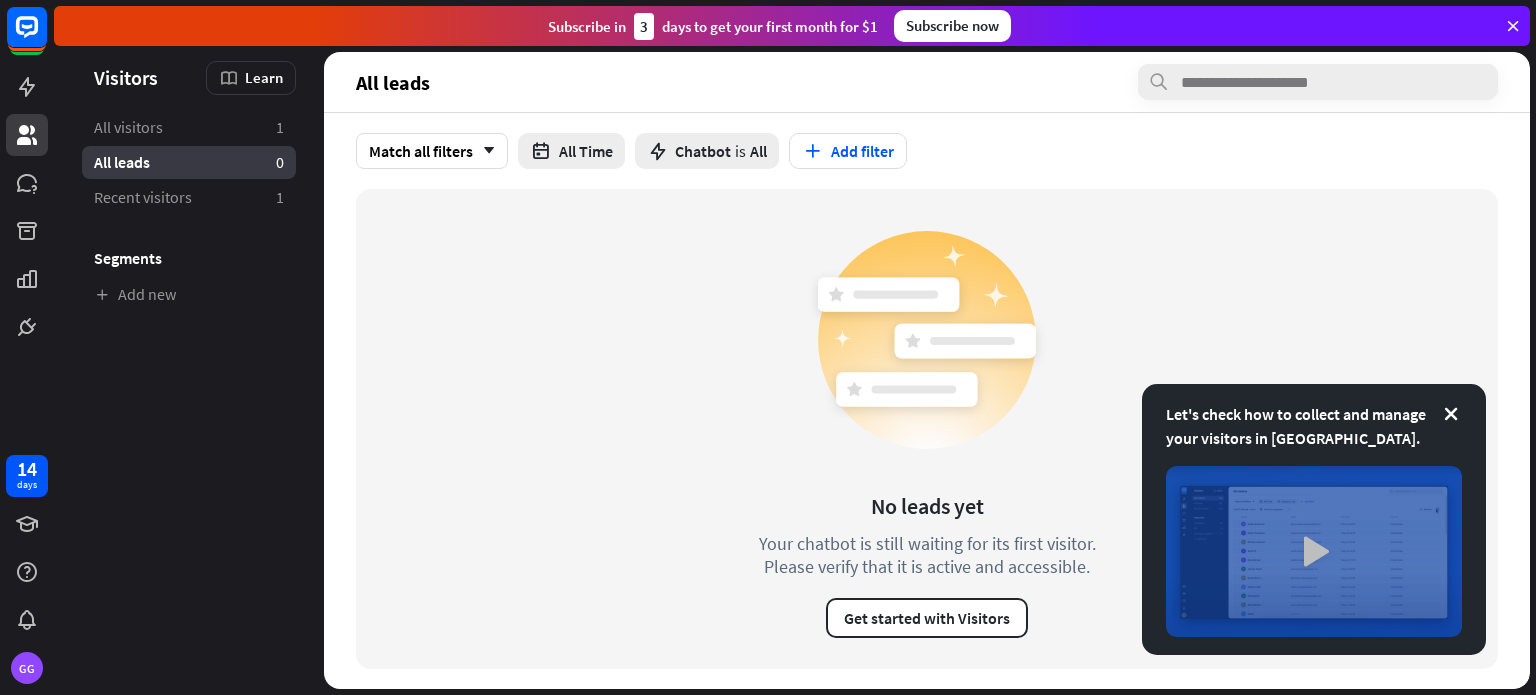 click at bounding box center [1314, 551] 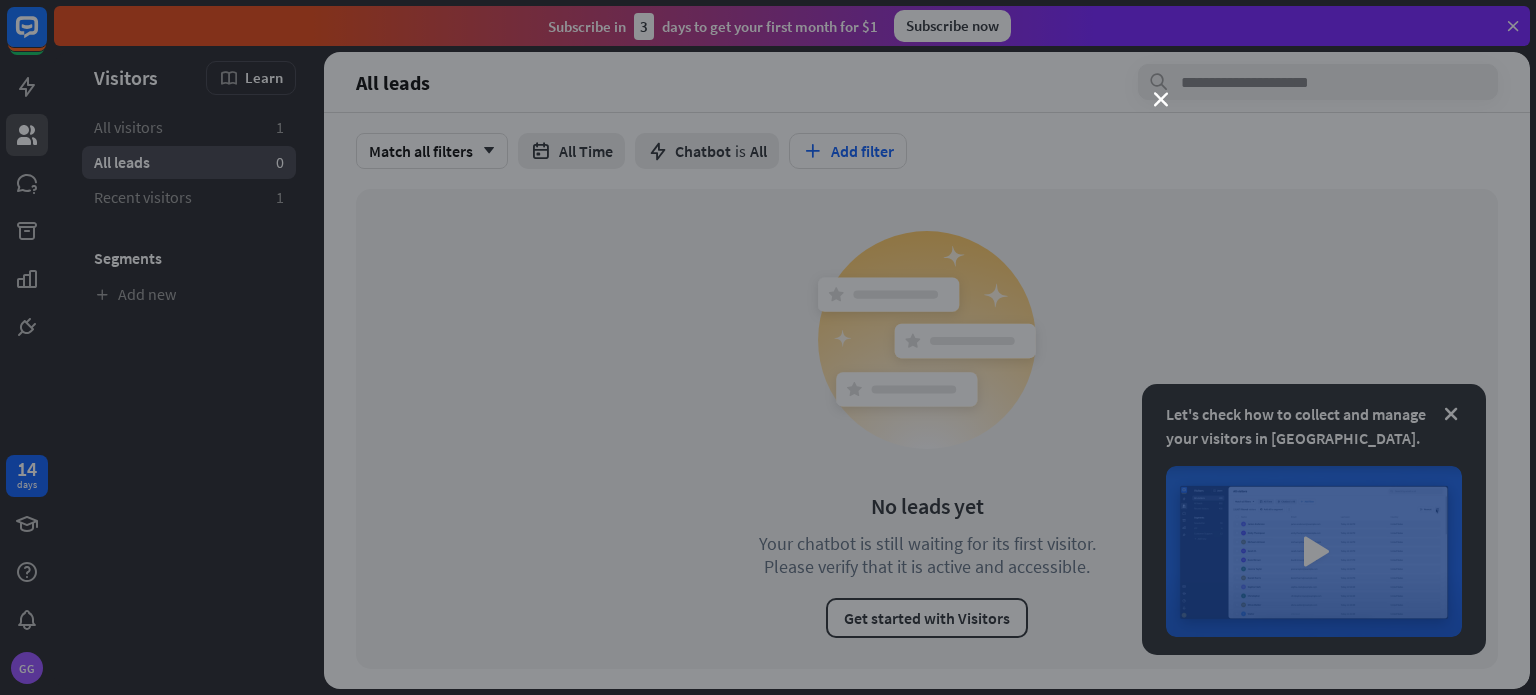 click on "close" at bounding box center [768, 347] 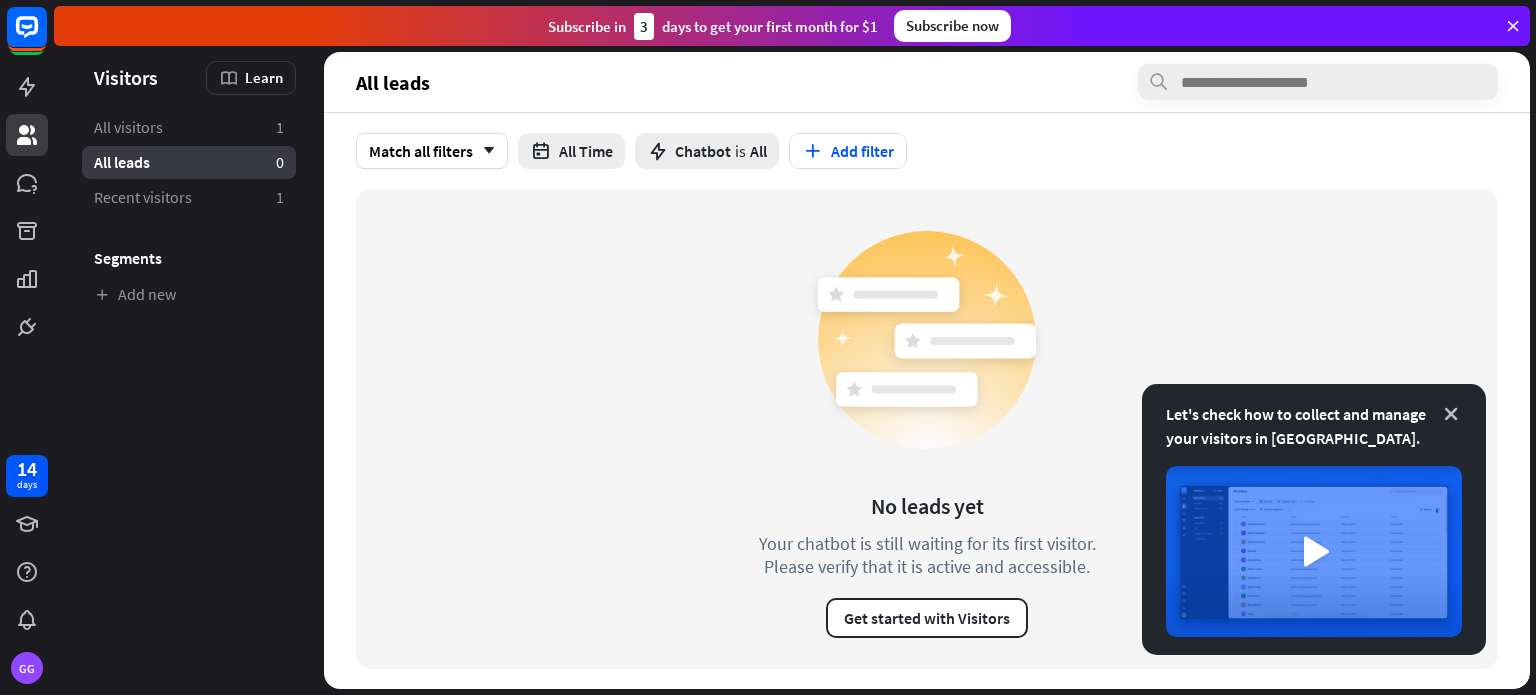 click at bounding box center (1451, 414) 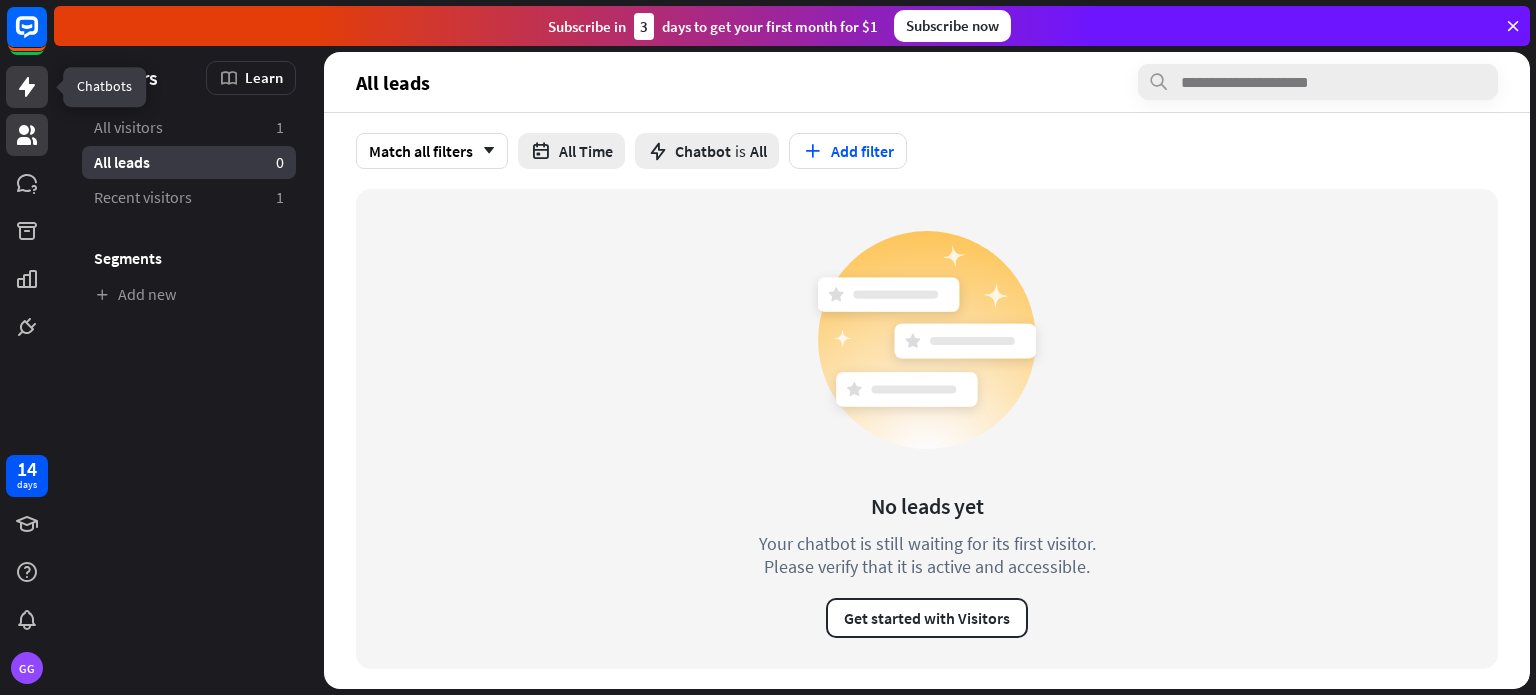 click 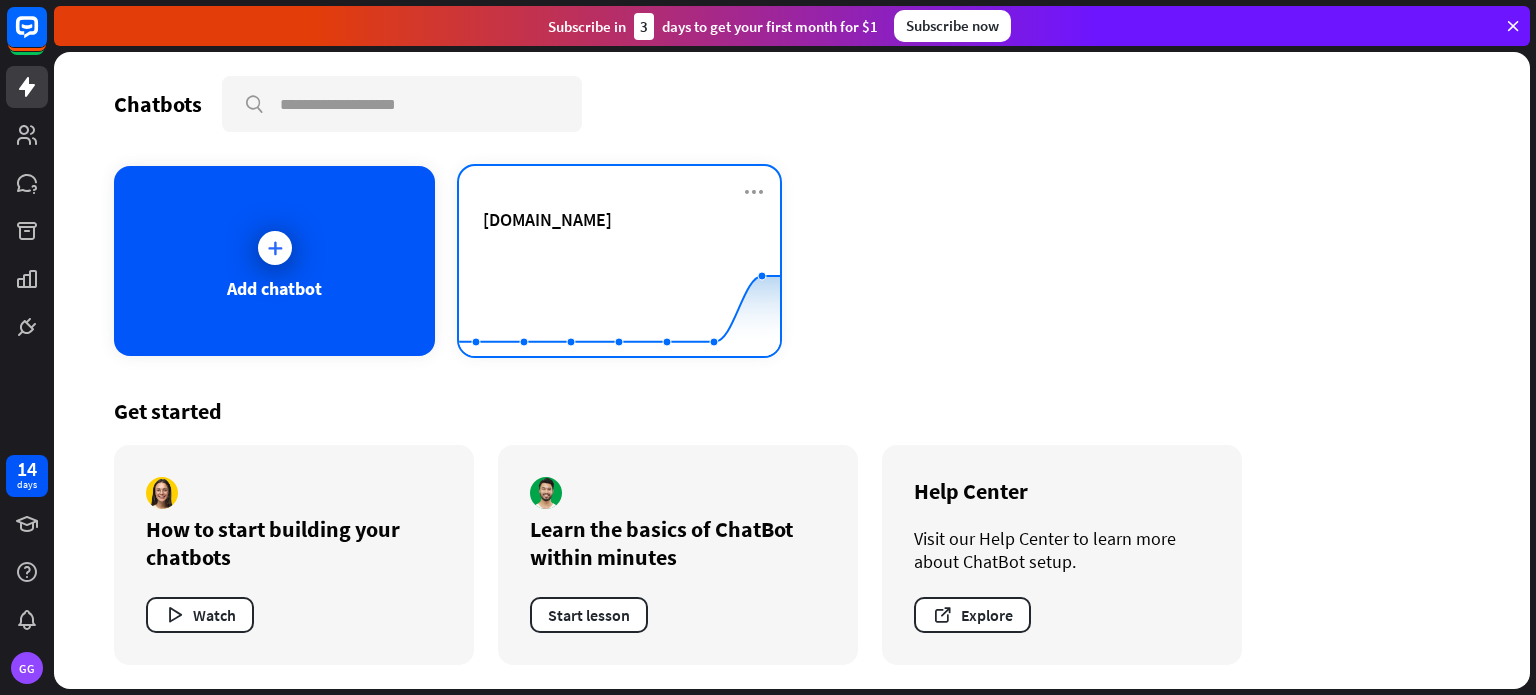 click on "[DOMAIN_NAME]" at bounding box center [547, 219] 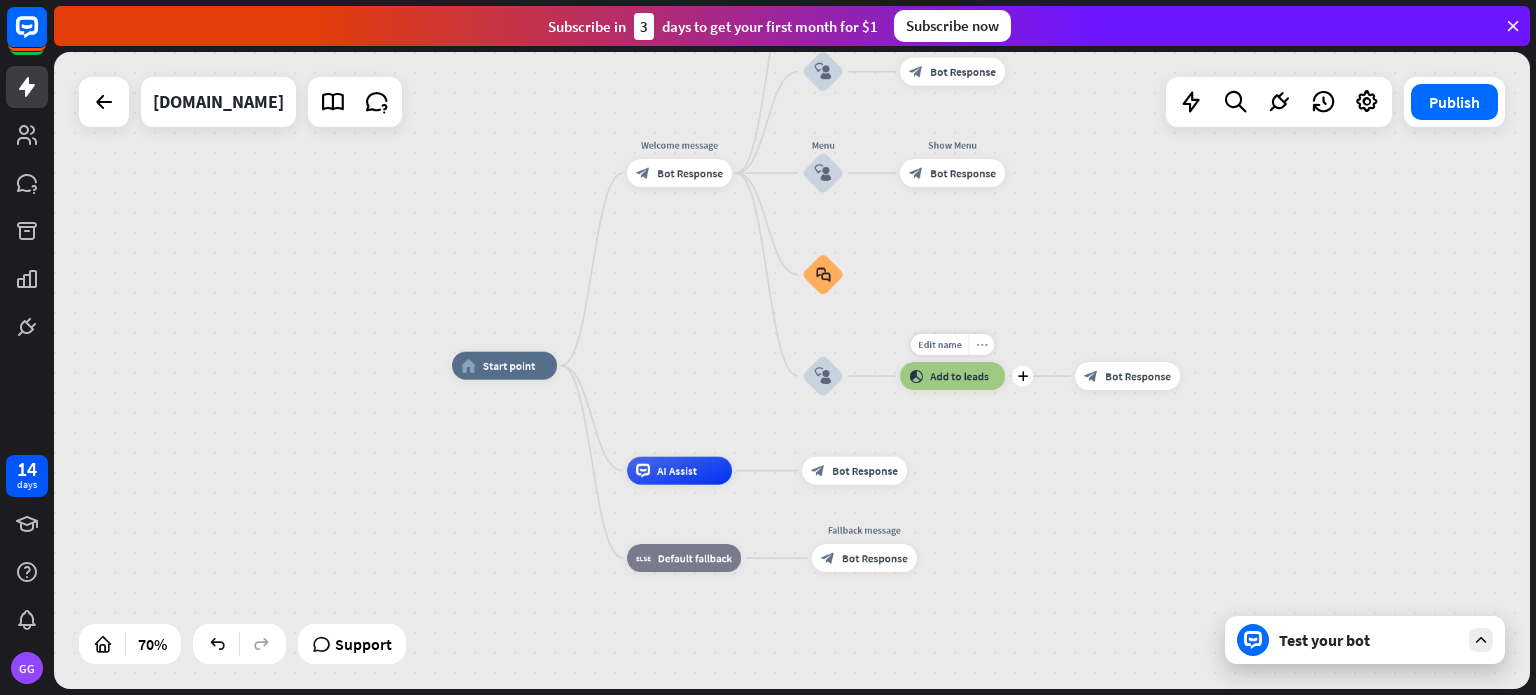 click on "more_horiz" at bounding box center (981, 344) 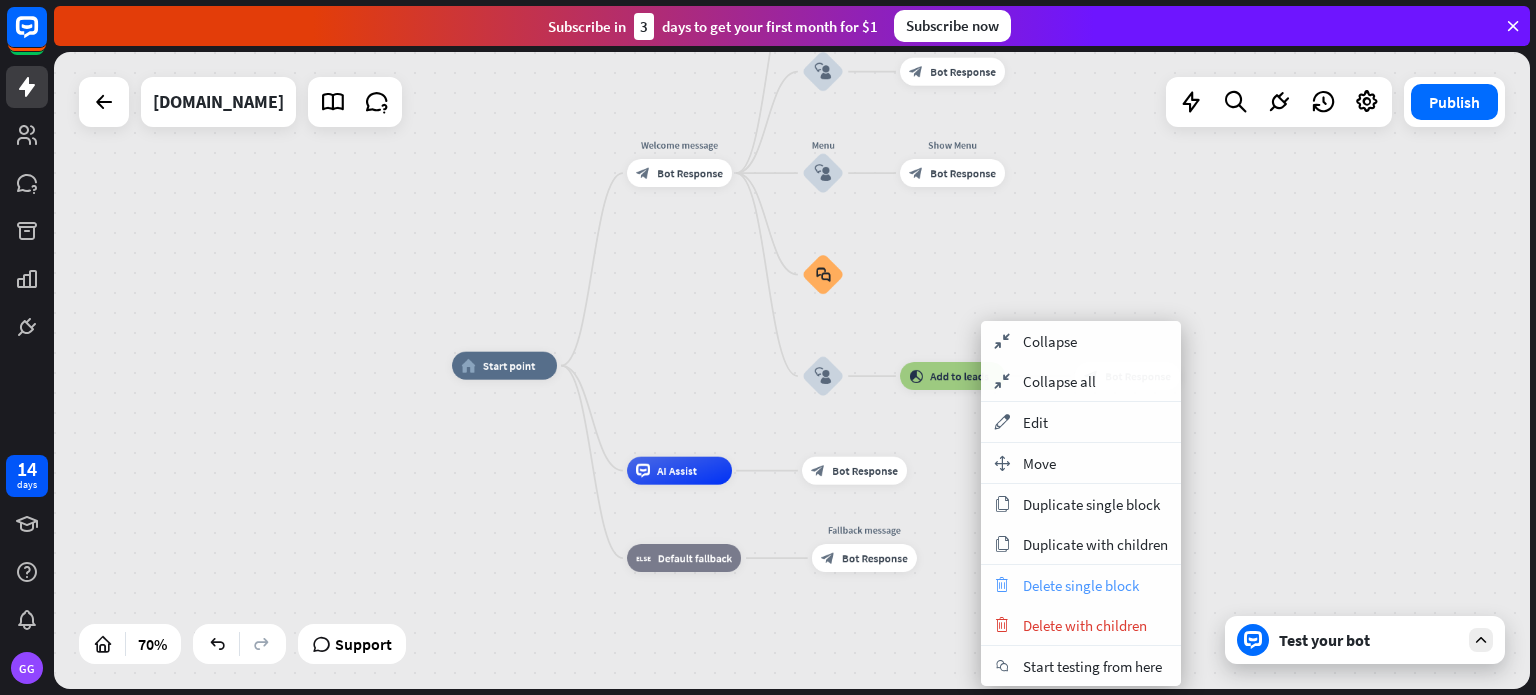 click on "Delete single block" at bounding box center [1081, 585] 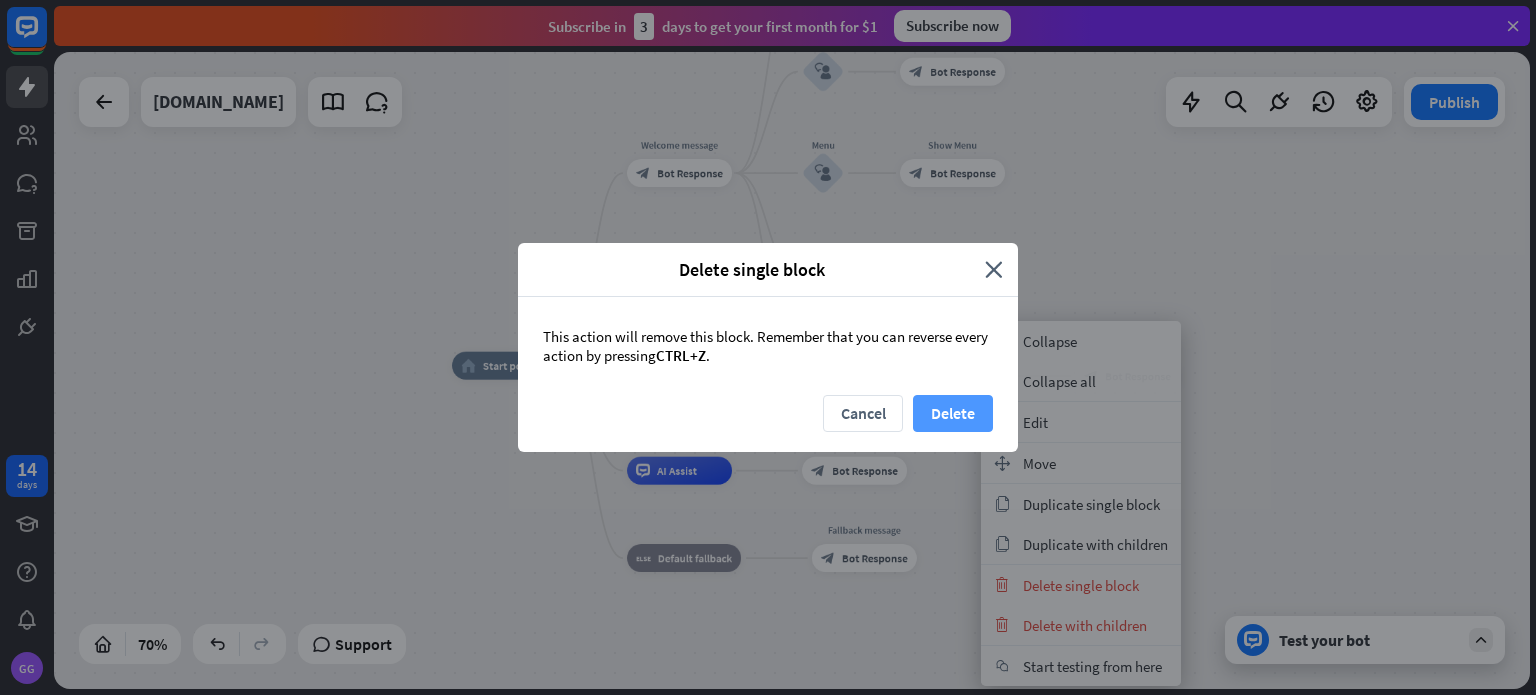 click on "Delete" at bounding box center [953, 413] 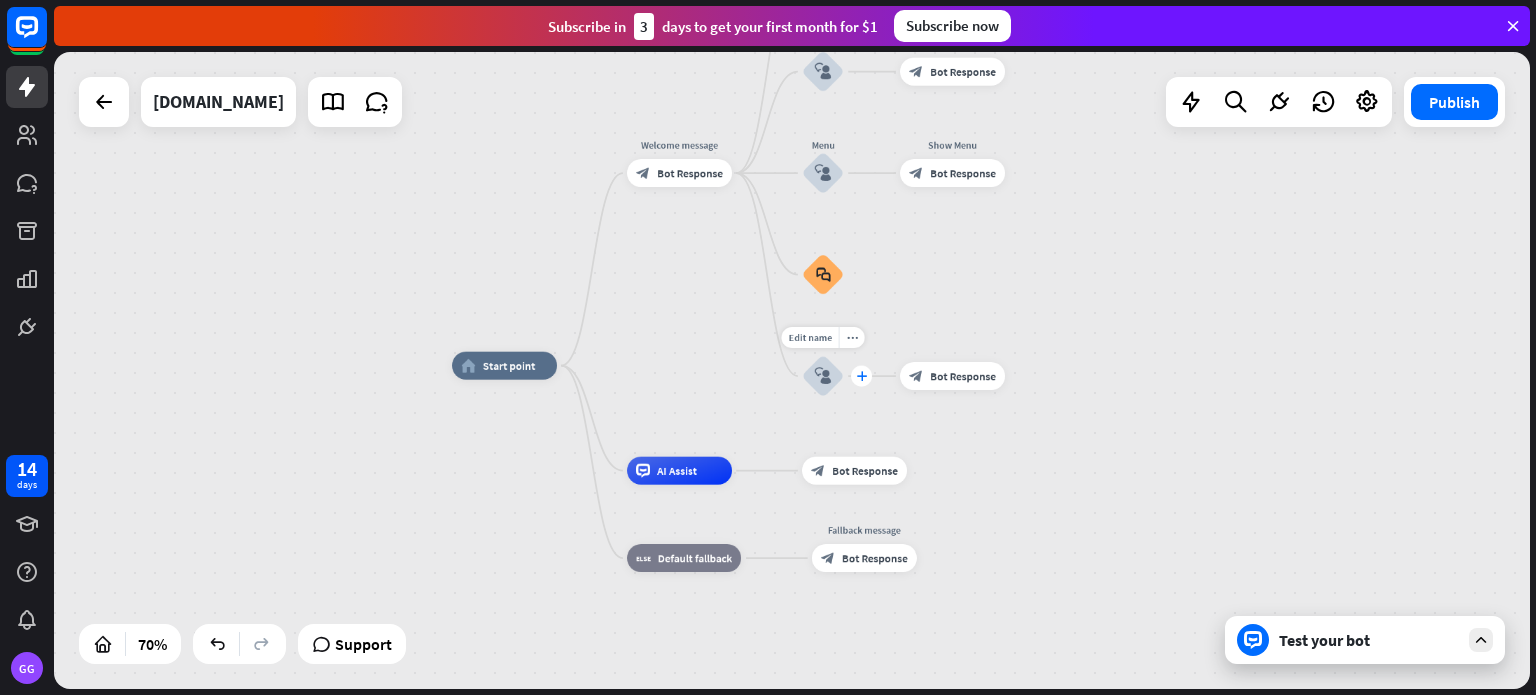 click on "plus" at bounding box center [861, 376] 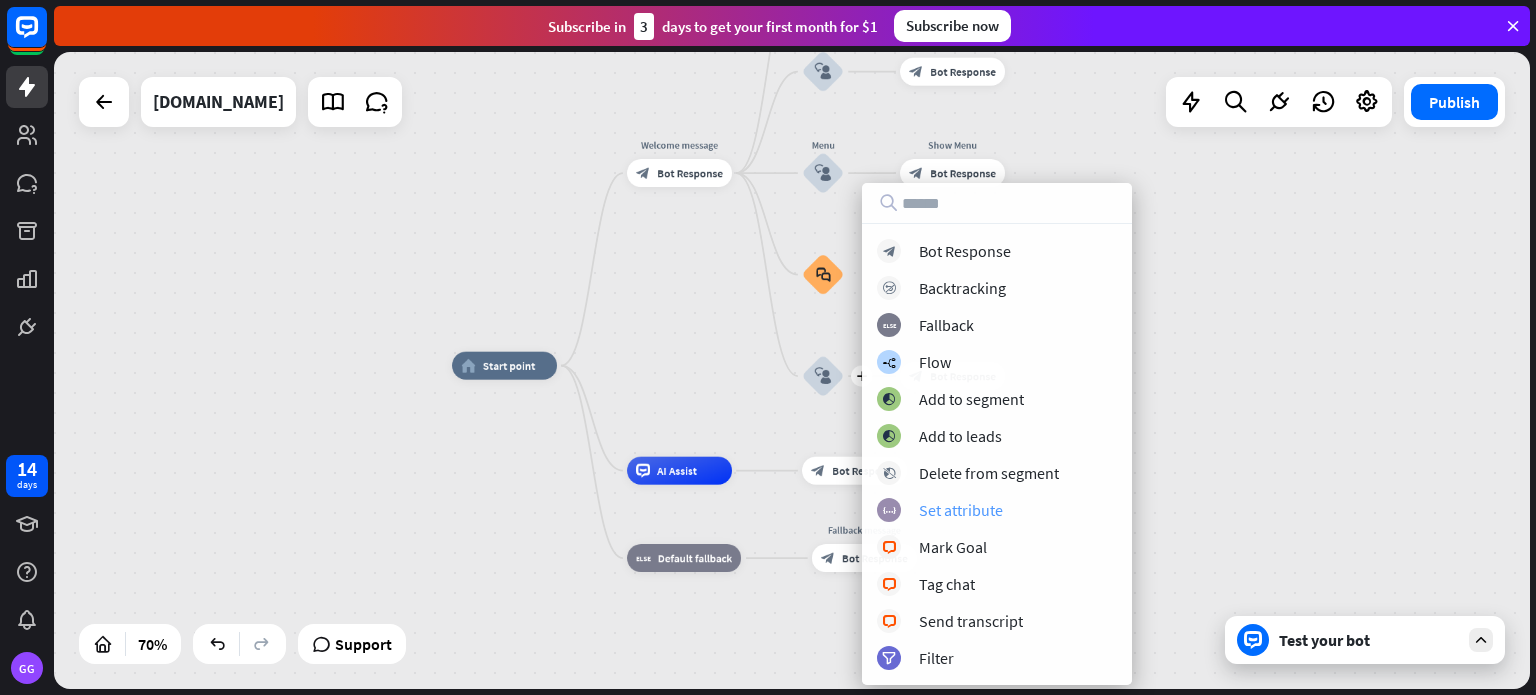click on "Set attribute" at bounding box center [961, 510] 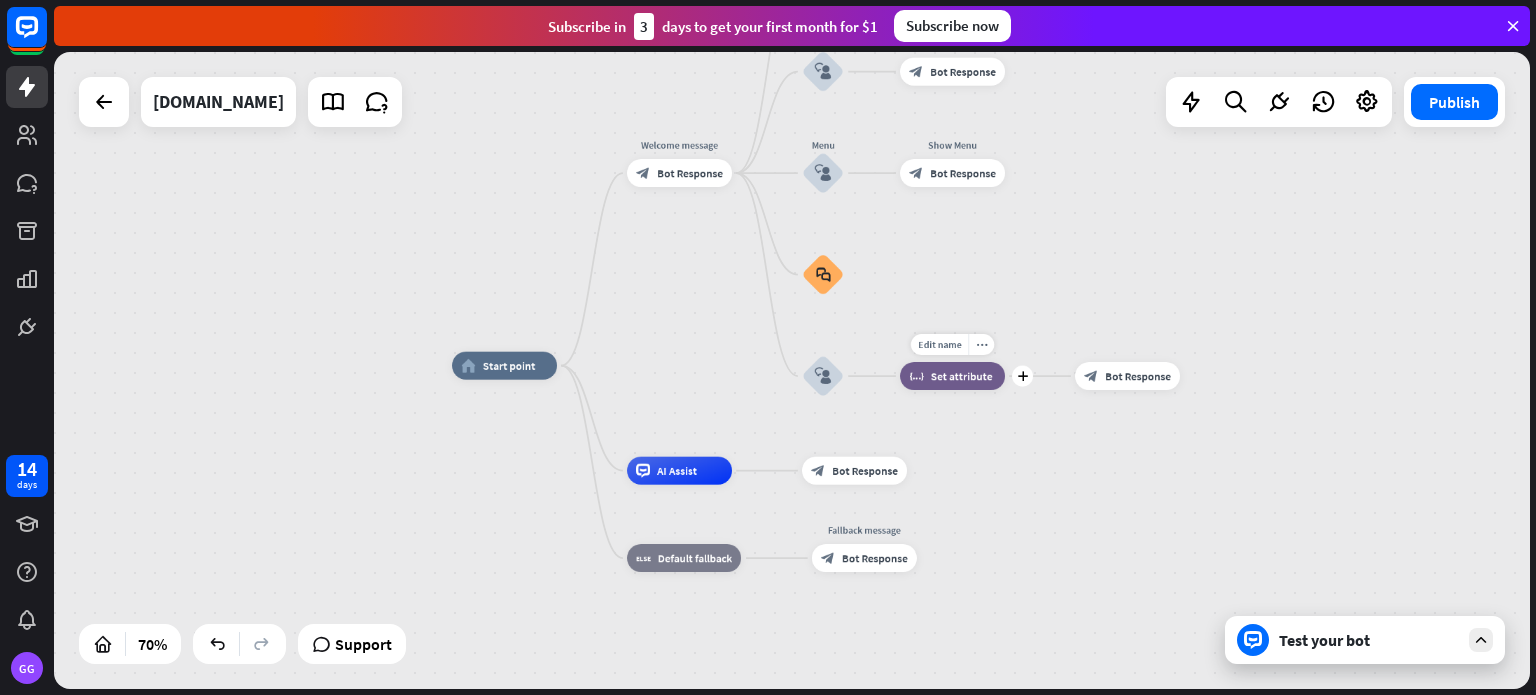 click on "Set attribute" at bounding box center (962, 376) 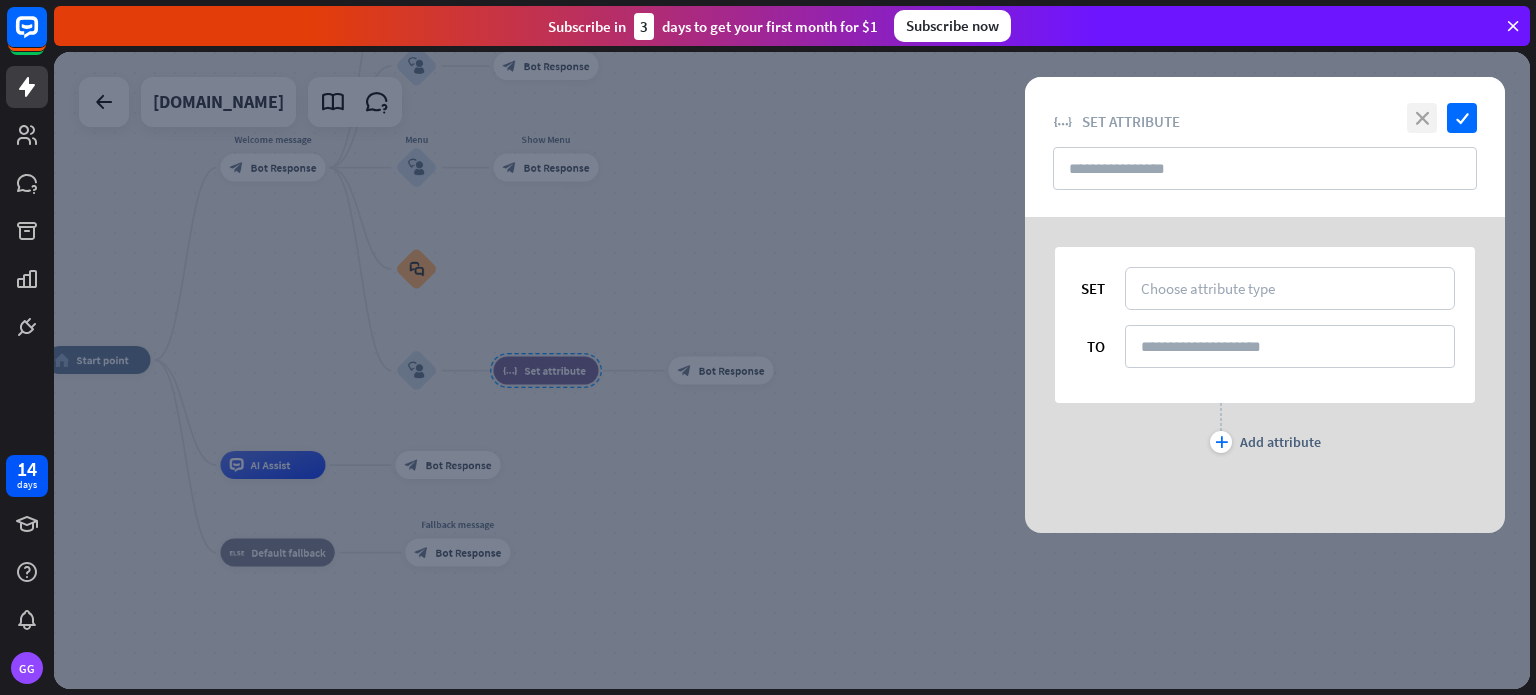 click on "close" at bounding box center [1422, 118] 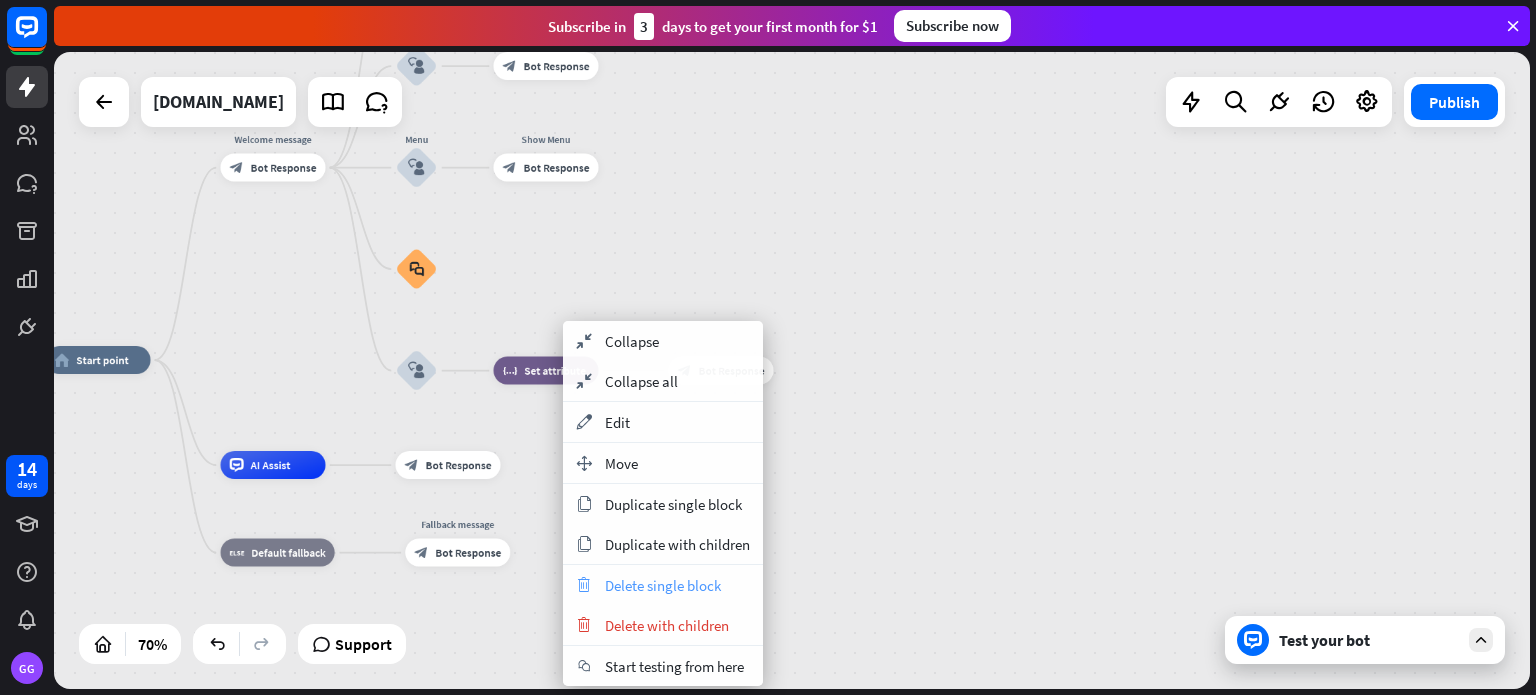 click on "Delete single block" at bounding box center [663, 585] 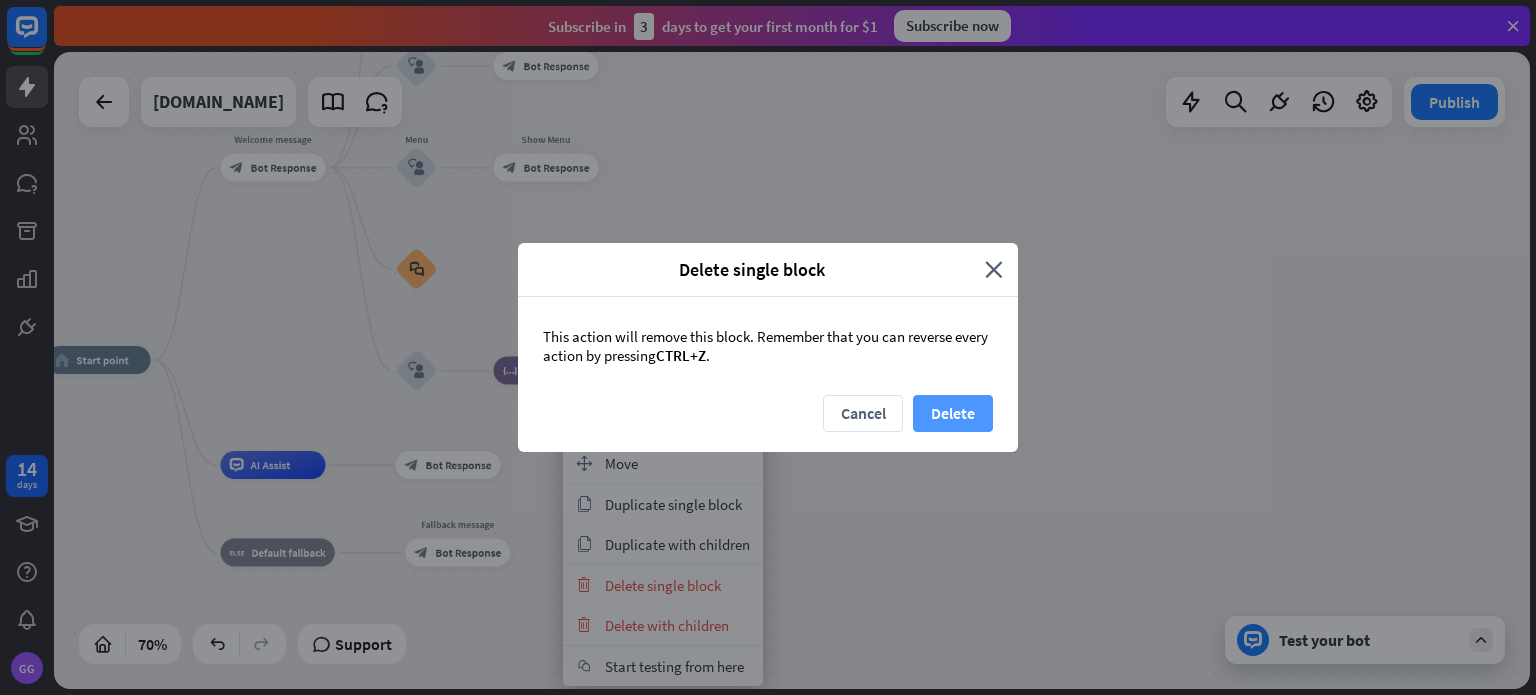 click on "Delete" at bounding box center [953, 413] 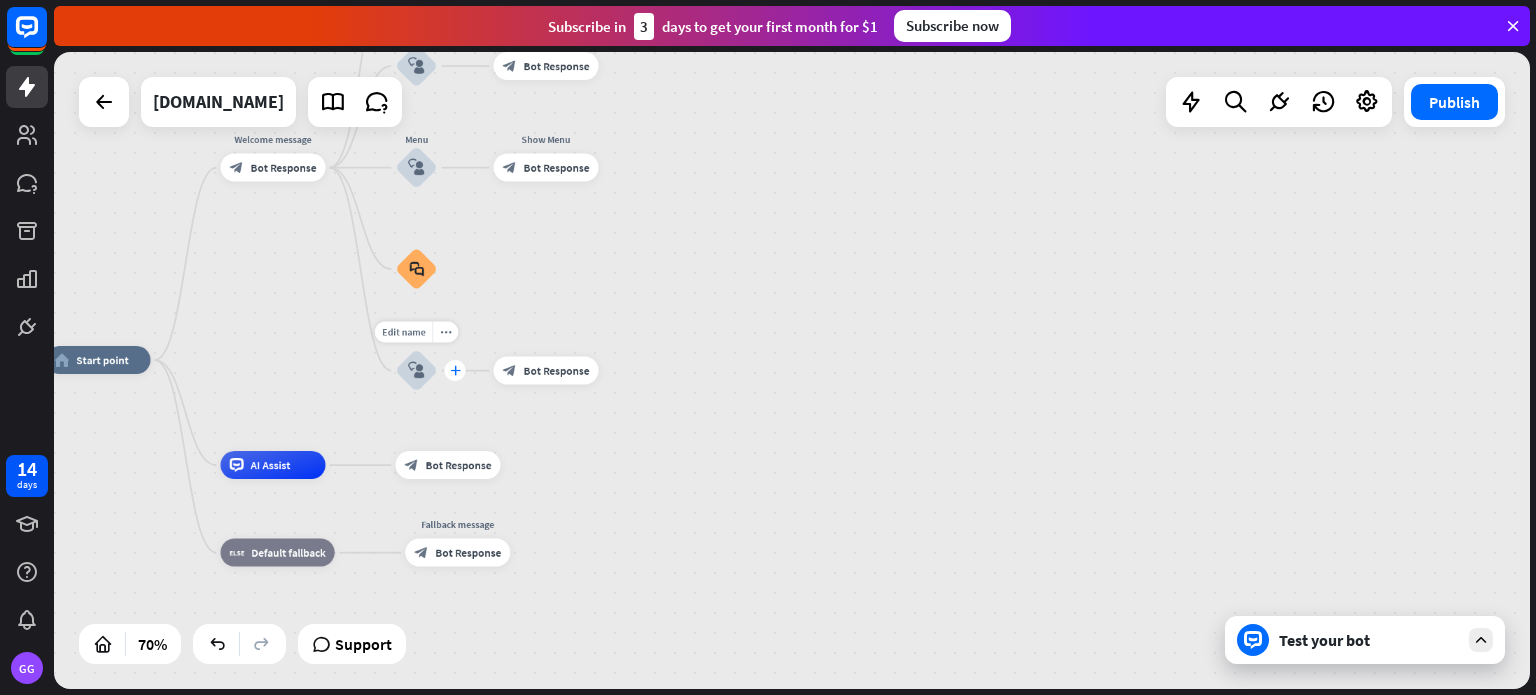 click on "plus" at bounding box center [455, 371] 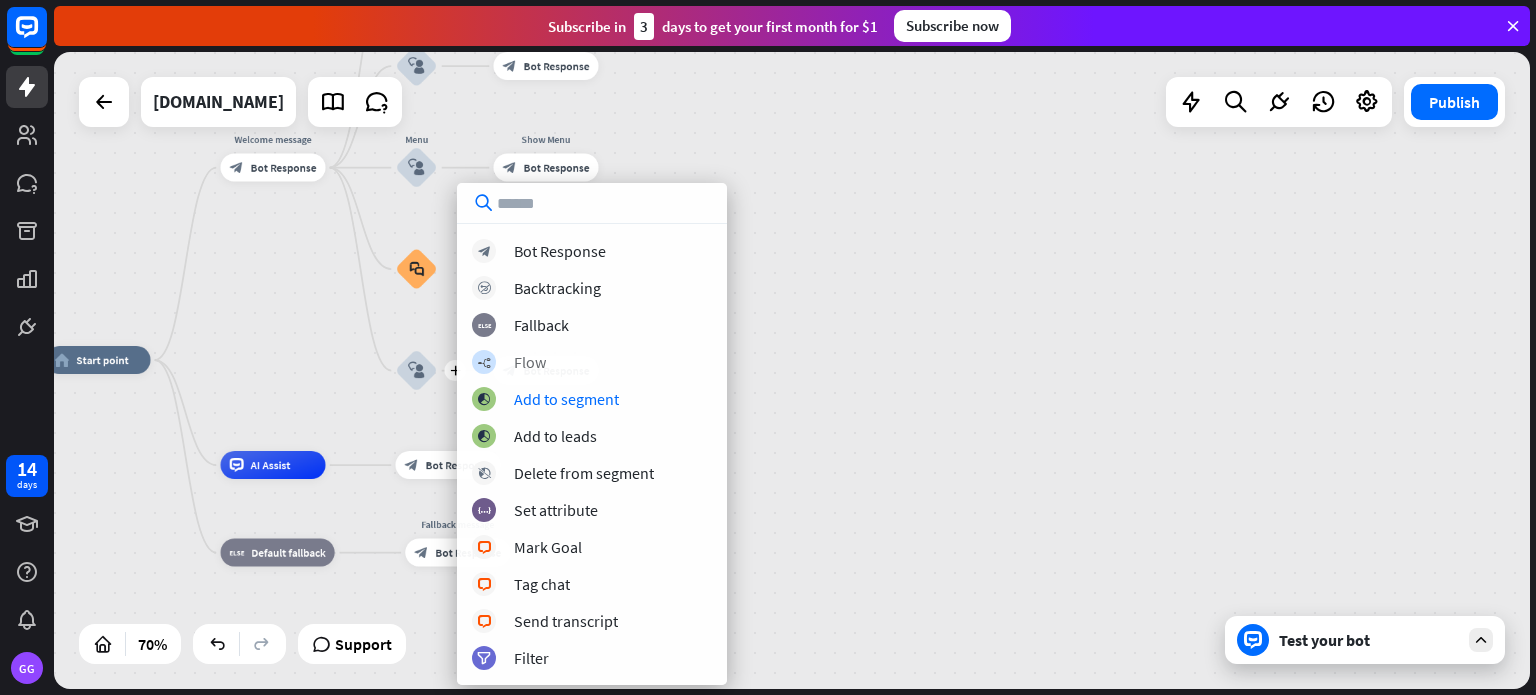 click on "Flow" at bounding box center (530, 362) 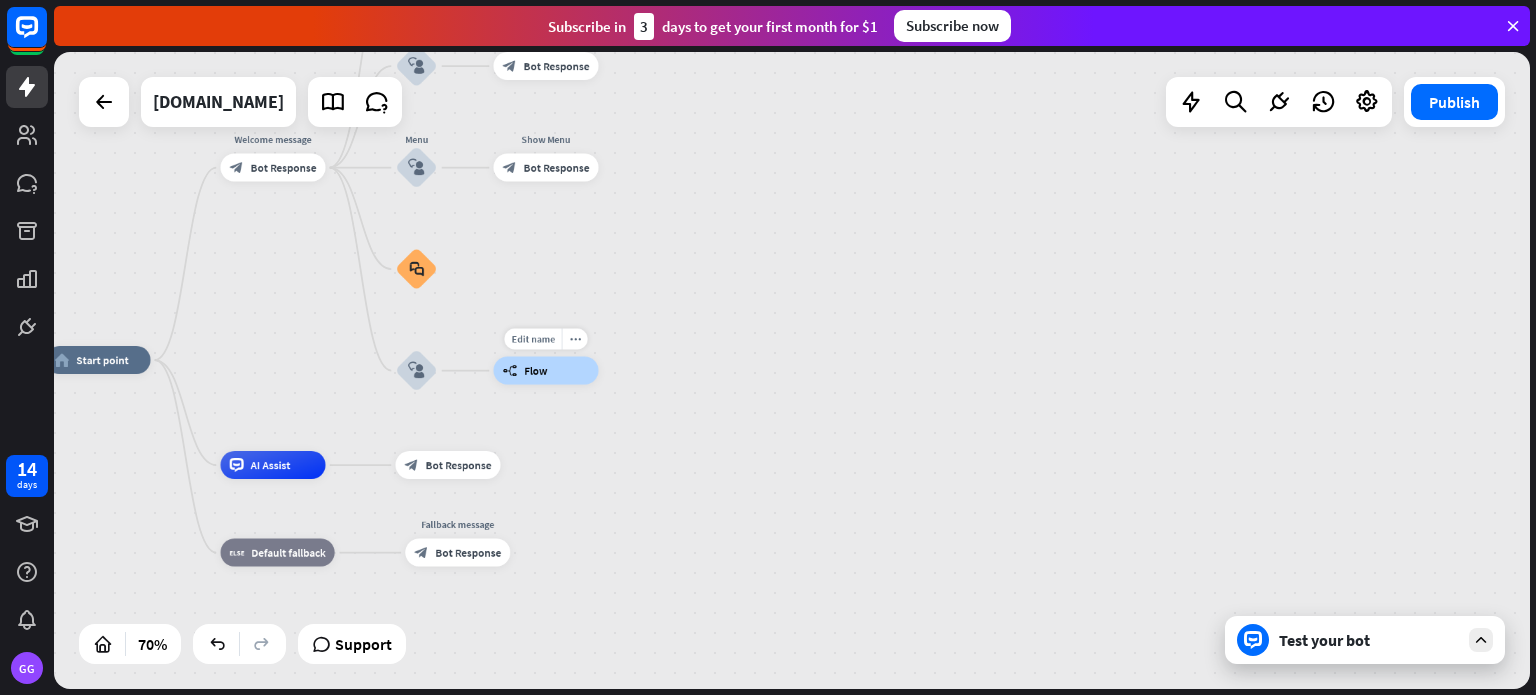 click on "builder_tree   Flow" at bounding box center (546, 371) 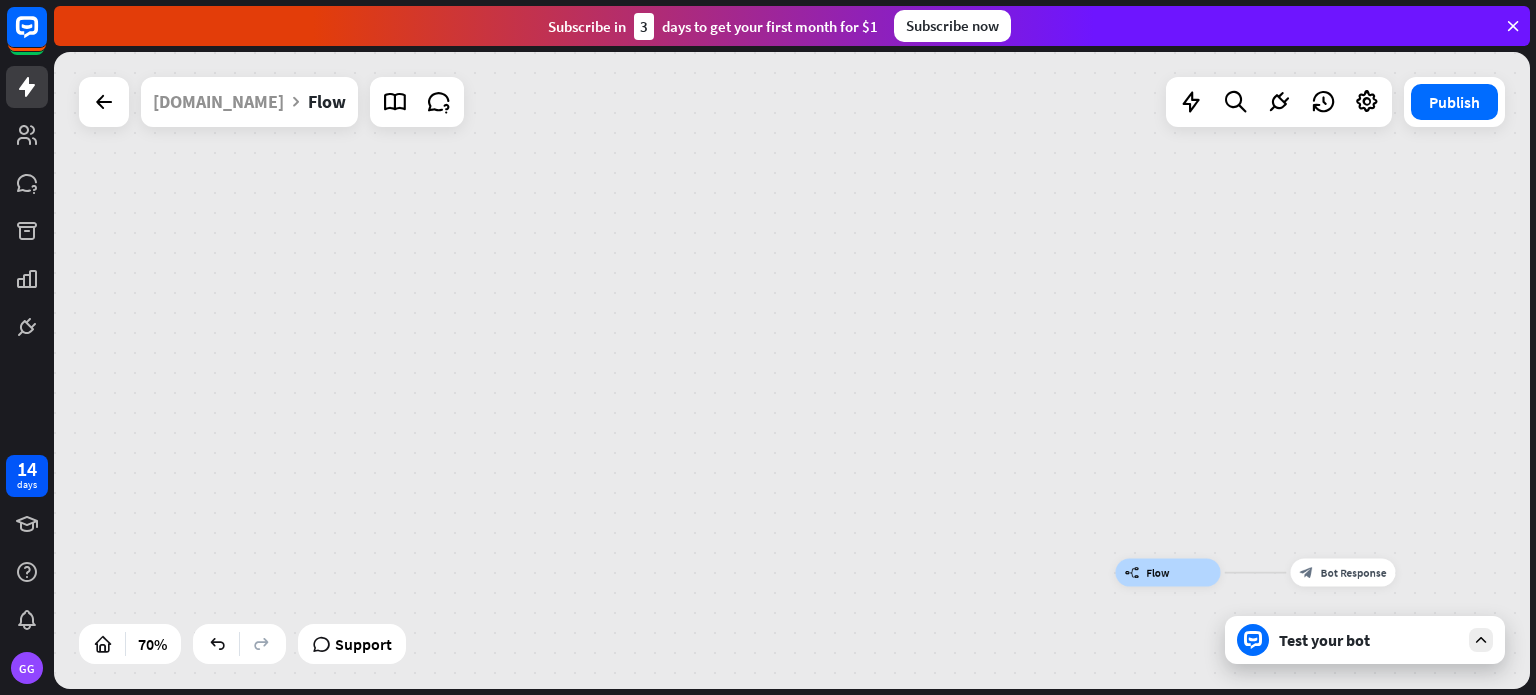drag, startPoint x: 294, startPoint y: 287, endPoint x: 916, endPoint y: 489, distance: 653.9786 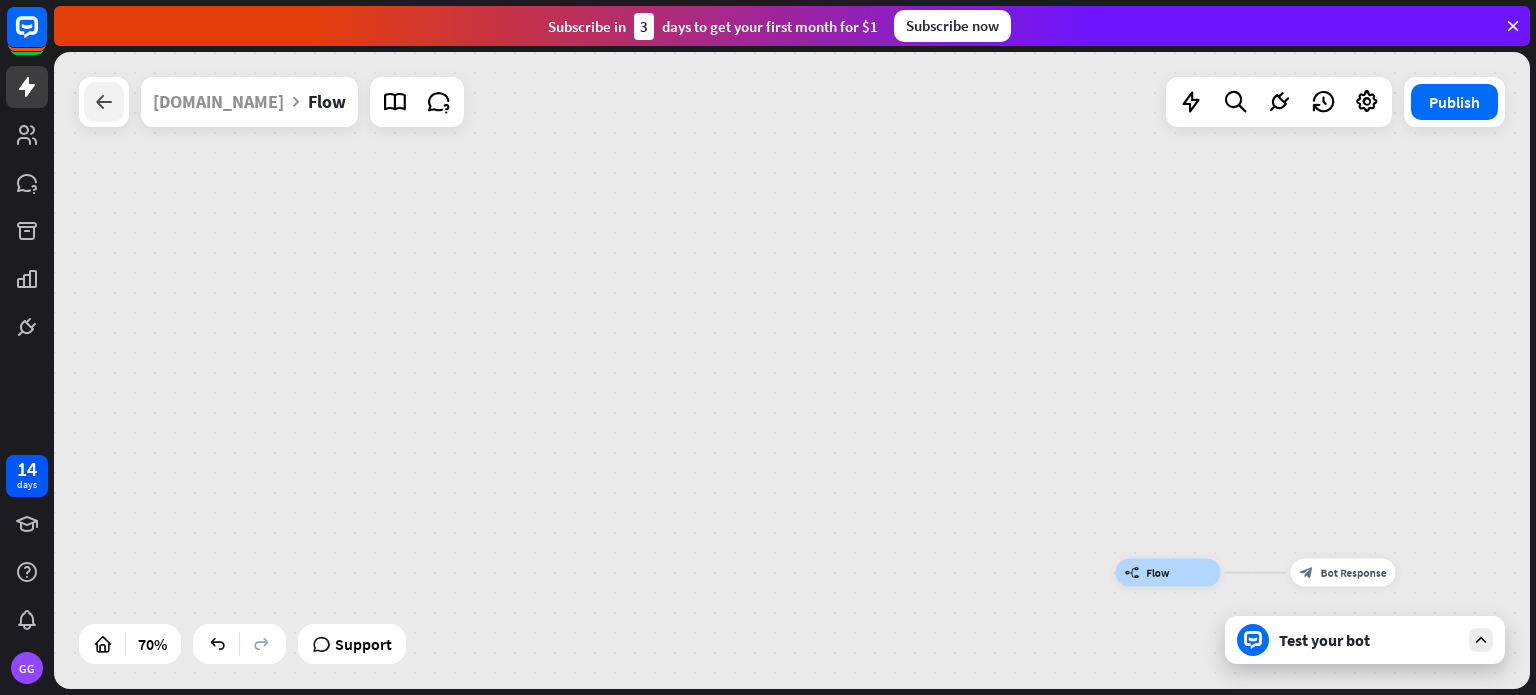 click at bounding box center [104, 102] 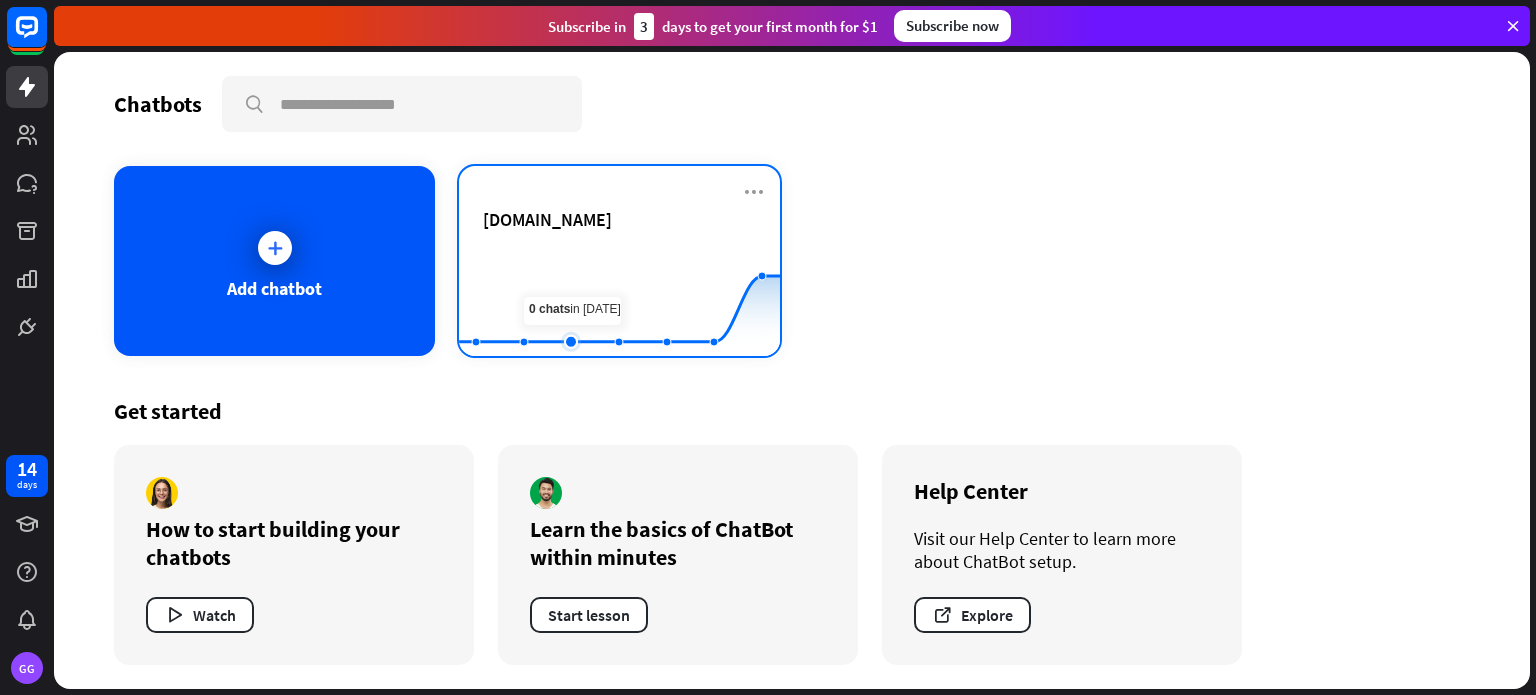 click 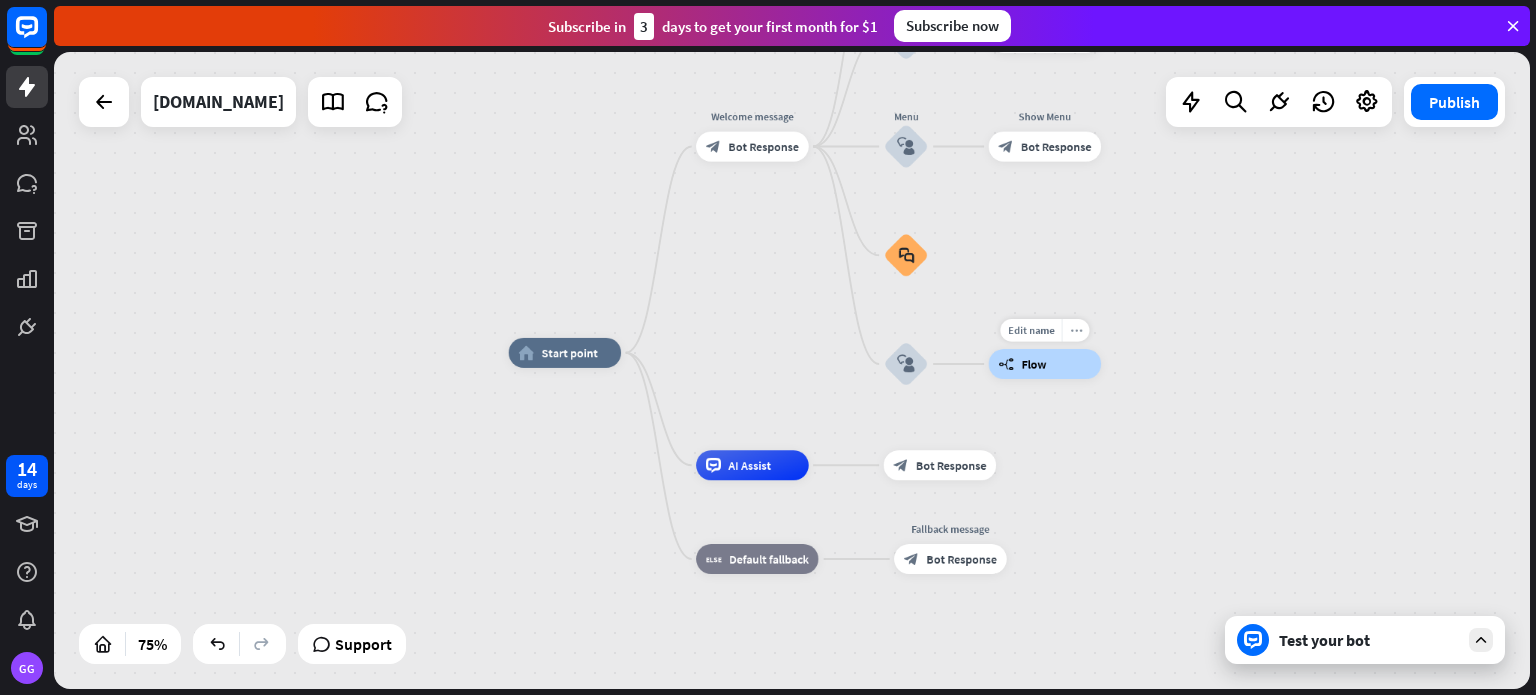click on "more_horiz" at bounding box center (1076, 330) 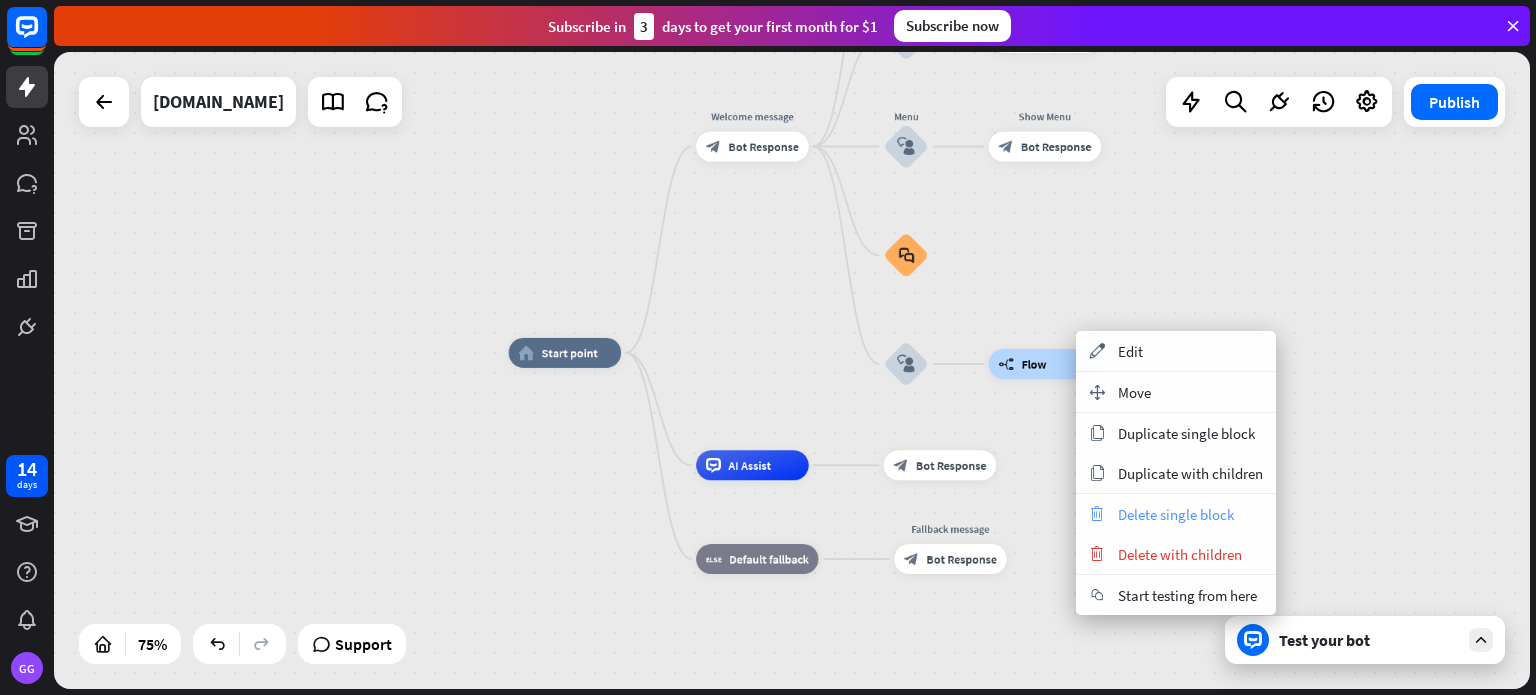 click on "Delete single block" at bounding box center (1176, 514) 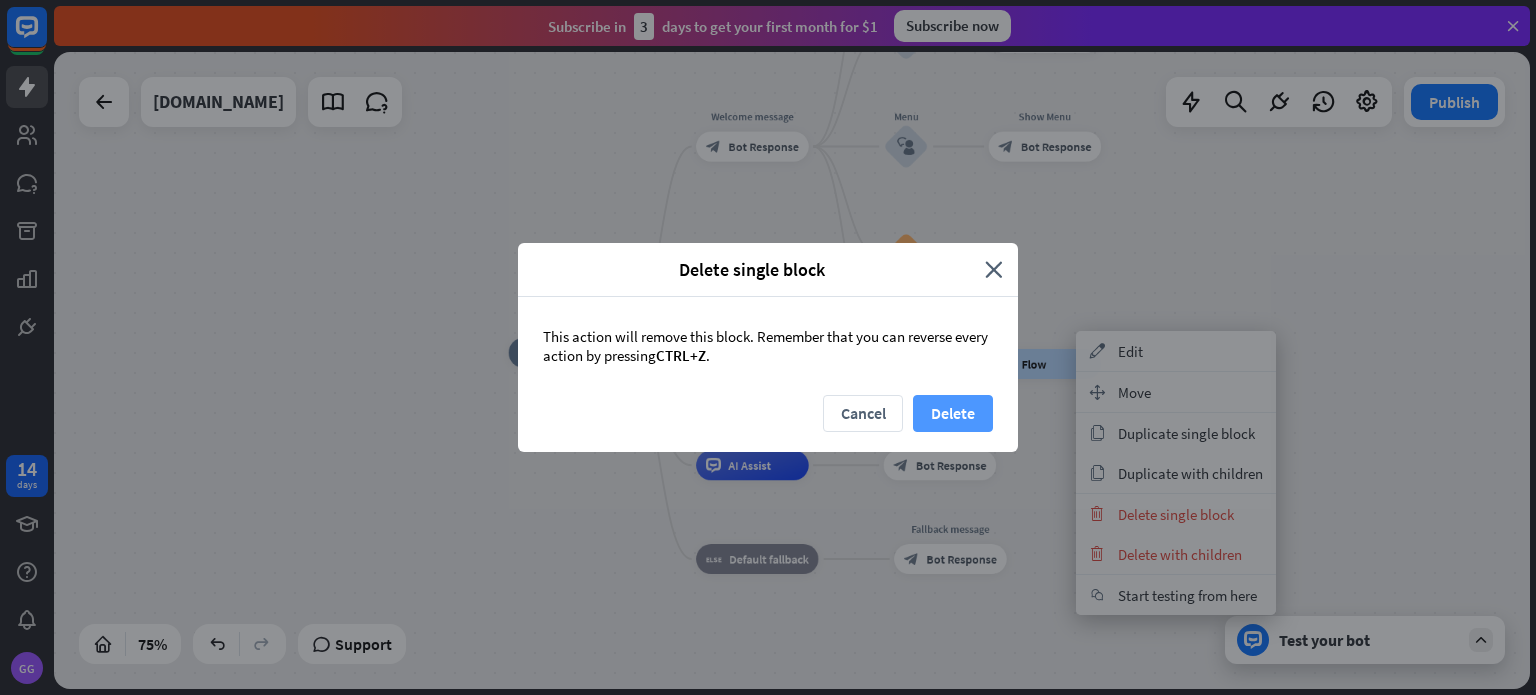 click on "Delete" at bounding box center (953, 413) 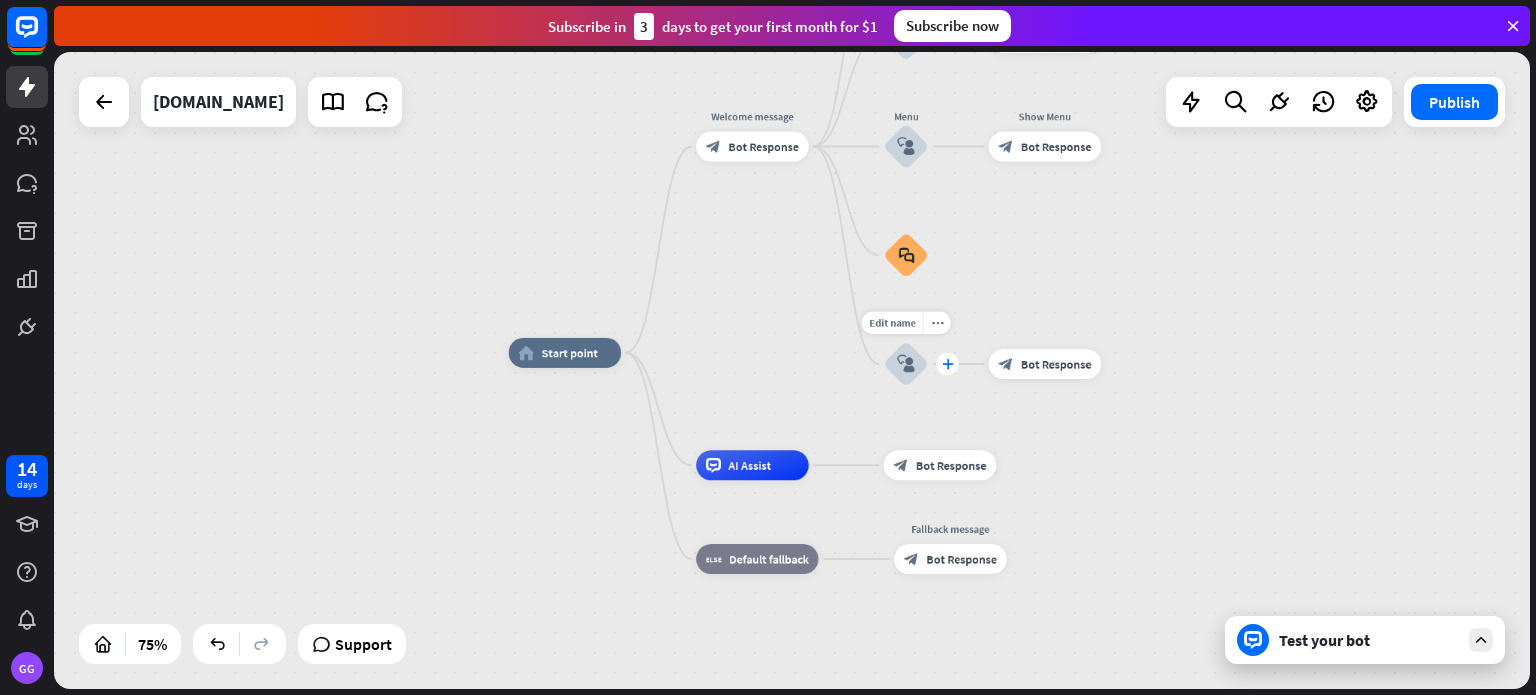 click on "plus" at bounding box center [947, 364] 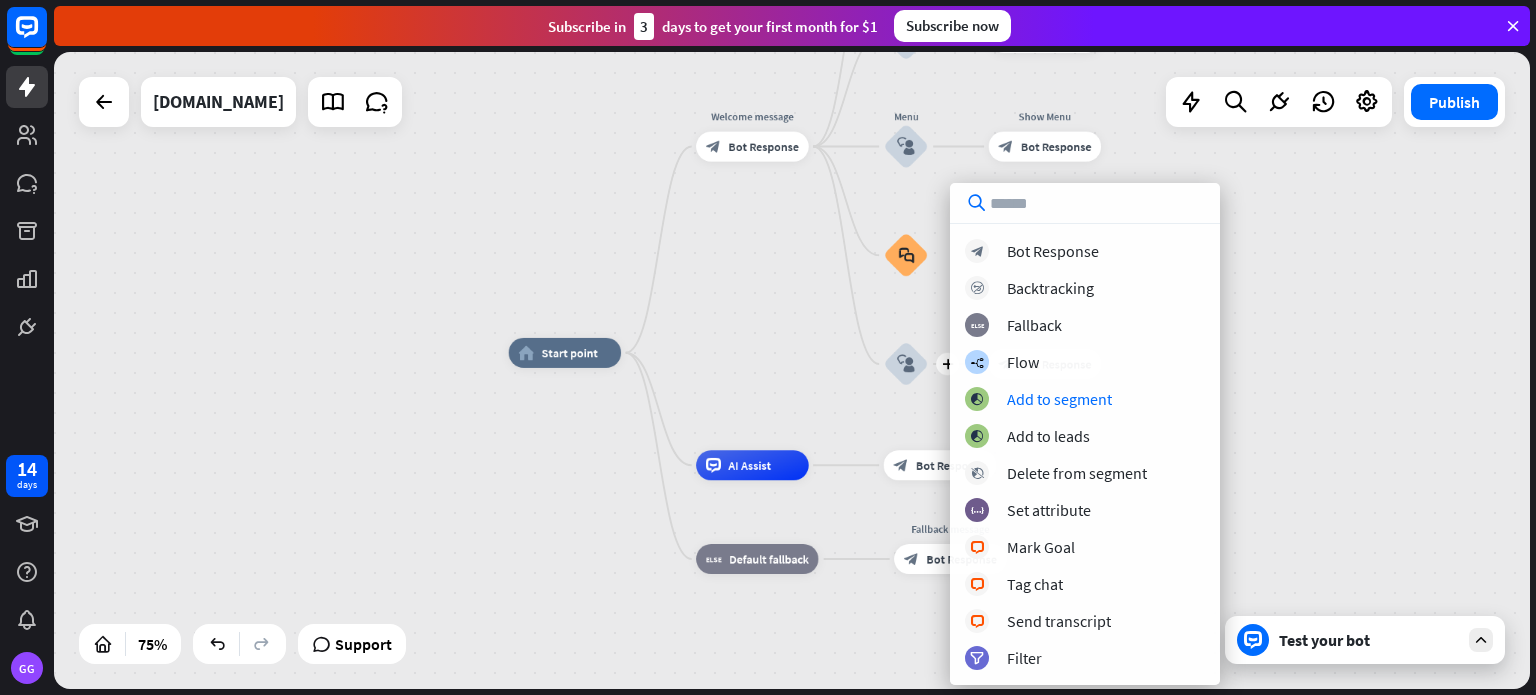 click on "home_2   Start point                 Welcome message   block_bot_response   Bot Response                 Back to Menu   block_user_input                 Was it helpful?   block_bot_response   Bot Response                 Yes   block_user_input                 Thank you!   block_bot_response   Bot Response                 No   block_user_input                 Back to Menu   block_goto   Go to step                 FAQ   block_user_input                   block_bot_response   Bot Response                 Menu   block_user_input                 Show Menu   block_bot_response   Bot Response                   block_faq               plus     block_user_input                   block_bot_response   Bot Response                     AI Assist                   block_bot_response   Bot Response                   block_fallback   Default fallback                 Fallback message   block_bot_response   Bot Response" at bounding box center [1062, 592] 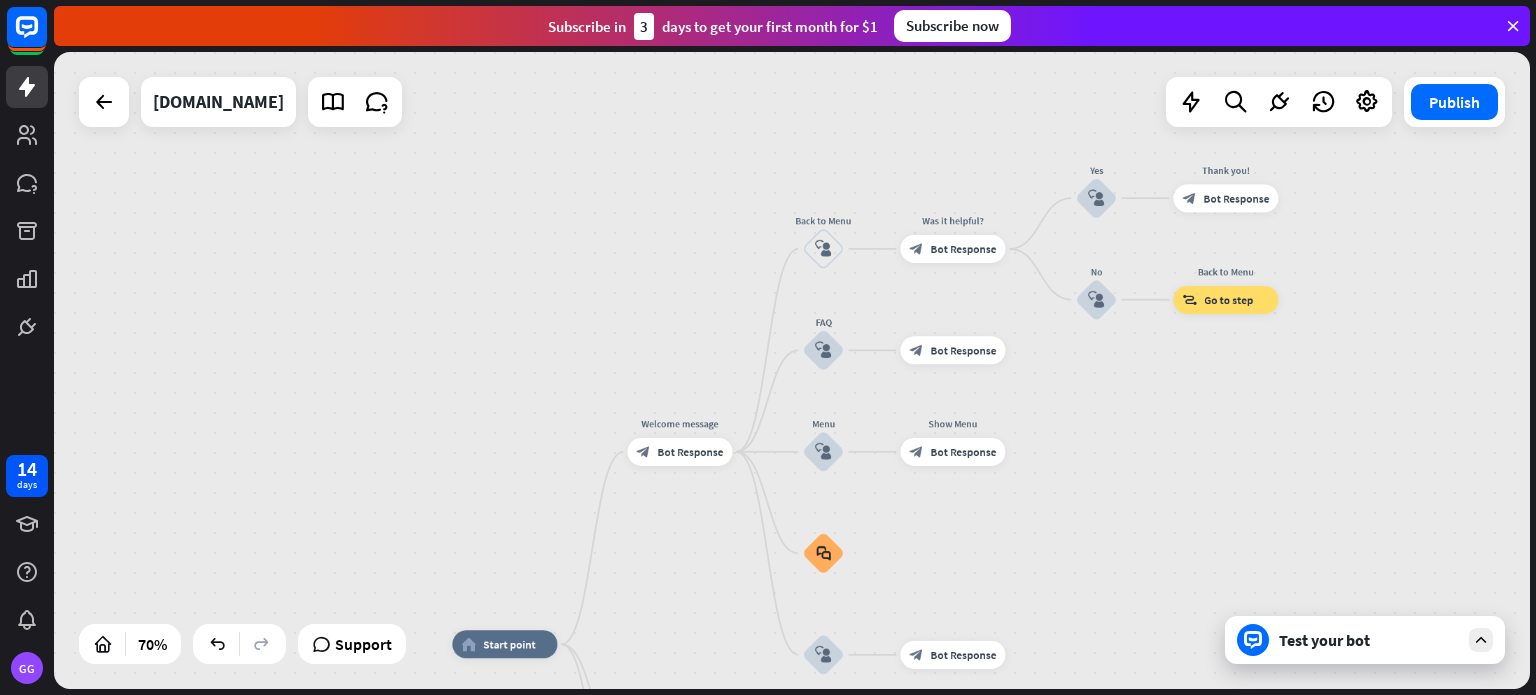 drag, startPoint x: 1177, startPoint y: 196, endPoint x: 1071, endPoint y: 486, distance: 308.7653 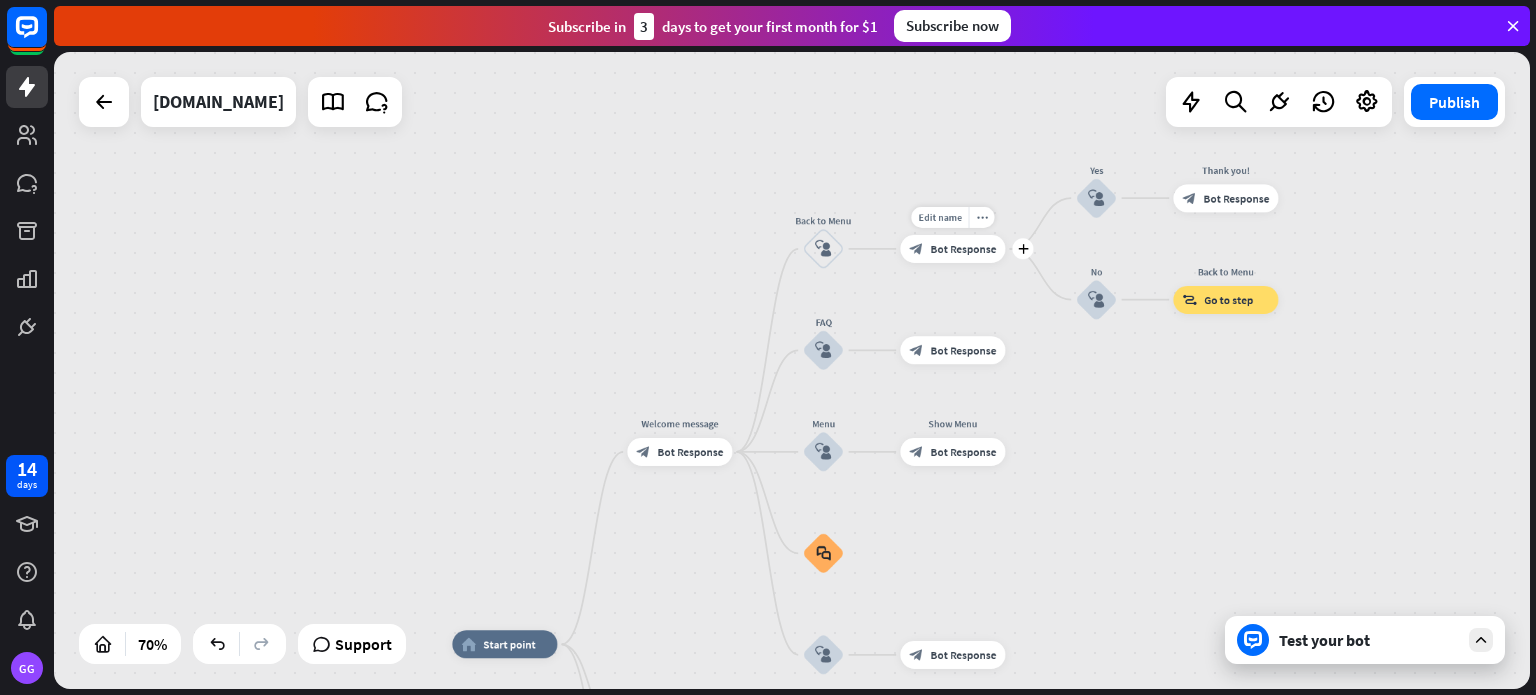 click on "Bot Response" at bounding box center (964, 249) 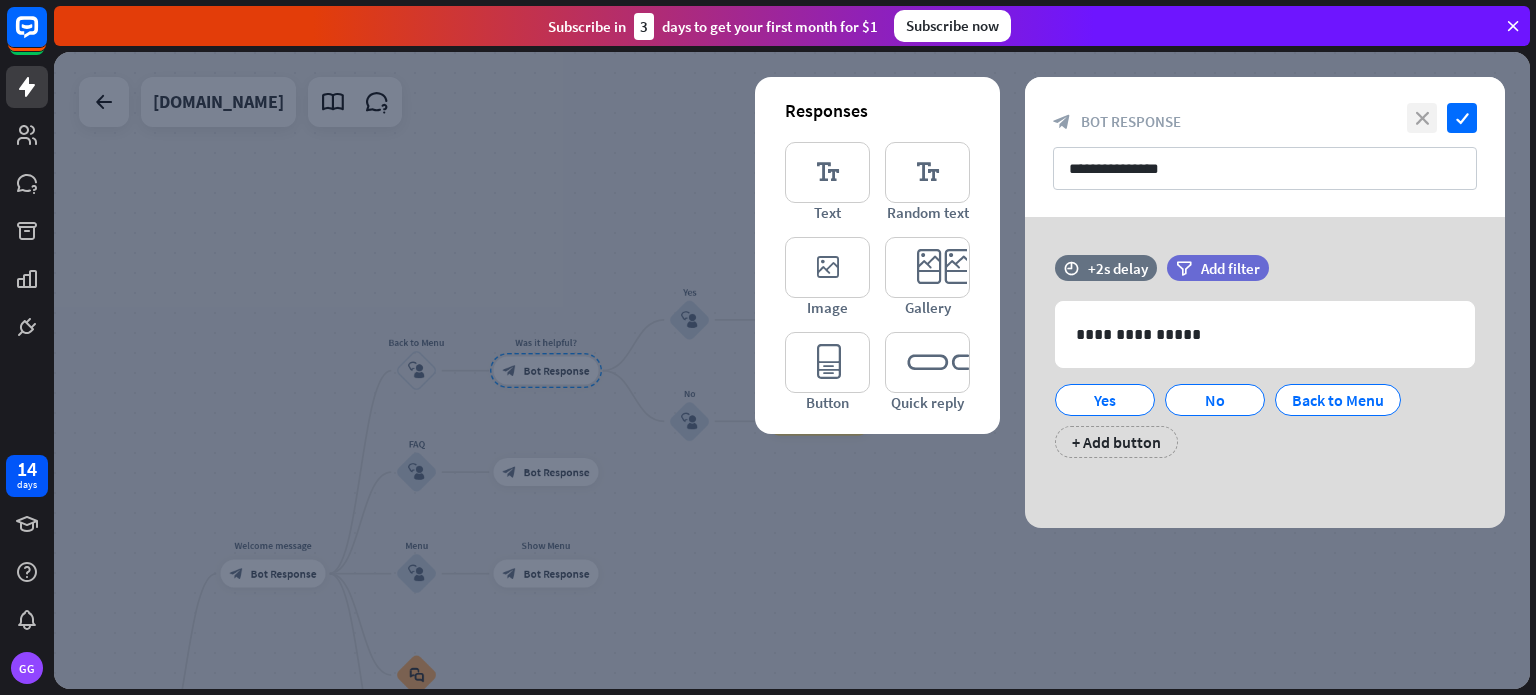 click on "close" at bounding box center (1422, 118) 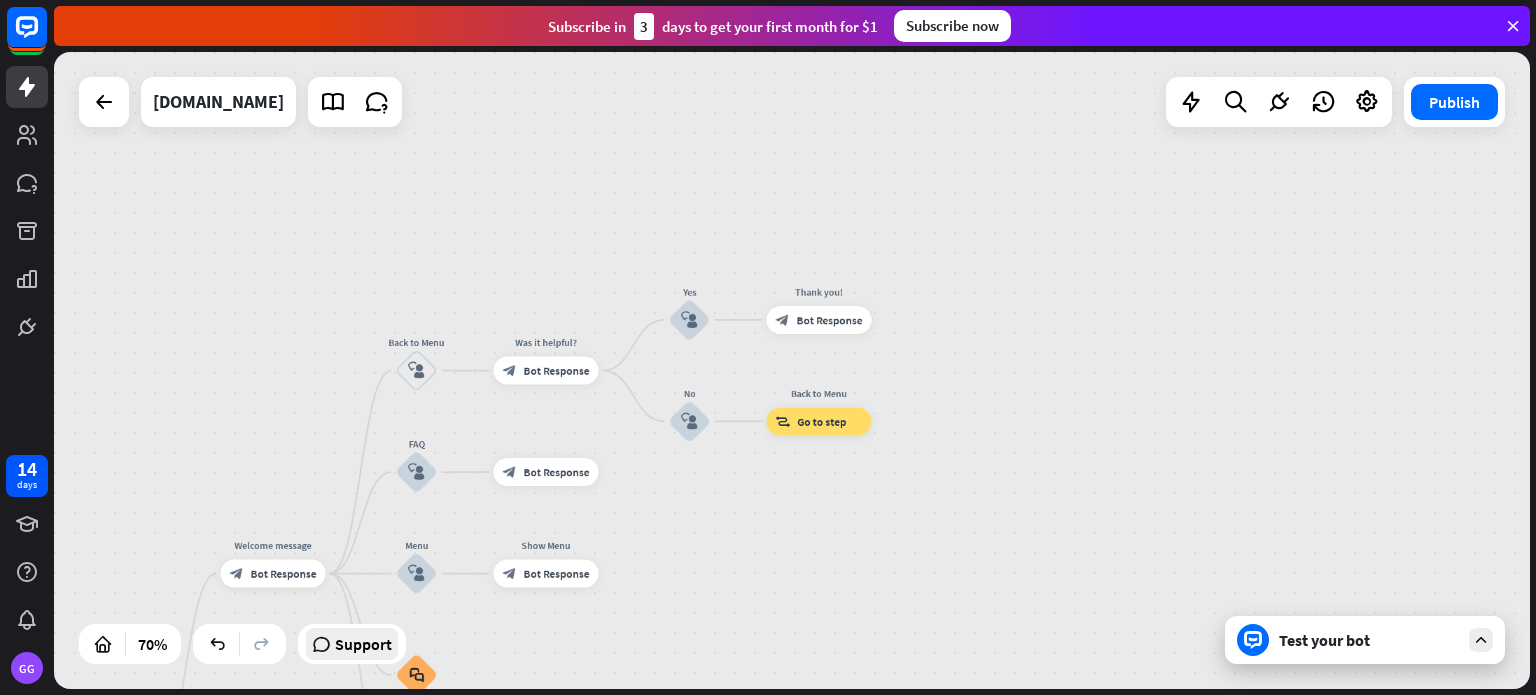 click on "Support" at bounding box center [363, 644] 